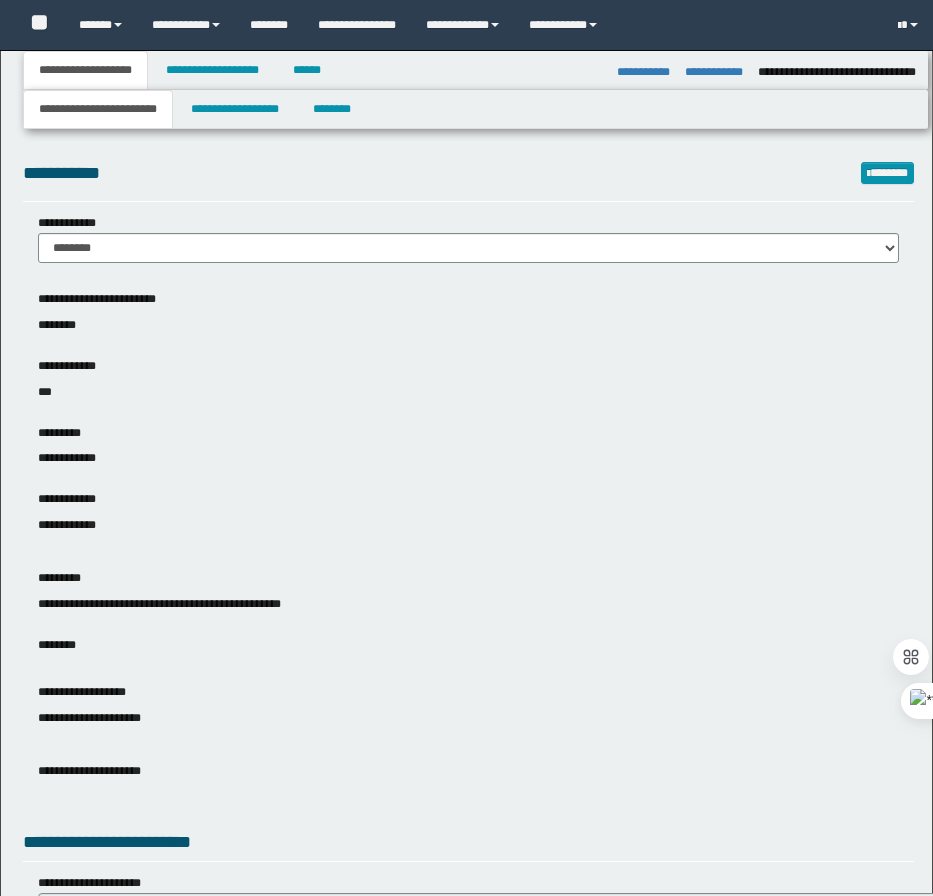 select on "*" 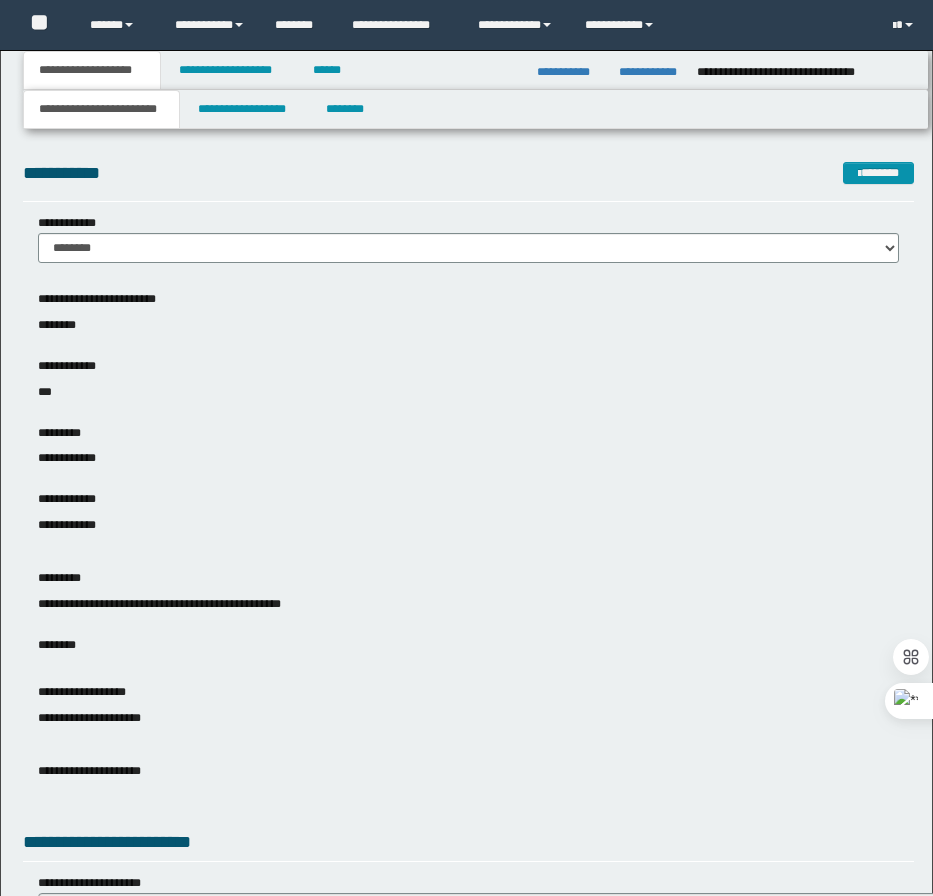 scroll, scrollTop: 0, scrollLeft: 0, axis: both 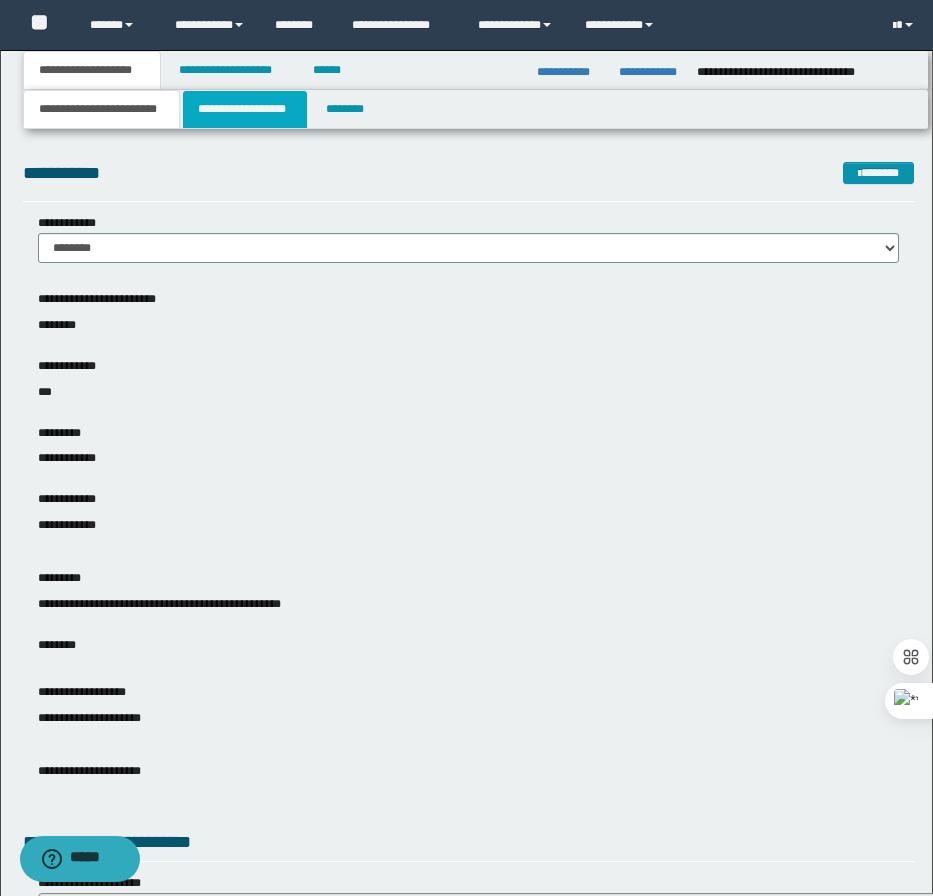 drag, startPoint x: 212, startPoint y: 108, endPoint x: 177, endPoint y: 158, distance: 61.03278 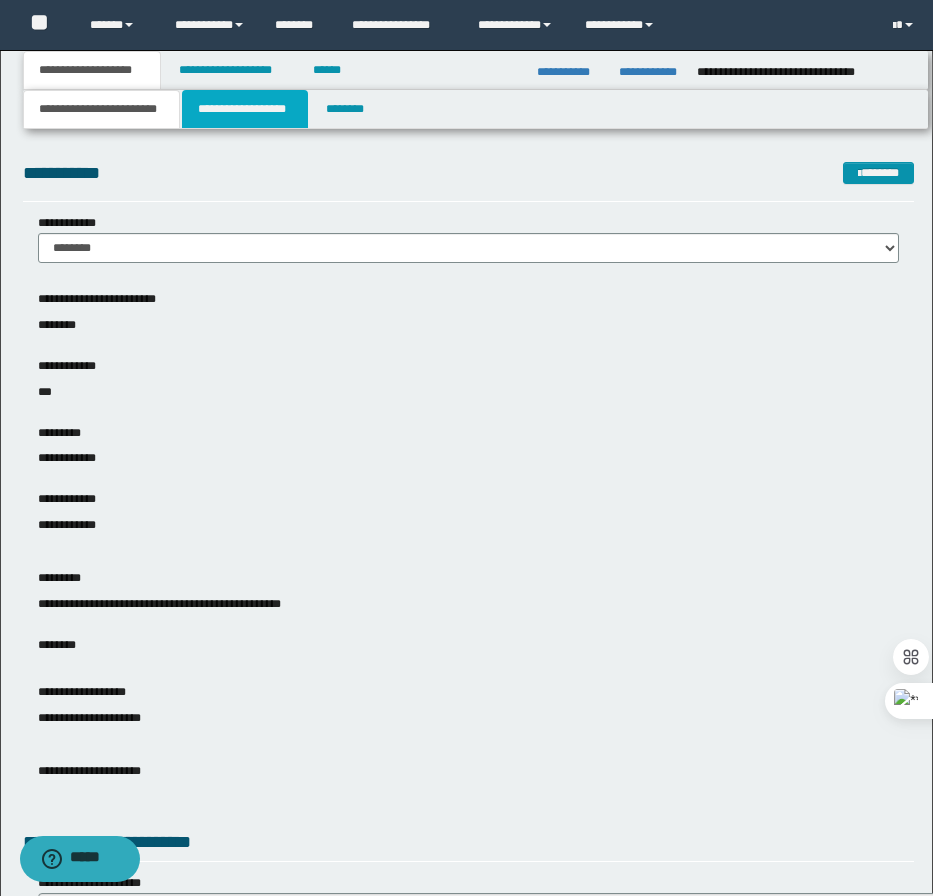 click on "**********" at bounding box center [245, 109] 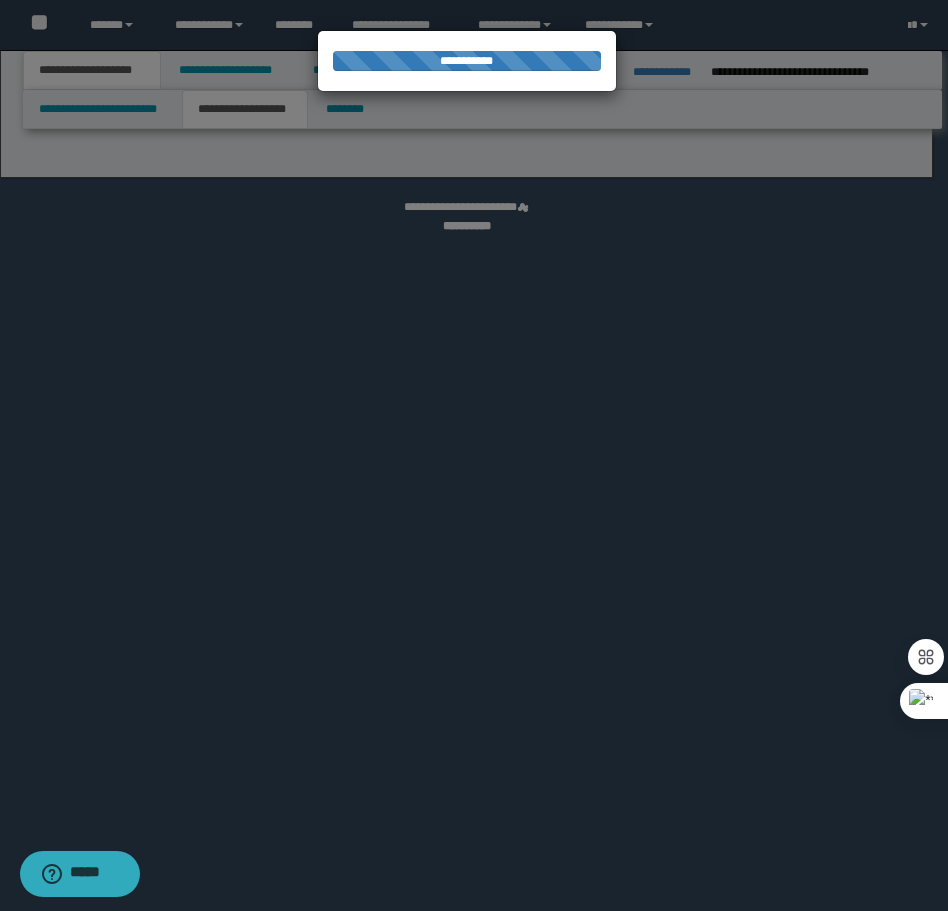 select on "*" 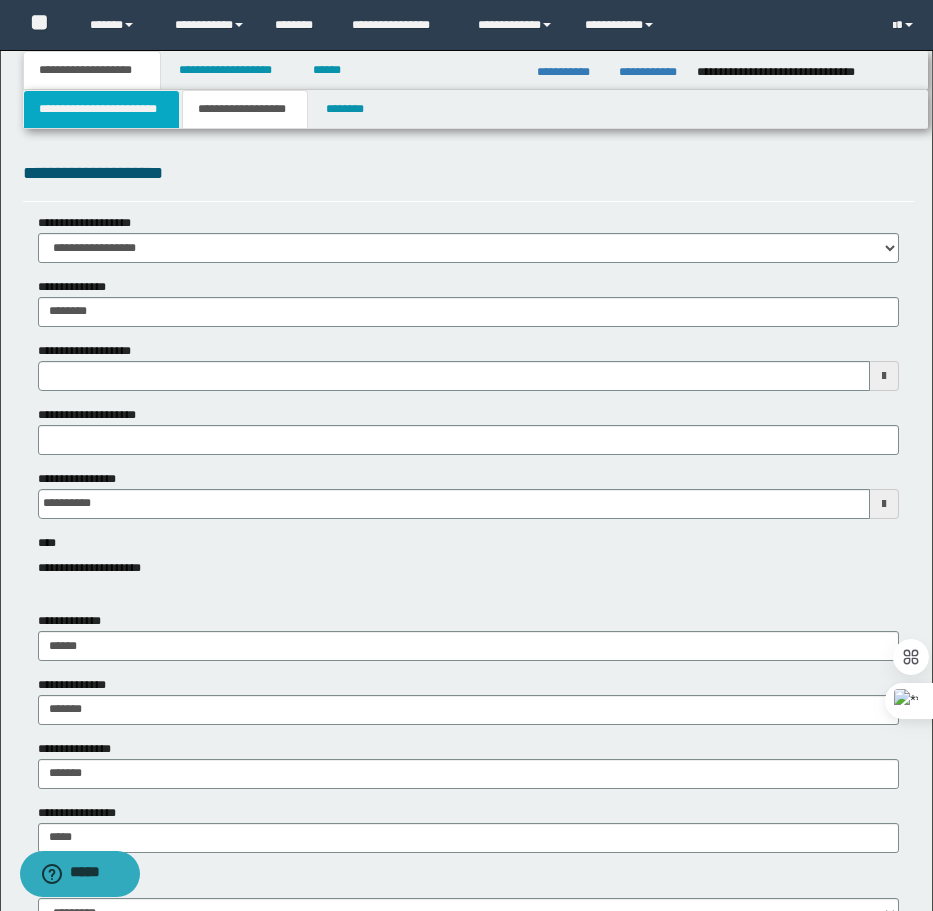 click on "**********" at bounding box center [101, 109] 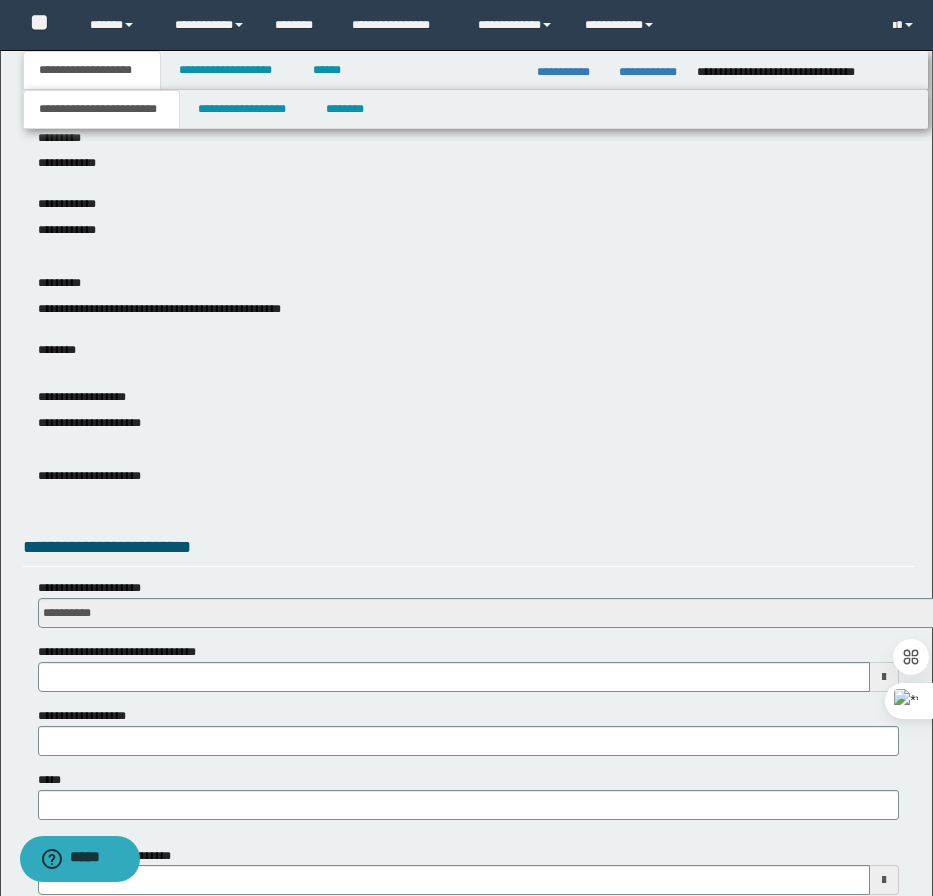 scroll, scrollTop: 500, scrollLeft: 0, axis: vertical 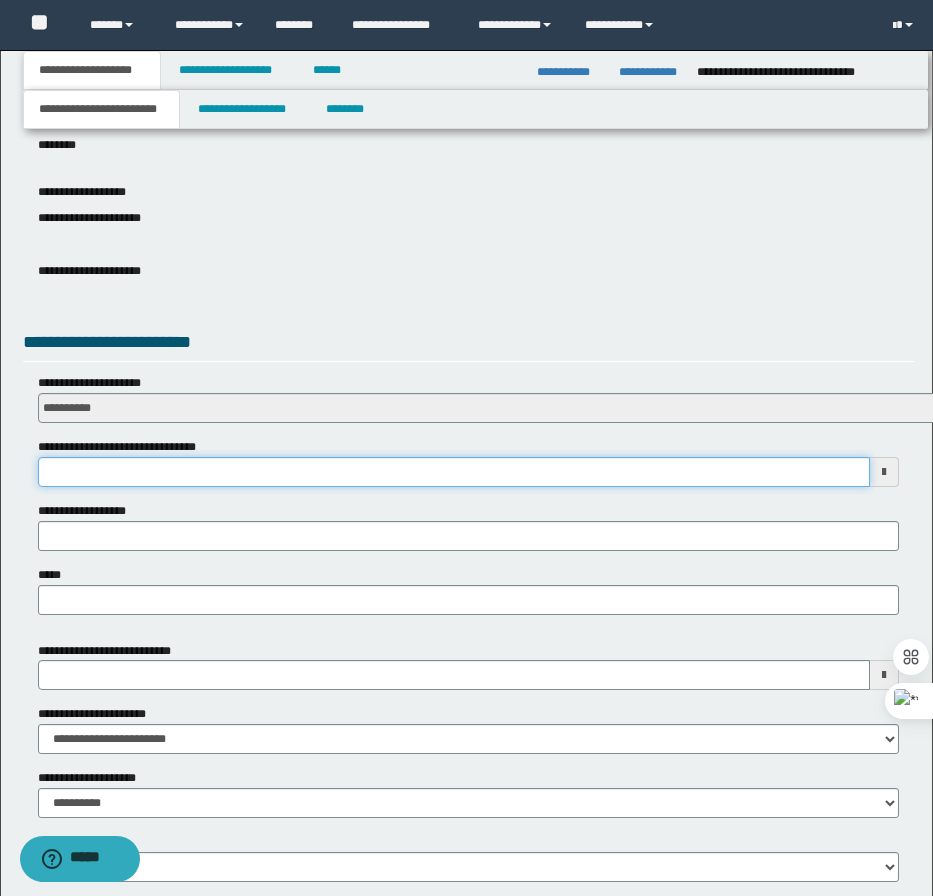 click on "**********" at bounding box center (454, 472) 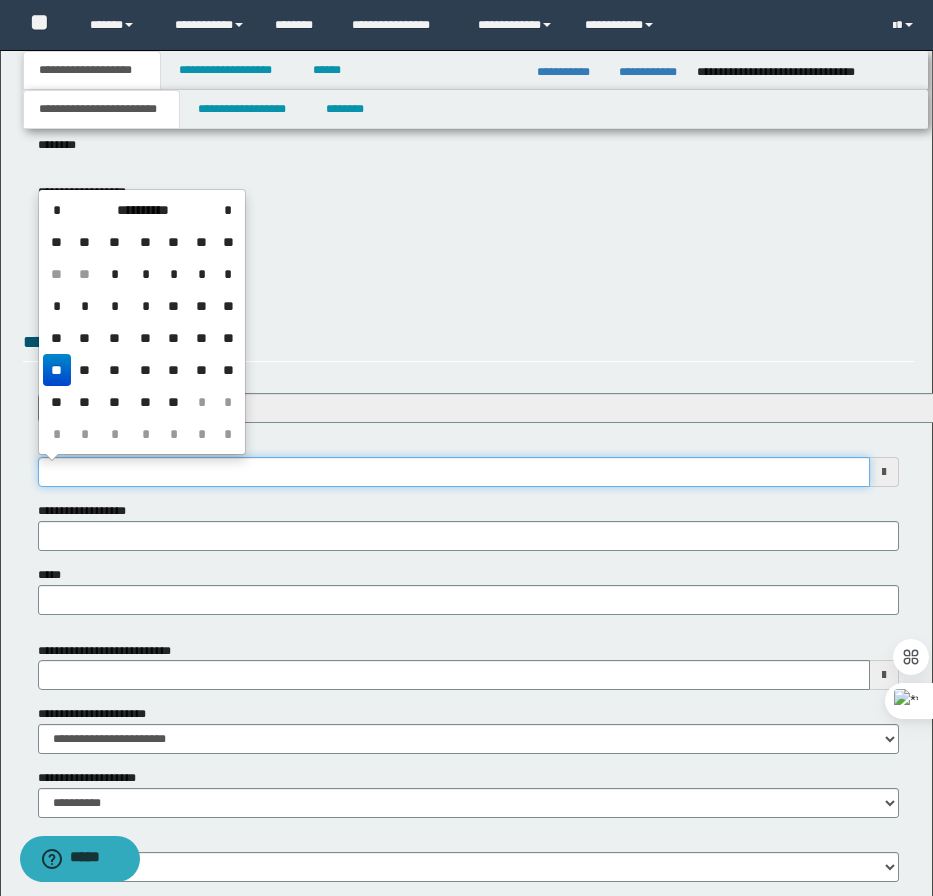 type on "**********" 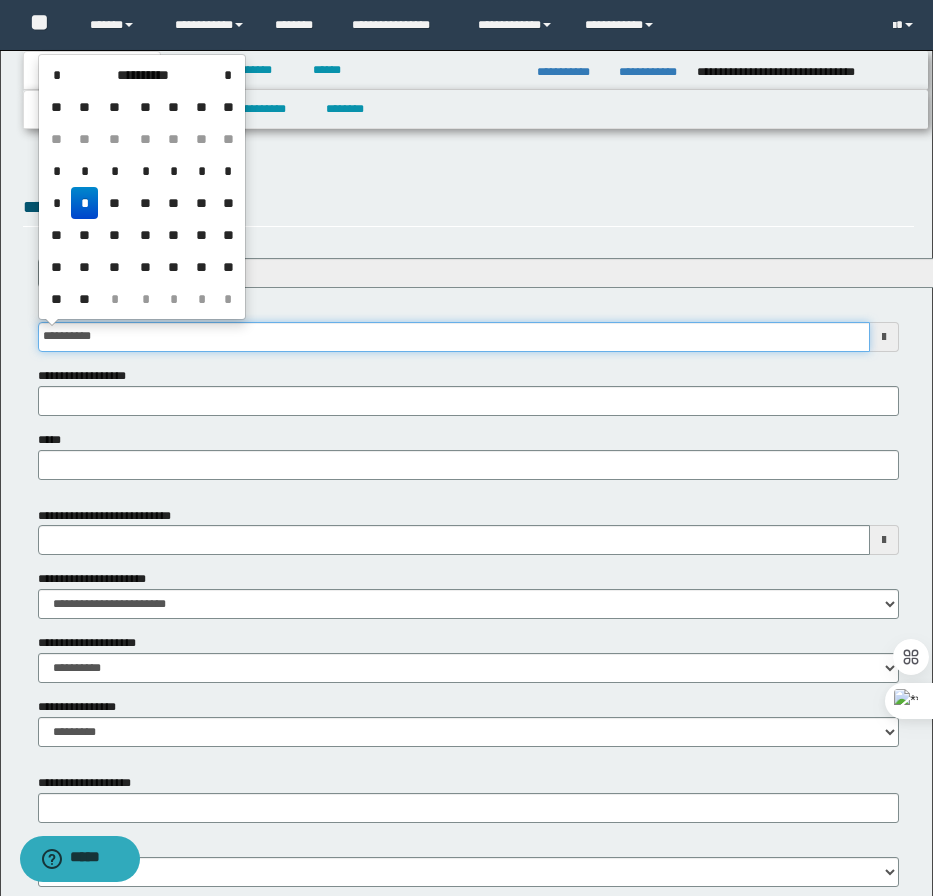 scroll, scrollTop: 749, scrollLeft: 0, axis: vertical 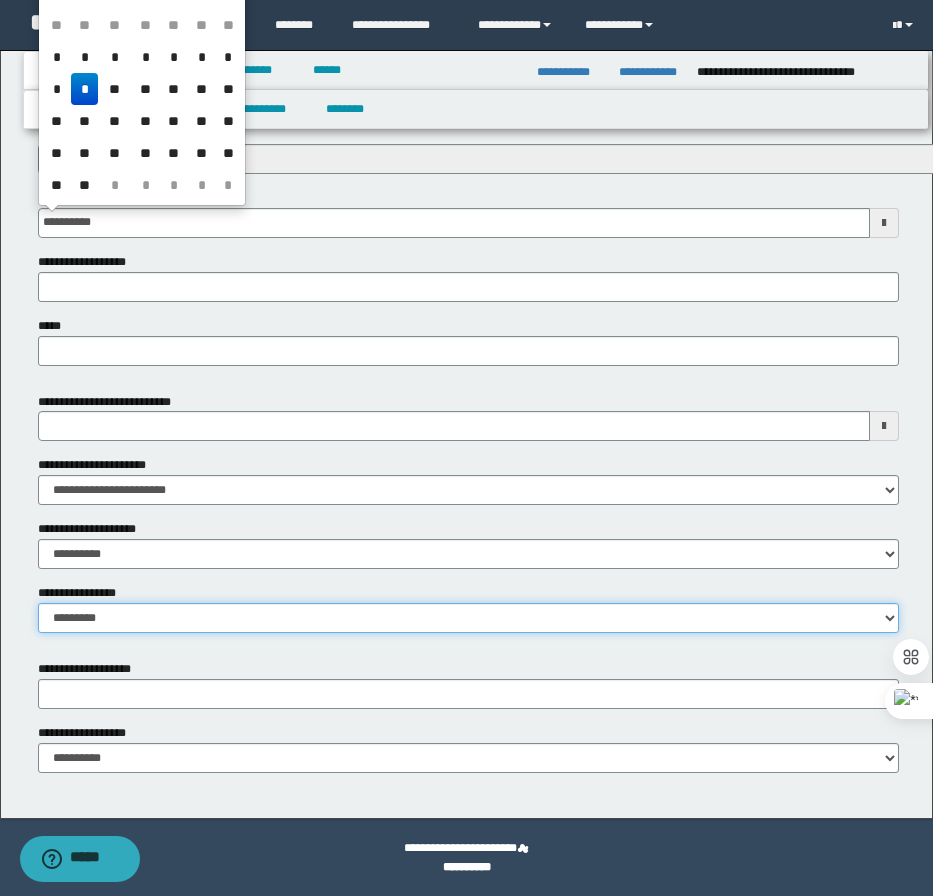 click on "**********" at bounding box center [468, 618] 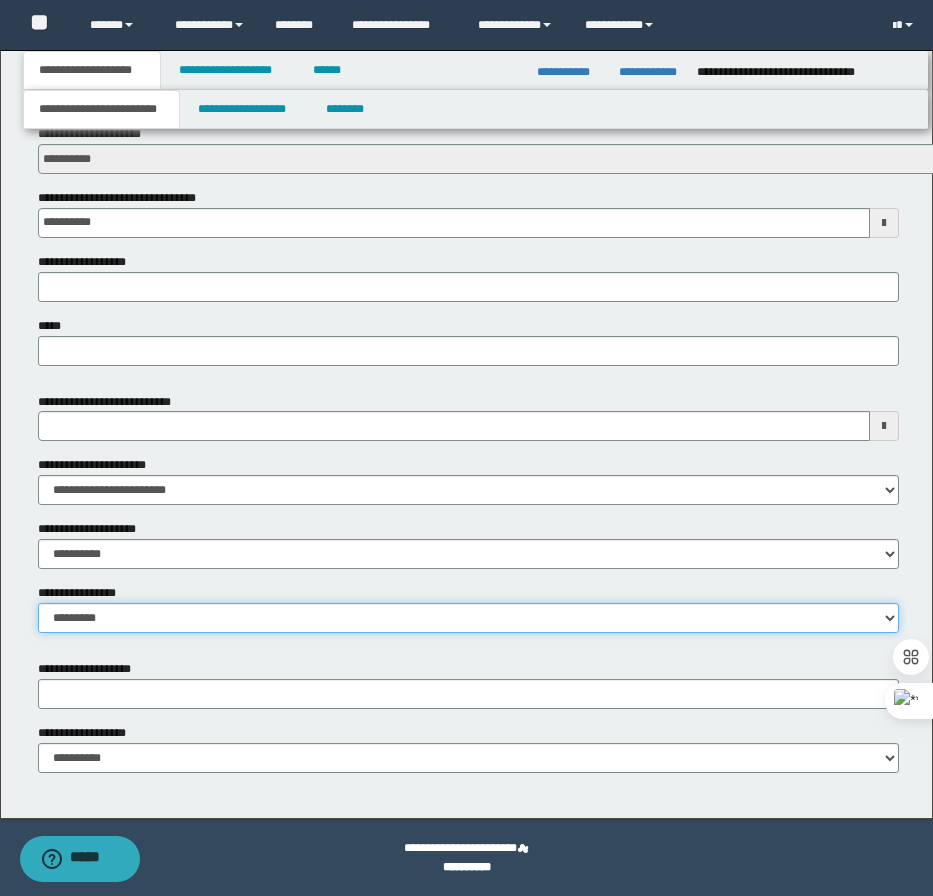 select on "*" 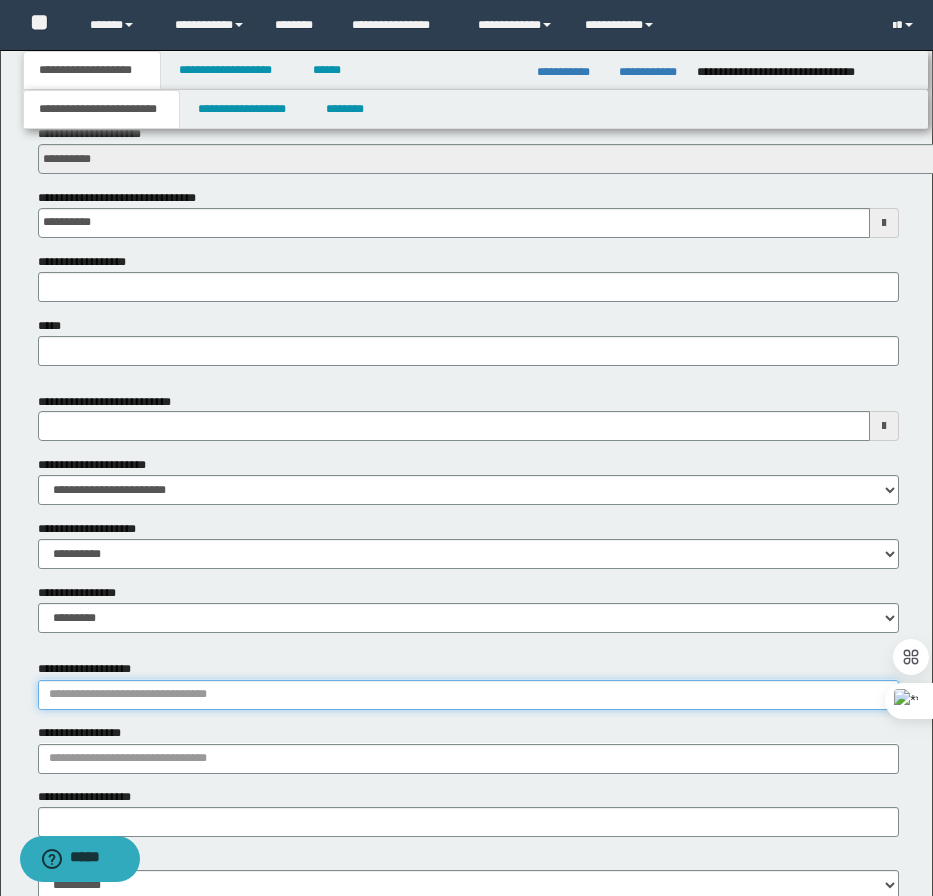 click on "**********" at bounding box center (468, 695) 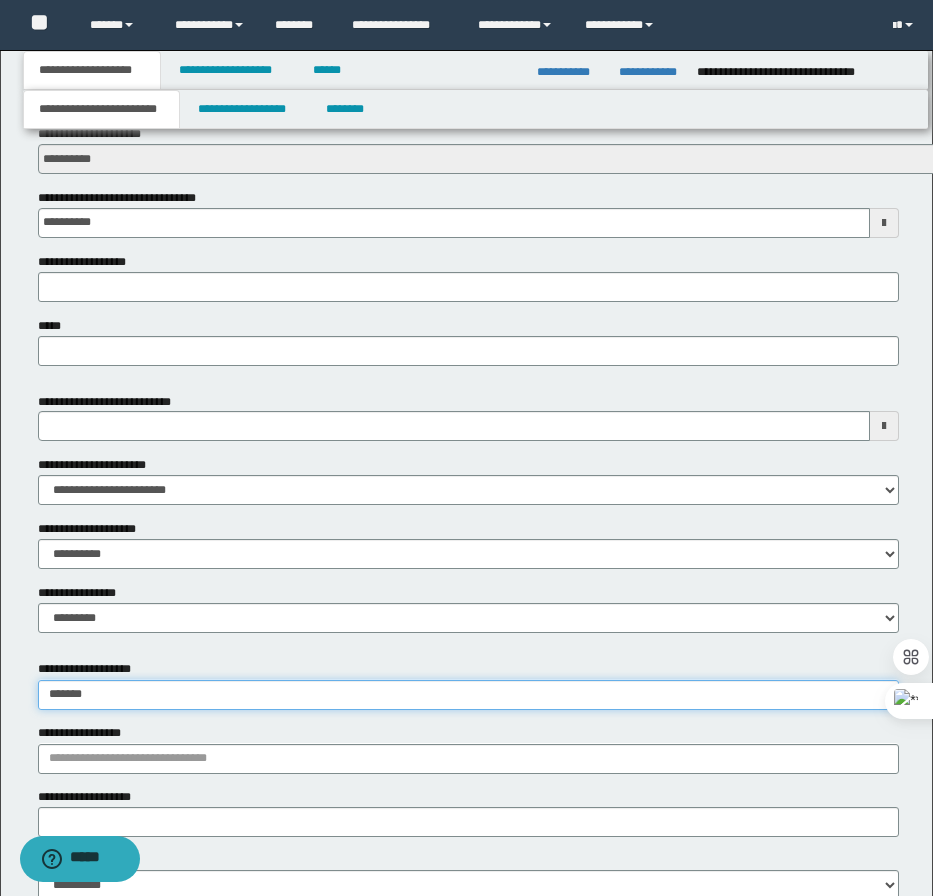 type on "********" 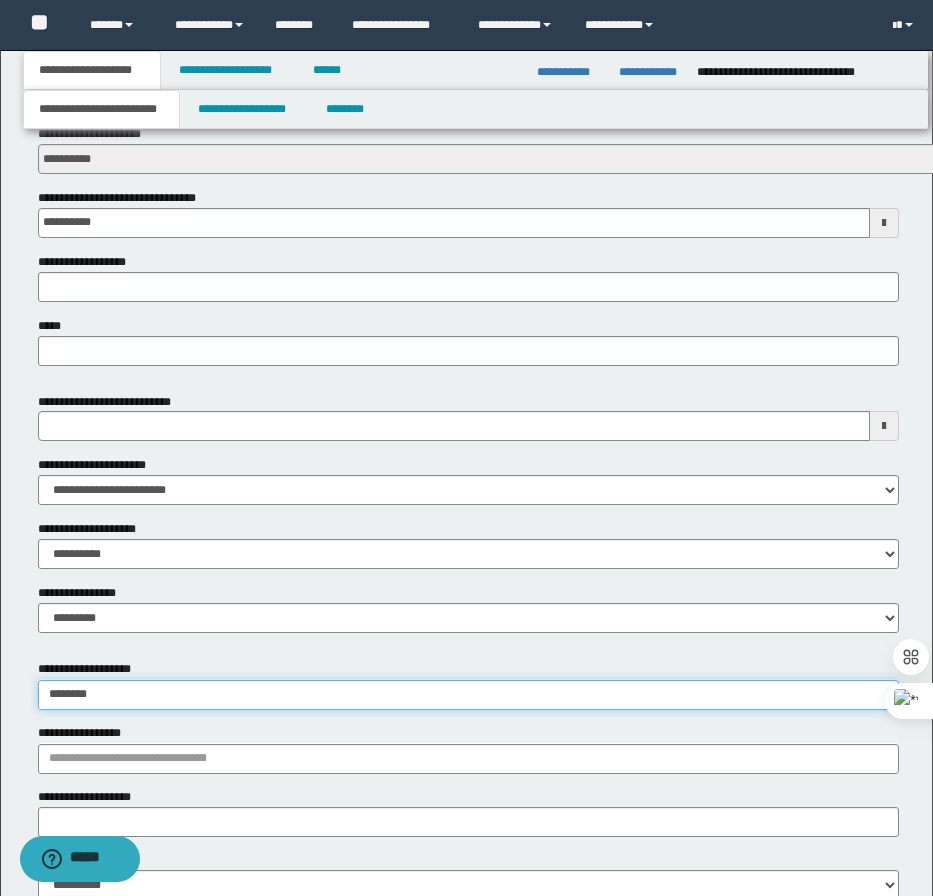 type on "********" 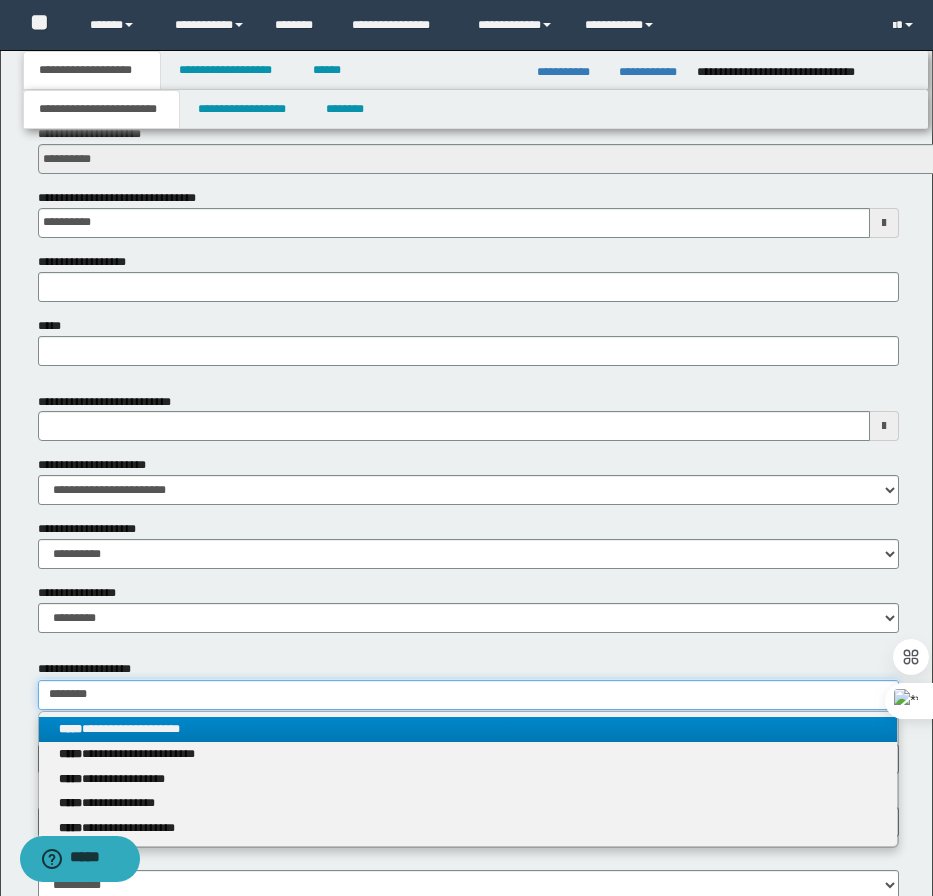 type on "********" 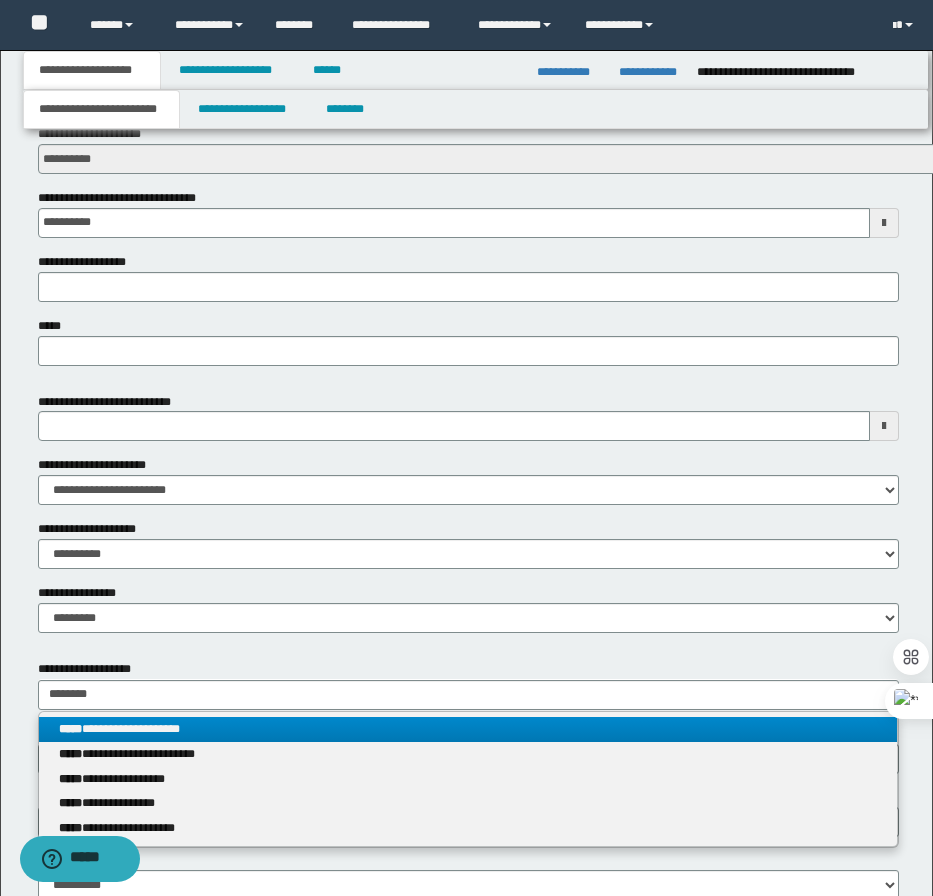 click on "**********" at bounding box center (468, 729) 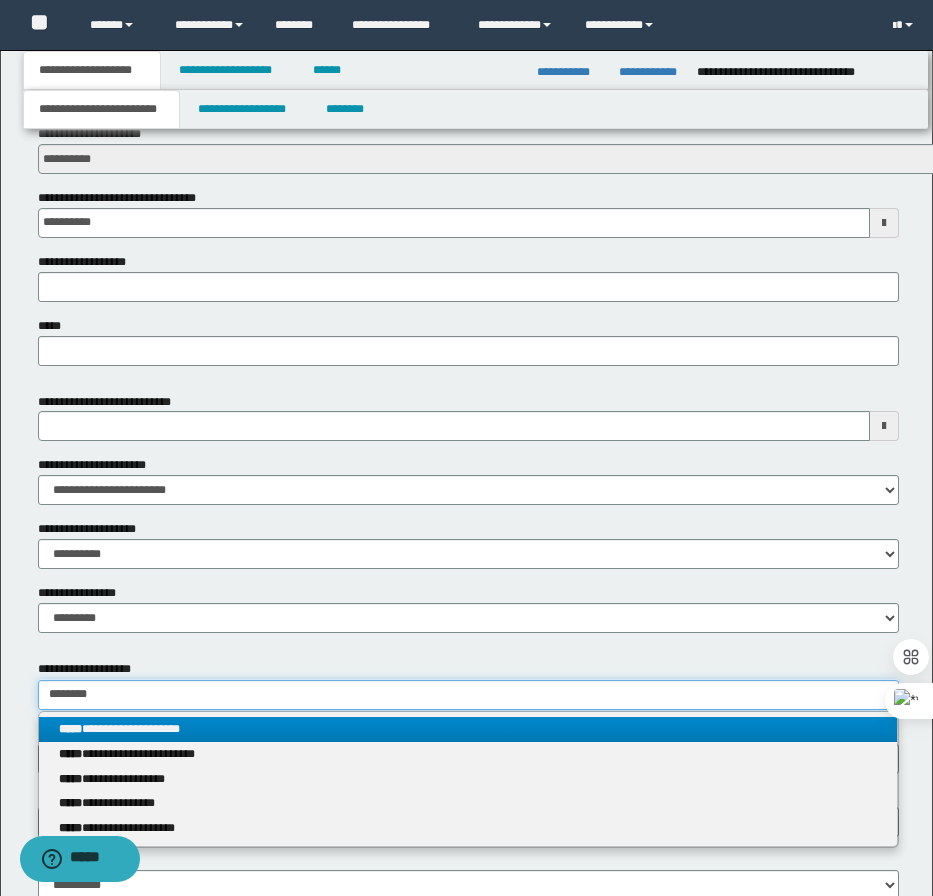 type 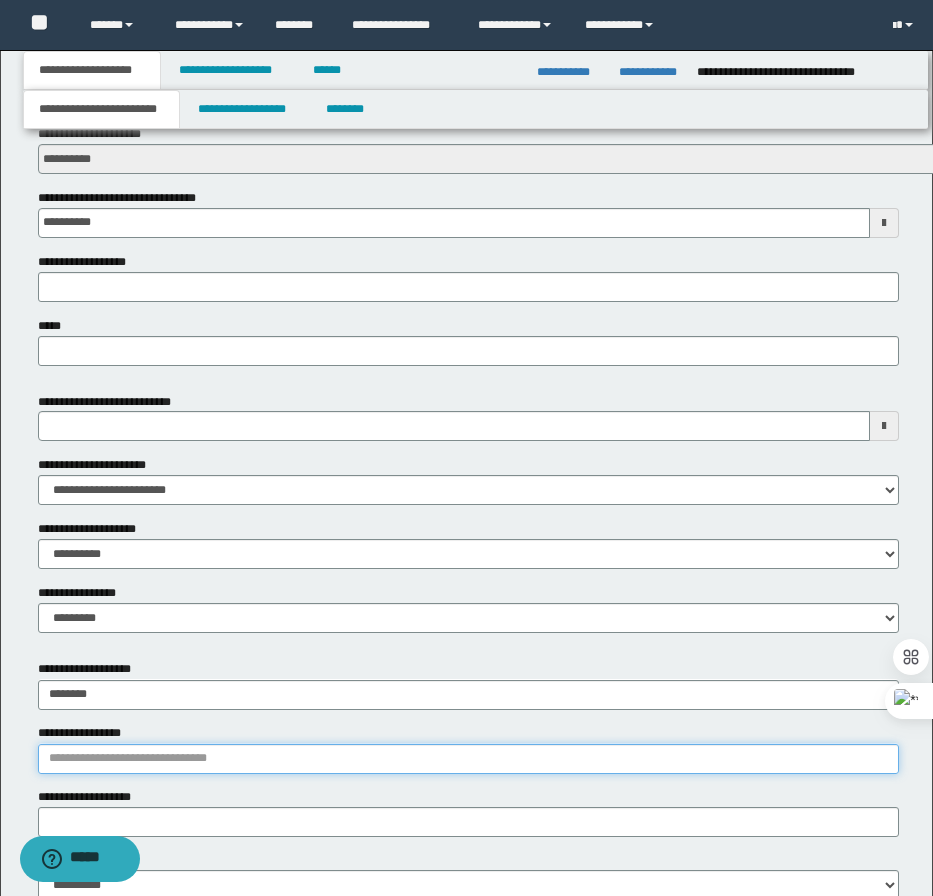 click on "**********" at bounding box center [468, 759] 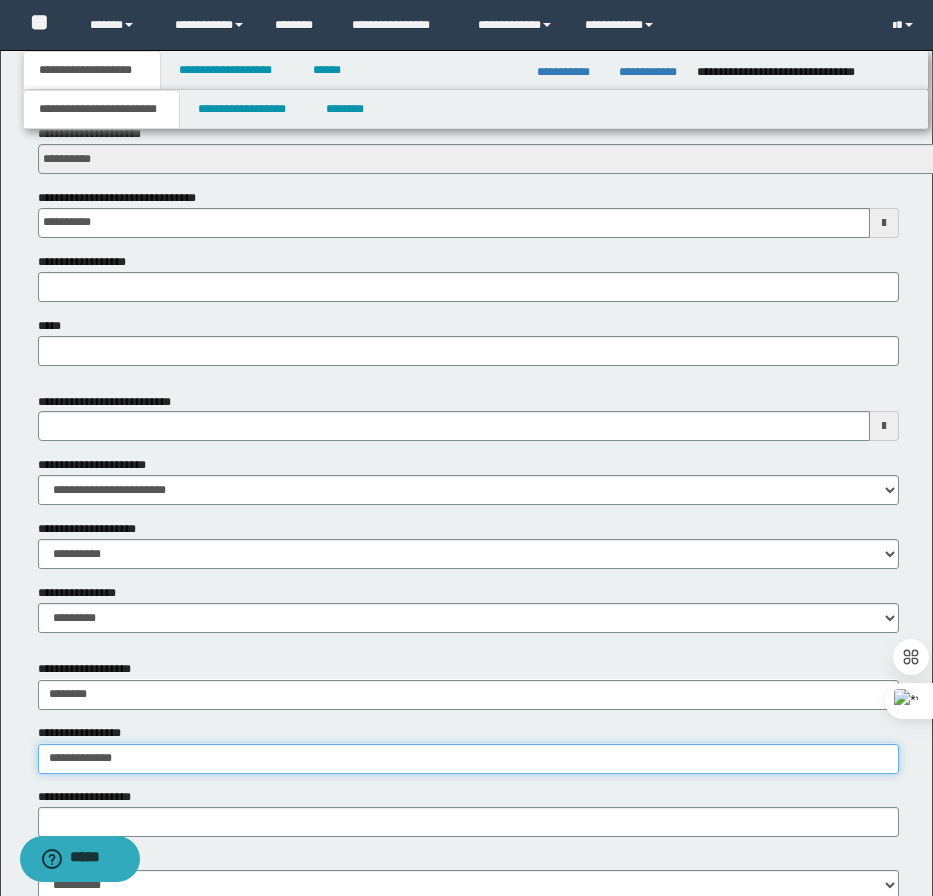 click on "**********" at bounding box center [468, 759] 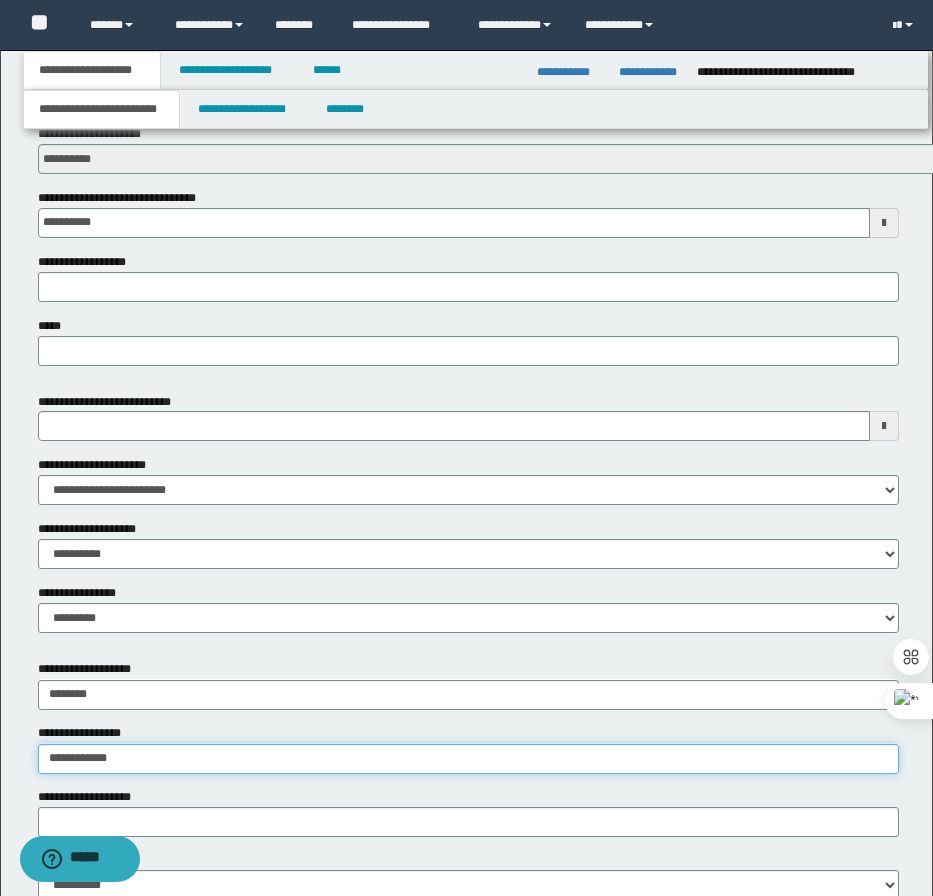 type on "**********" 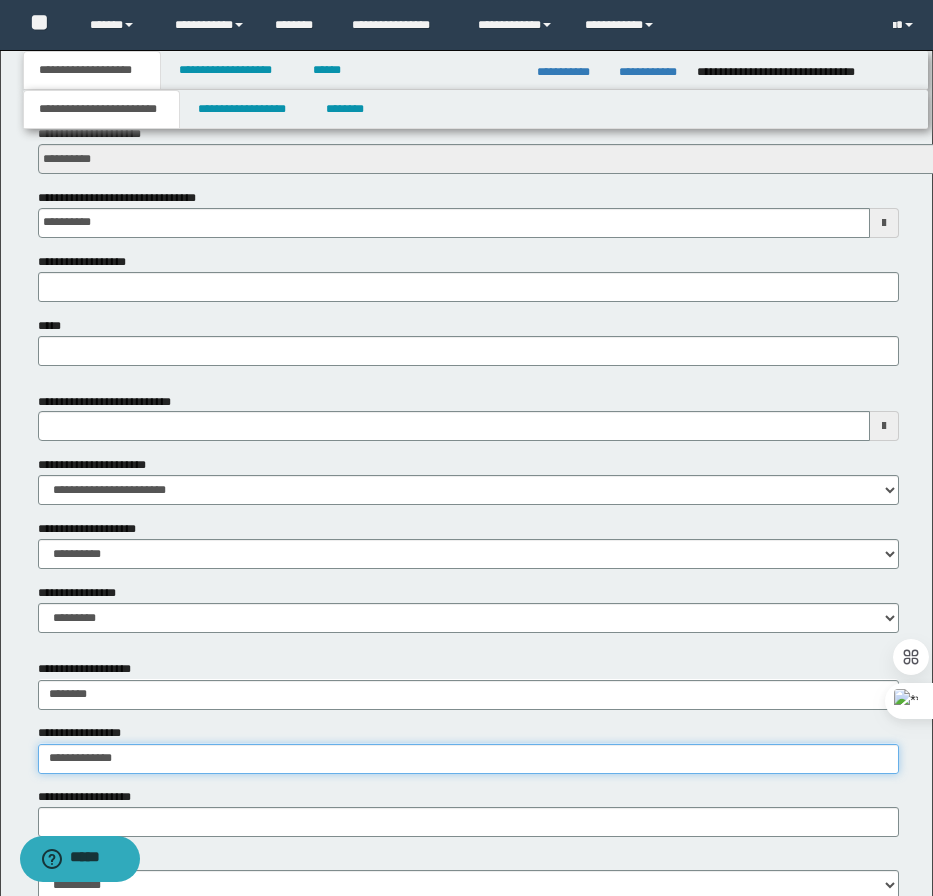 type on "**********" 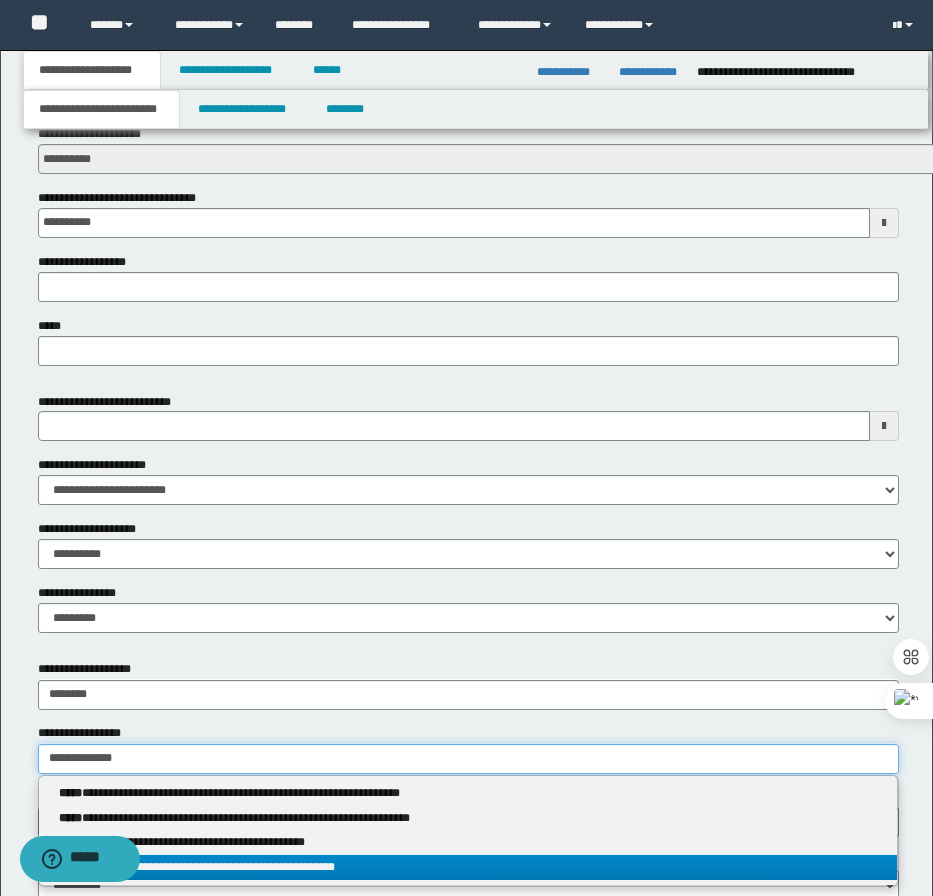 type on "**********" 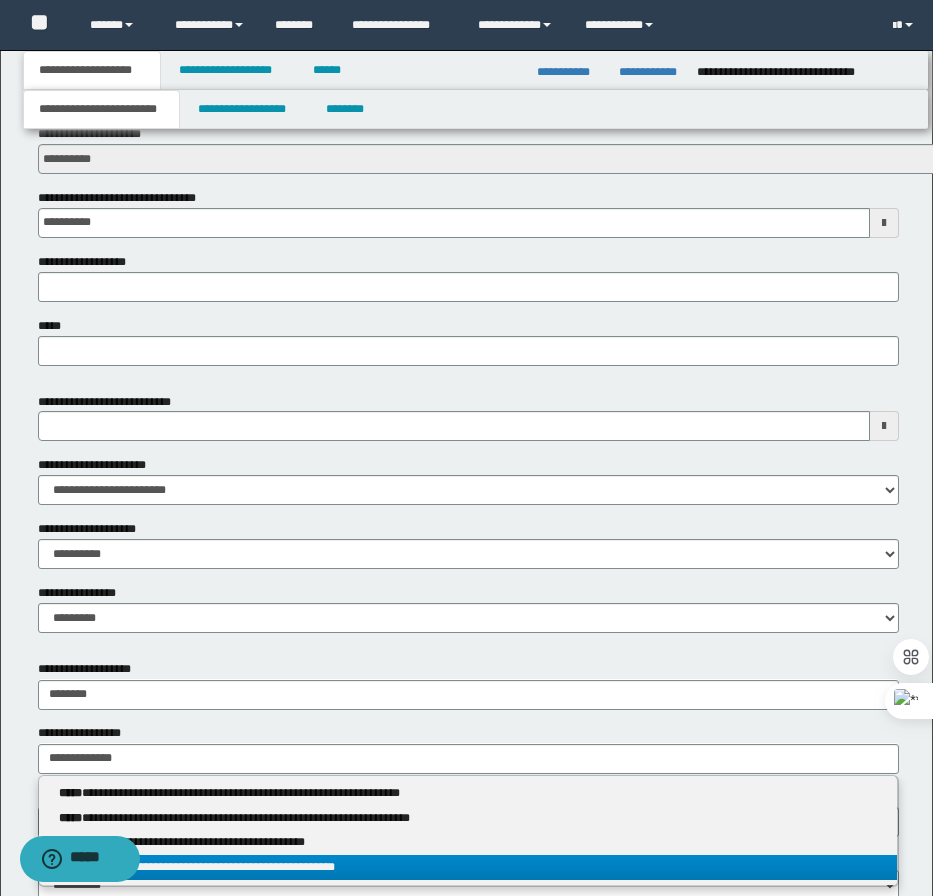 click on "**********" at bounding box center [468, 867] 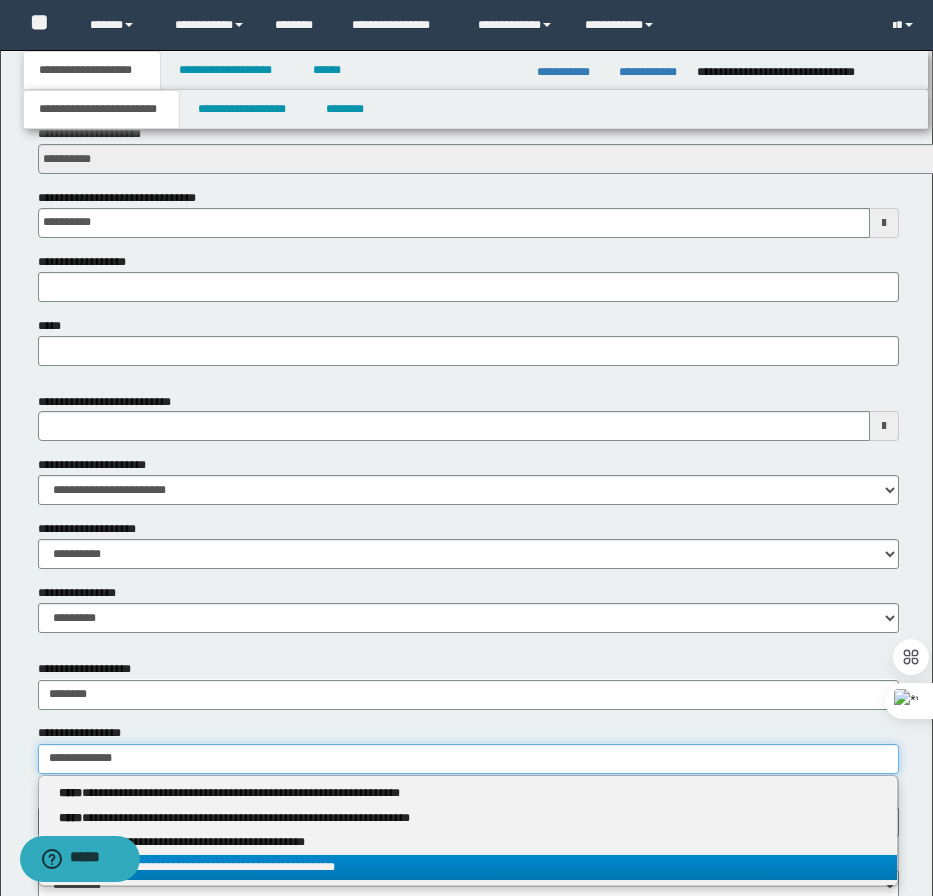 type 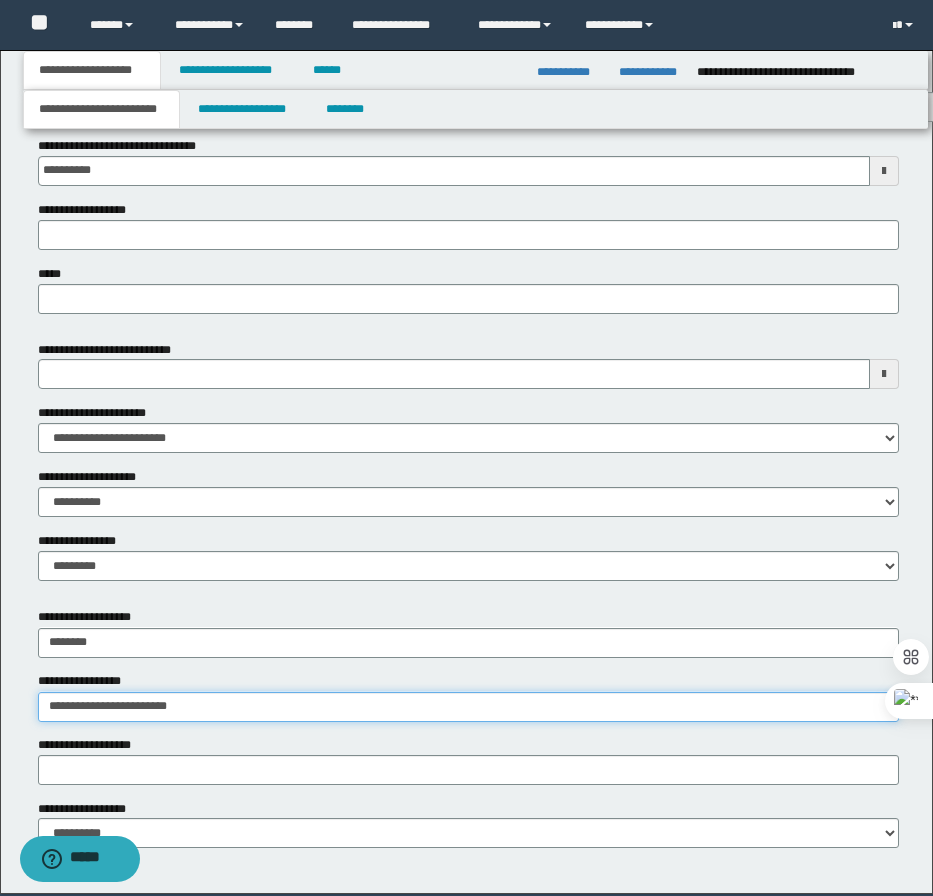 scroll, scrollTop: 849, scrollLeft: 0, axis: vertical 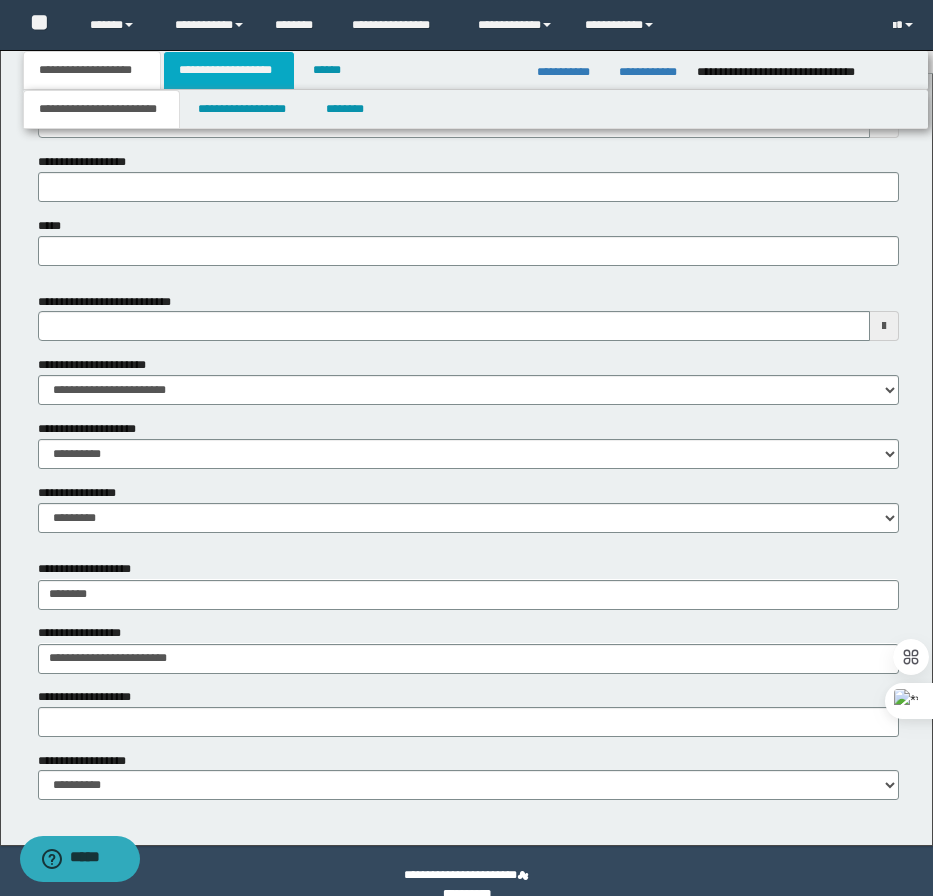 click on "**********" at bounding box center (229, 70) 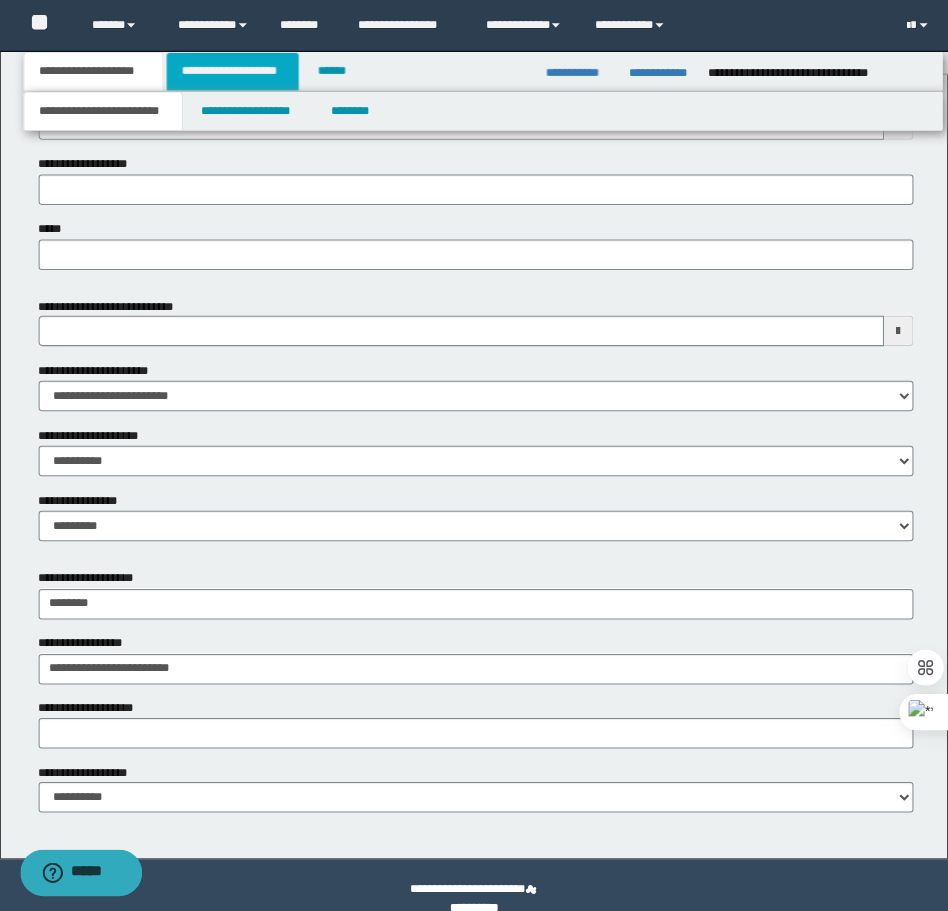 scroll, scrollTop: 0, scrollLeft: 0, axis: both 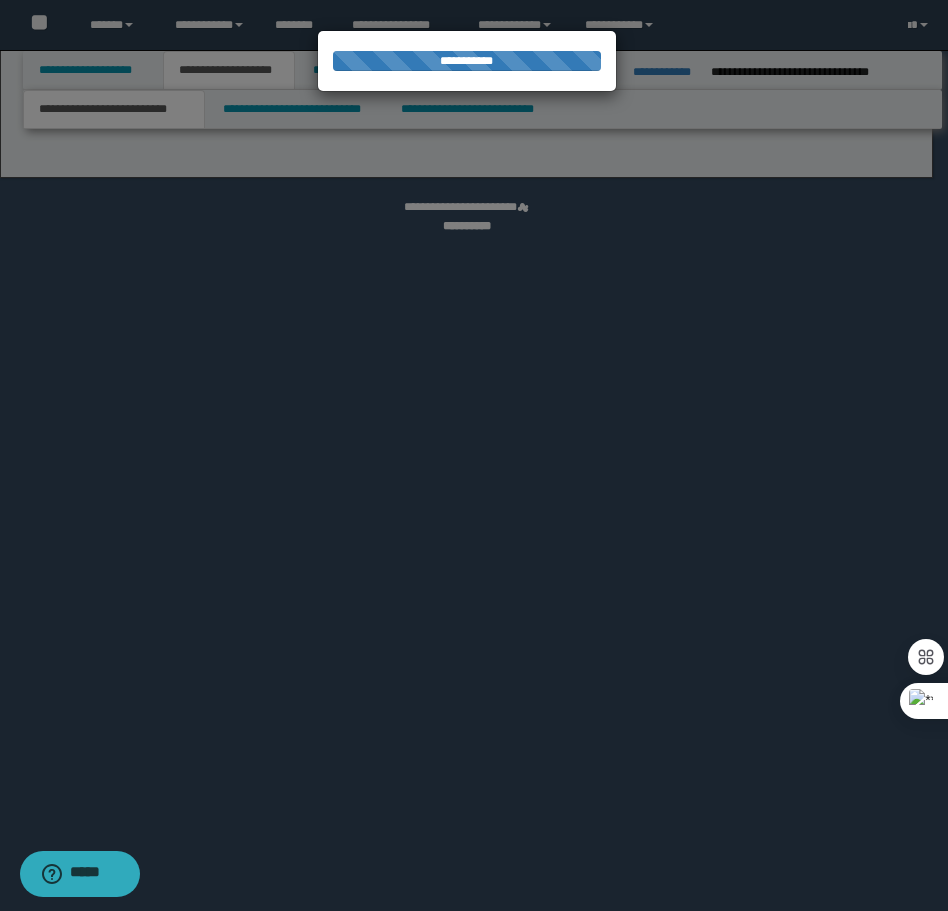 select on "*" 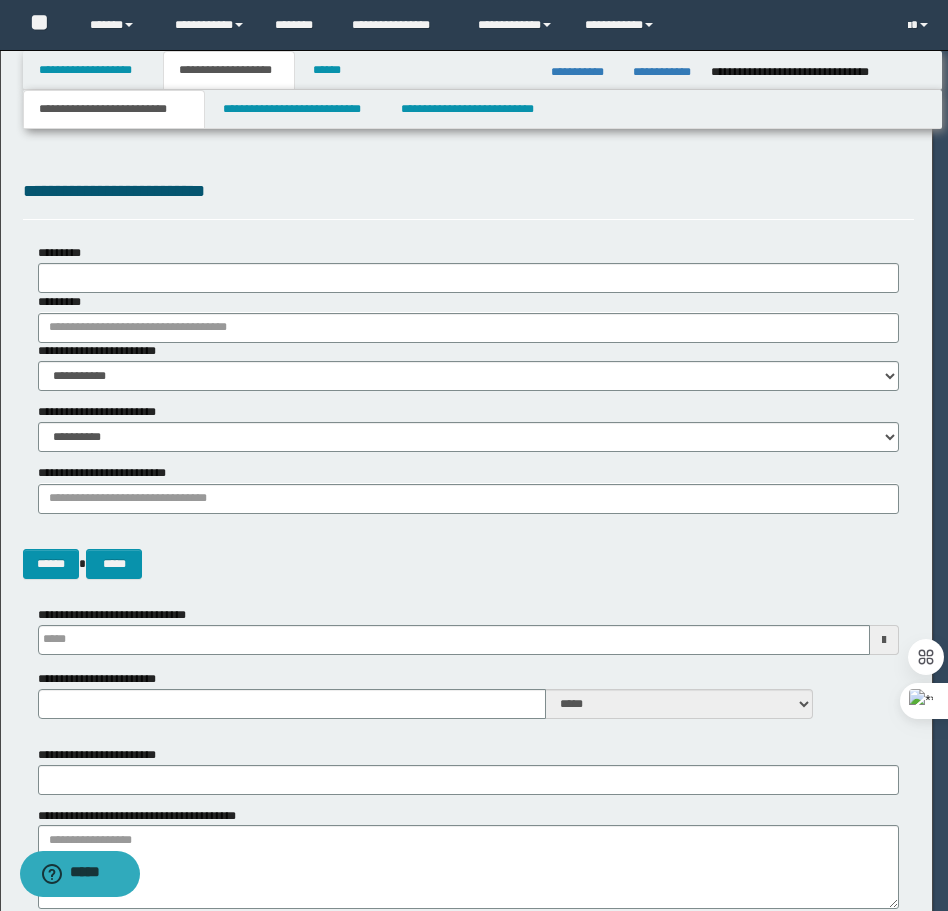 type 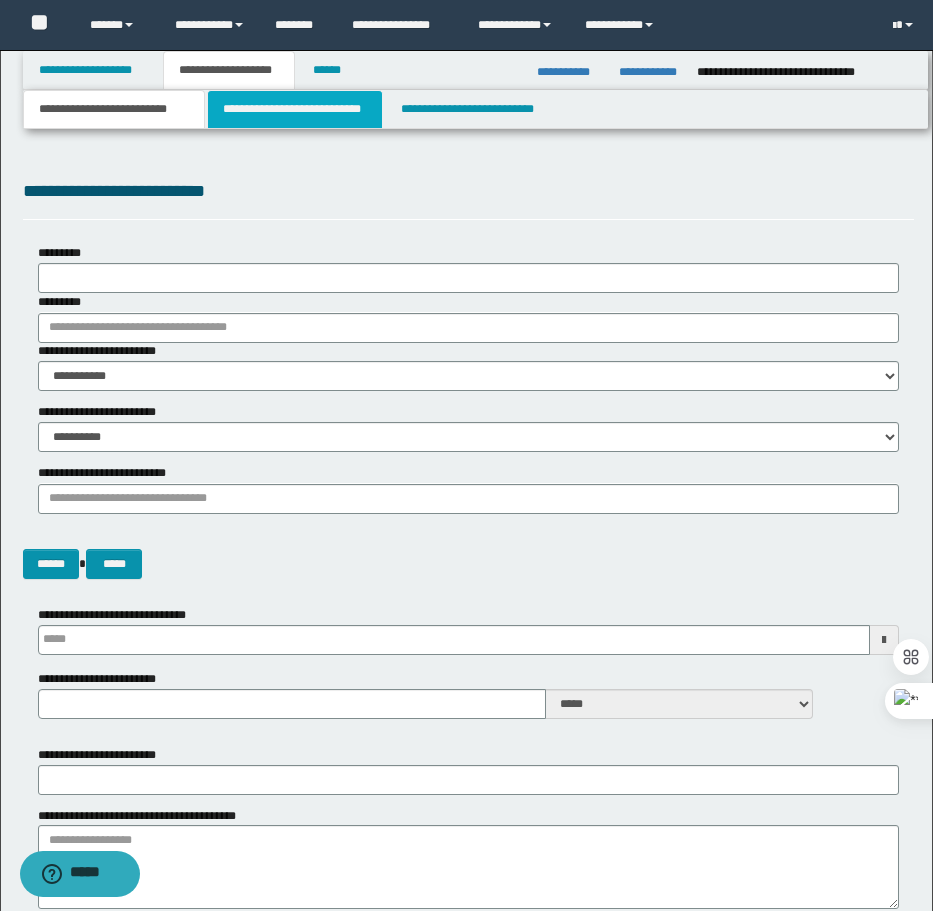 click on "**********" at bounding box center (295, 109) 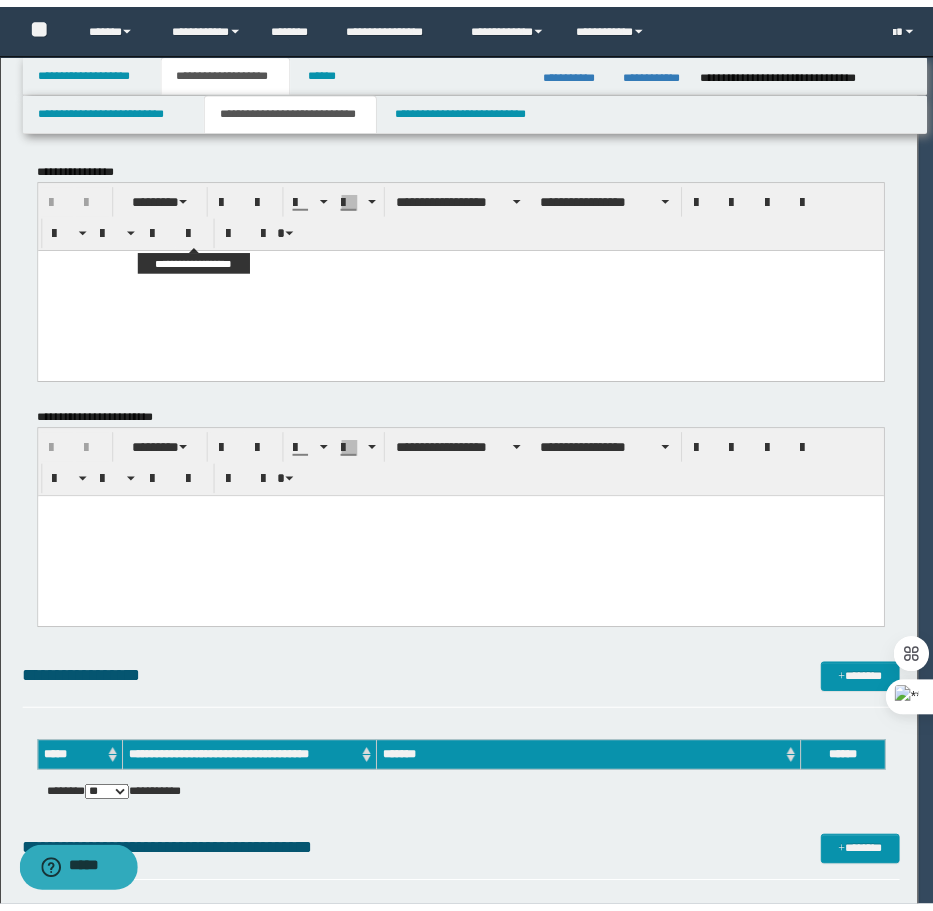 scroll, scrollTop: 0, scrollLeft: 0, axis: both 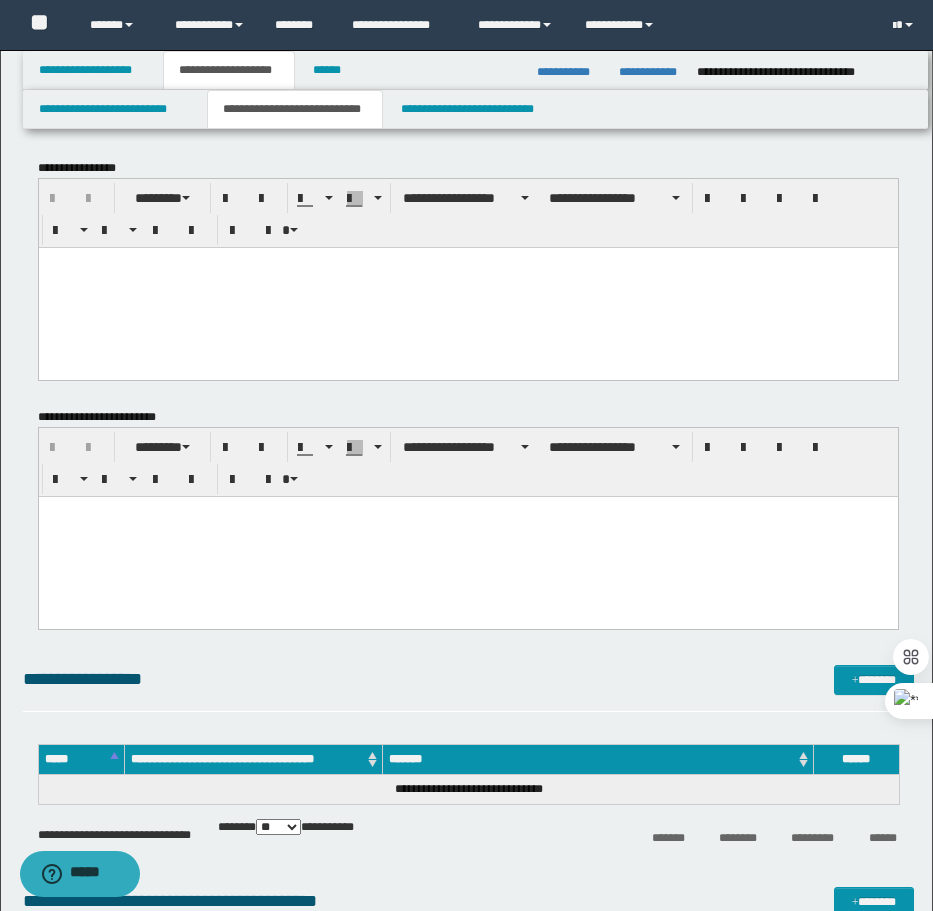 click at bounding box center (467, 287) 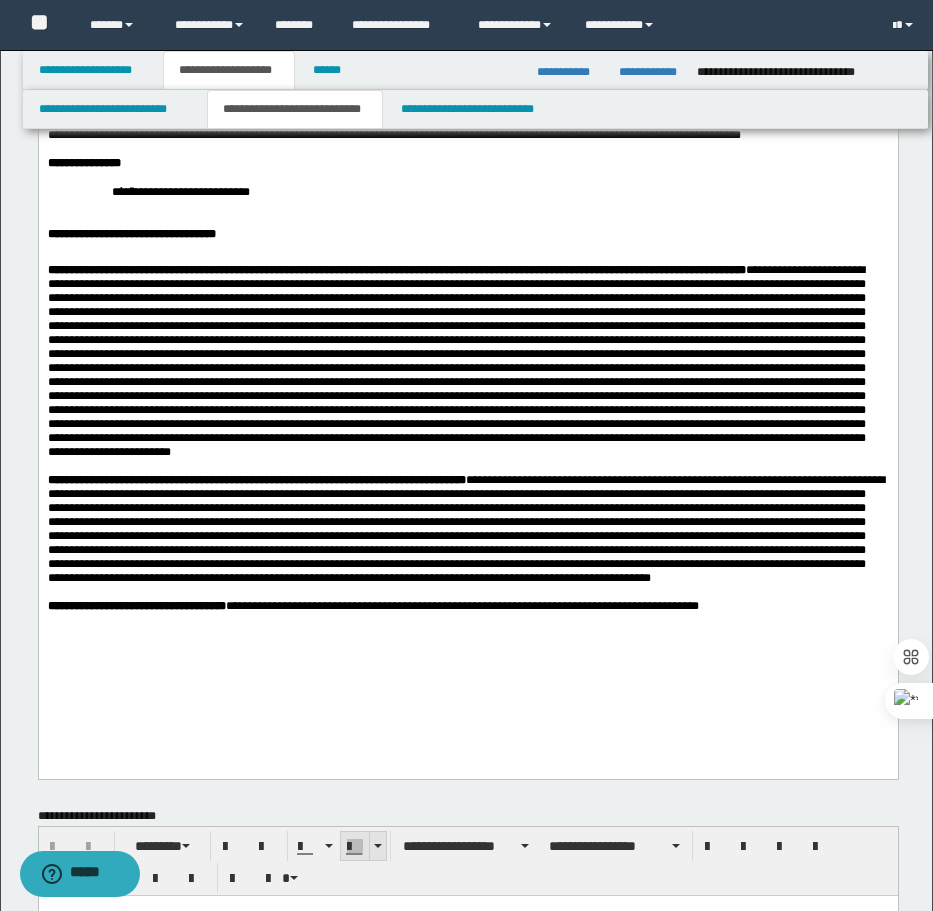 scroll, scrollTop: 500, scrollLeft: 0, axis: vertical 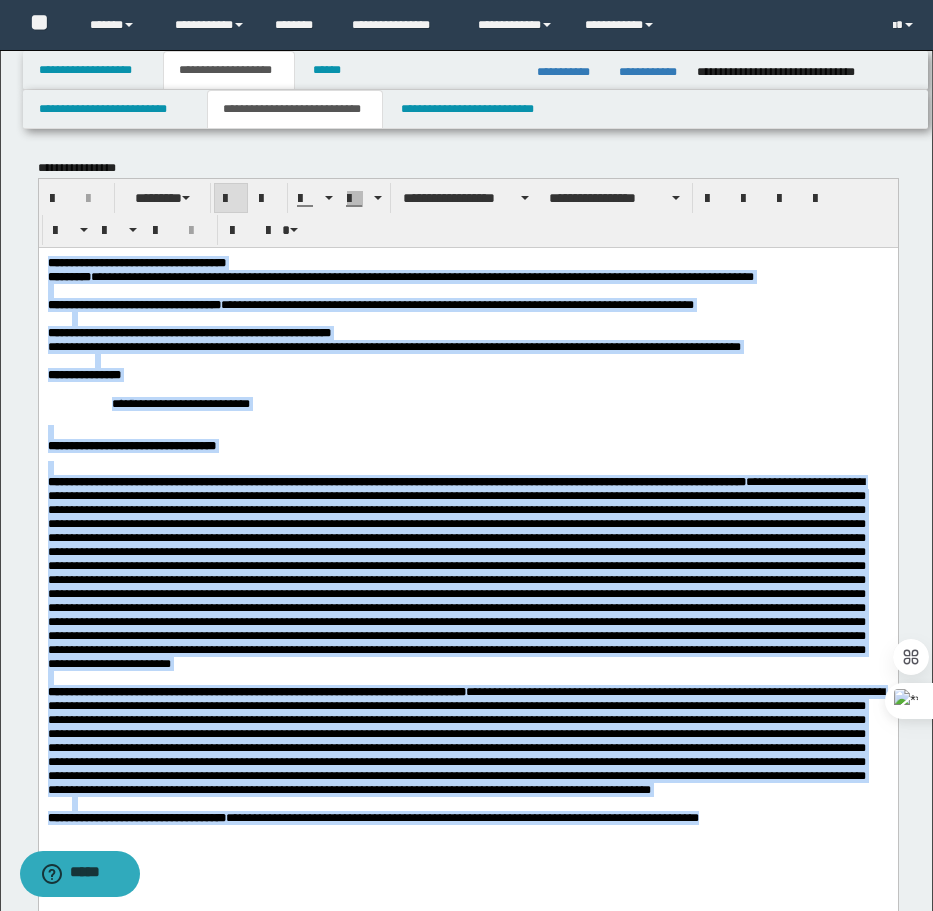 drag, startPoint x: 741, startPoint y: 884, endPoint x: 44, endPoint y: 262, distance: 934.1804 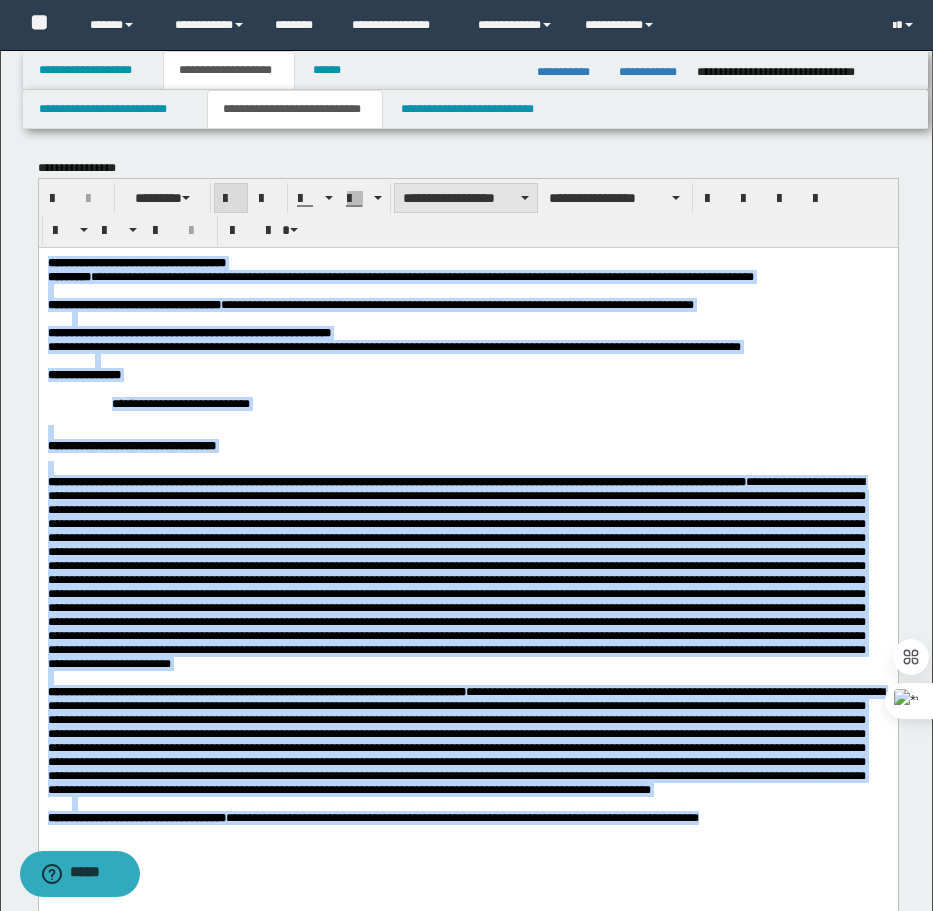 click on "**********" at bounding box center [466, 198] 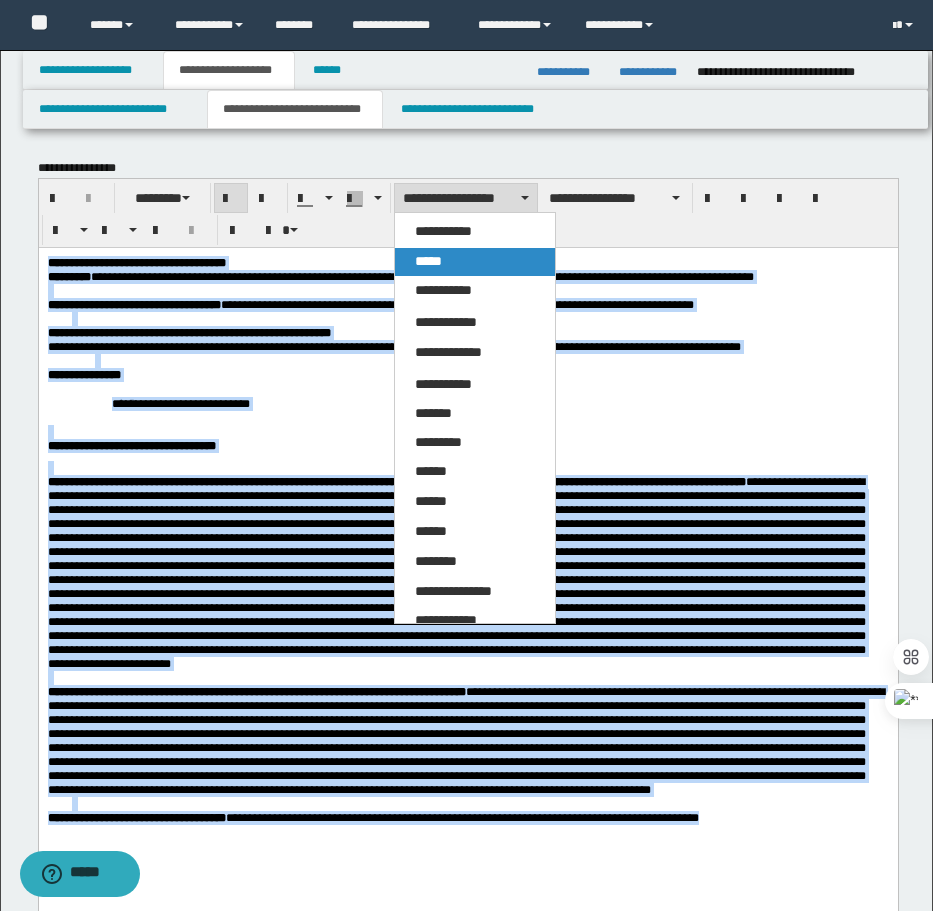 drag, startPoint x: 435, startPoint y: 261, endPoint x: 418, endPoint y: 10, distance: 251.57504 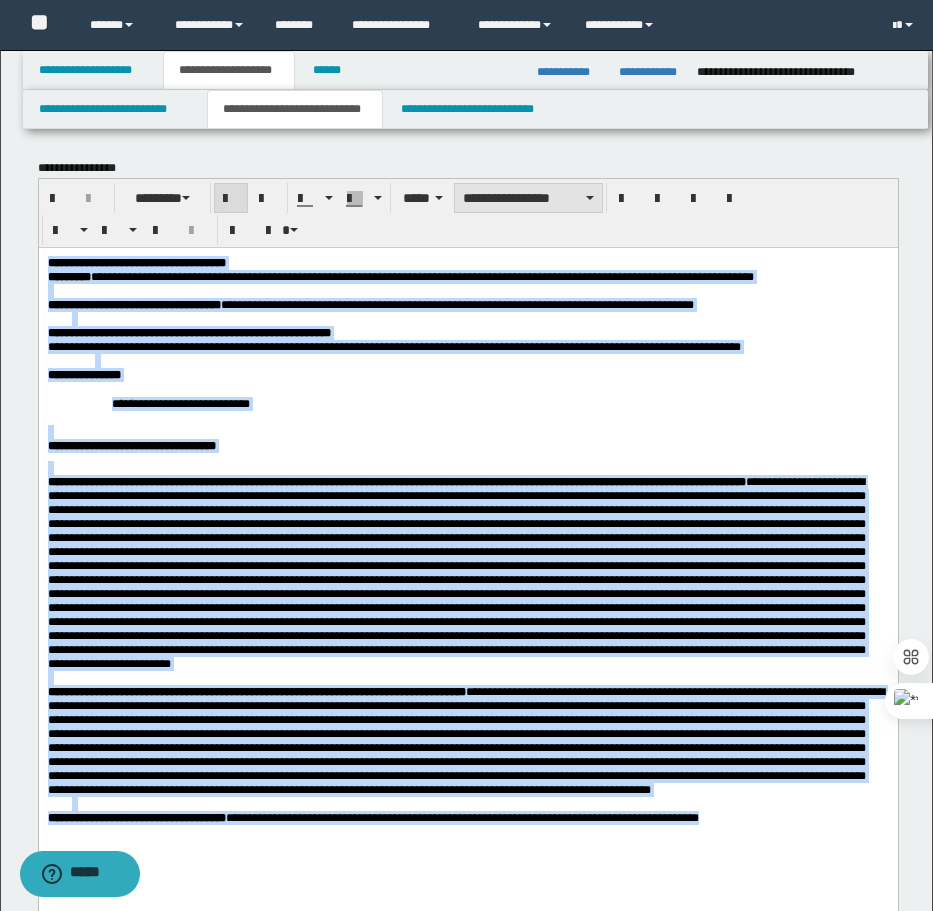 click on "**********" at bounding box center (528, 198) 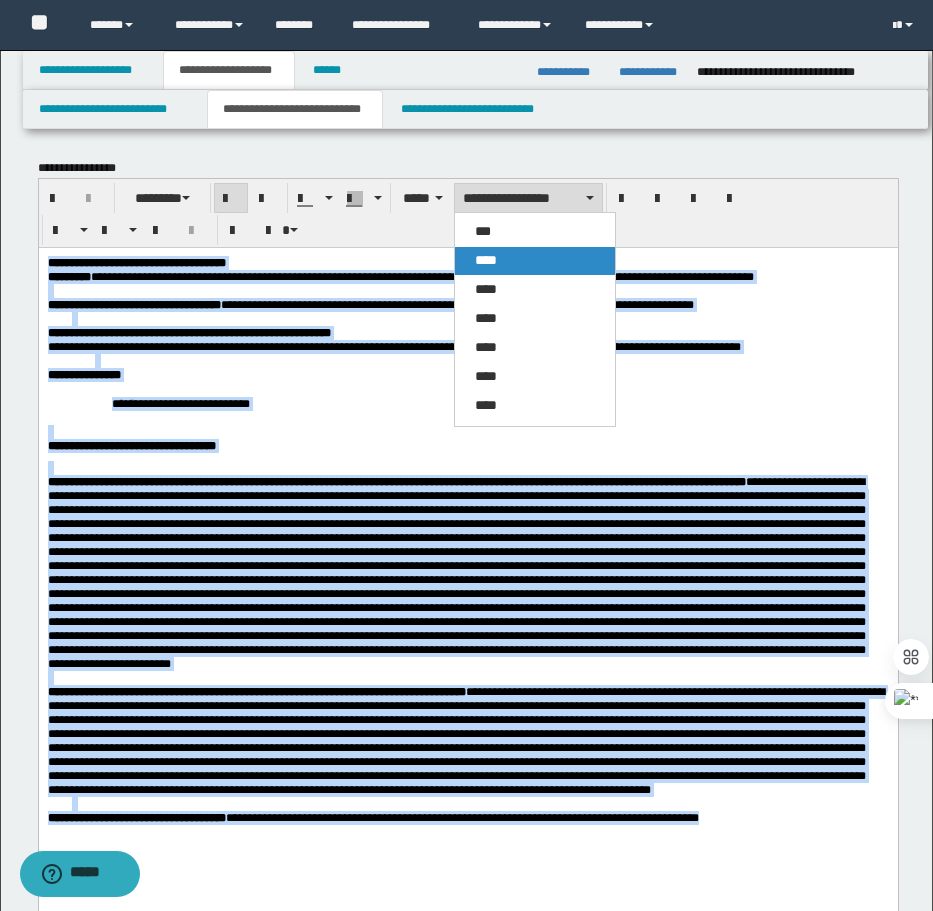 click on "****" at bounding box center (535, 261) 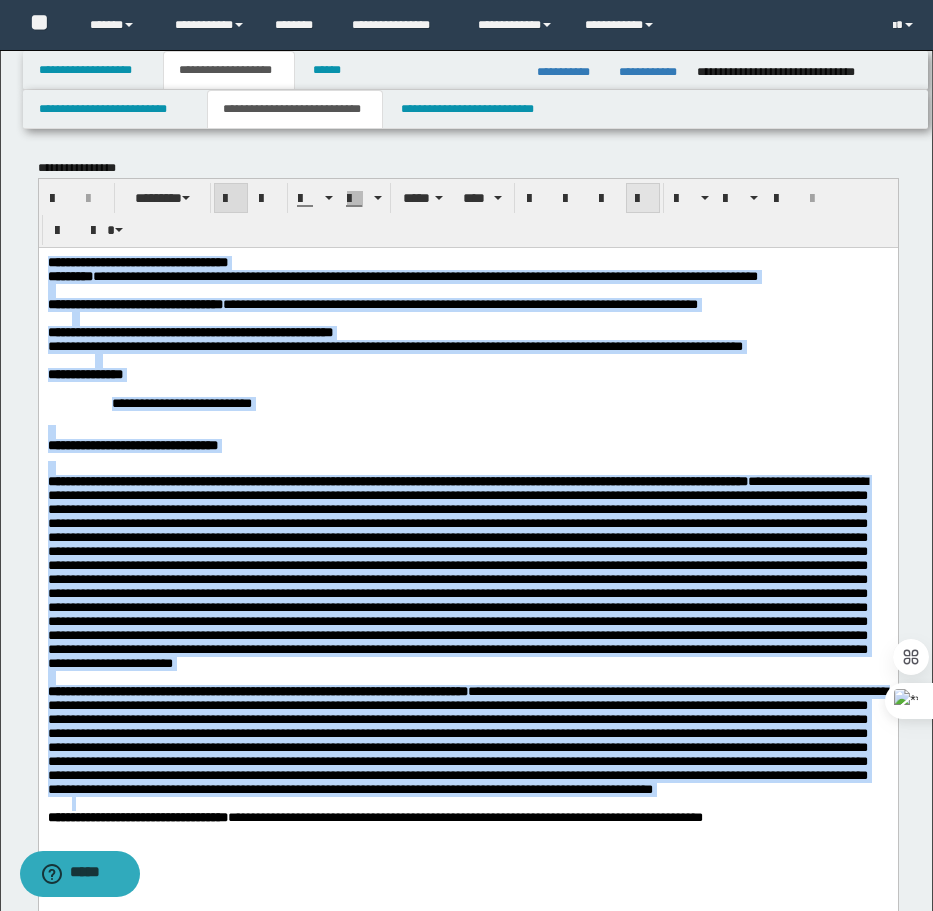 click at bounding box center (643, 199) 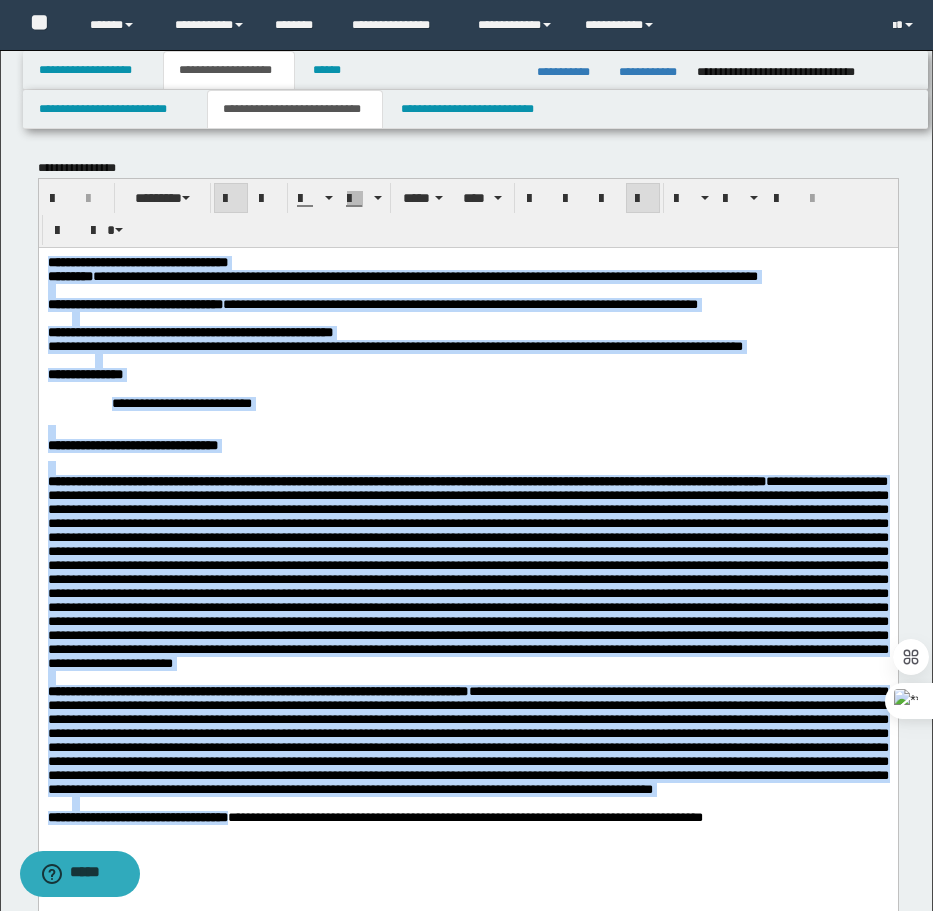 click on "**********" at bounding box center (467, 374) 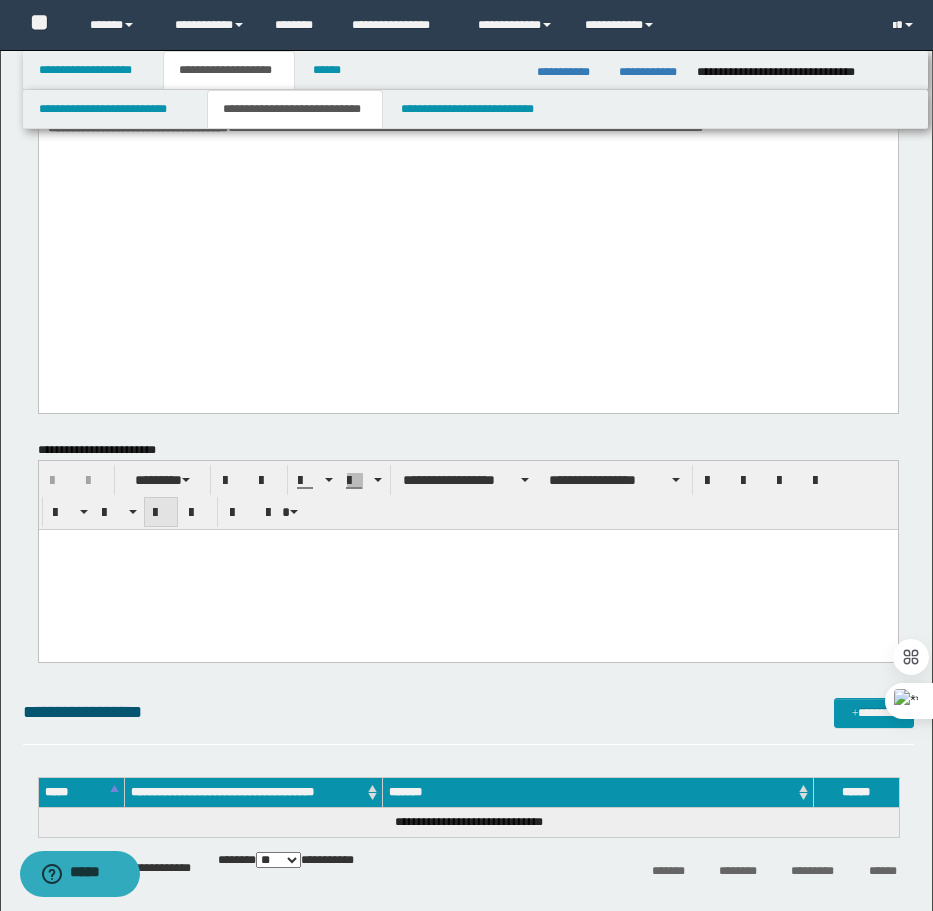 scroll, scrollTop: 800, scrollLeft: 0, axis: vertical 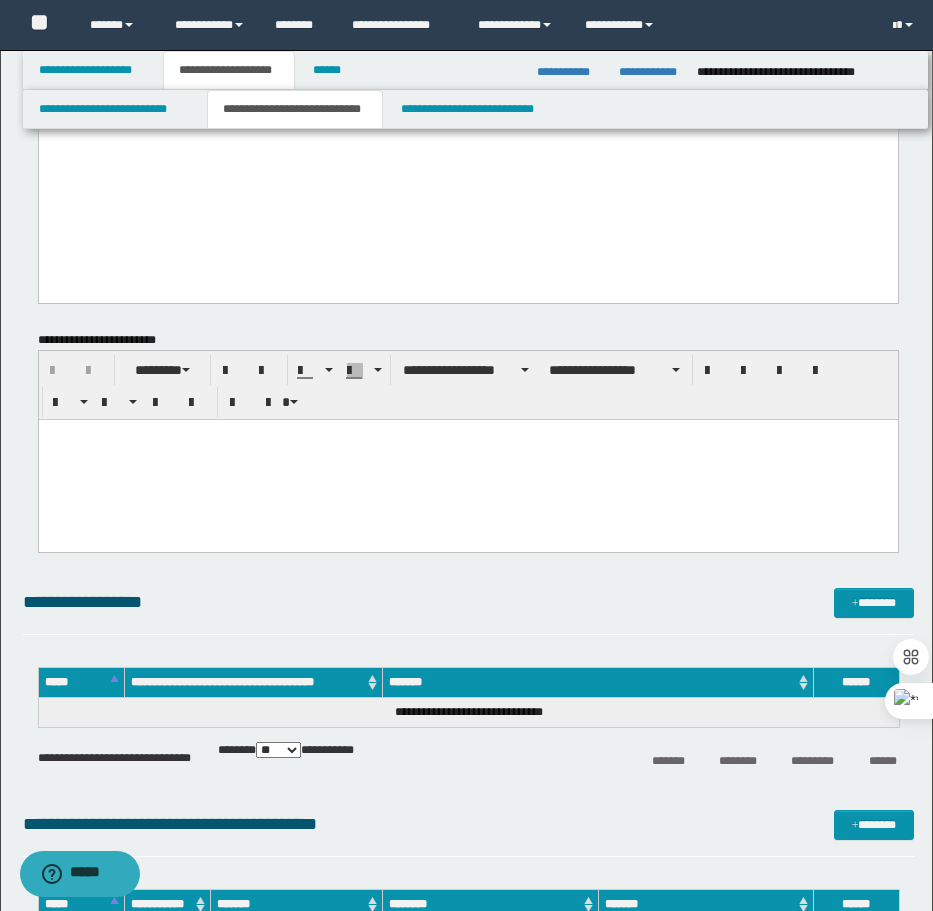click at bounding box center (467, 459) 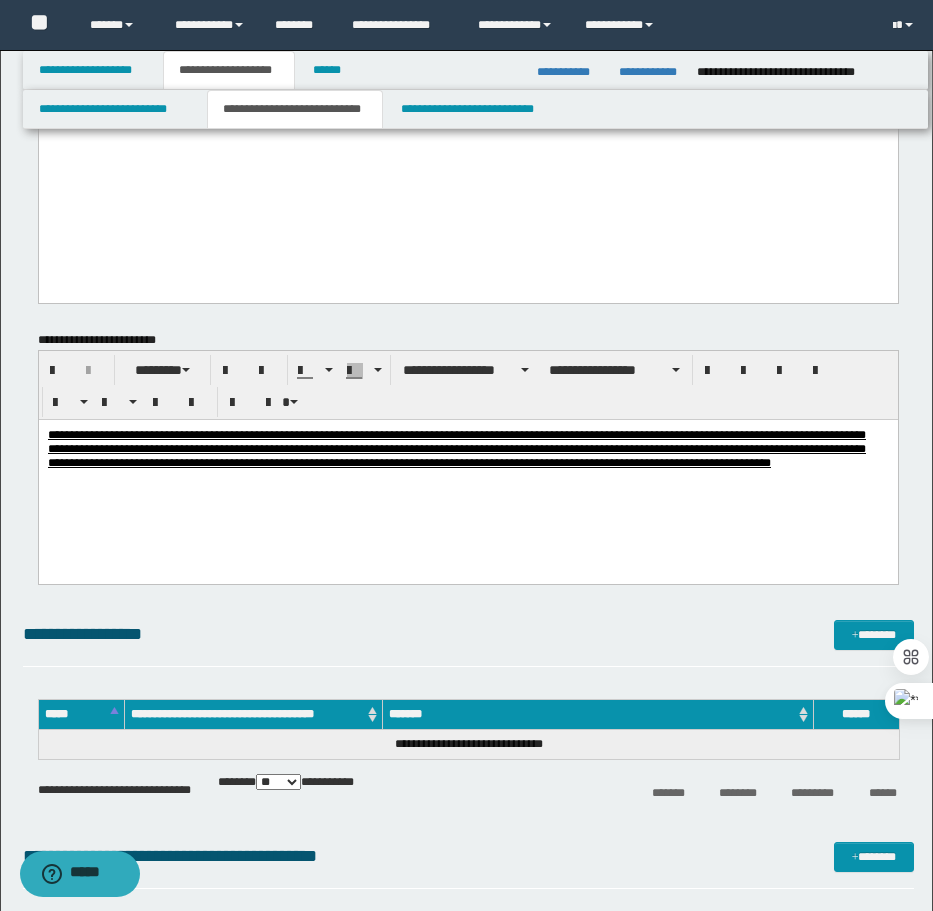 click on "**********" at bounding box center (456, 448) 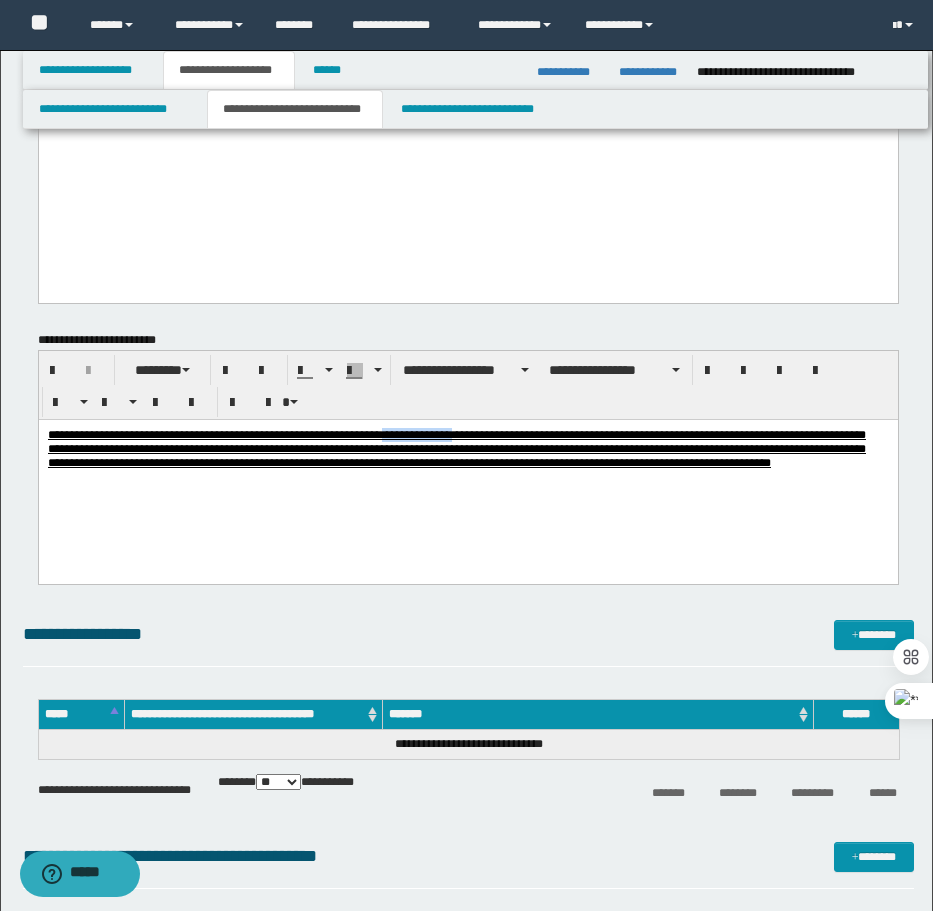 click on "**********" at bounding box center [456, 448] 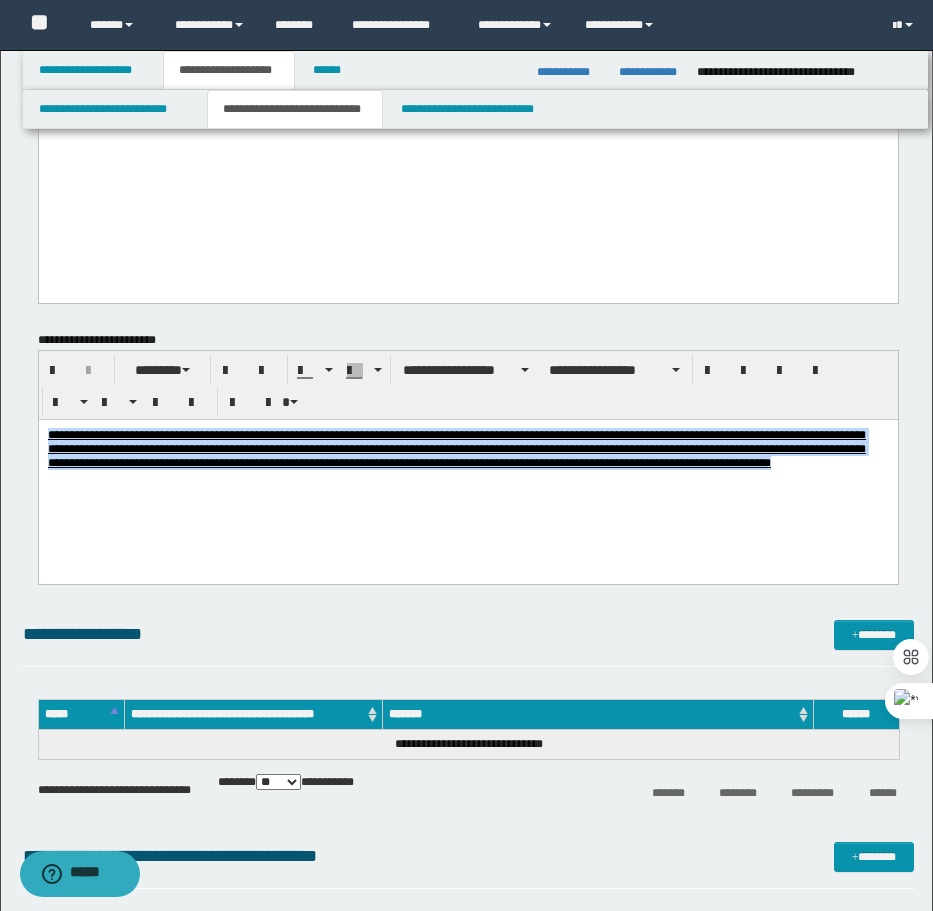 click on "**********" at bounding box center (456, 448) 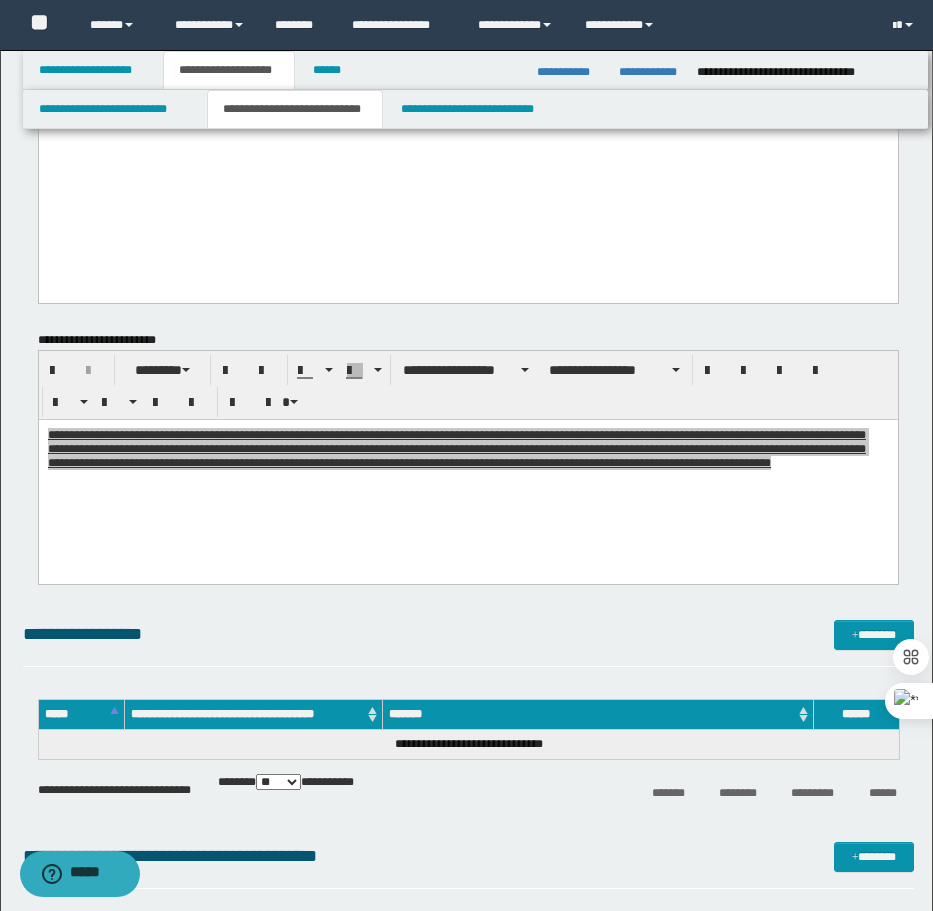 click on "**********" at bounding box center (468, 385) 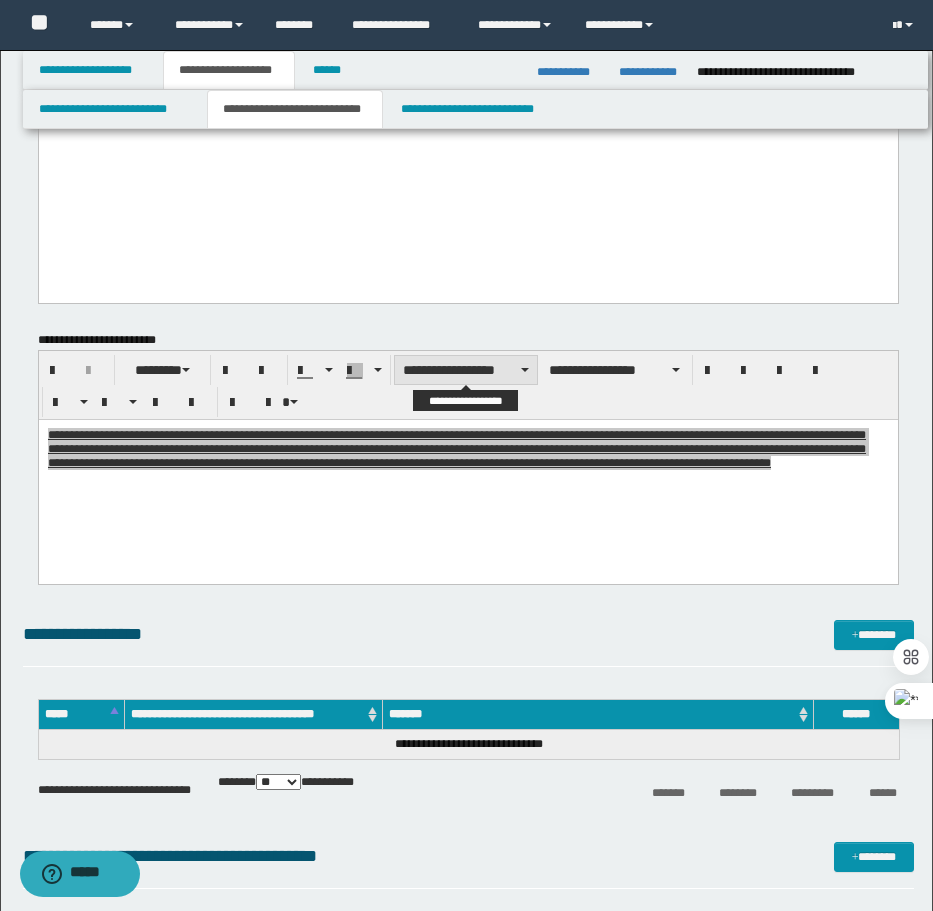 click on "**********" at bounding box center [466, 370] 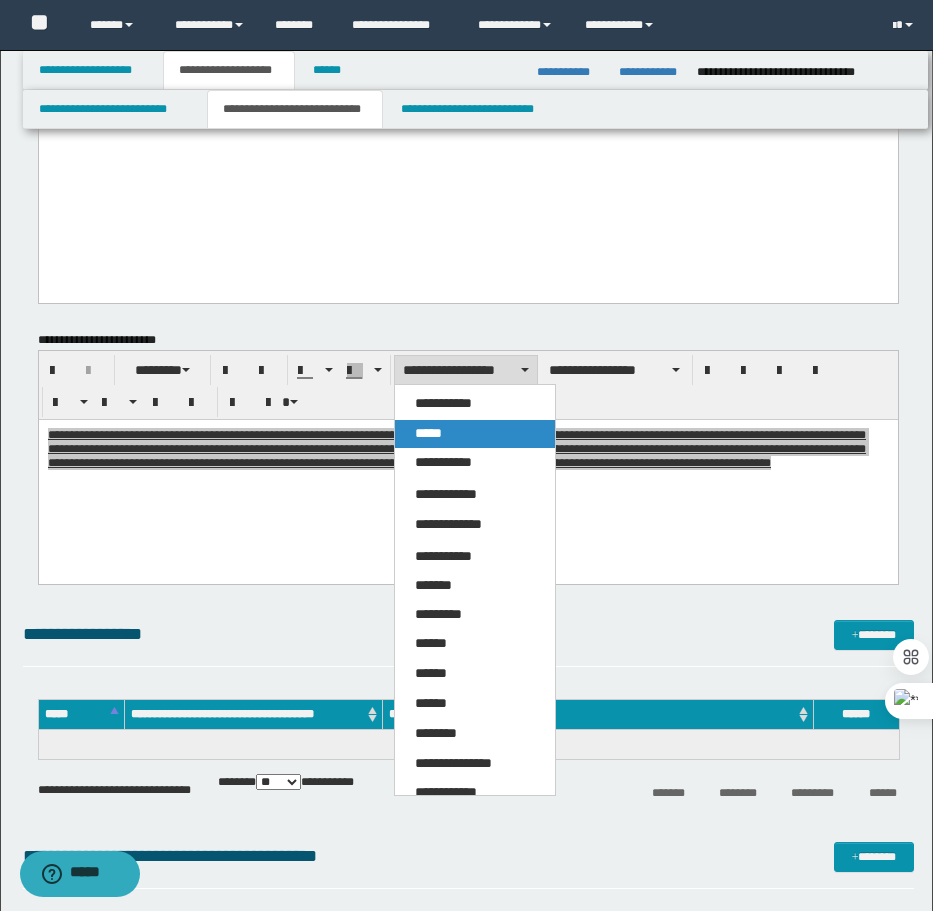 click on "*****" at bounding box center [475, 434] 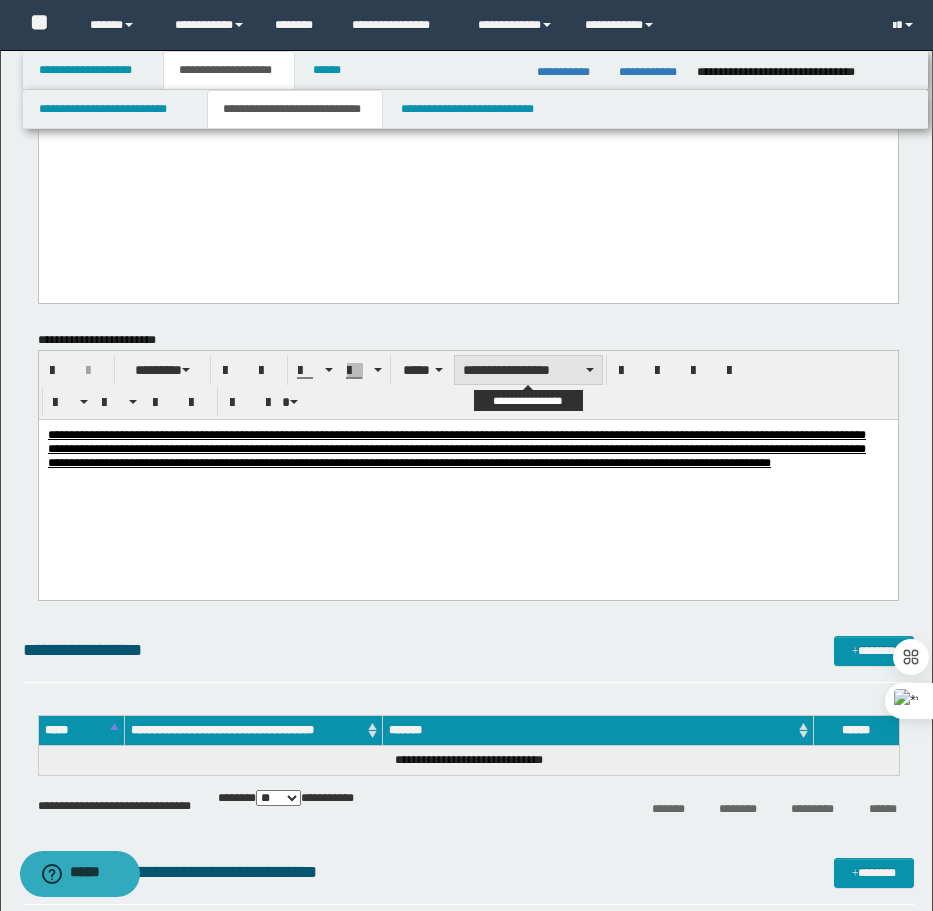 click on "**********" at bounding box center [528, 370] 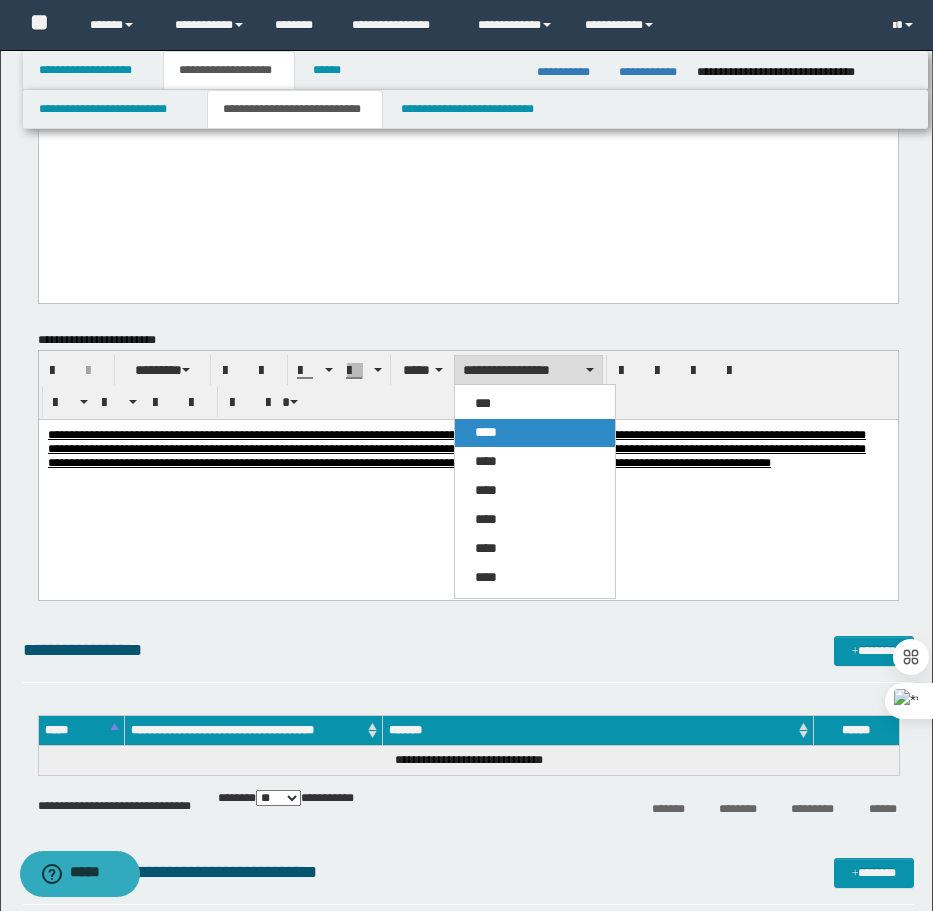 click on "****" at bounding box center (535, 433) 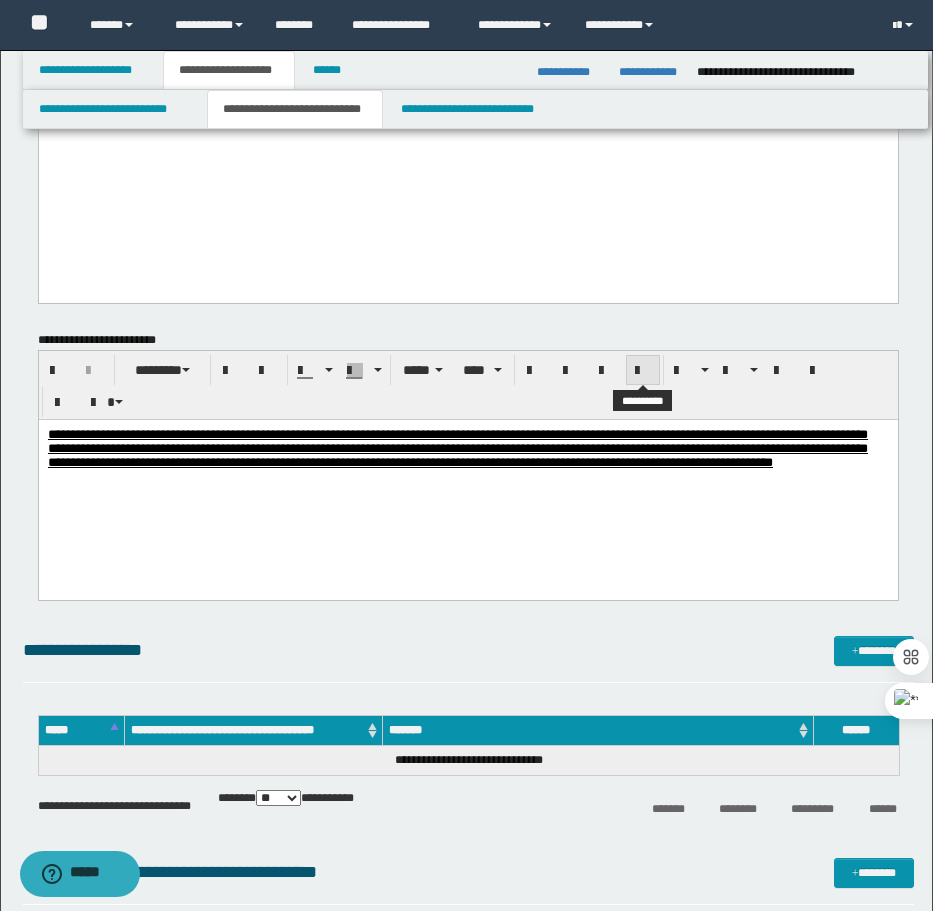 click at bounding box center (643, 371) 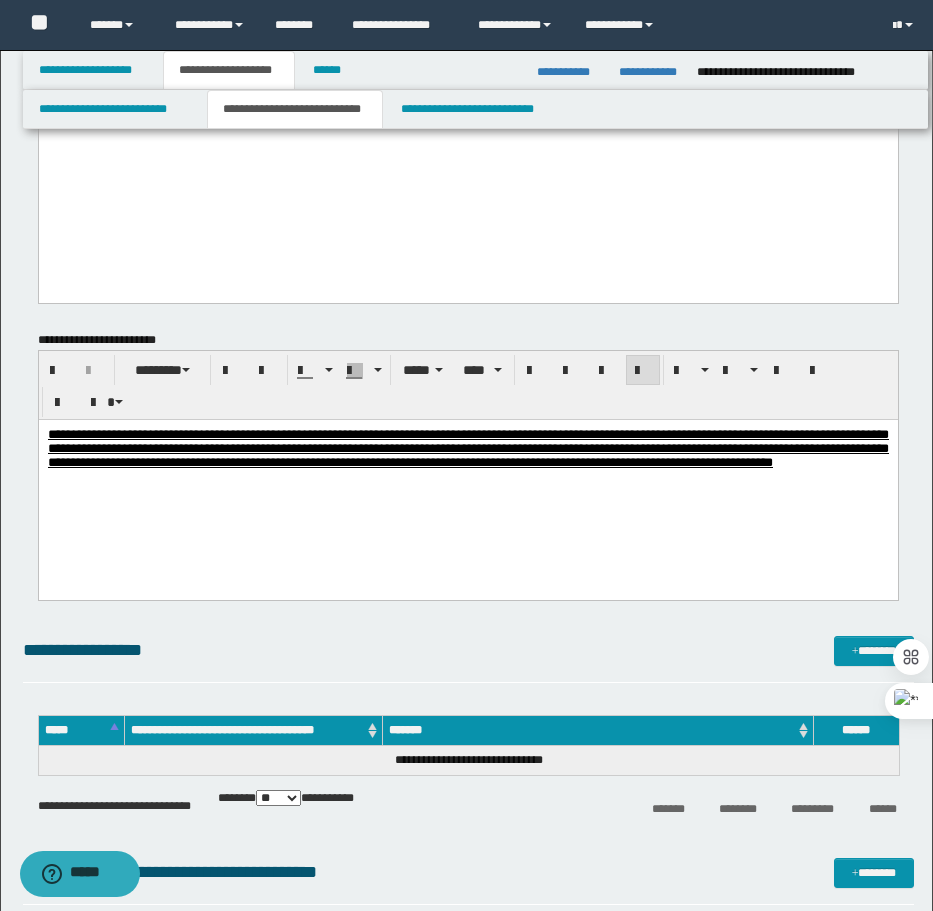 click on "**********" at bounding box center (467, 473) 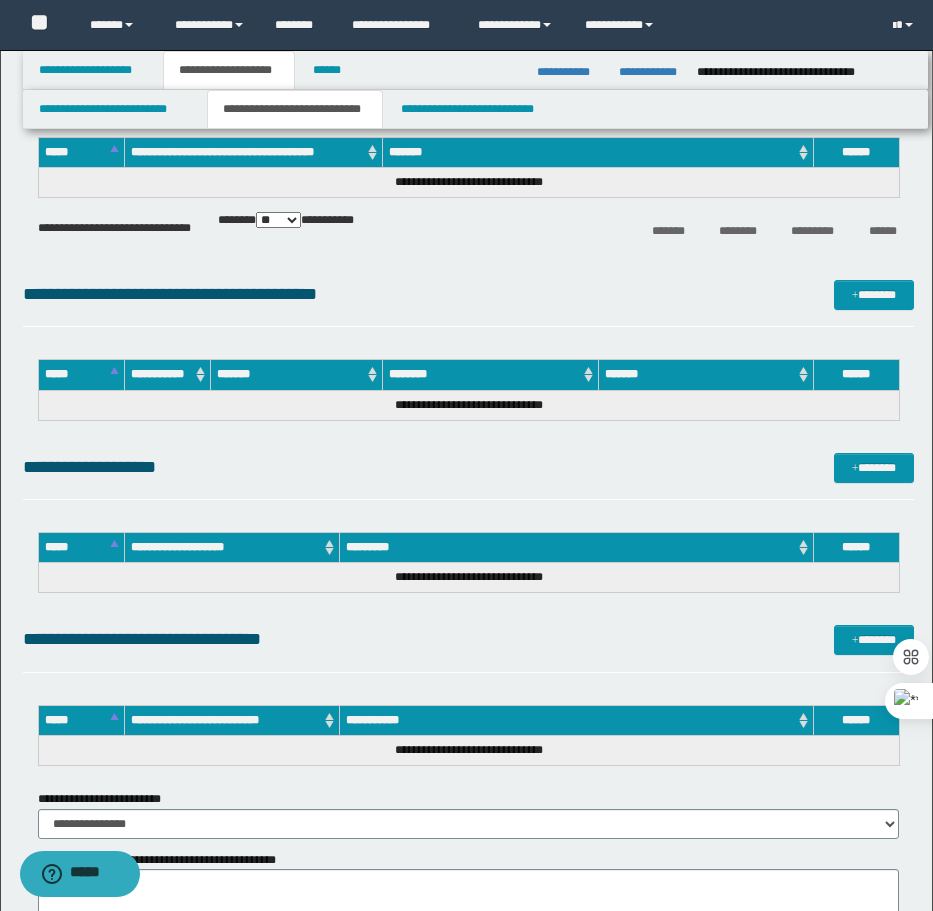 scroll, scrollTop: 1400, scrollLeft: 0, axis: vertical 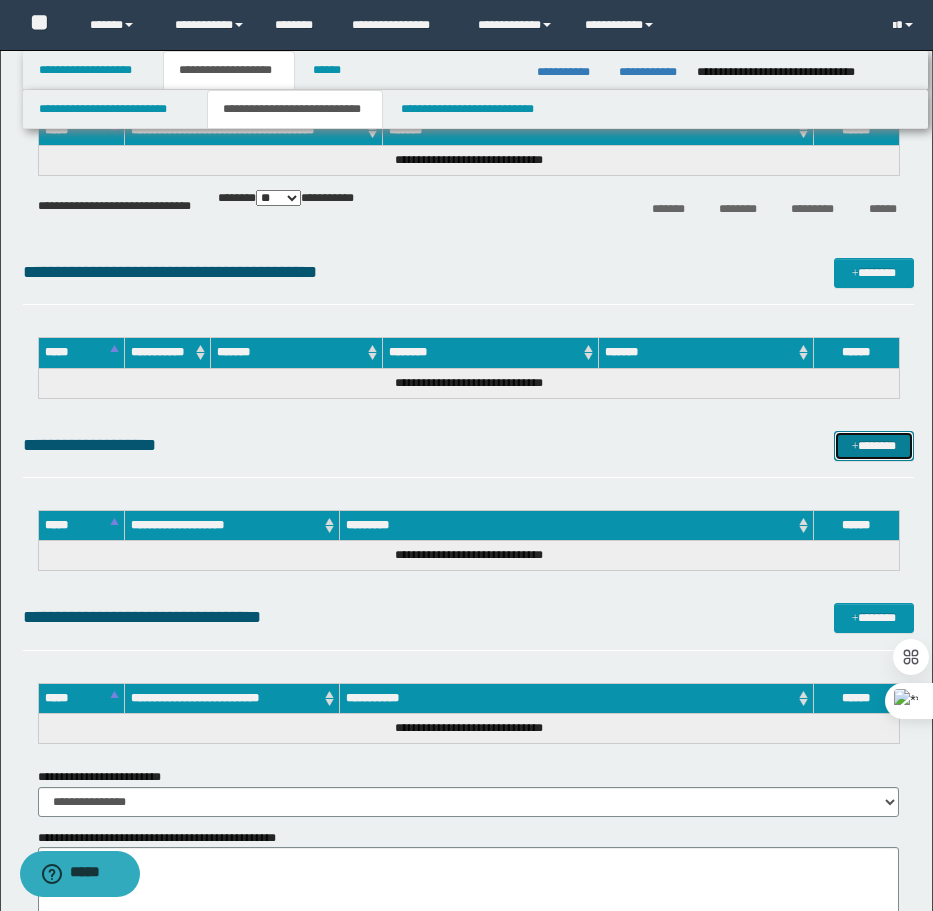 drag, startPoint x: 879, startPoint y: 456, endPoint x: 764, endPoint y: 415, distance: 122.09013 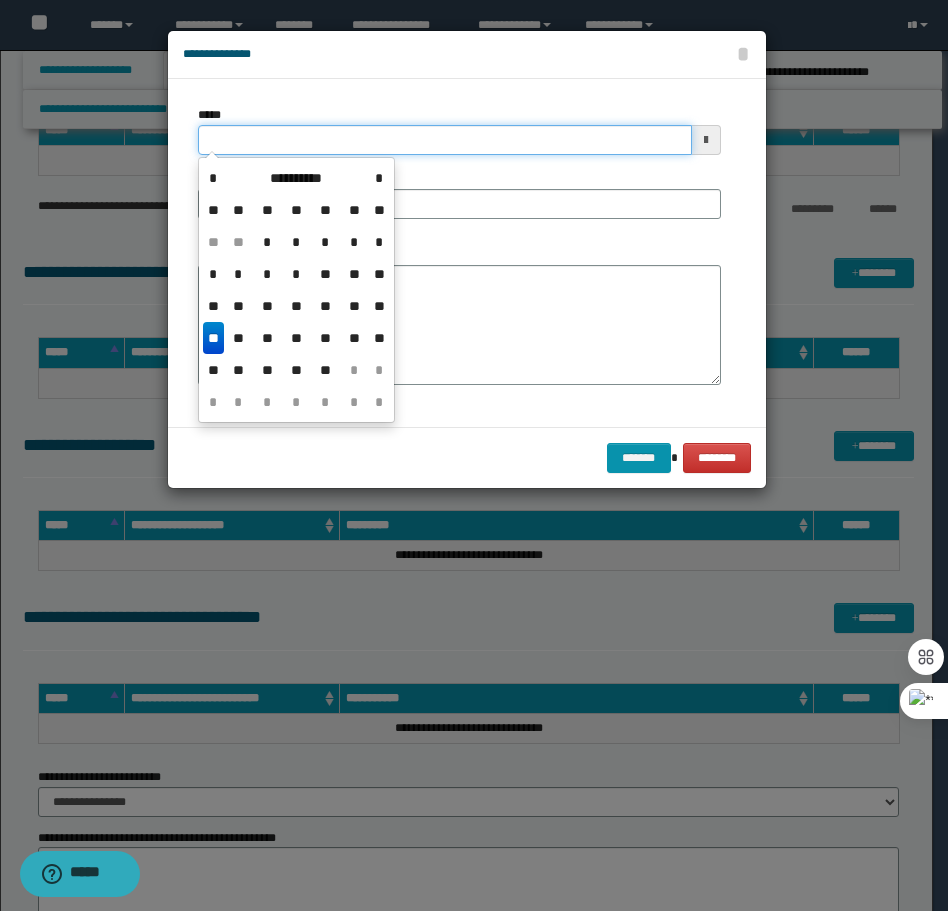 drag, startPoint x: 264, startPoint y: 136, endPoint x: 264, endPoint y: 147, distance: 11 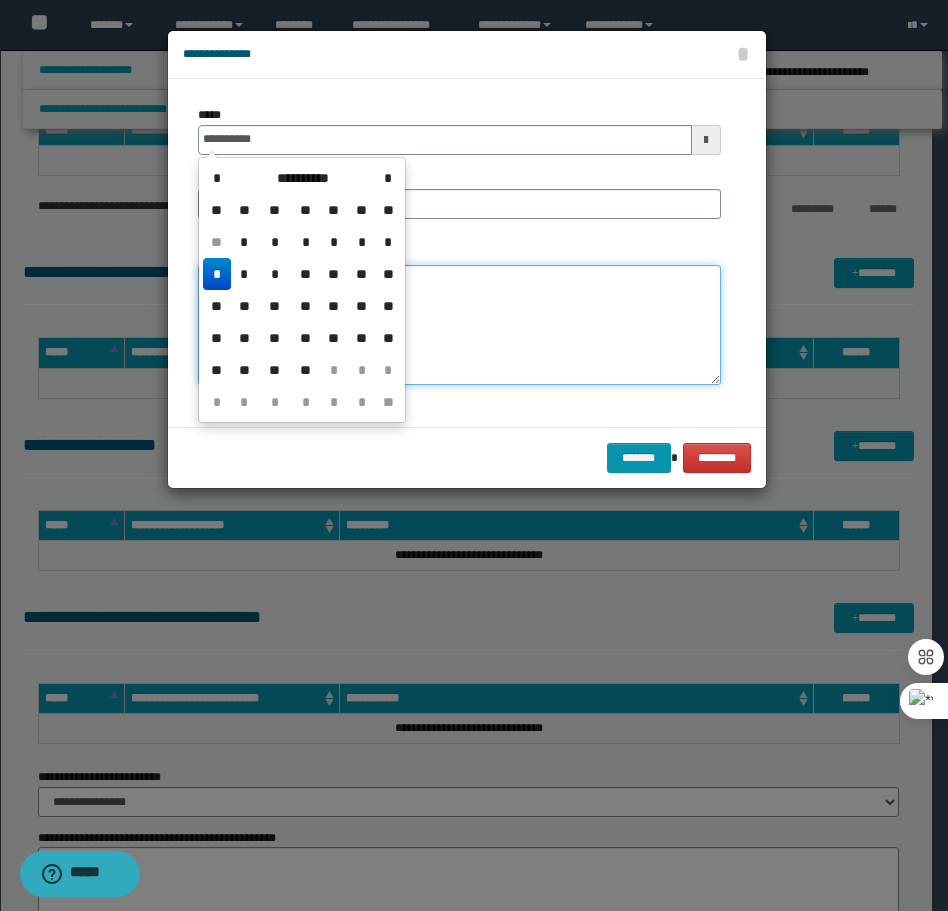 type on "**********" 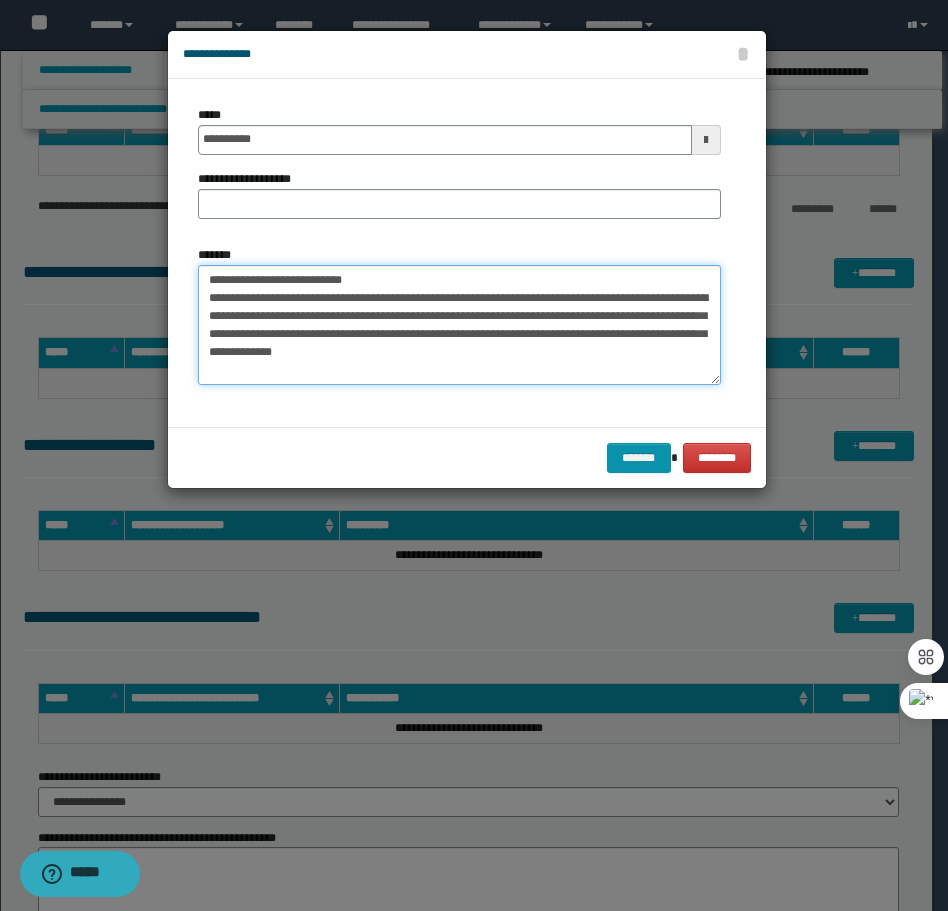 drag, startPoint x: 342, startPoint y: 279, endPoint x: 273, endPoint y: 281, distance: 69.02898 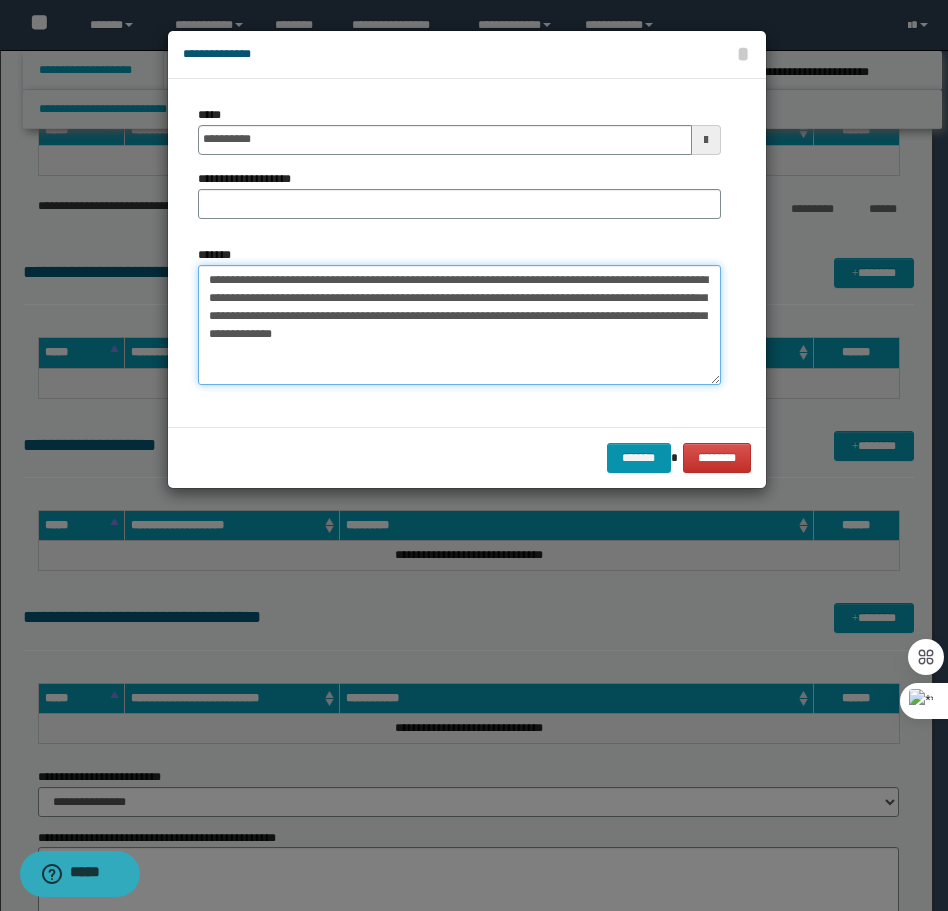 type on "**********" 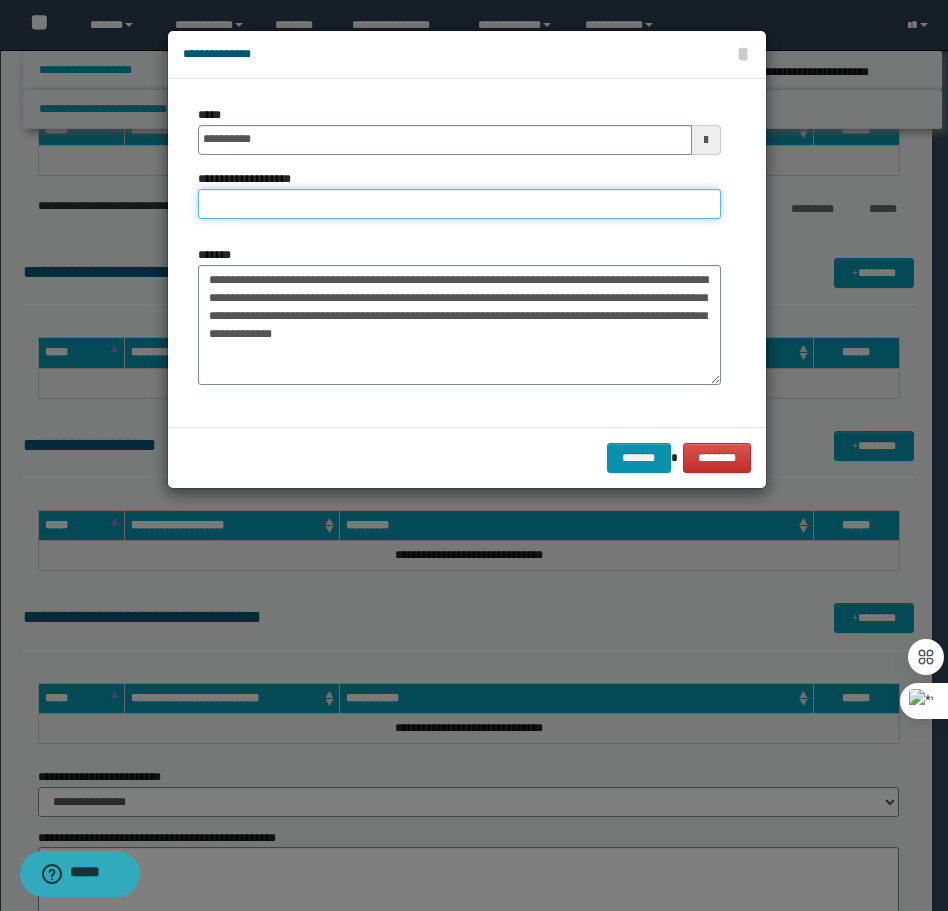 click on "**********" at bounding box center [459, 204] 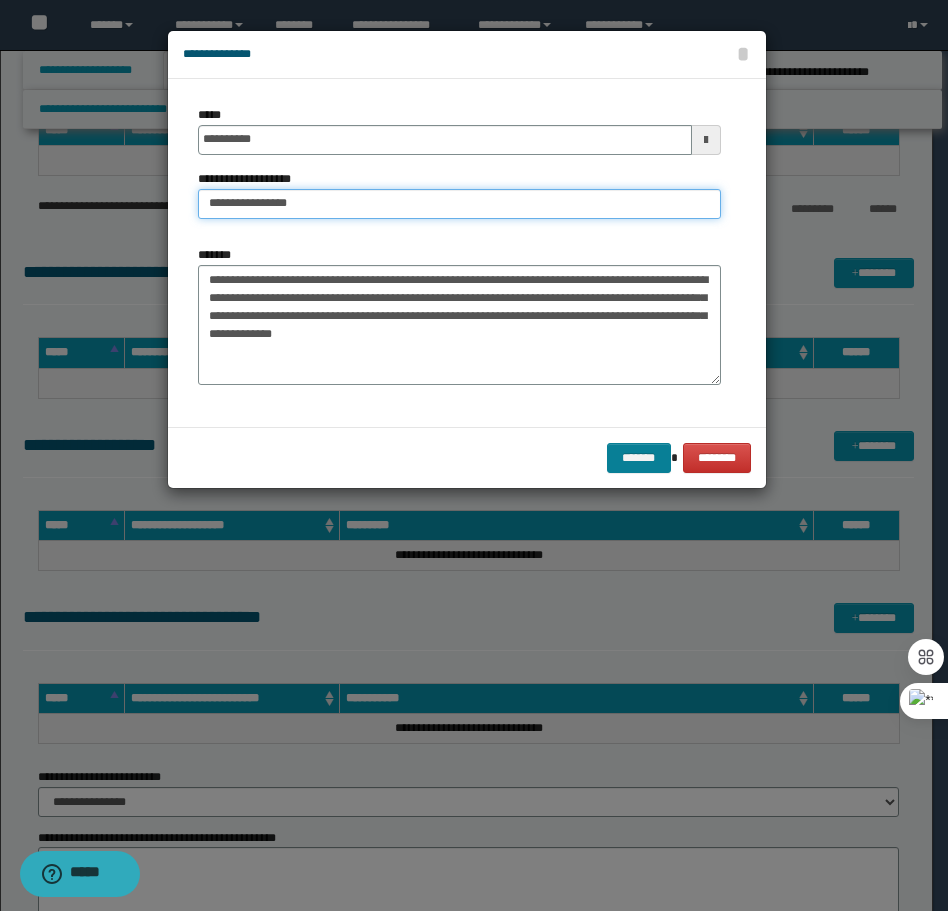 type on "**********" 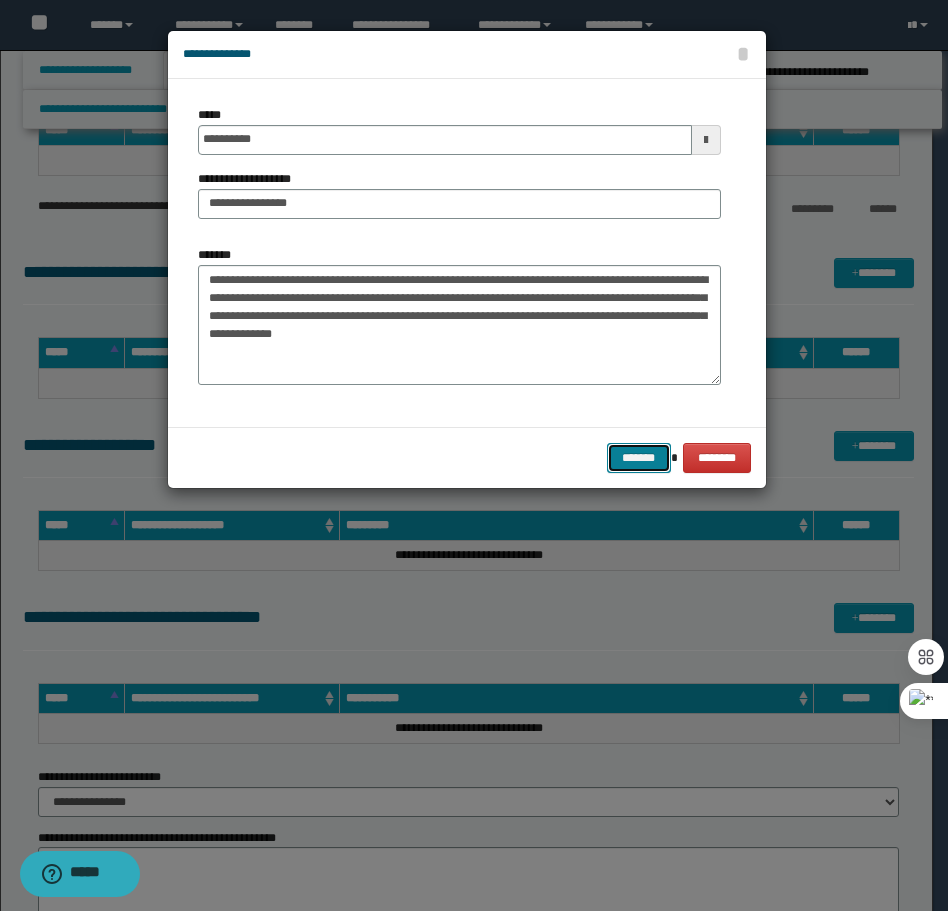 click on "*******" at bounding box center (639, 458) 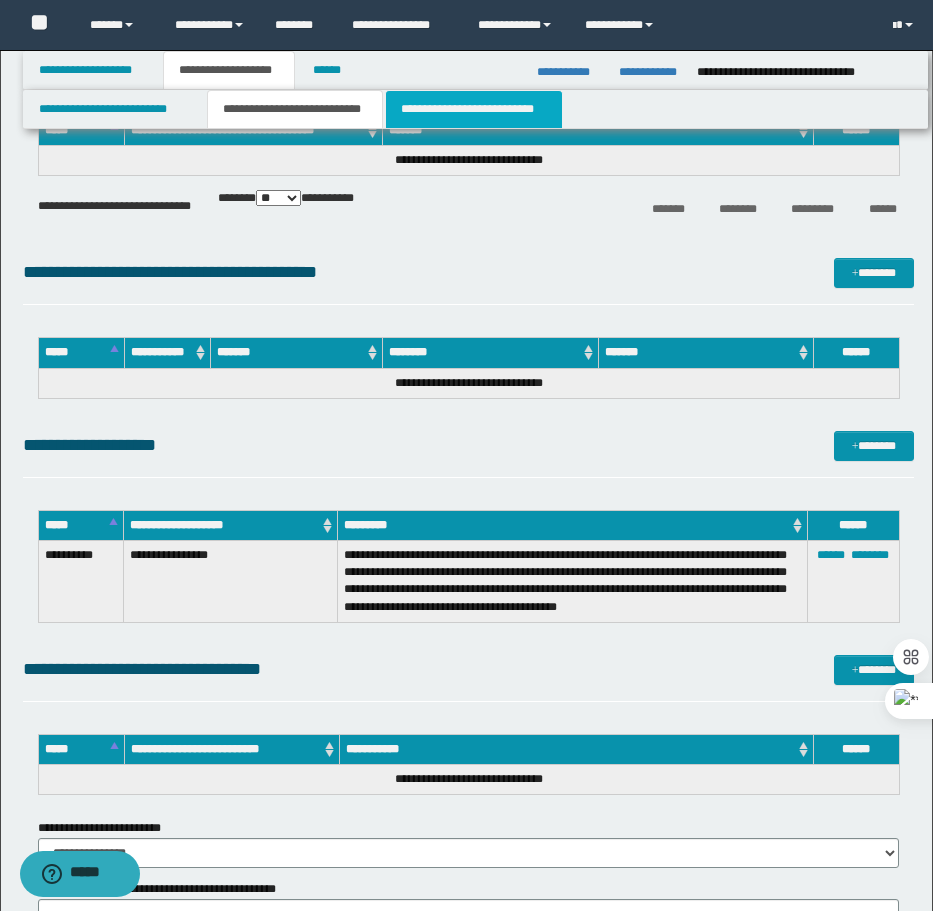 click on "**********" at bounding box center (474, 109) 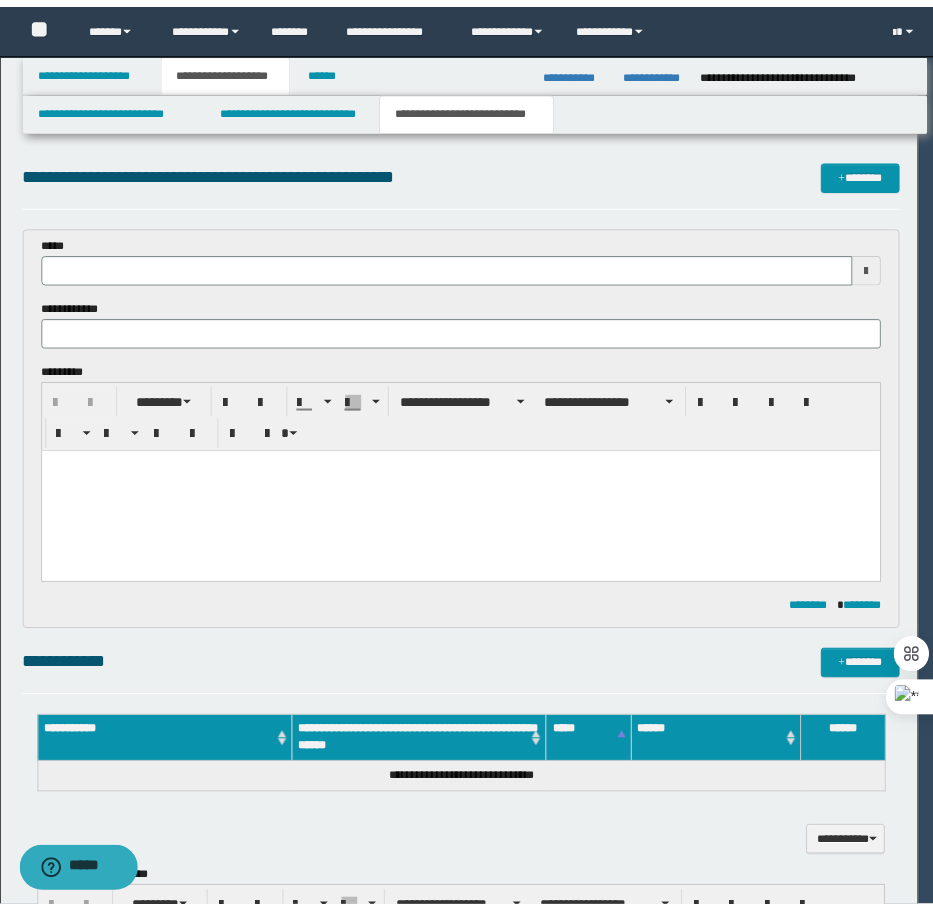 scroll, scrollTop: 0, scrollLeft: 0, axis: both 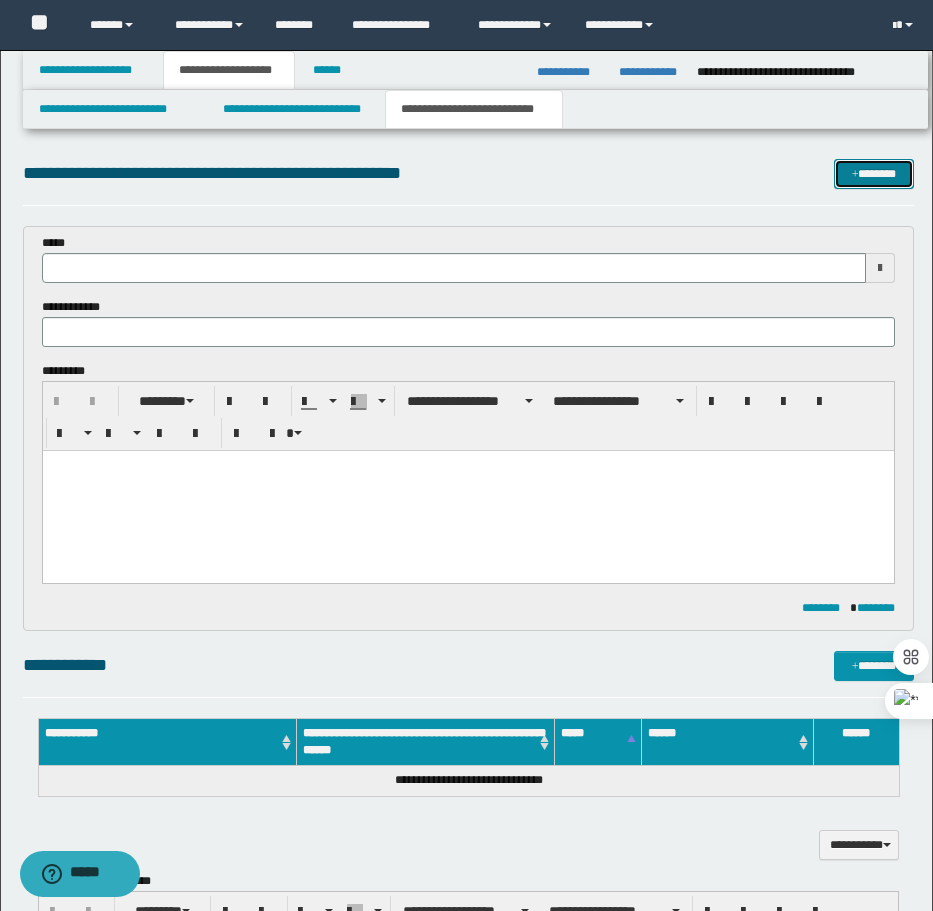 click on "*******" at bounding box center (874, 174) 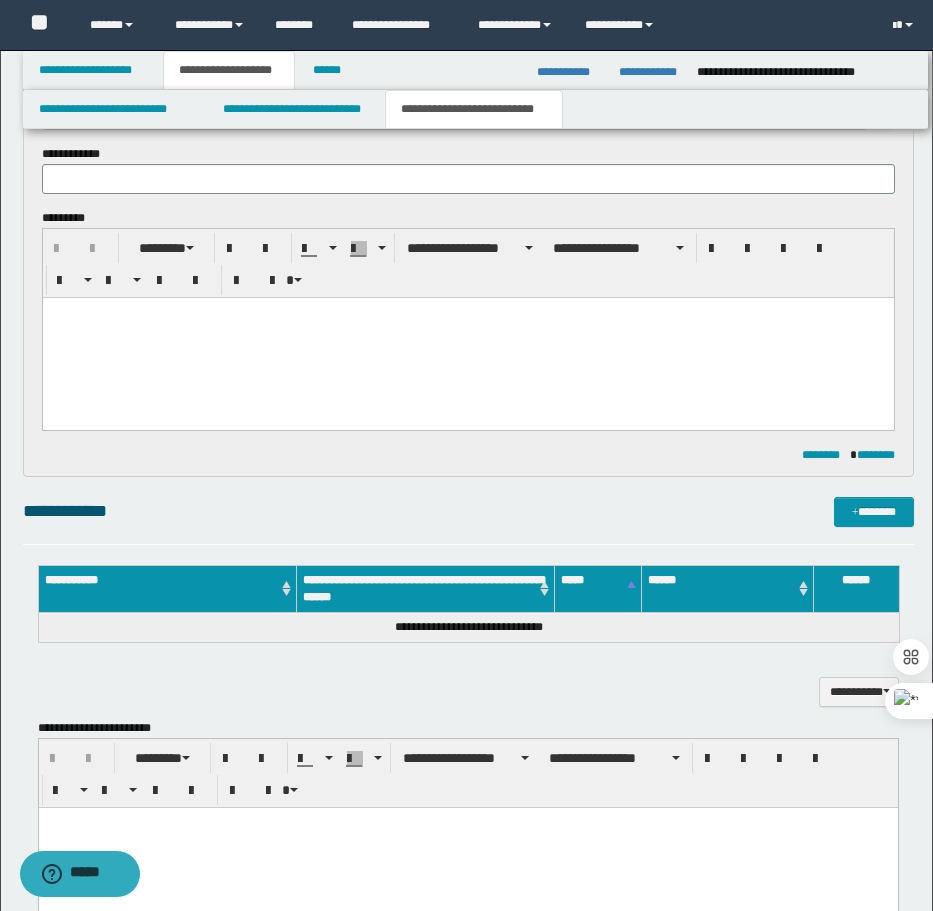 scroll, scrollTop: 0, scrollLeft: 0, axis: both 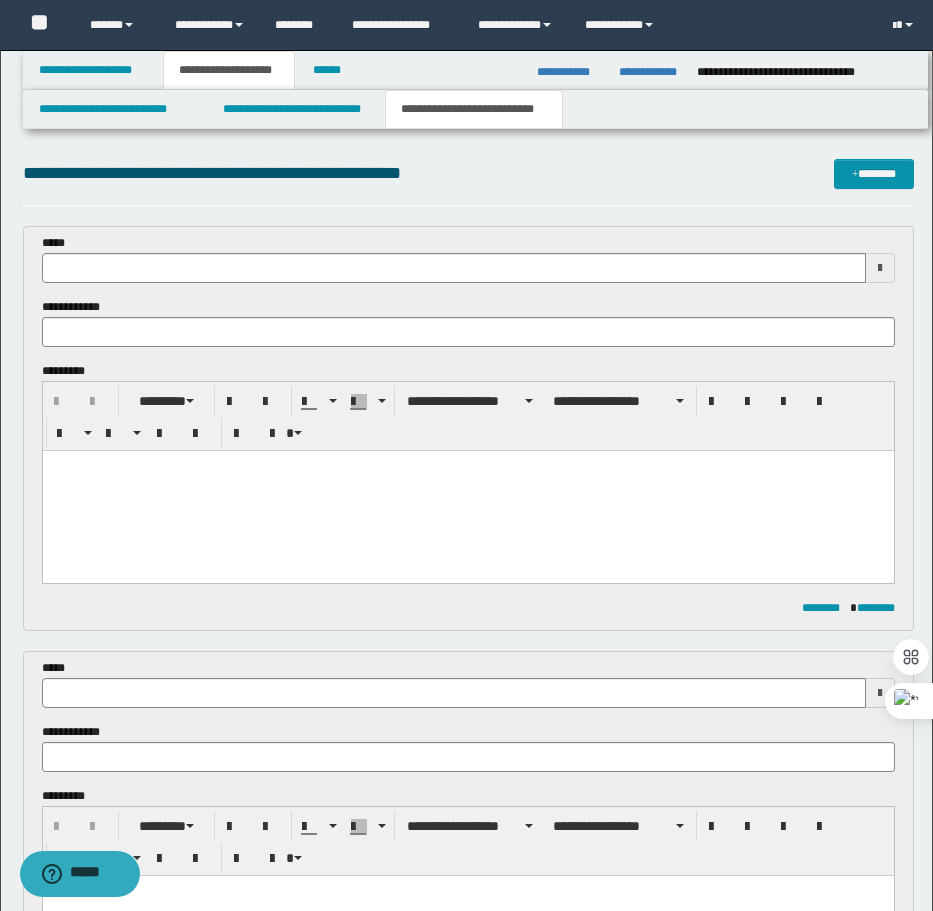 click at bounding box center [467, 491] 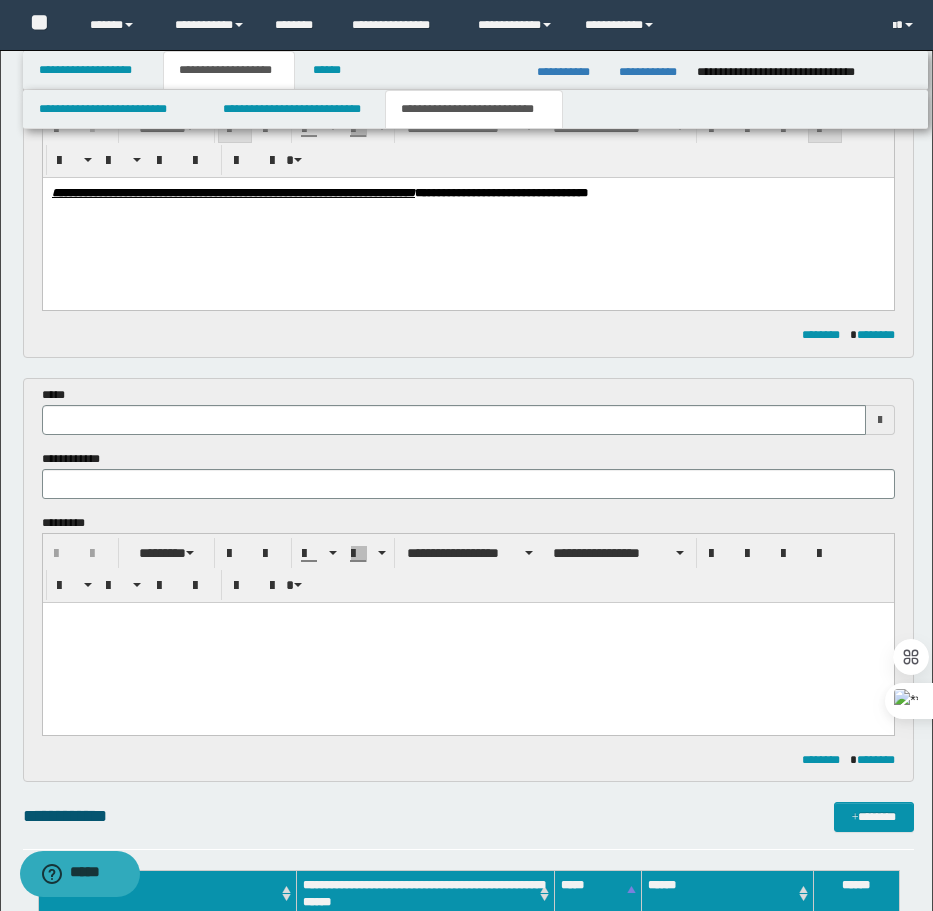 scroll, scrollTop: 300, scrollLeft: 0, axis: vertical 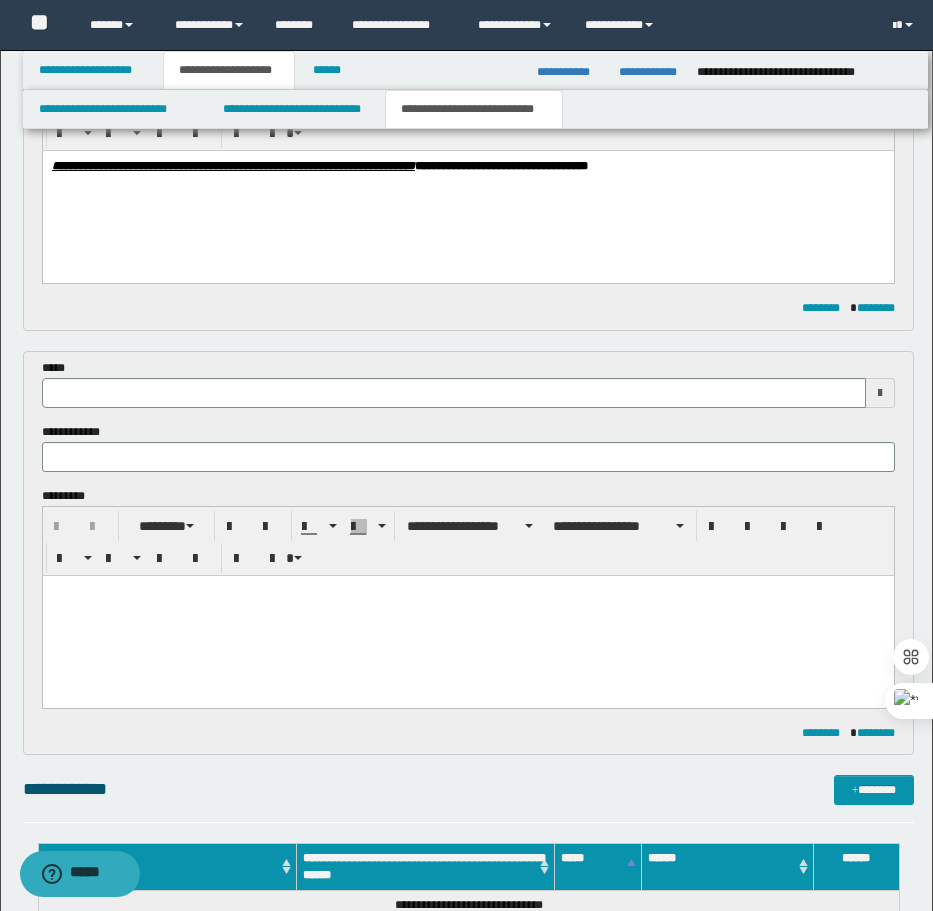 click at bounding box center [467, 615] 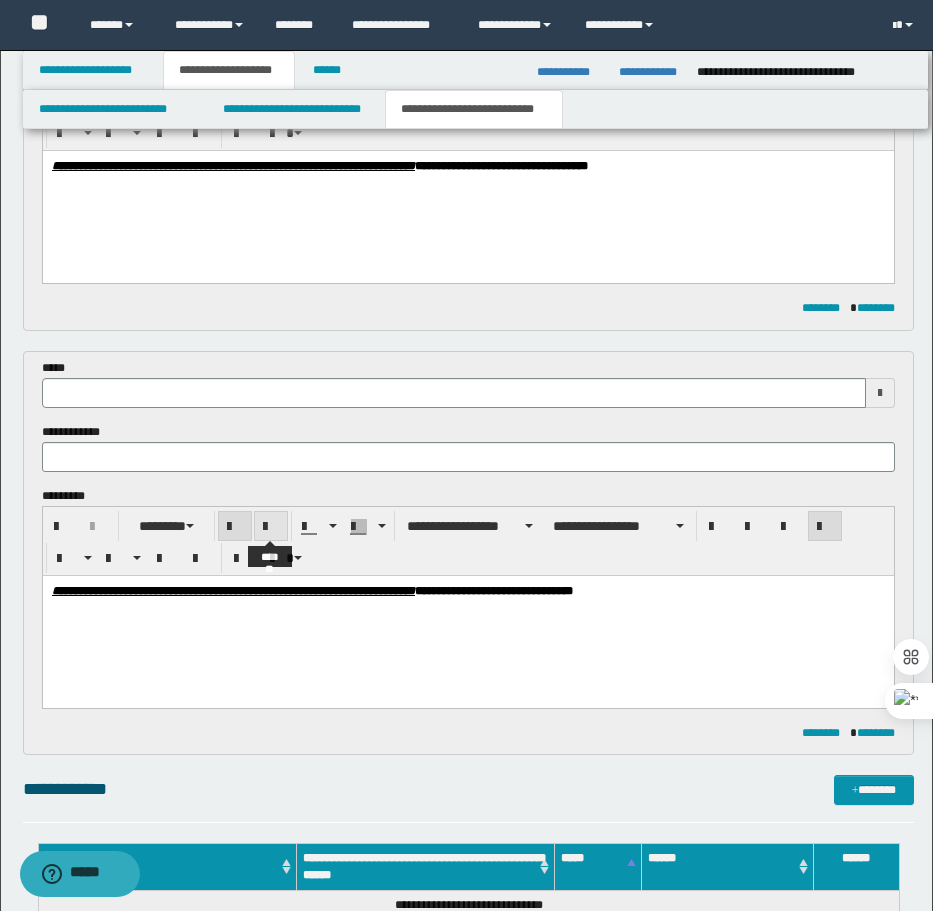 scroll, scrollTop: 0, scrollLeft: 0, axis: both 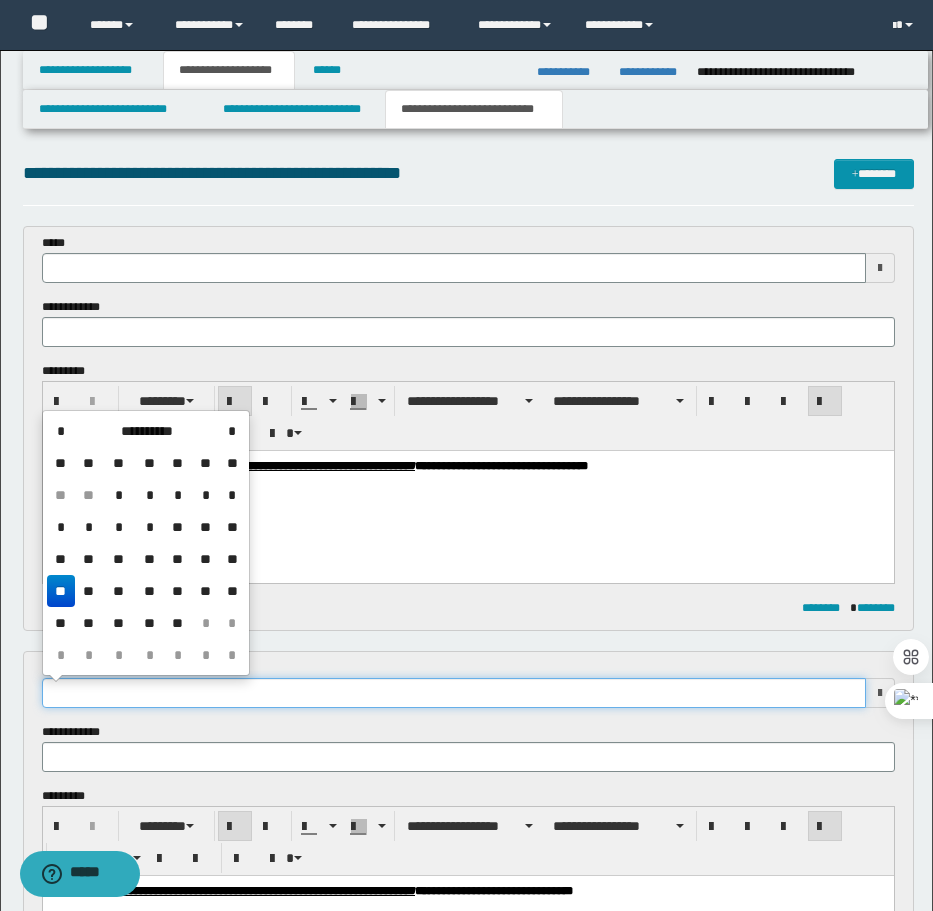 click at bounding box center [454, 693] 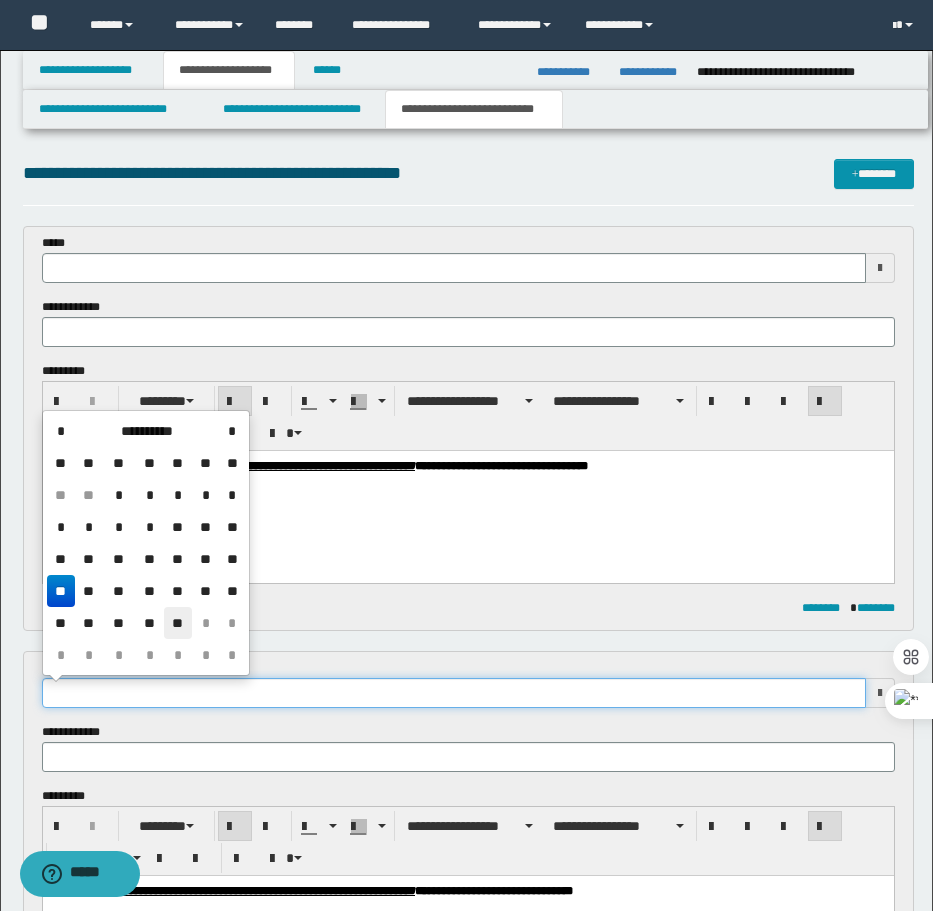 type on "**********" 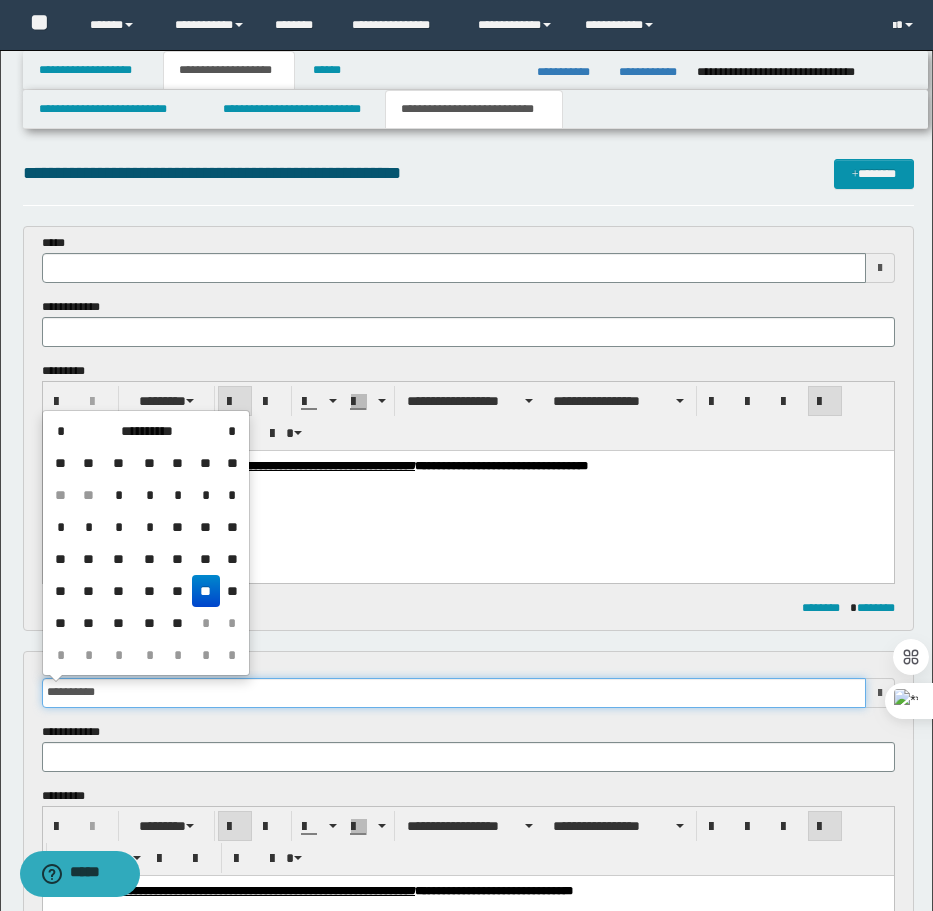 type 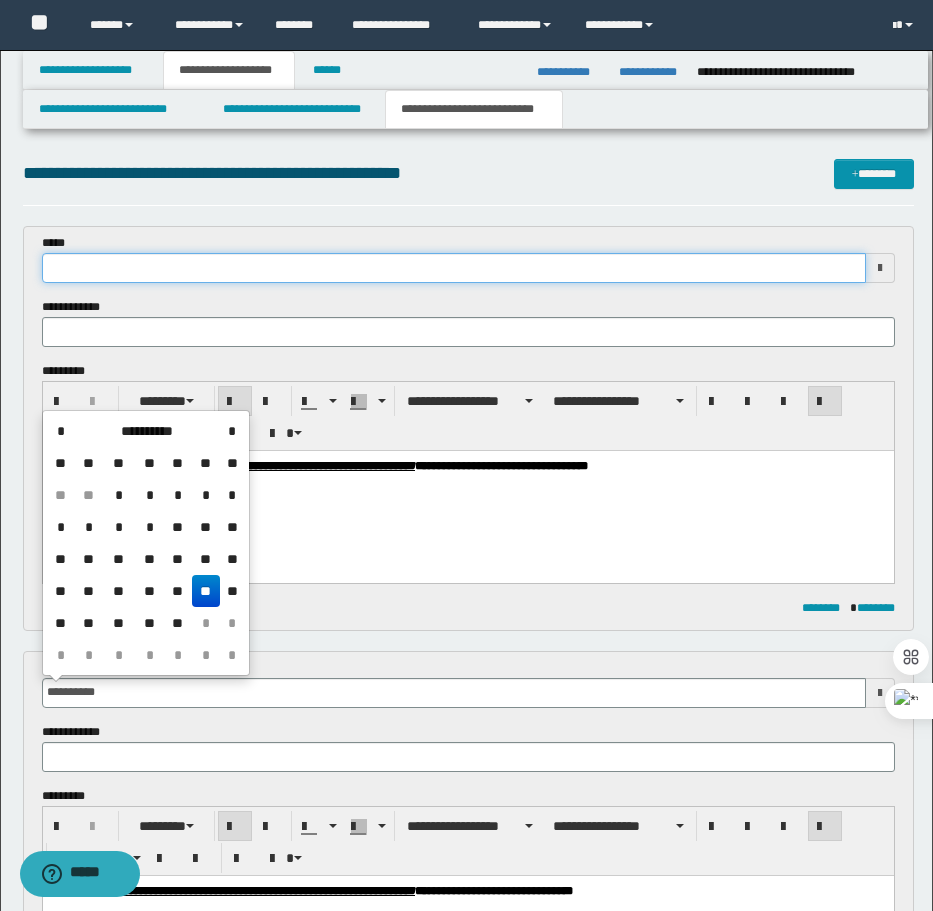 type on "**********" 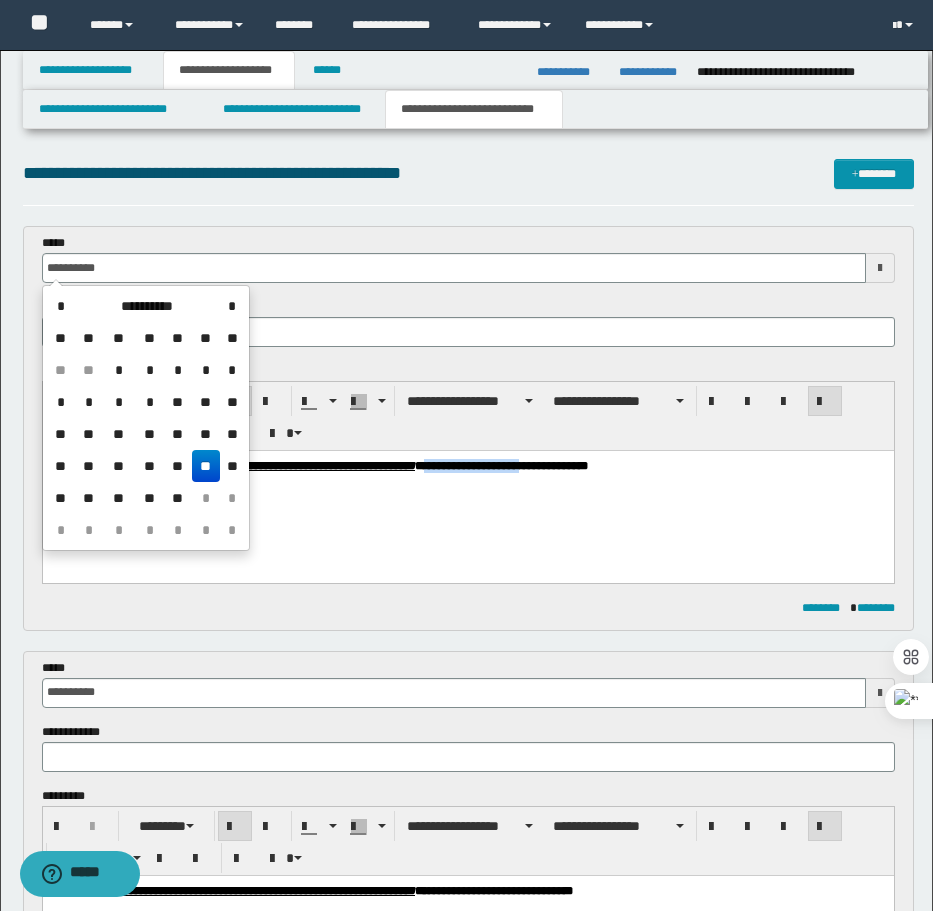 drag, startPoint x: 580, startPoint y: 470, endPoint x: 658, endPoint y: 482, distance: 78.91768 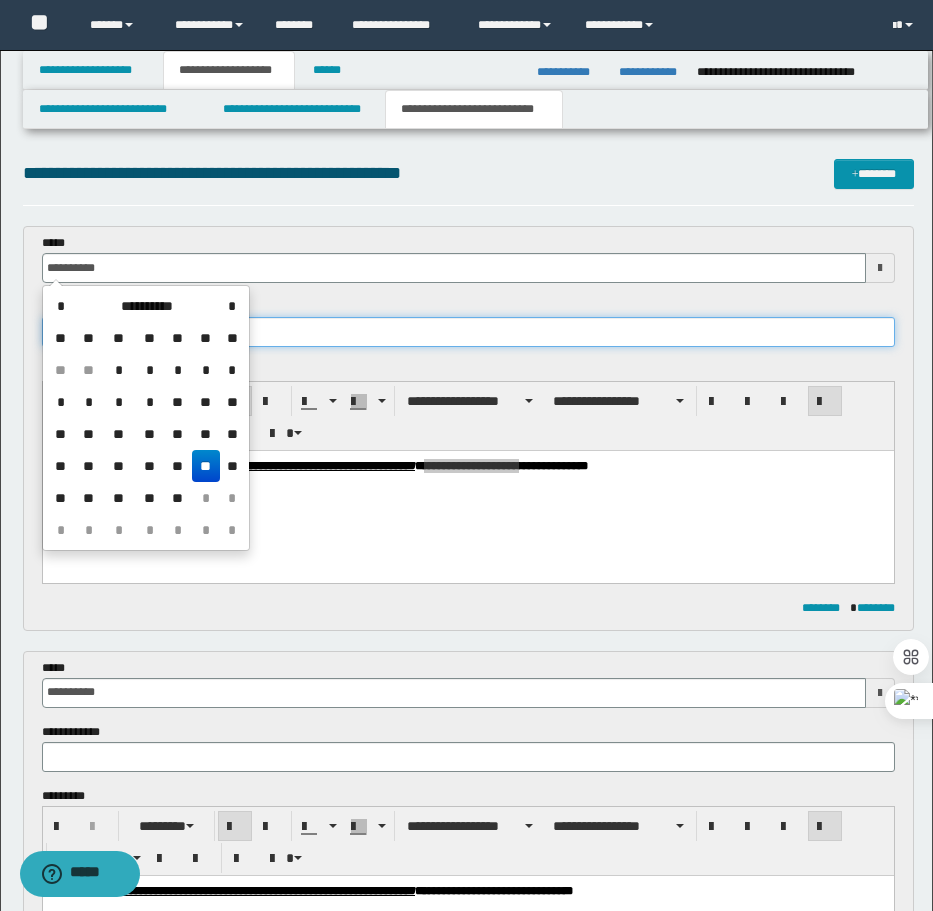type on "**********" 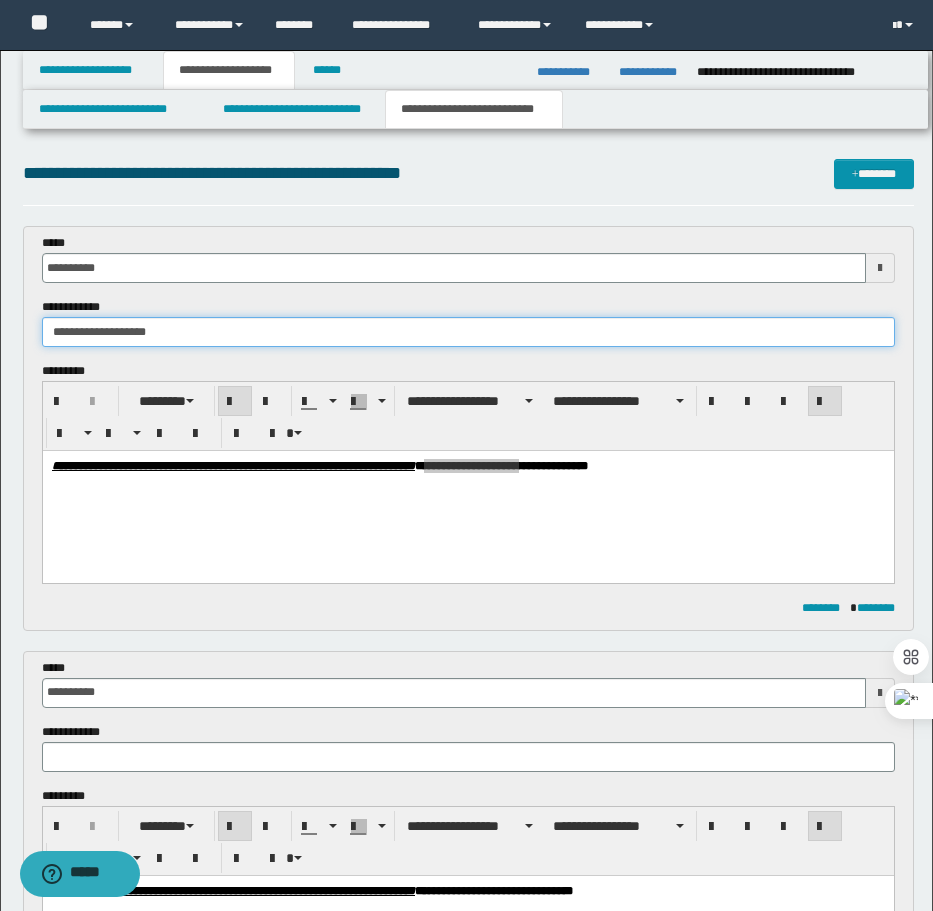 type on "**********" 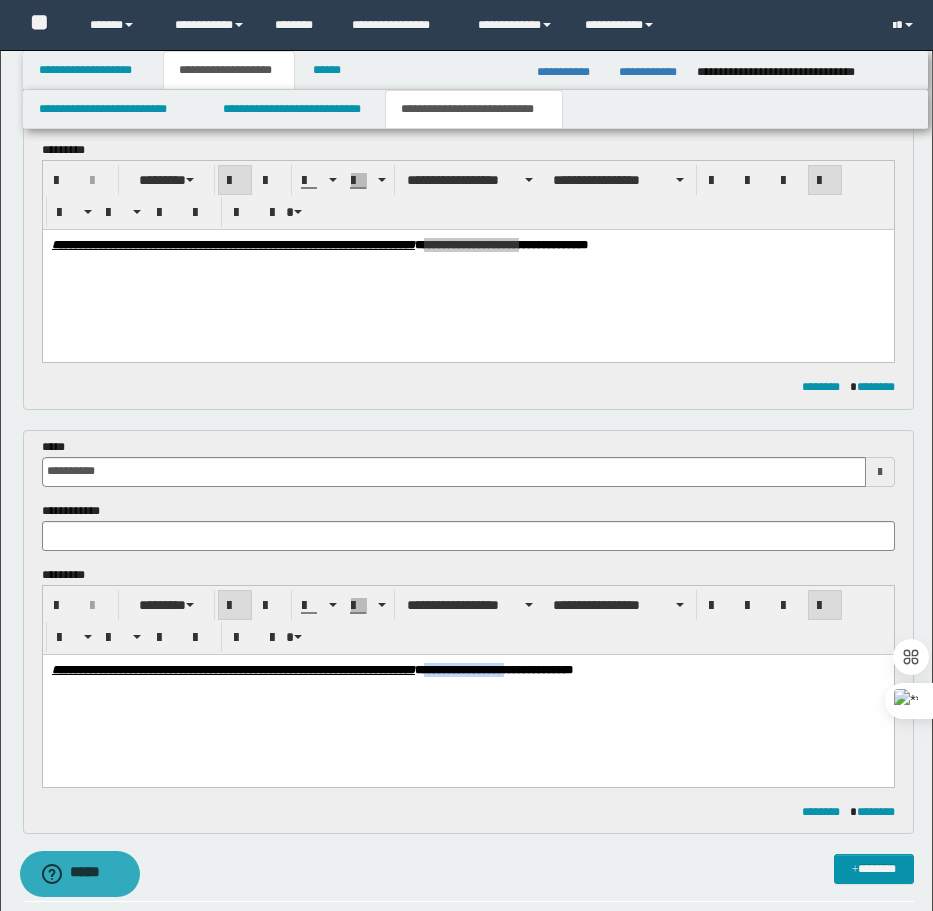 scroll, scrollTop: 234, scrollLeft: 0, axis: vertical 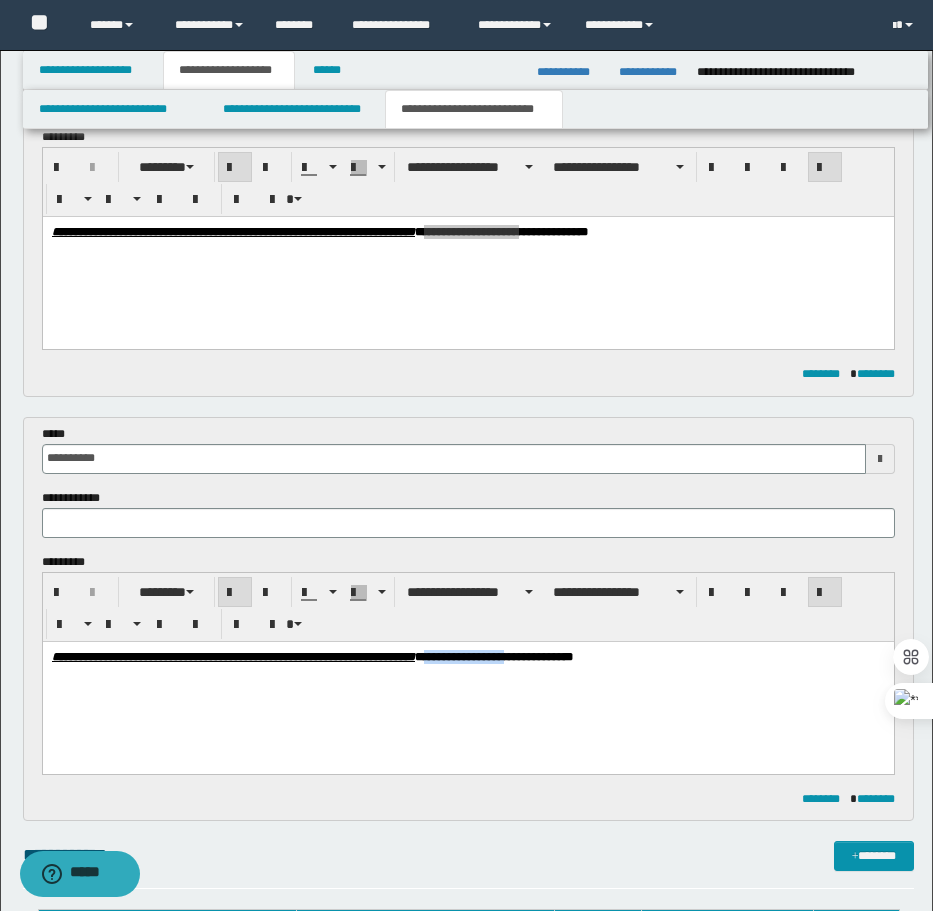 drag, startPoint x: 580, startPoint y: 656, endPoint x: 655, endPoint y: 763, distance: 130.66751 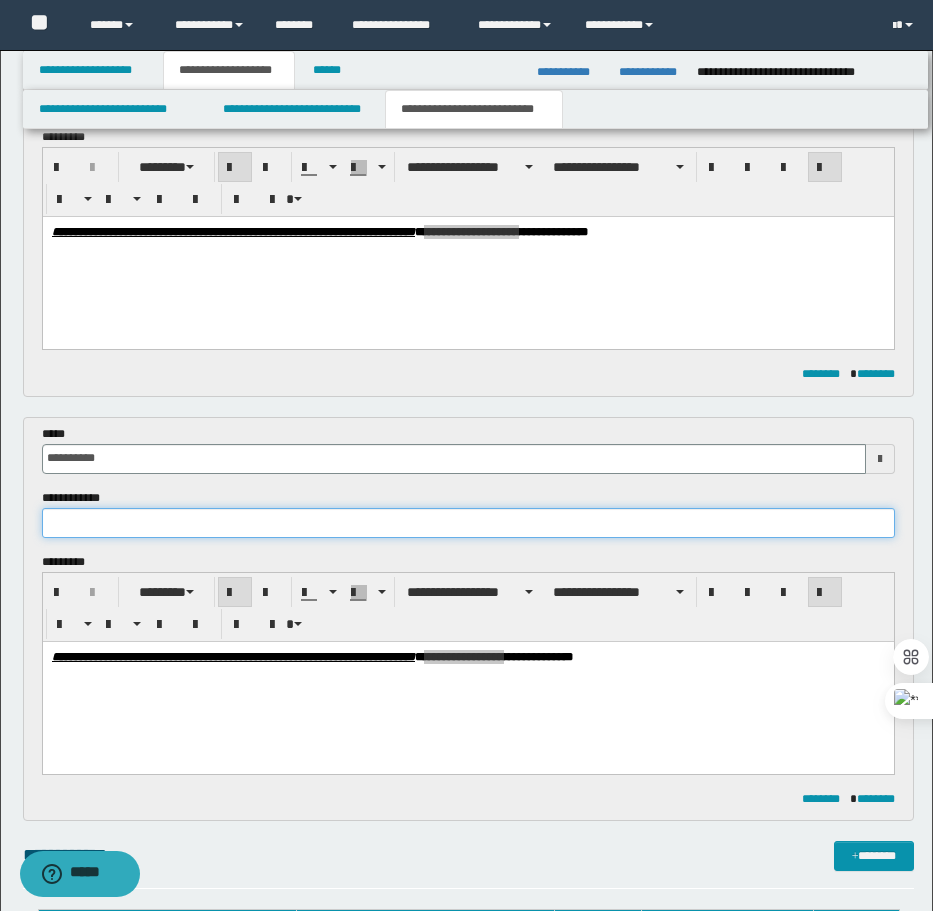 click at bounding box center [468, 523] 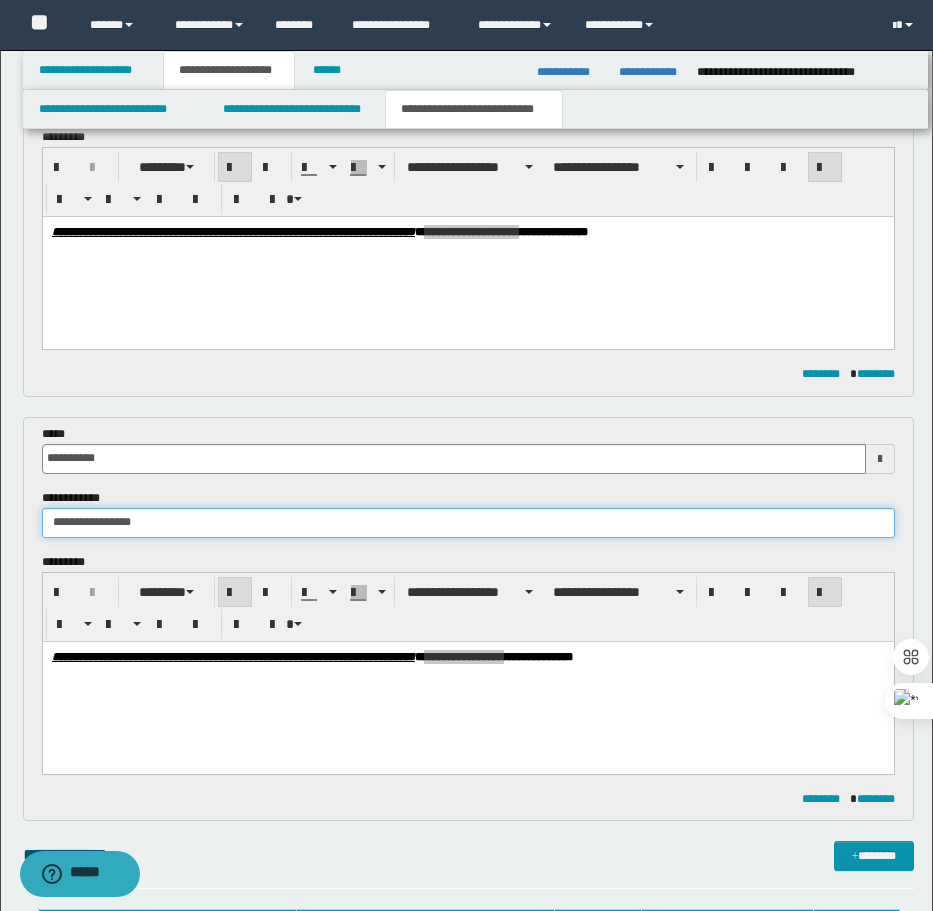 type on "**********" 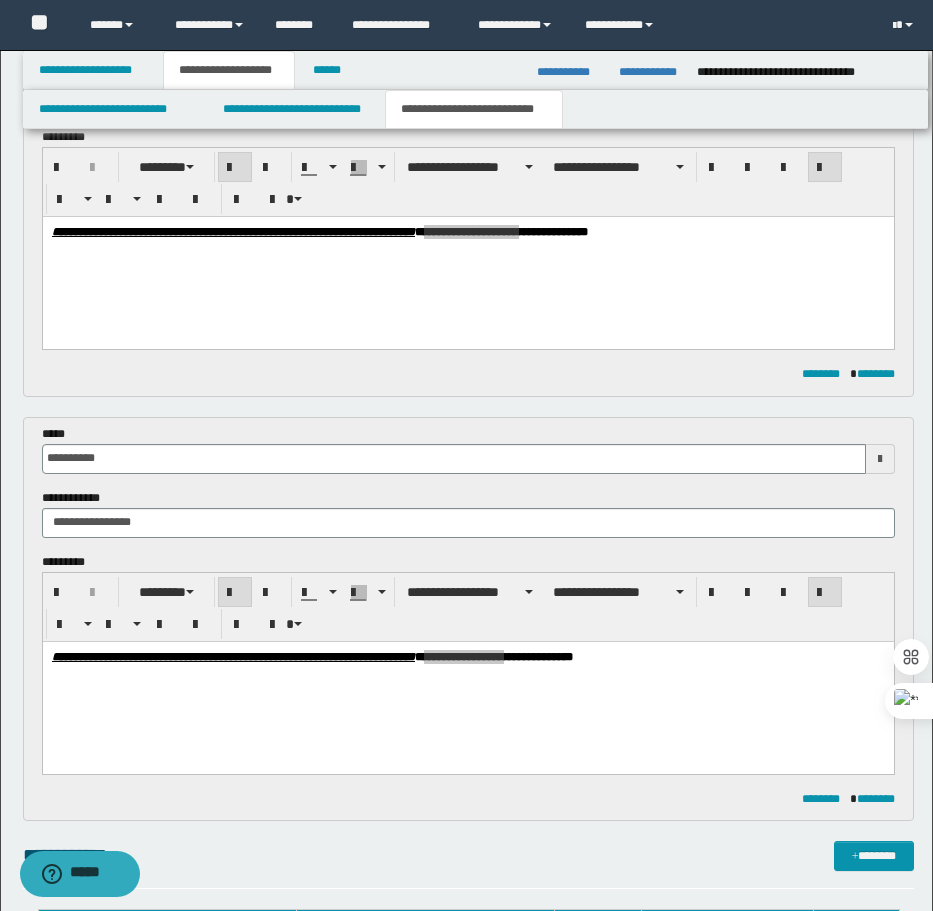 click on "**********" at bounding box center [468, 194] 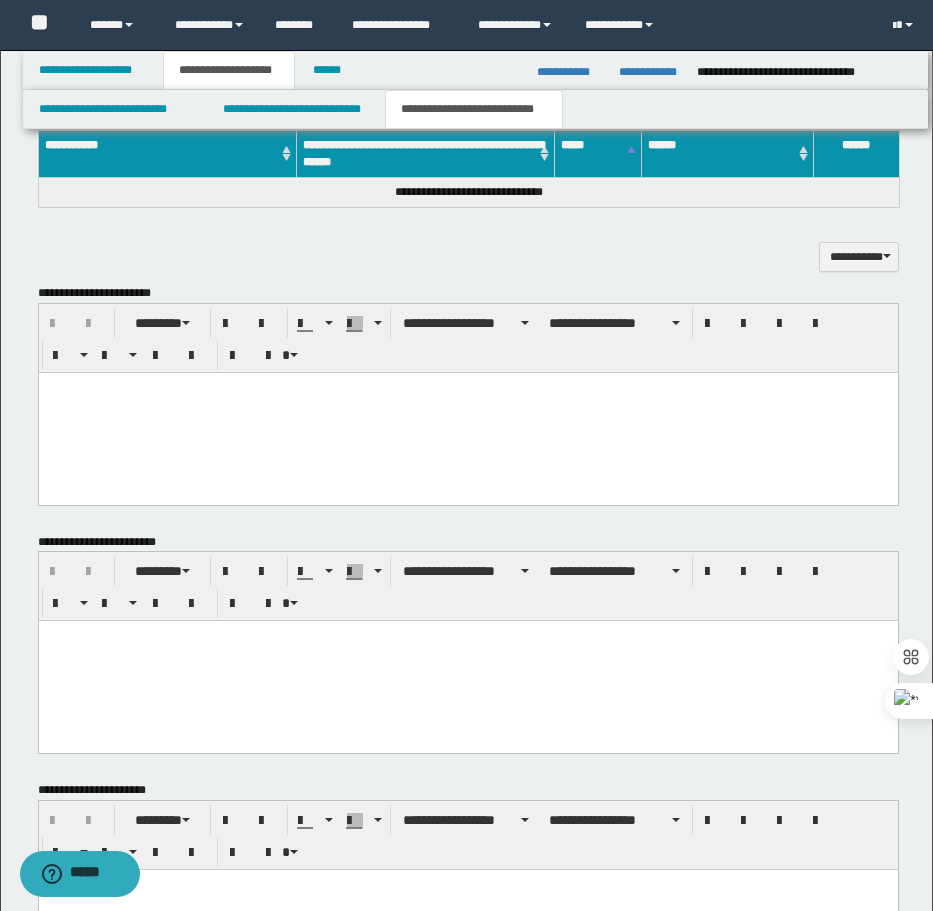 scroll, scrollTop: 1134, scrollLeft: 0, axis: vertical 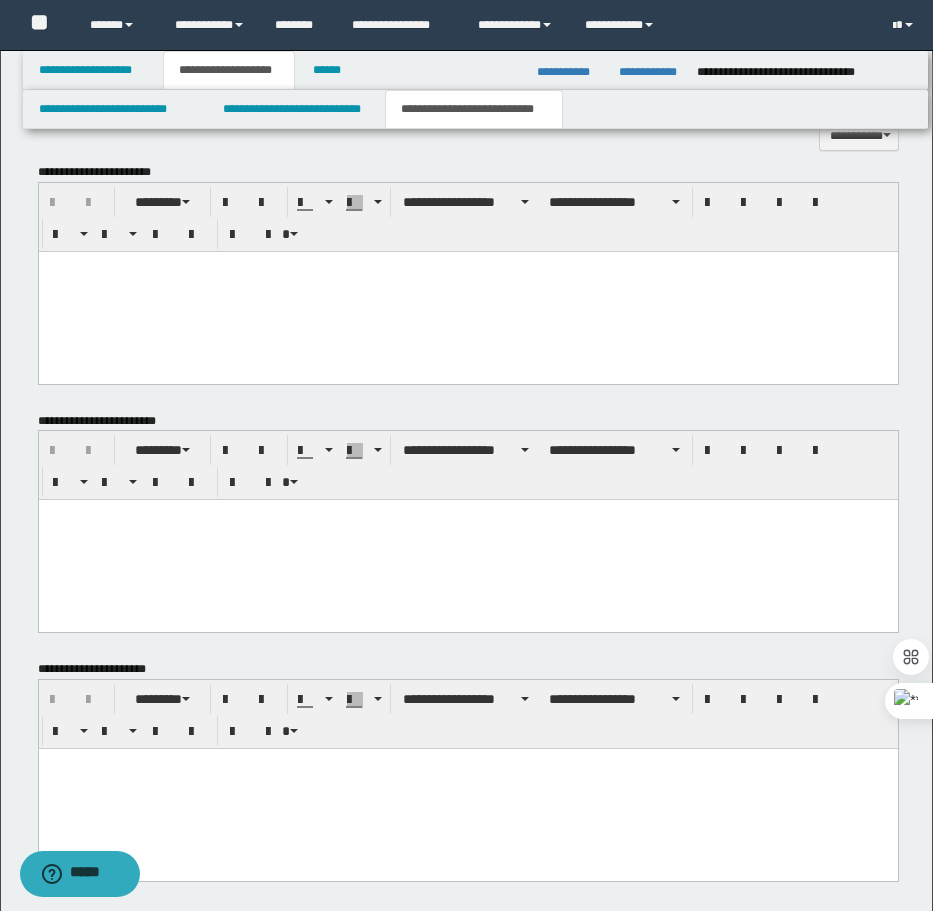 click at bounding box center [467, 789] 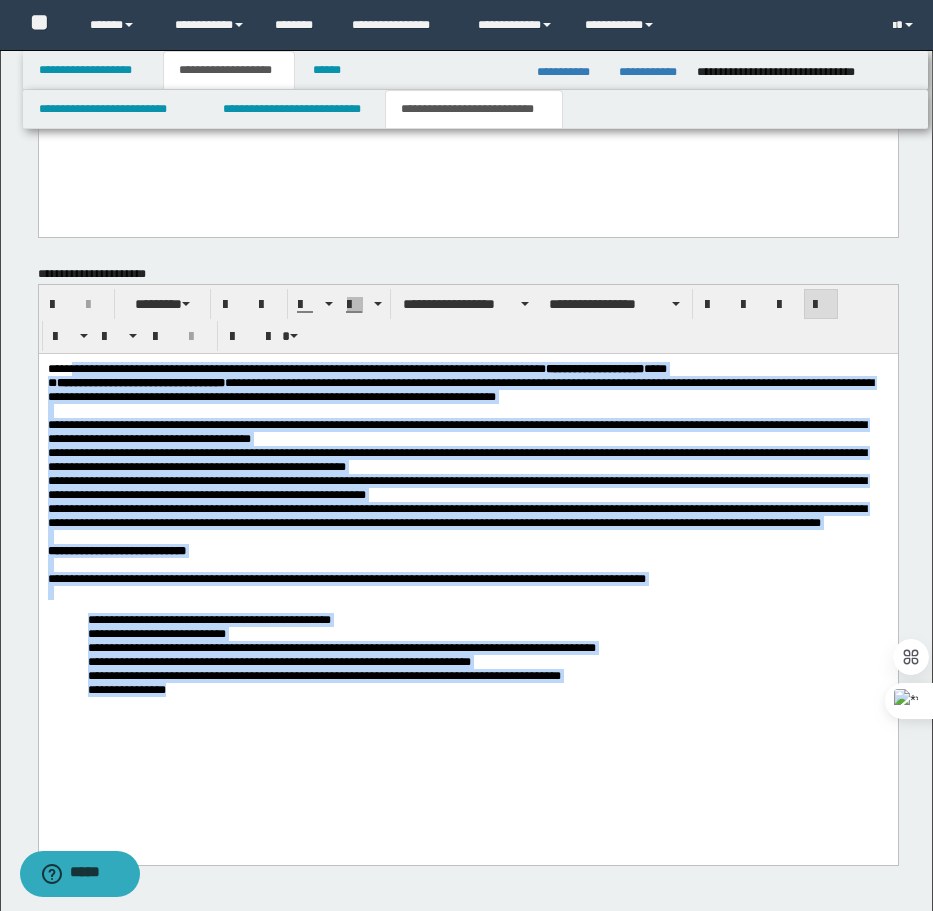 scroll, scrollTop: 1408, scrollLeft: 0, axis: vertical 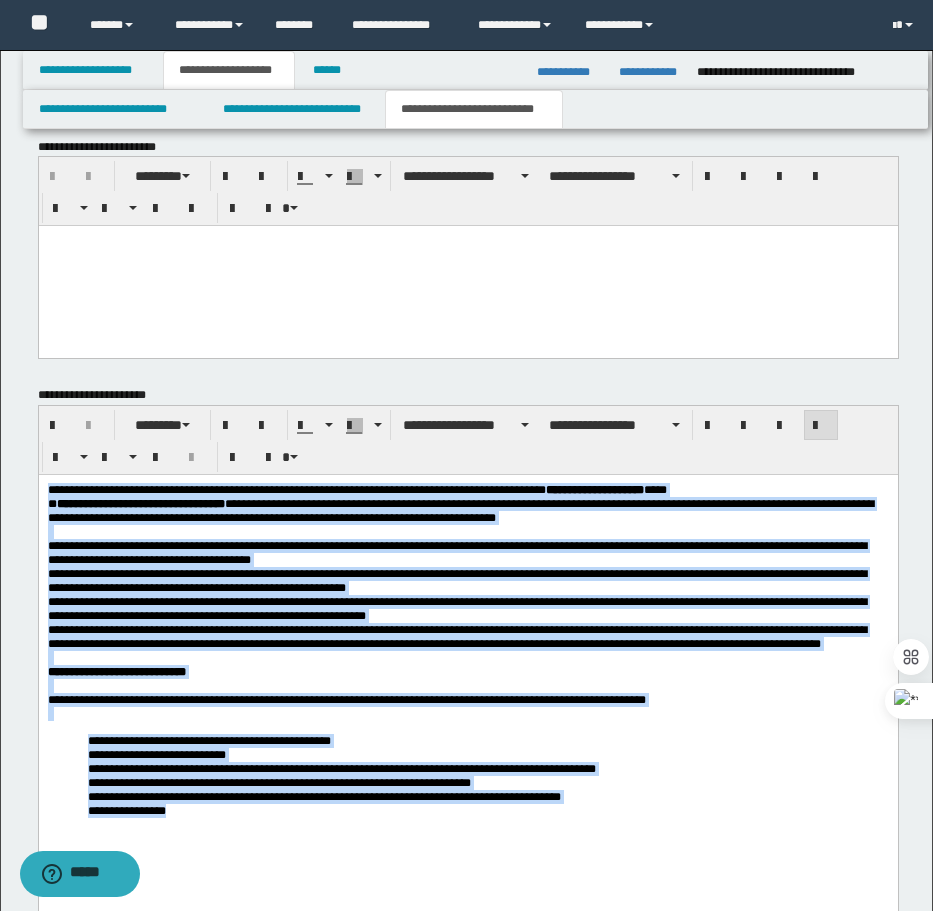 drag, startPoint x: 168, startPoint y: 767, endPoint x: 43, endPoint y: 493, distance: 301.16608 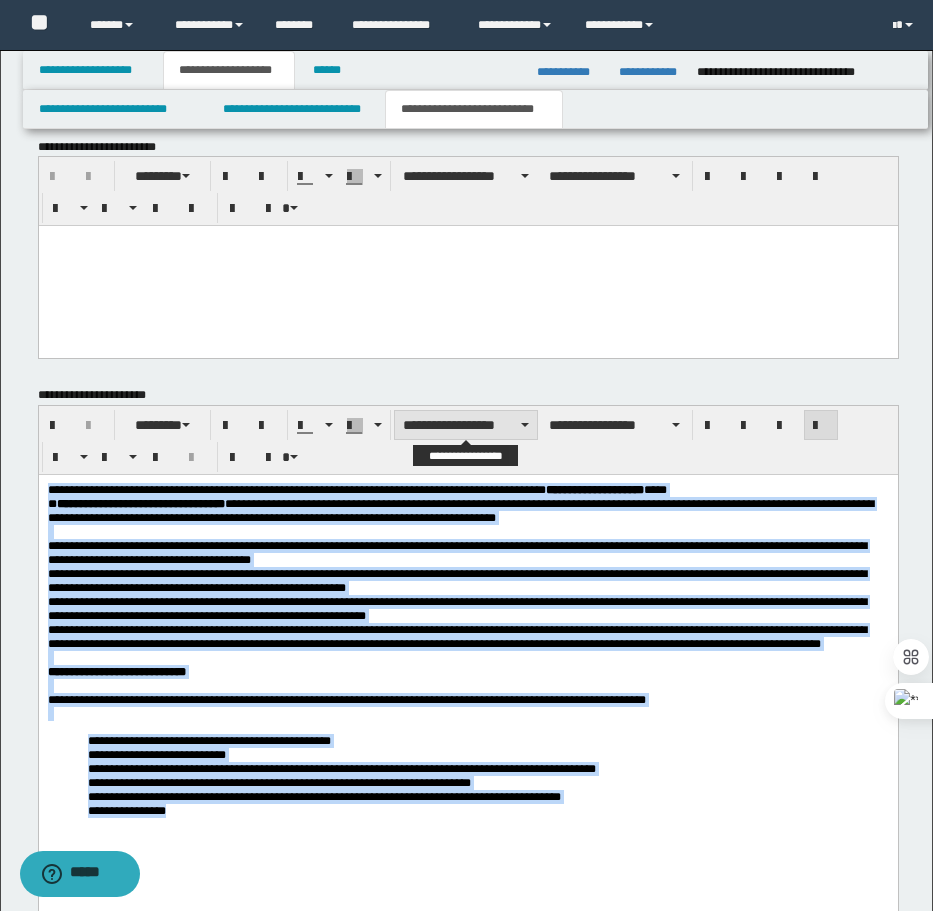 click on "**********" at bounding box center [466, 425] 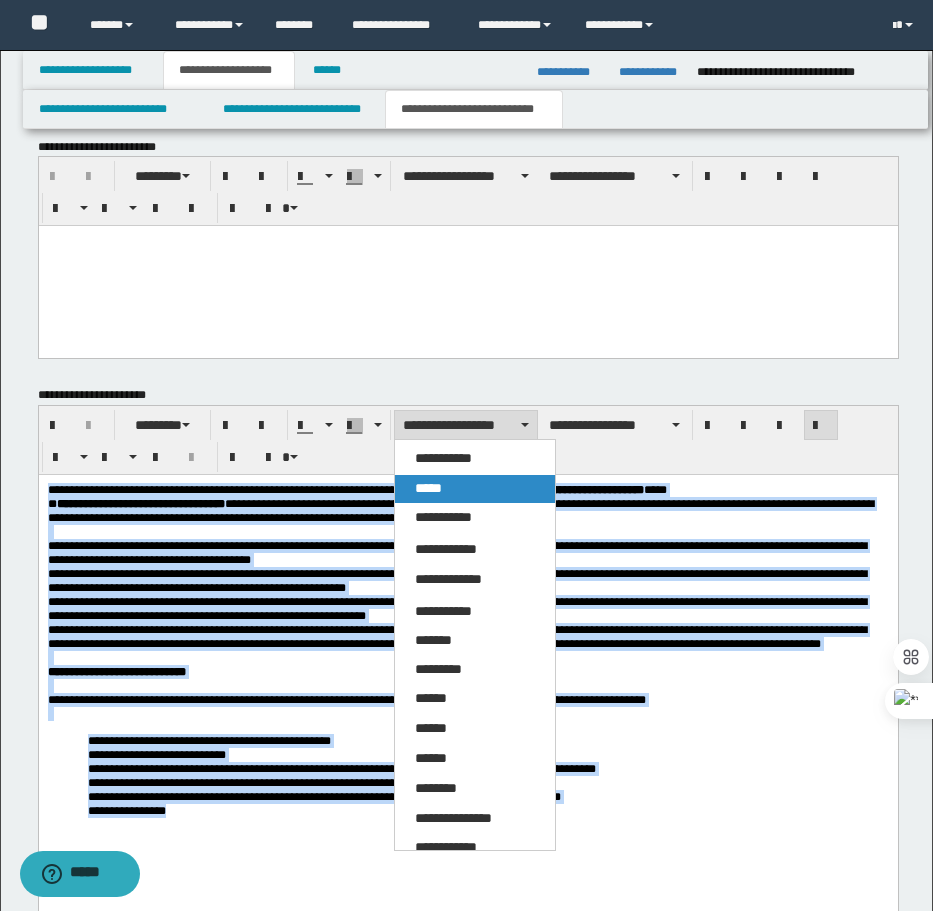 drag, startPoint x: 441, startPoint y: 484, endPoint x: 423, endPoint y: 4, distance: 480.33737 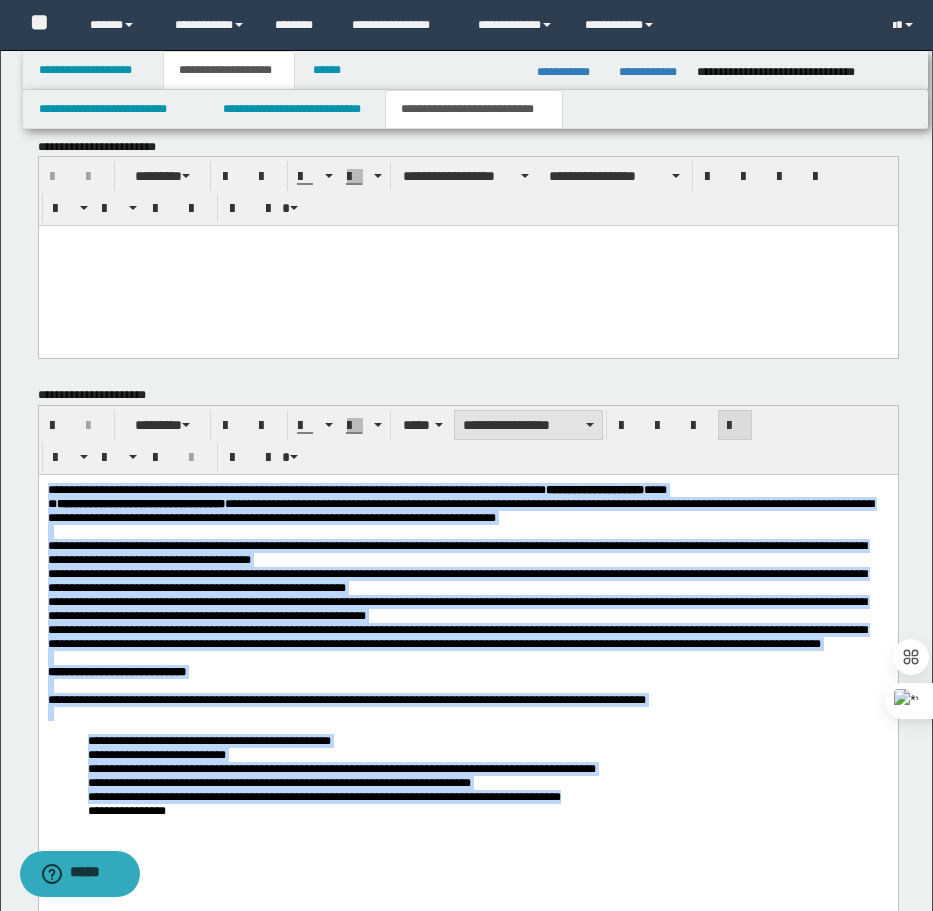 click on "**********" at bounding box center (528, 425) 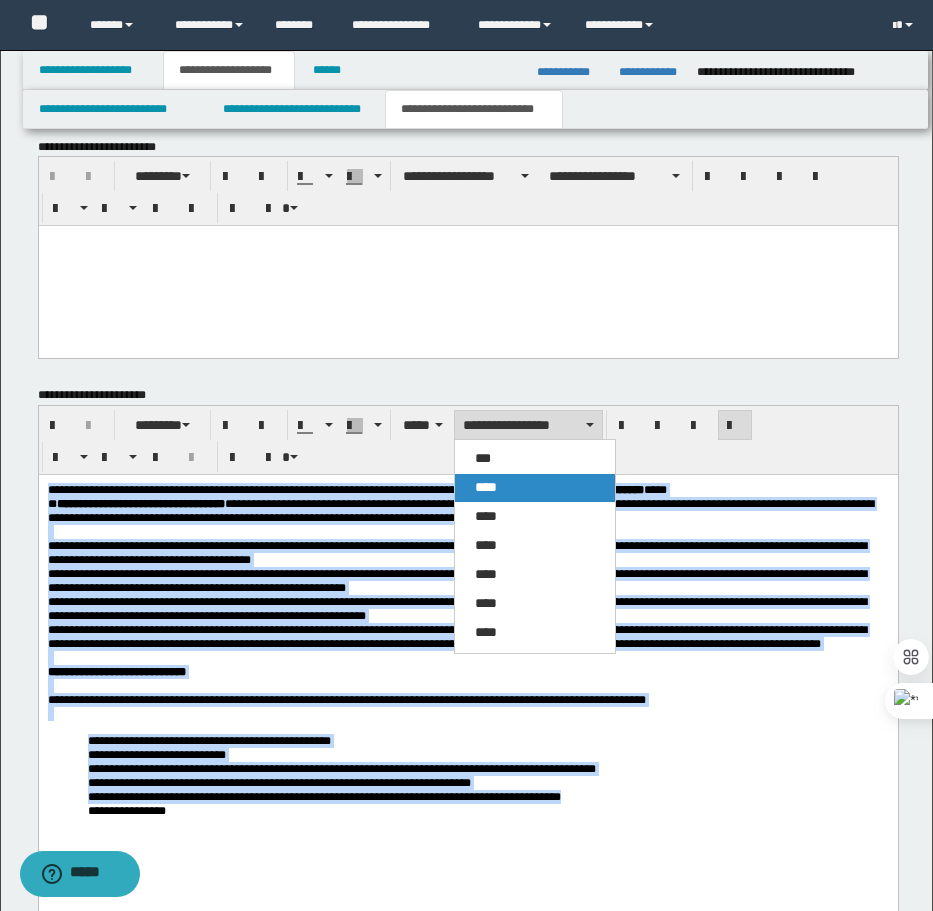 drag, startPoint x: 517, startPoint y: 480, endPoint x: 479, endPoint y: 2, distance: 479.5081 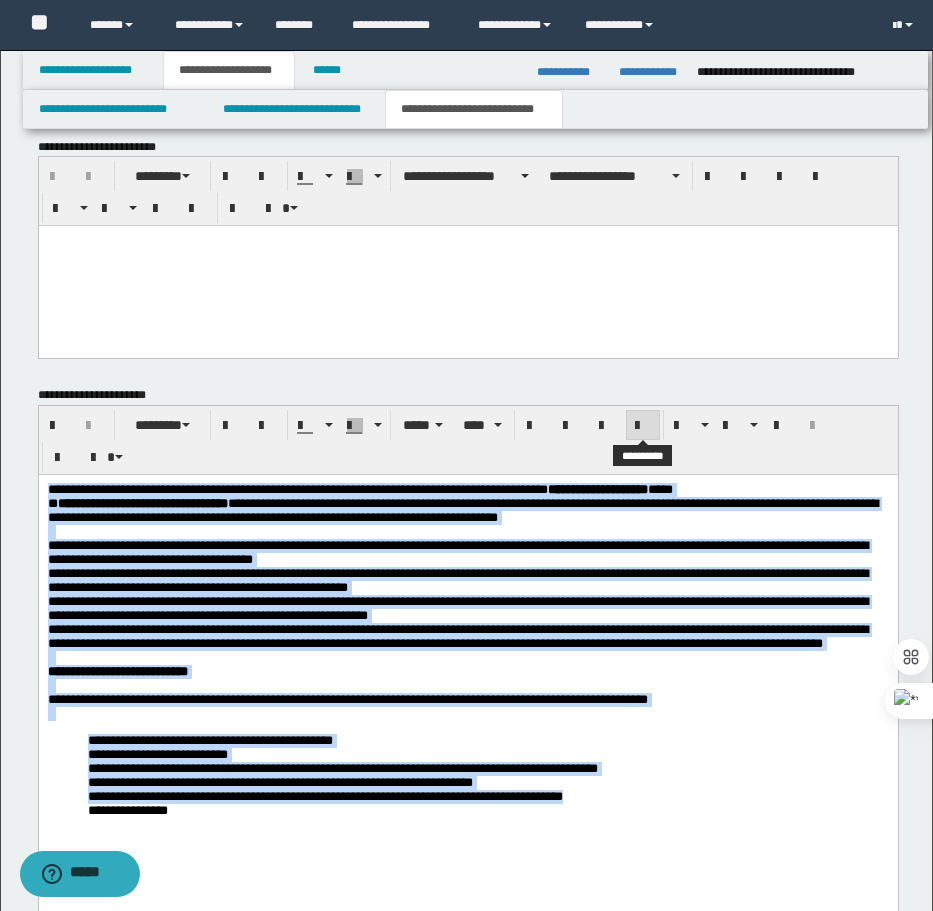 click at bounding box center (643, 426) 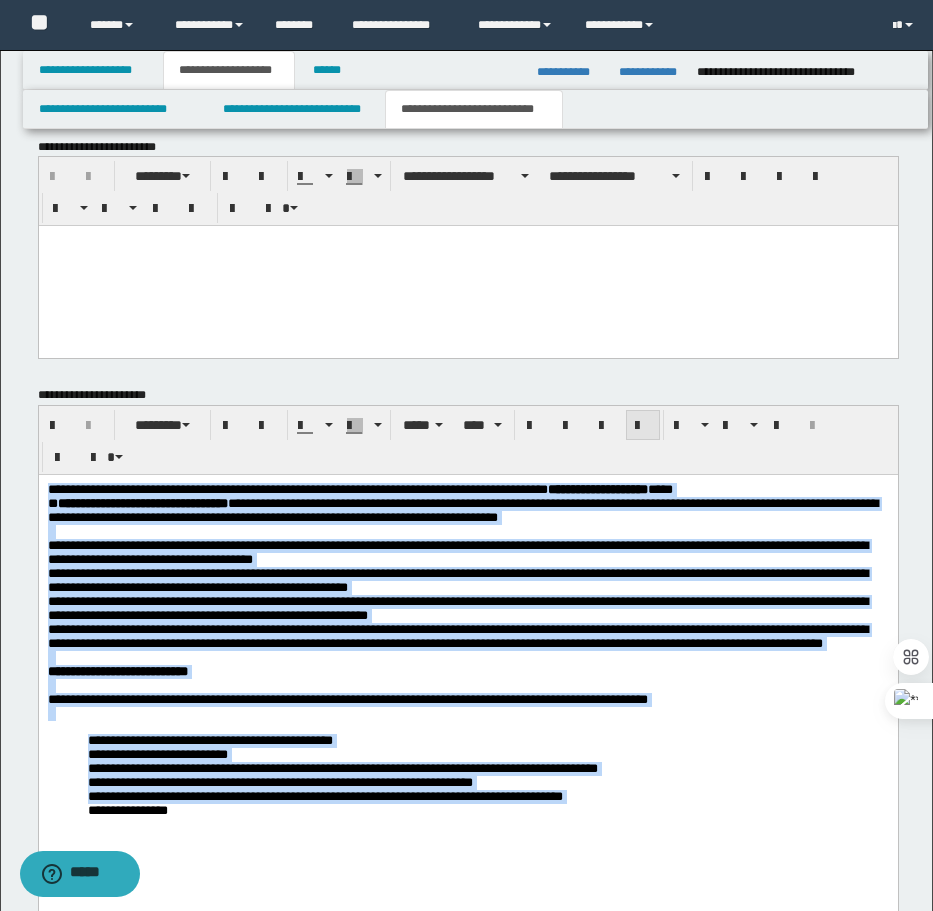 click at bounding box center (643, 426) 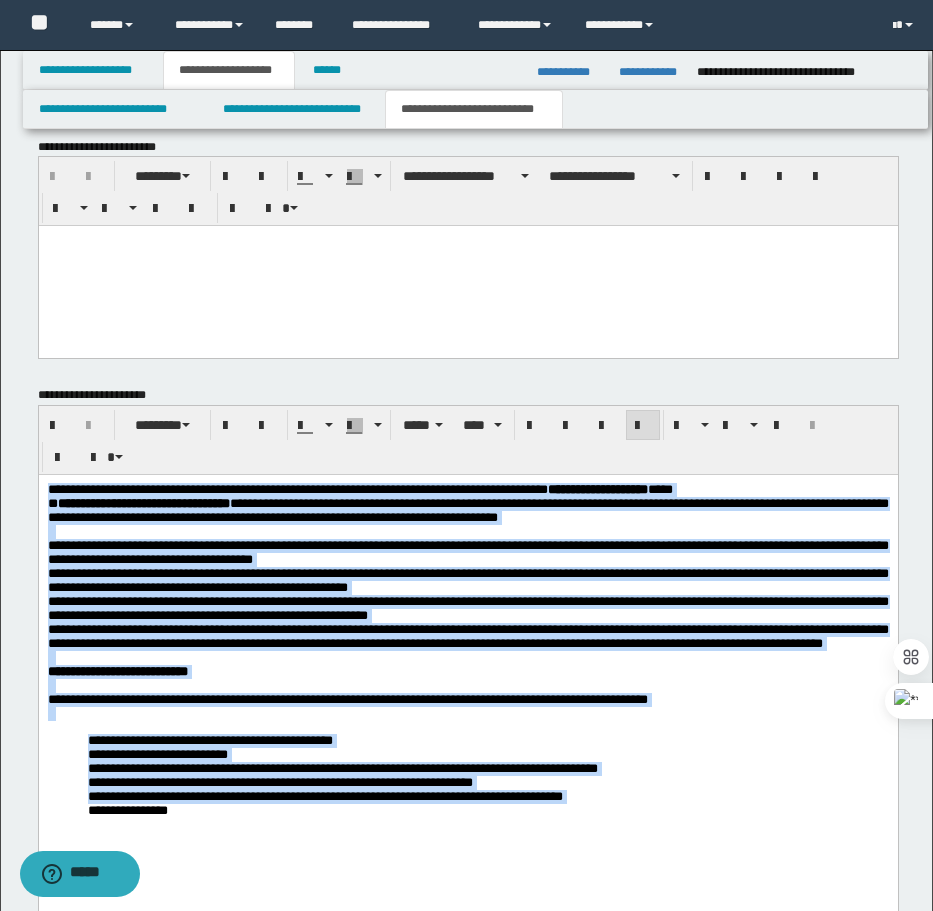 click on "**********" at bounding box center (467, 581) 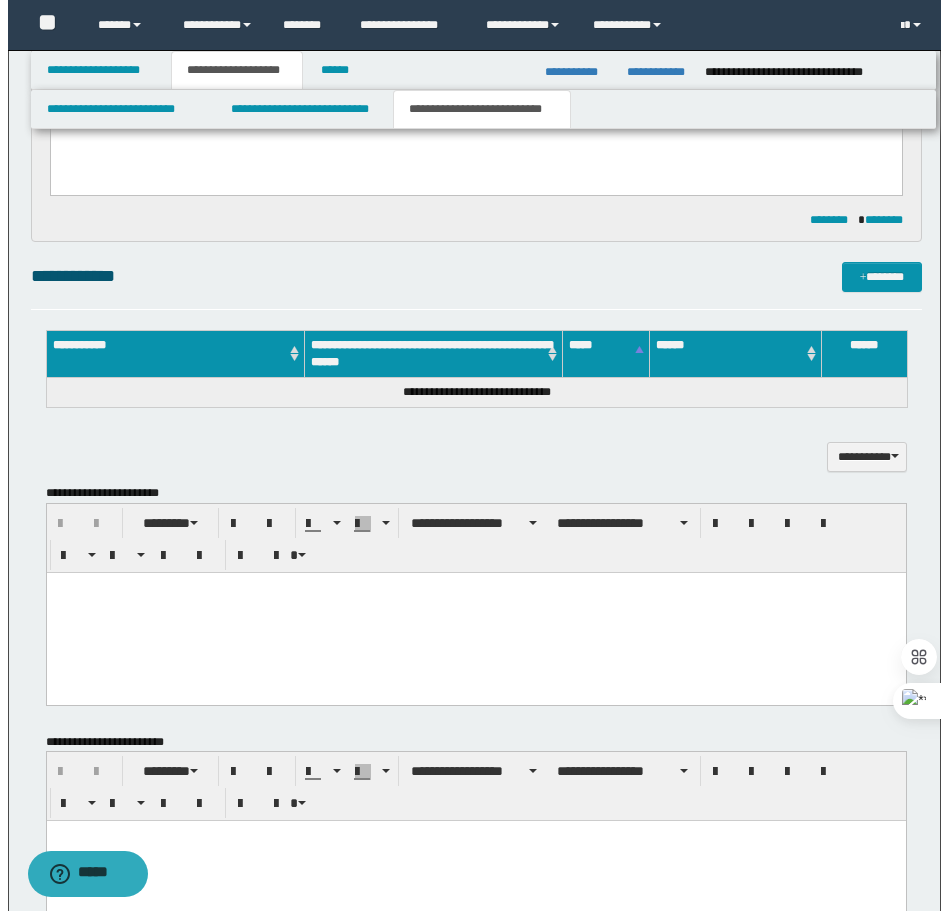 scroll, scrollTop: 808, scrollLeft: 0, axis: vertical 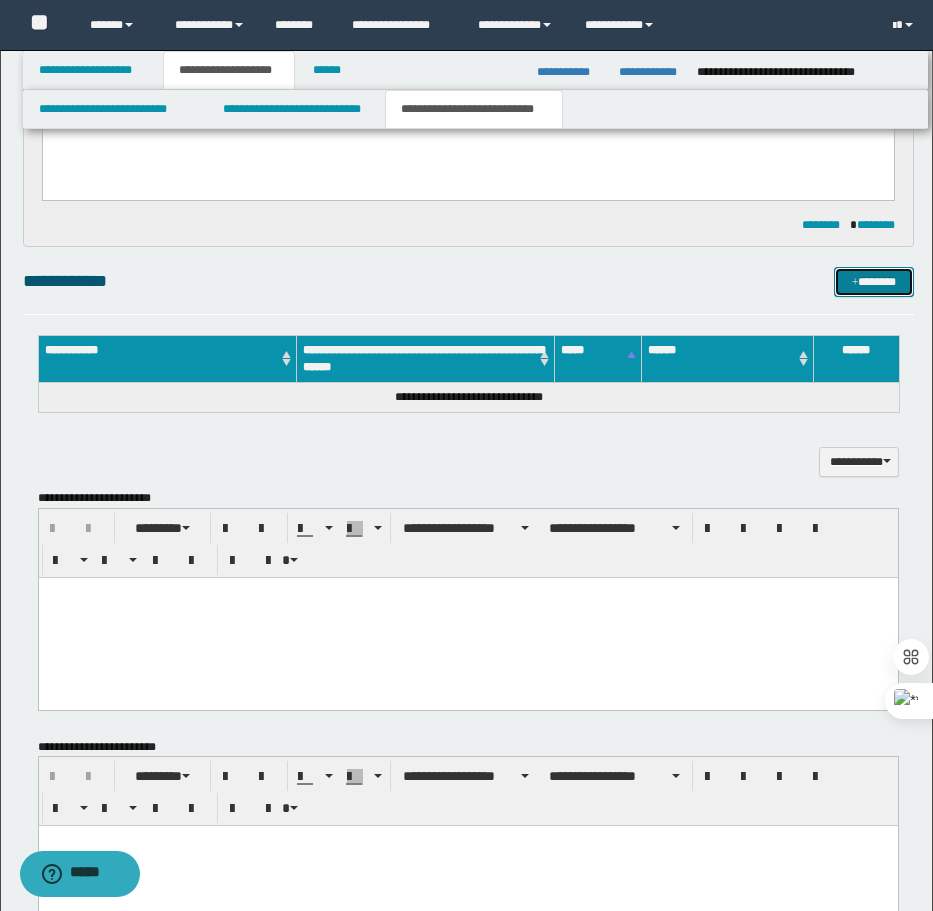 click on "*******" at bounding box center (874, 282) 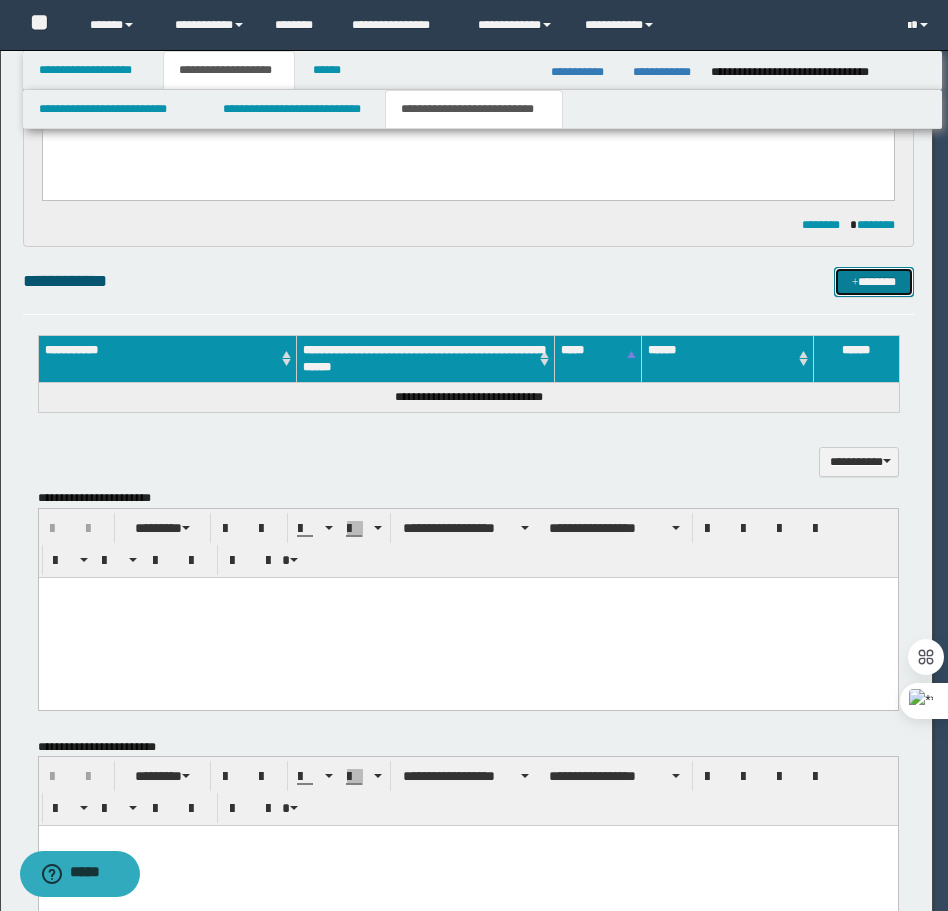 type 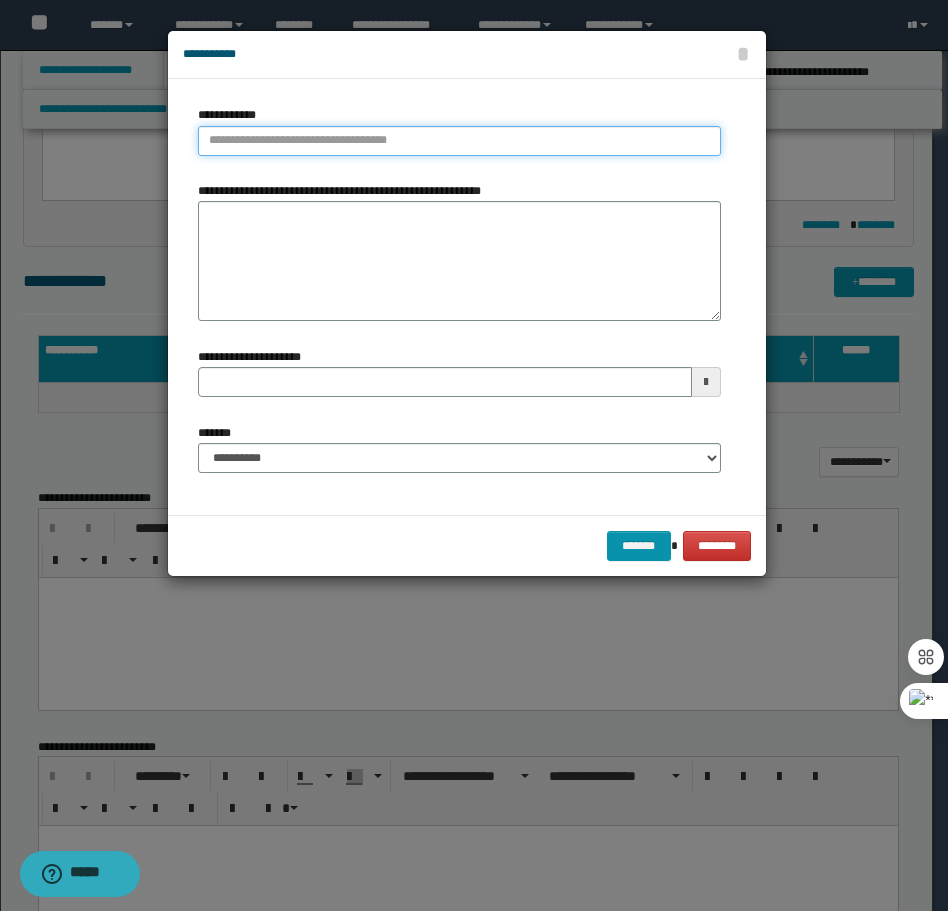 click on "**********" at bounding box center (459, 141) 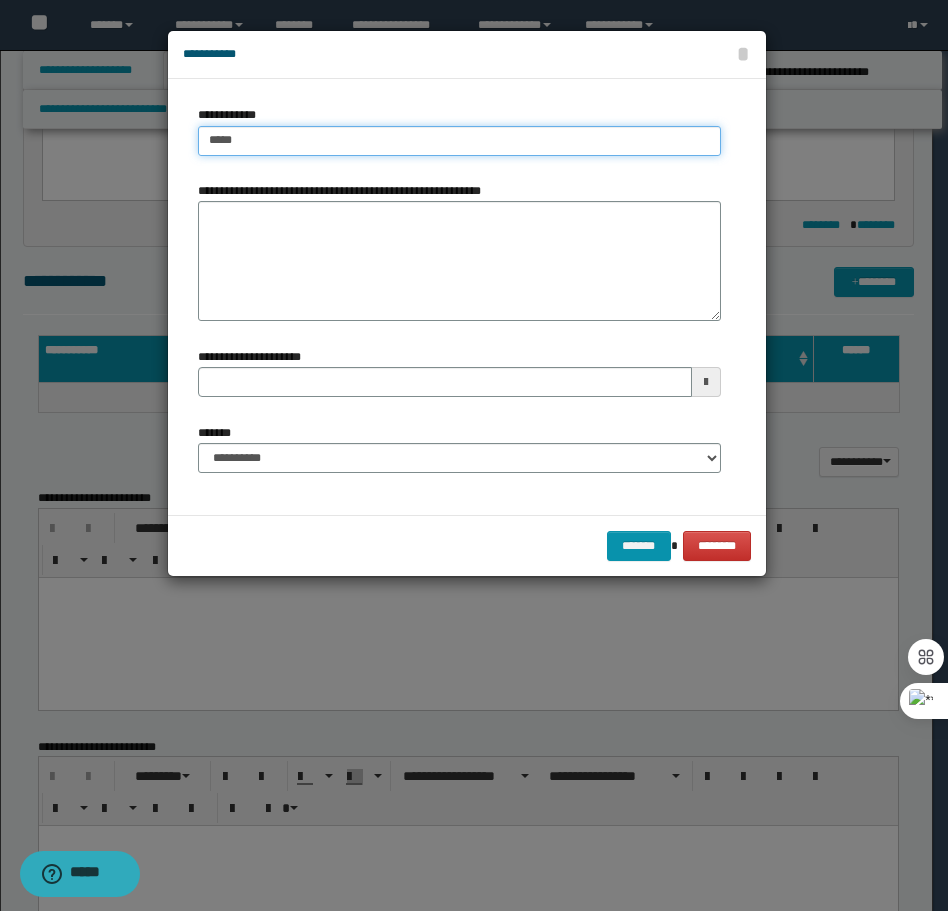 type on "******" 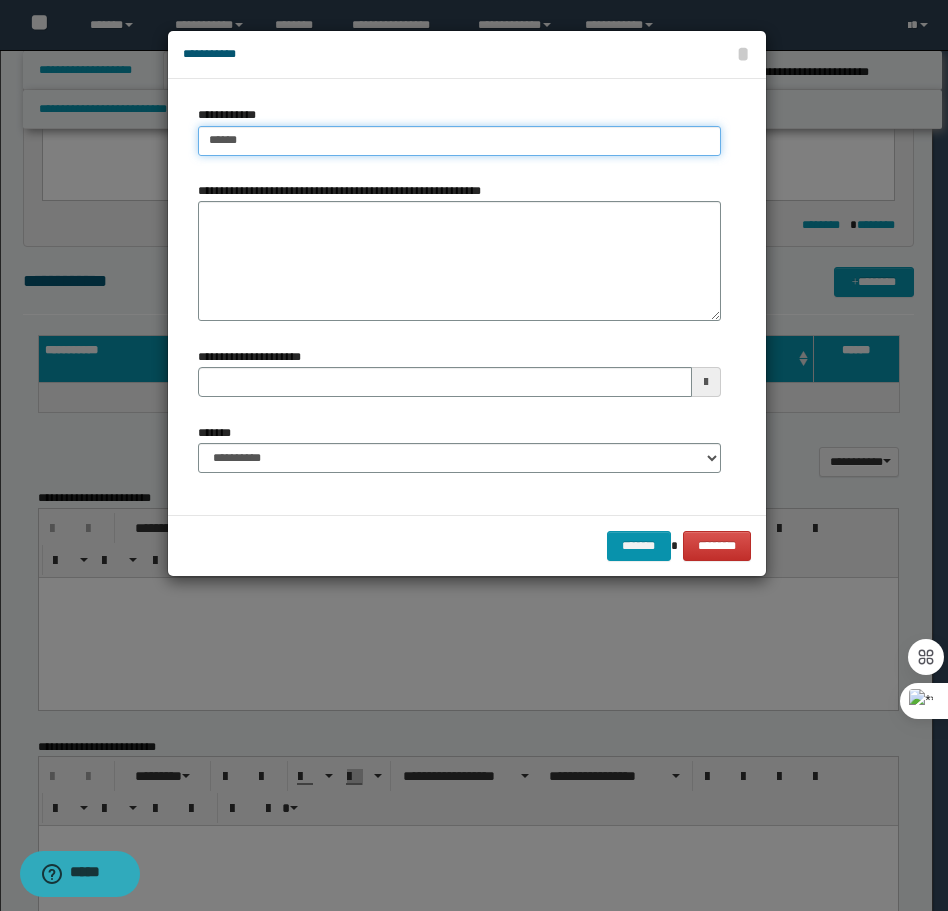 type on "******" 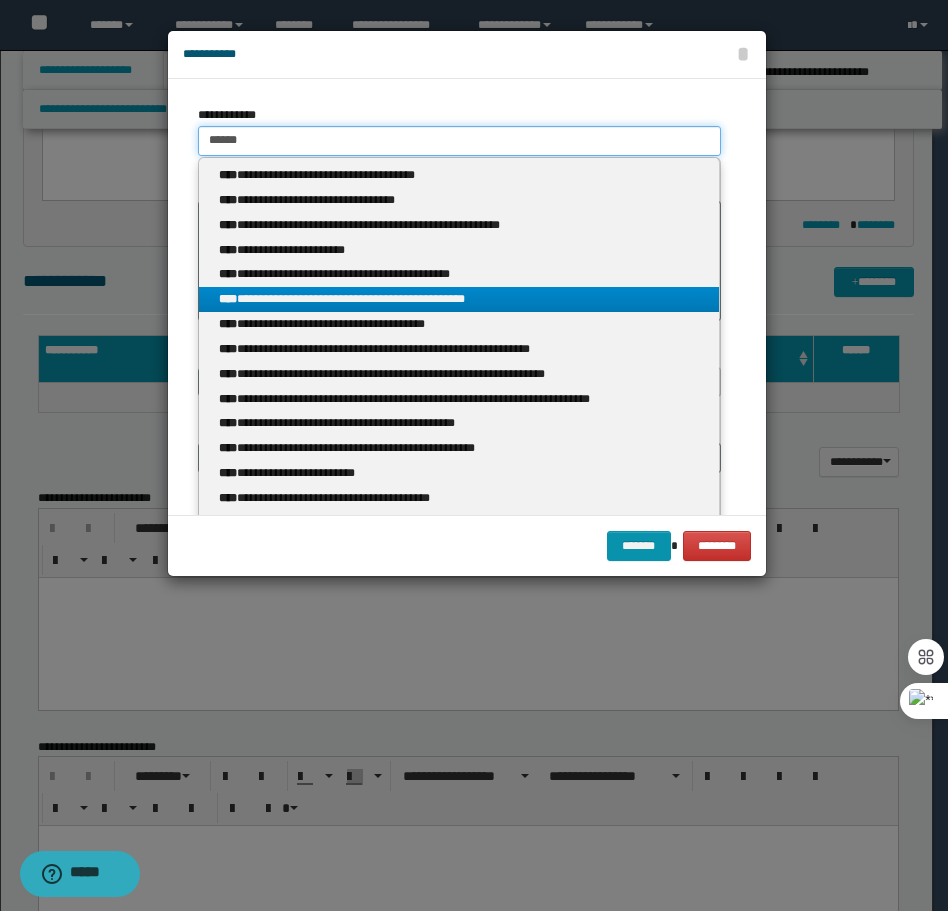 type 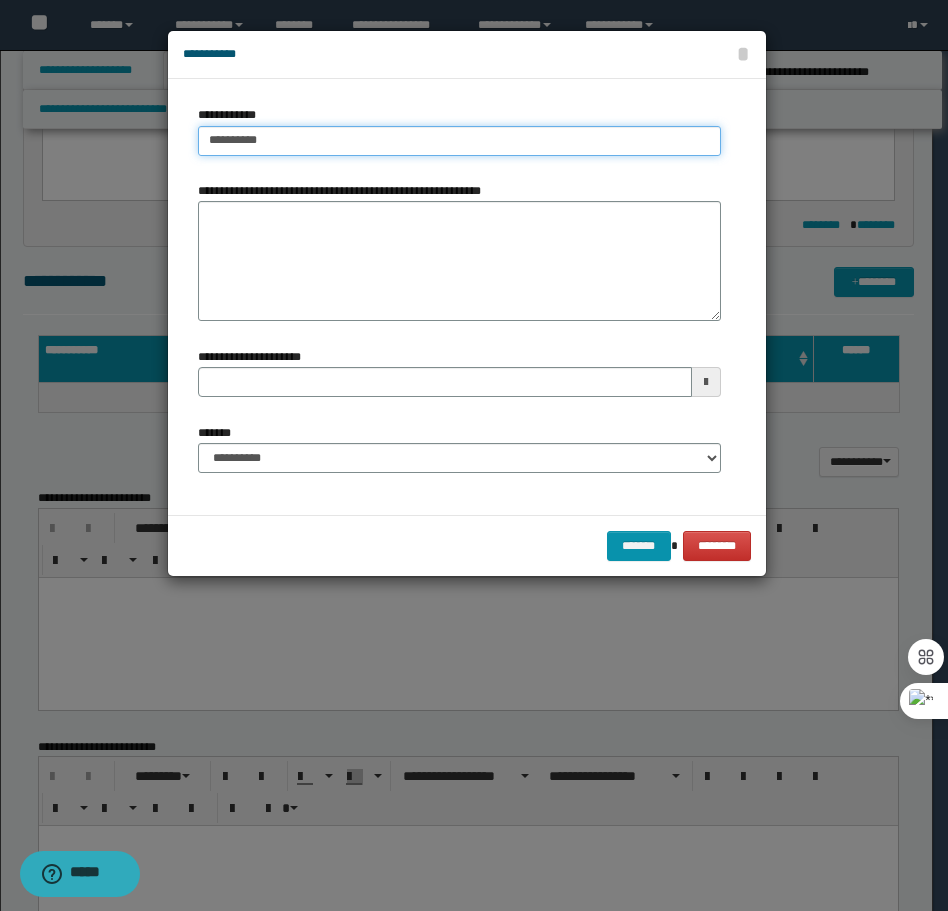 type on "**********" 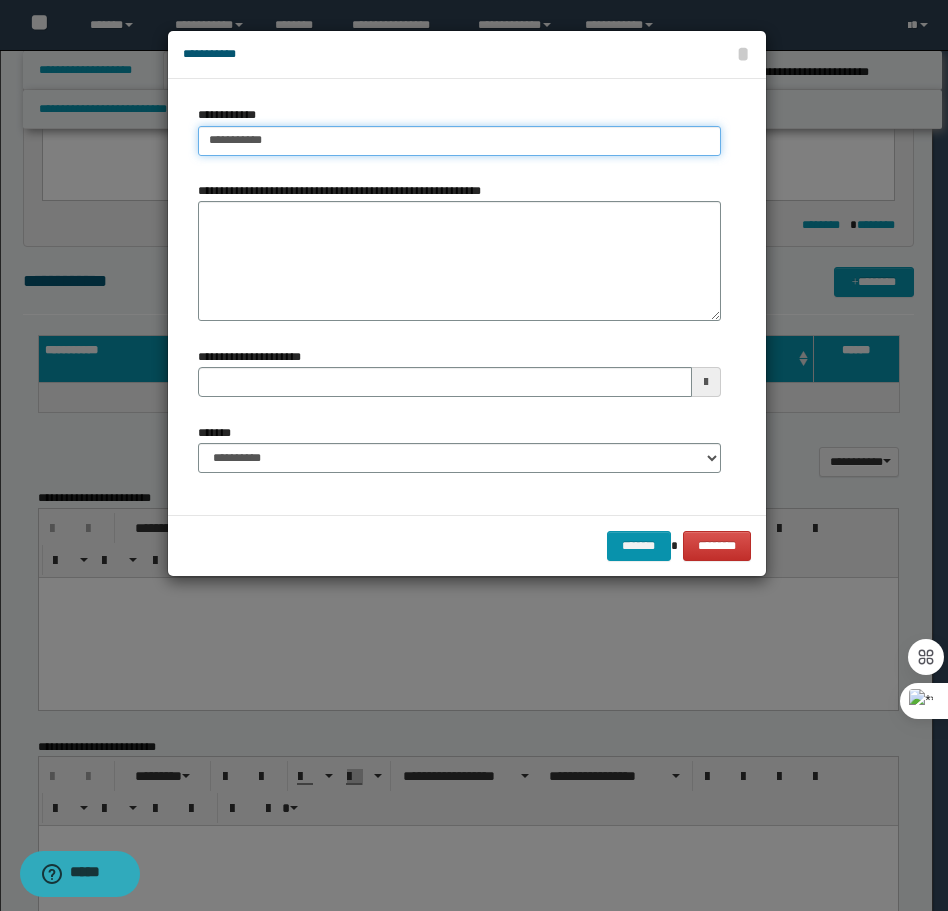 type on "**********" 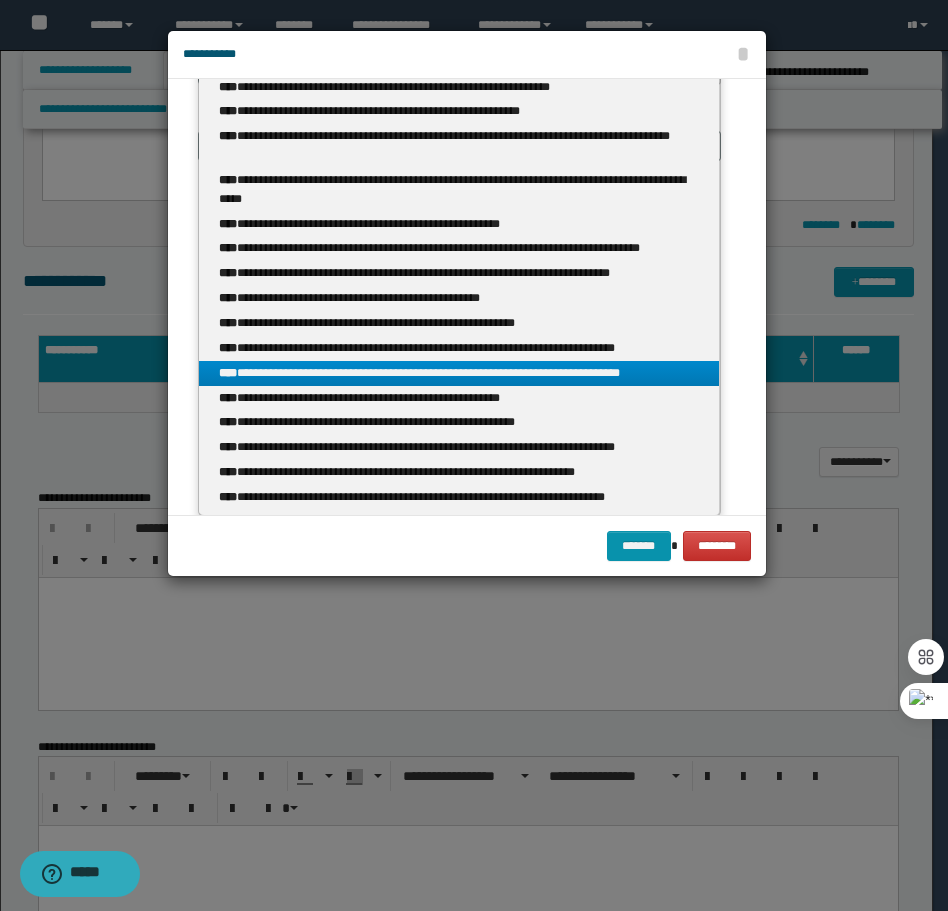scroll, scrollTop: 314, scrollLeft: 0, axis: vertical 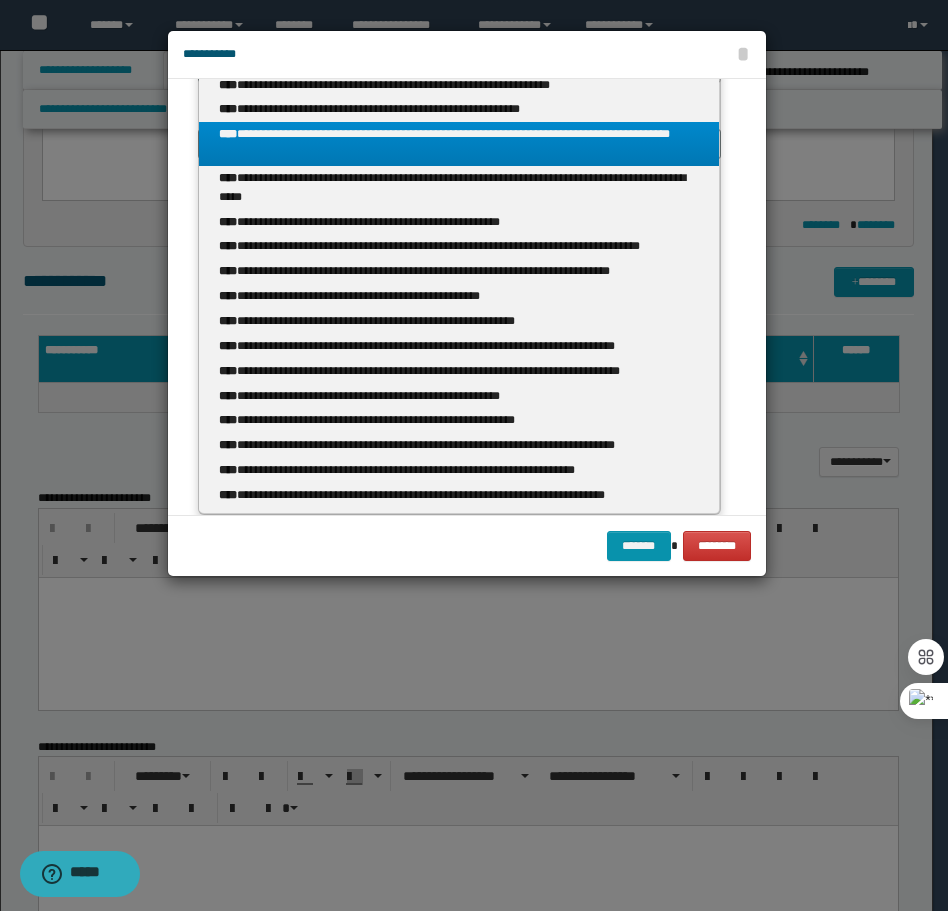 type on "**********" 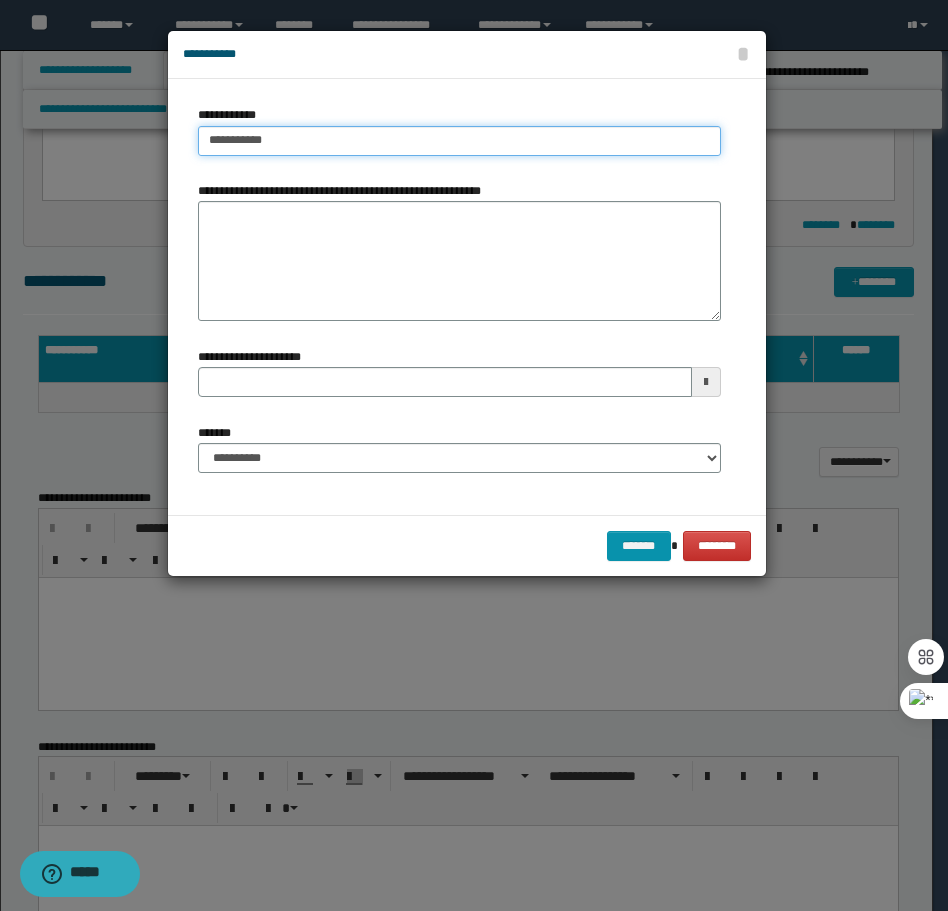 type on "**********" 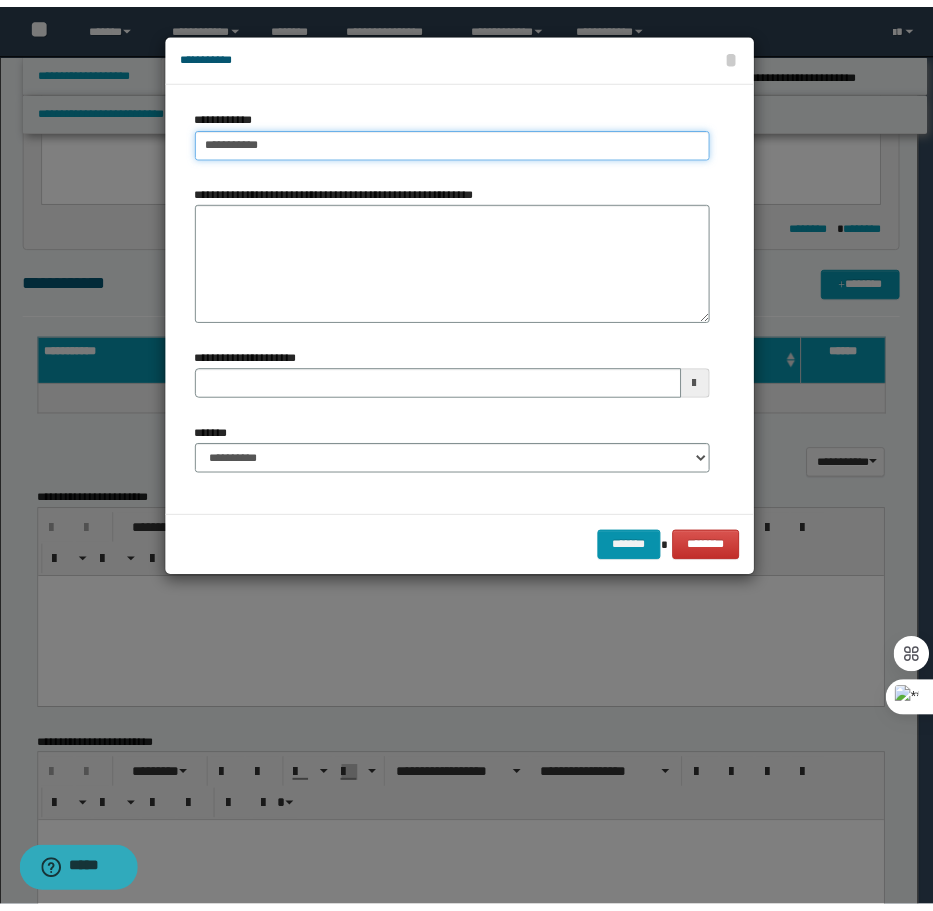 scroll, scrollTop: 0, scrollLeft: 0, axis: both 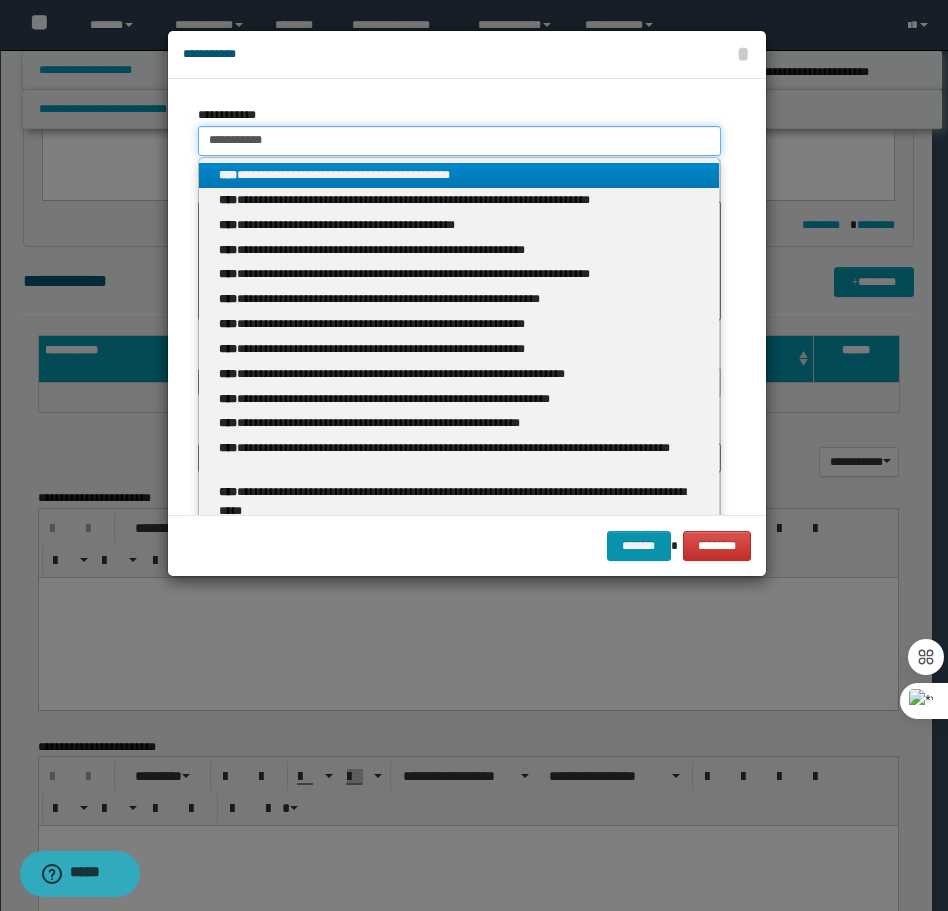 type 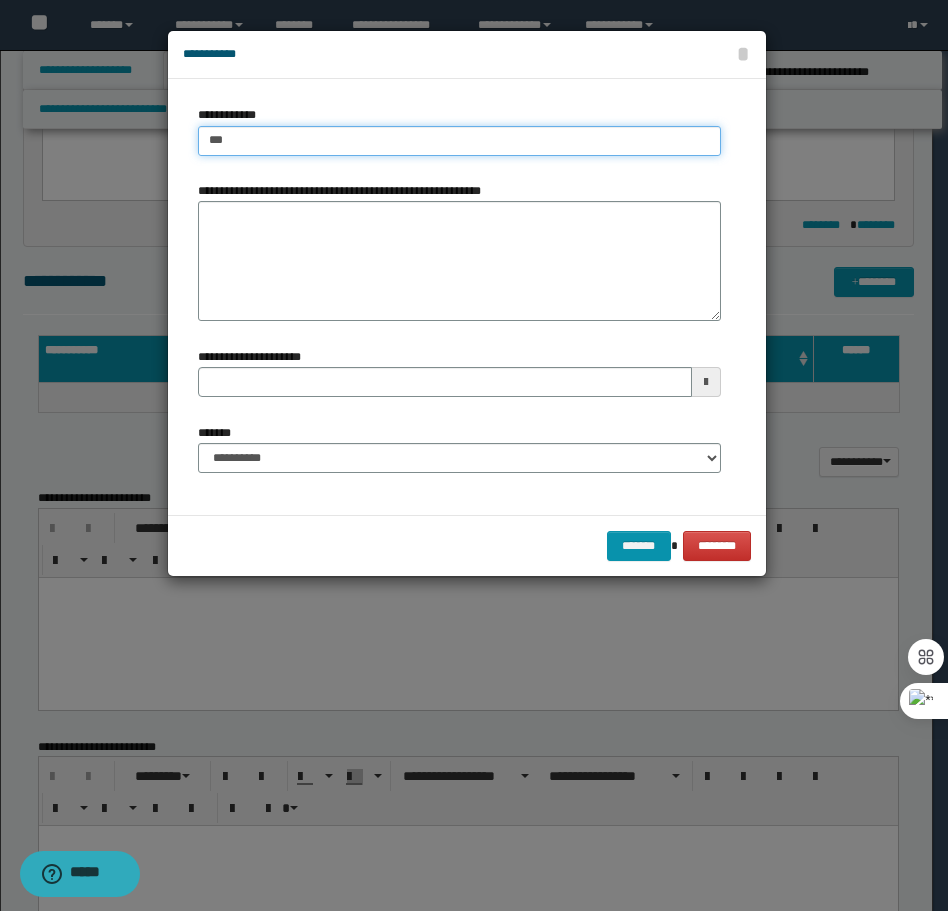 type on "****" 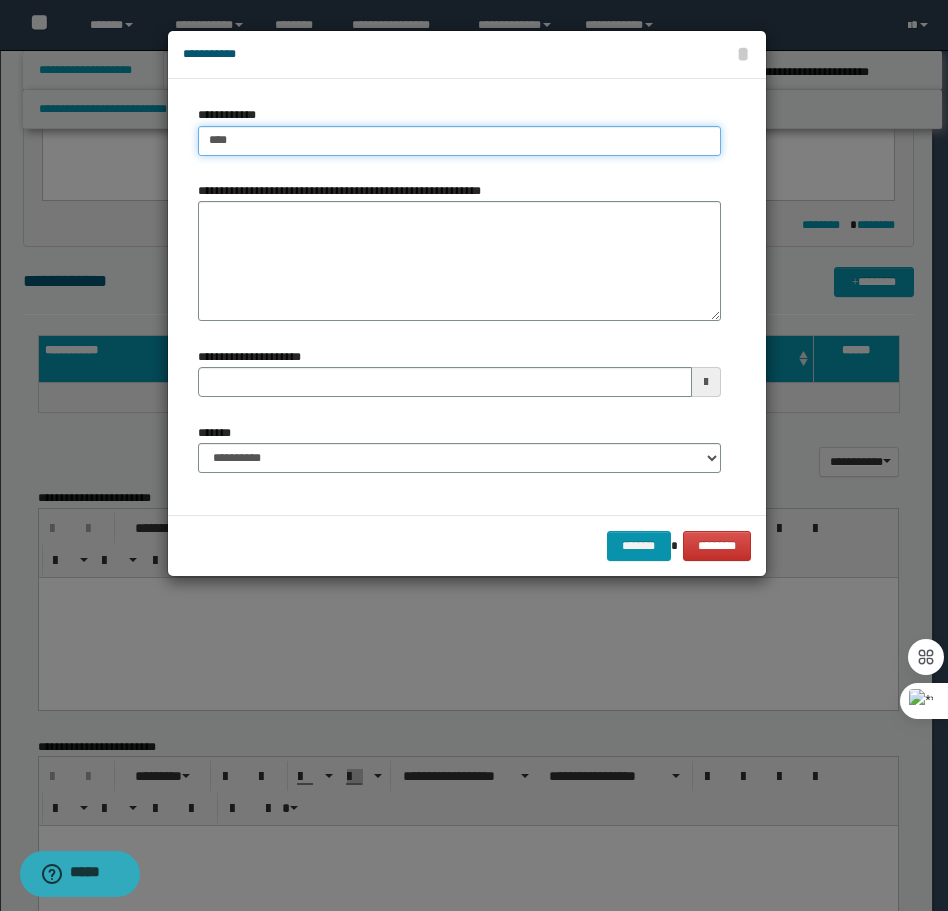 type on "****" 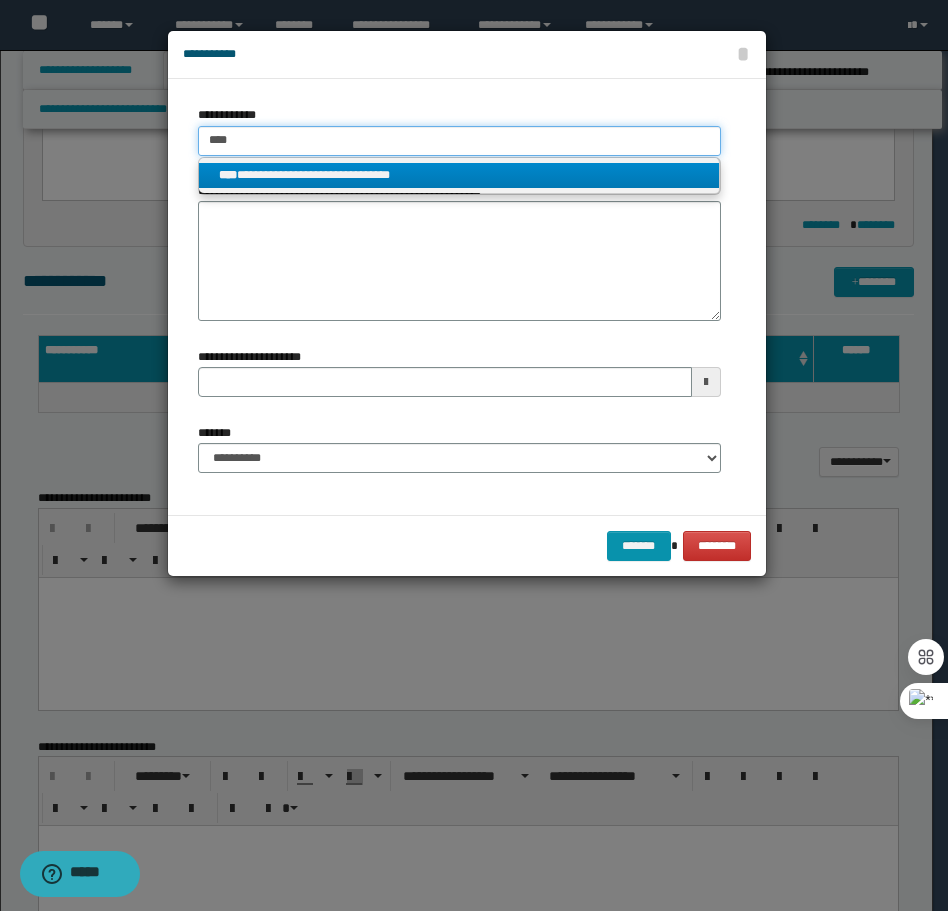 type on "****" 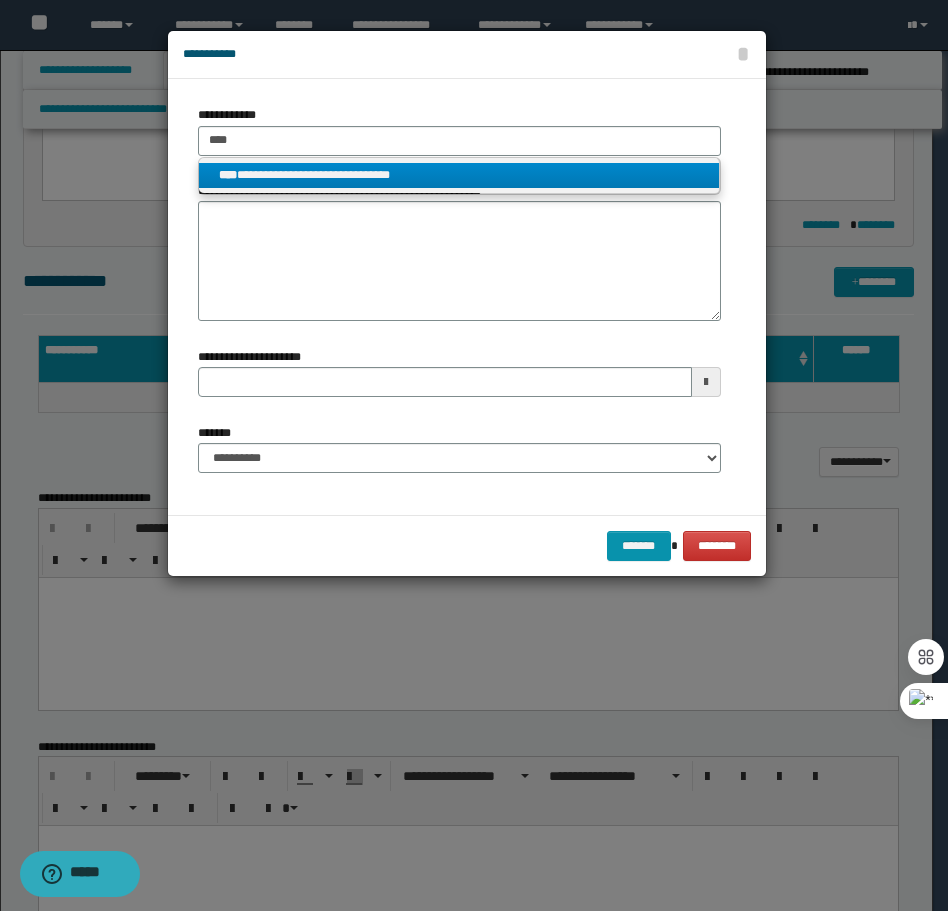 click on "**********" at bounding box center [459, 175] 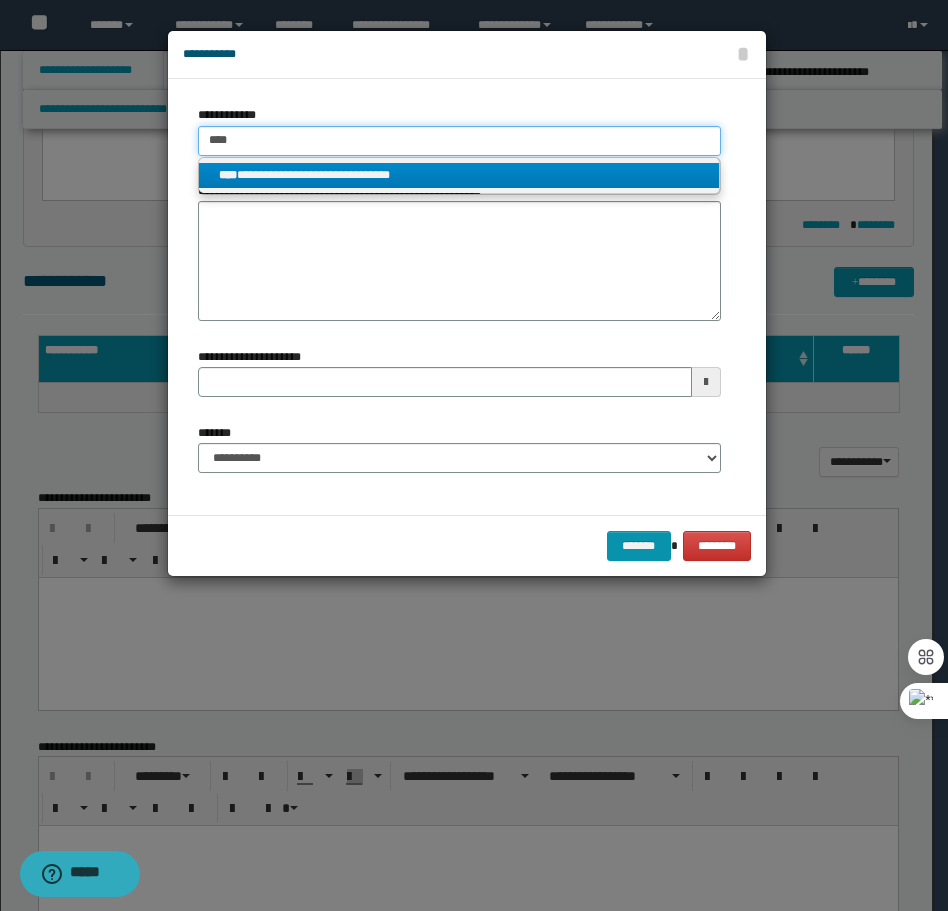 type 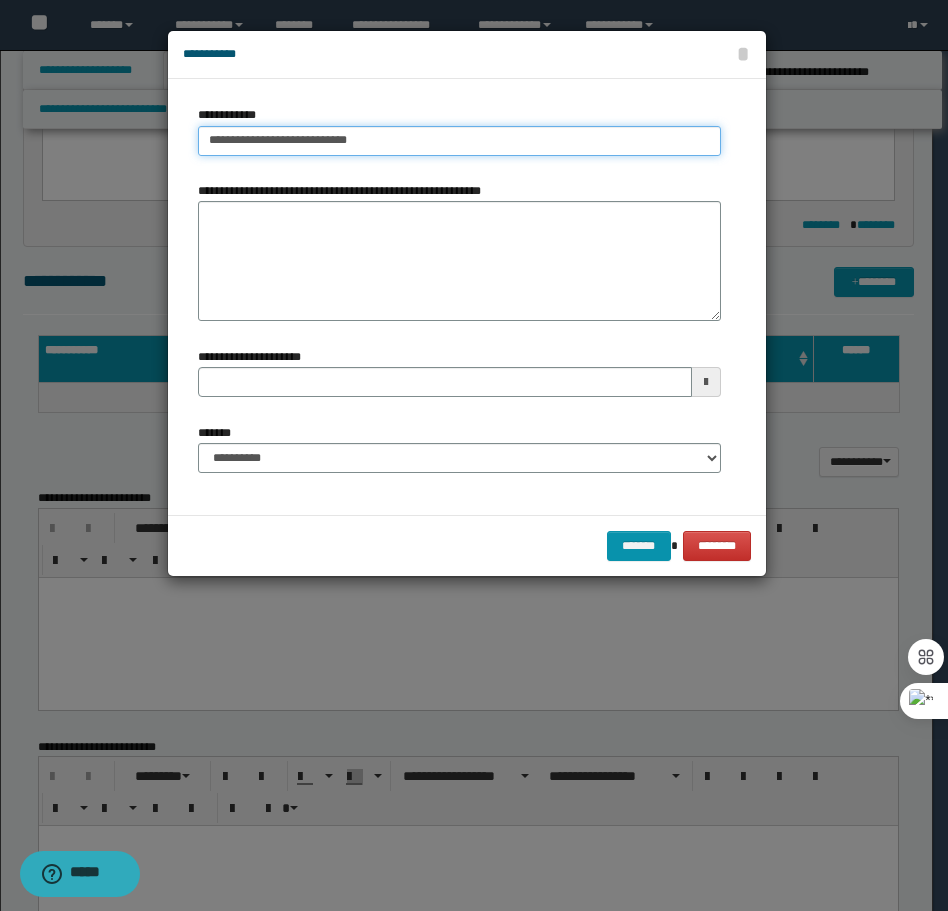 type 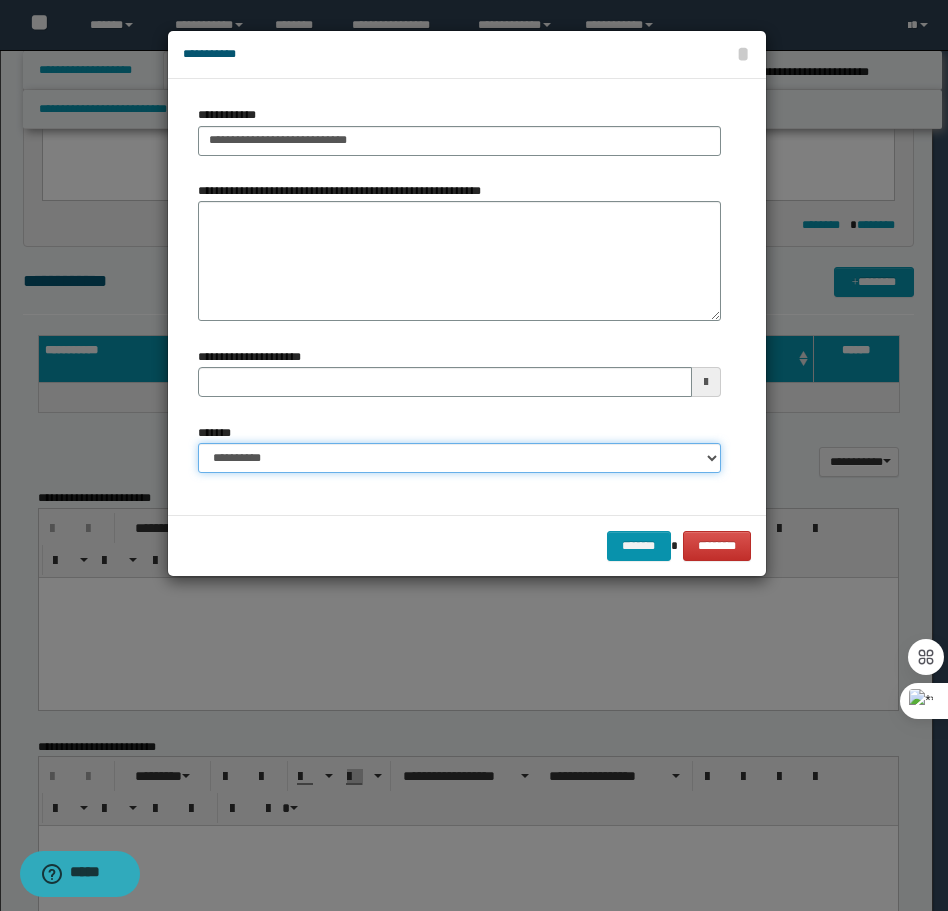 click on "**********" at bounding box center [459, 458] 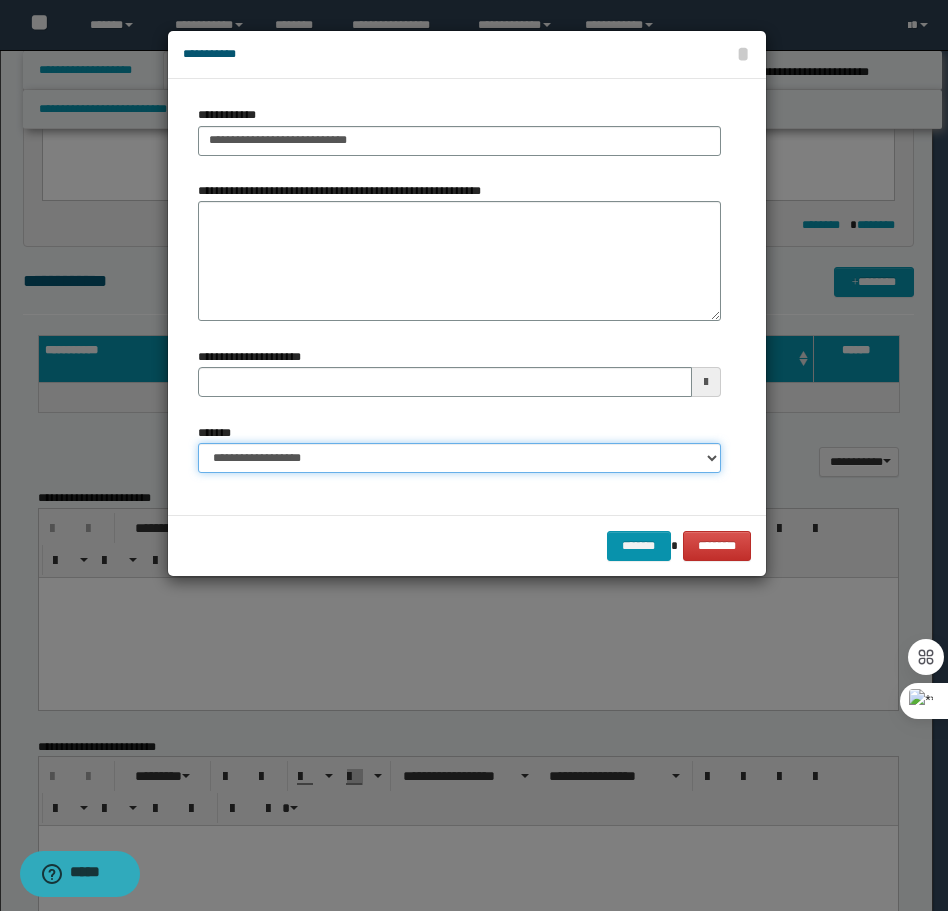 type 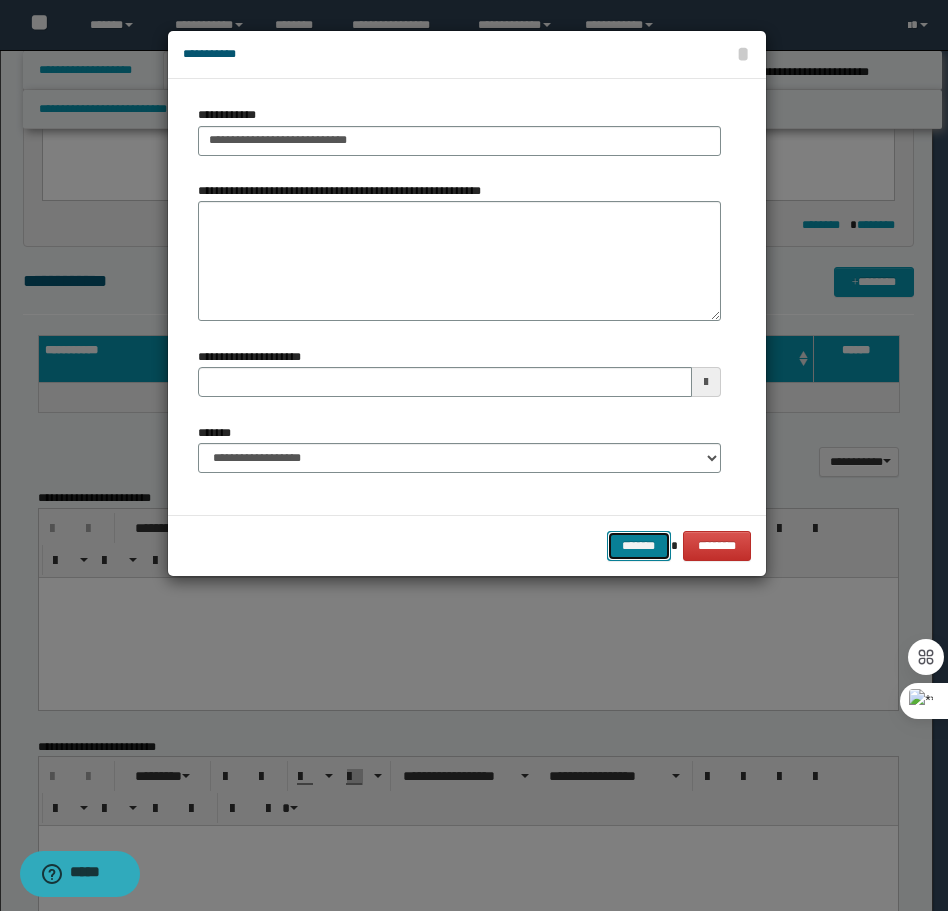 click on "*******" at bounding box center [639, 546] 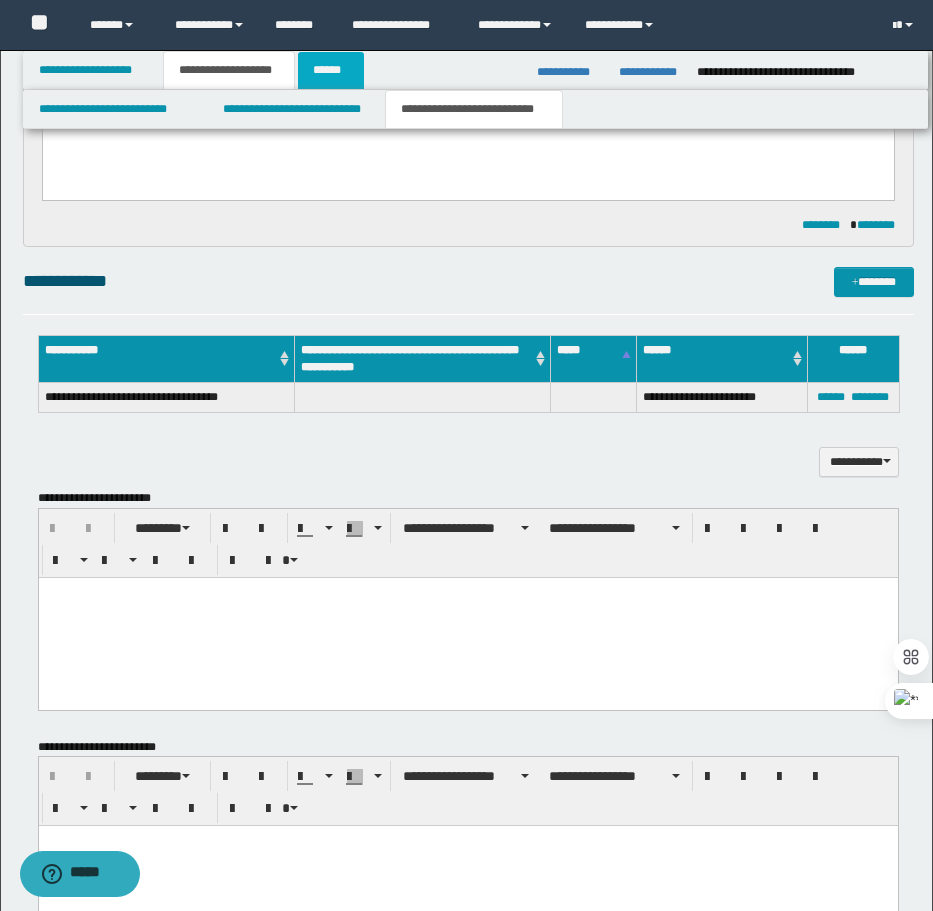 click on "******" at bounding box center (331, 70) 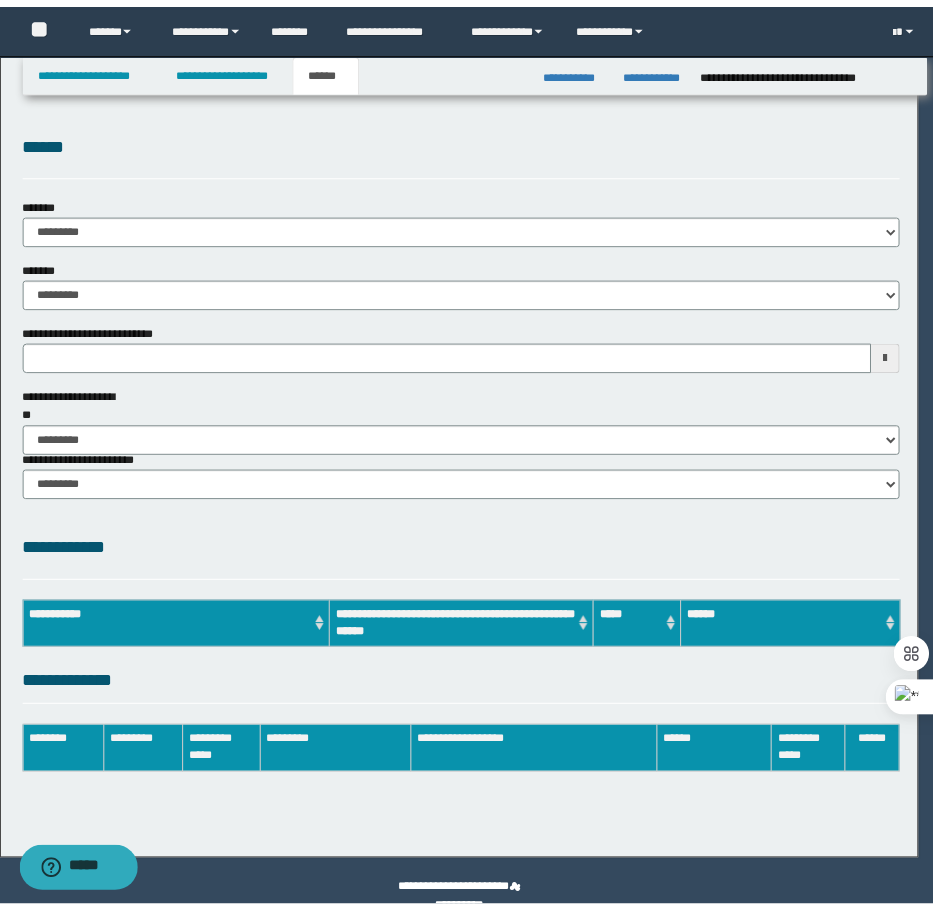 scroll, scrollTop: 0, scrollLeft: 0, axis: both 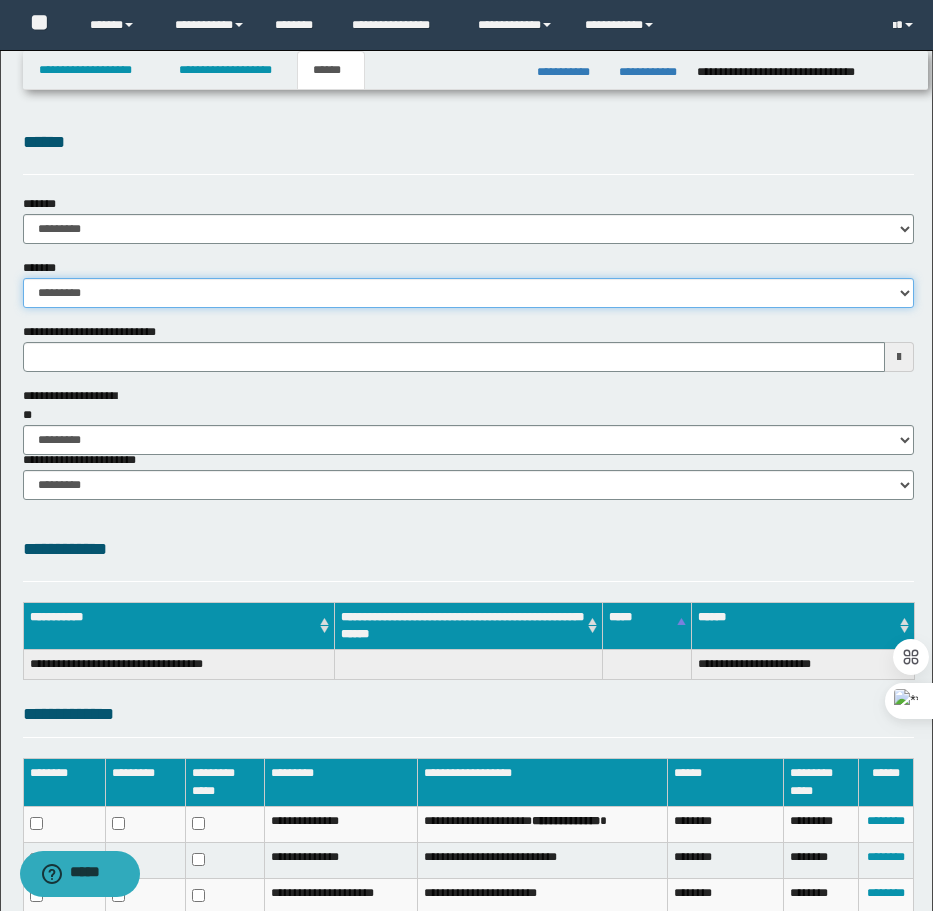 click on "**********" at bounding box center [468, 293] 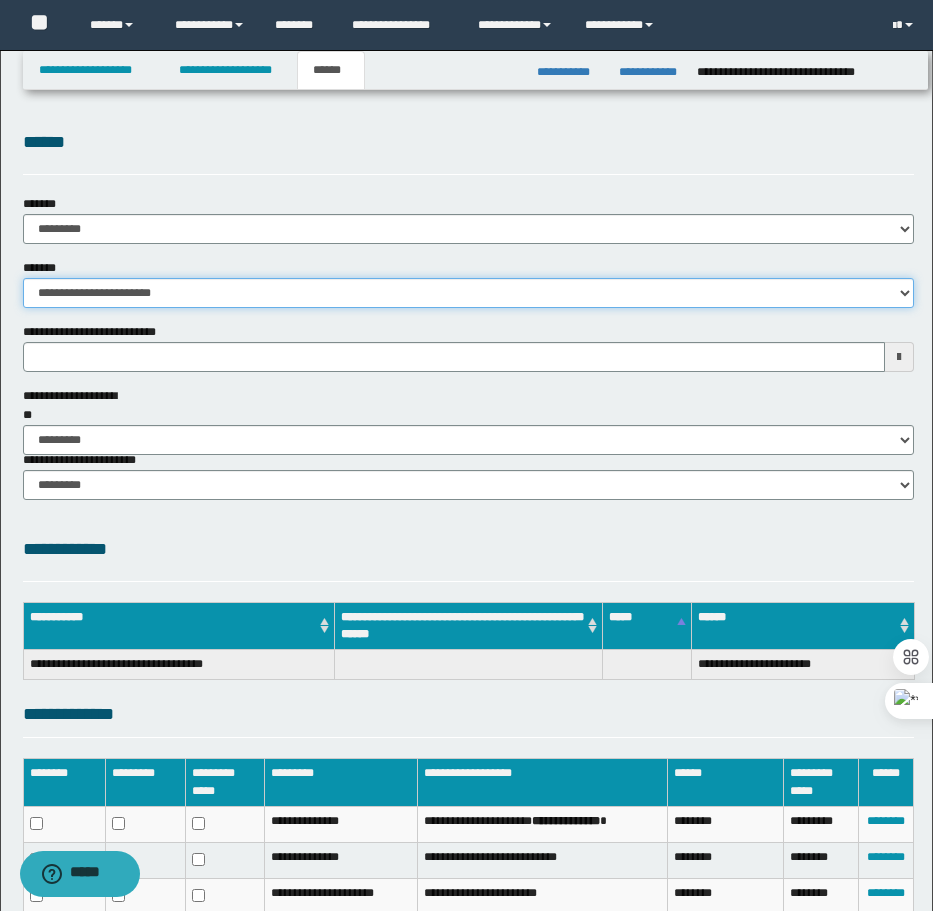 type 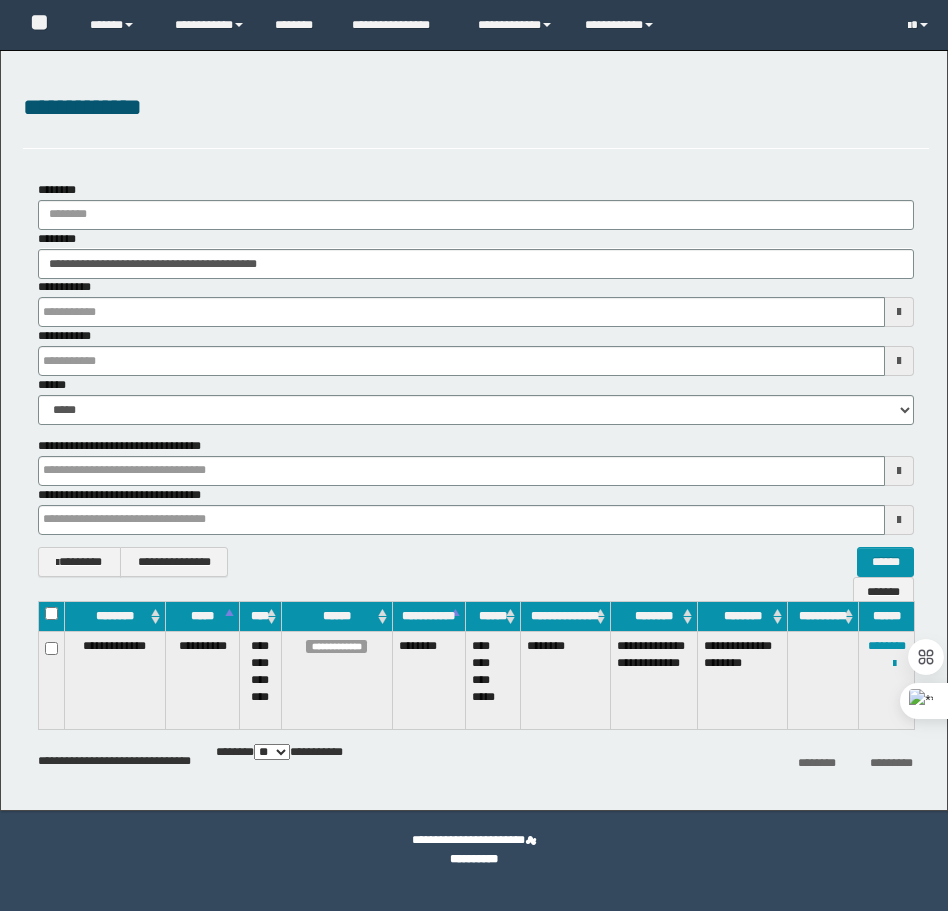 scroll, scrollTop: 0, scrollLeft: 0, axis: both 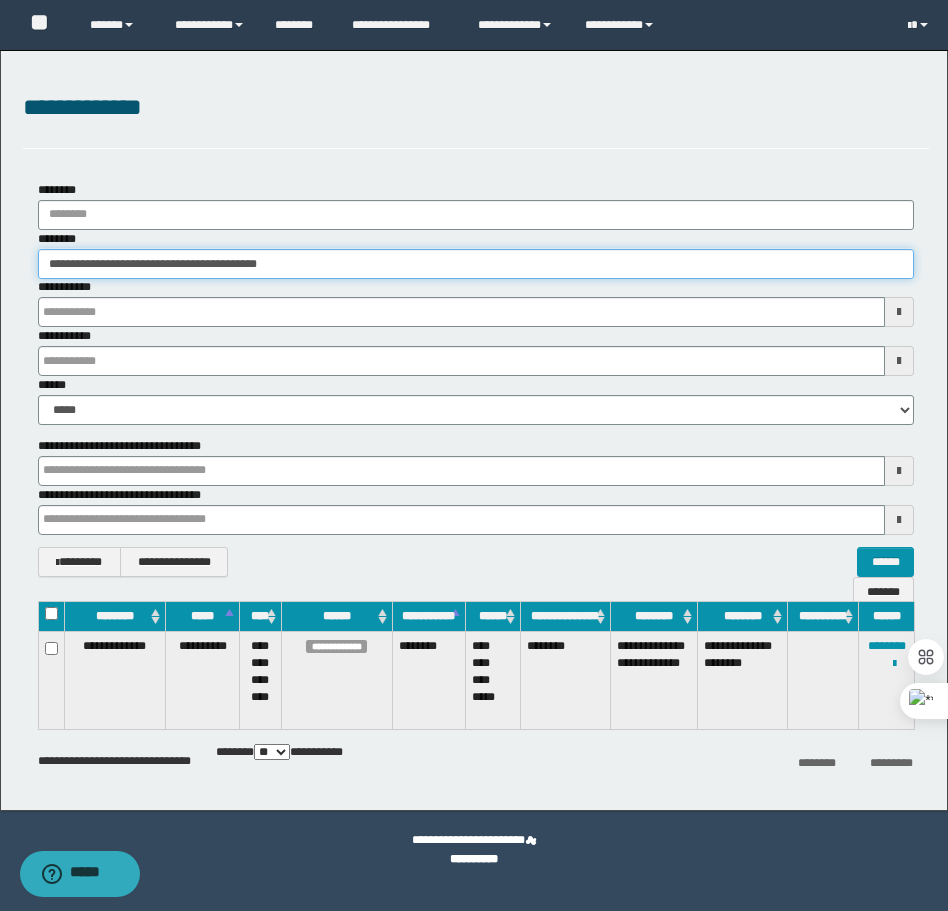 click on "**********" at bounding box center (476, 264) 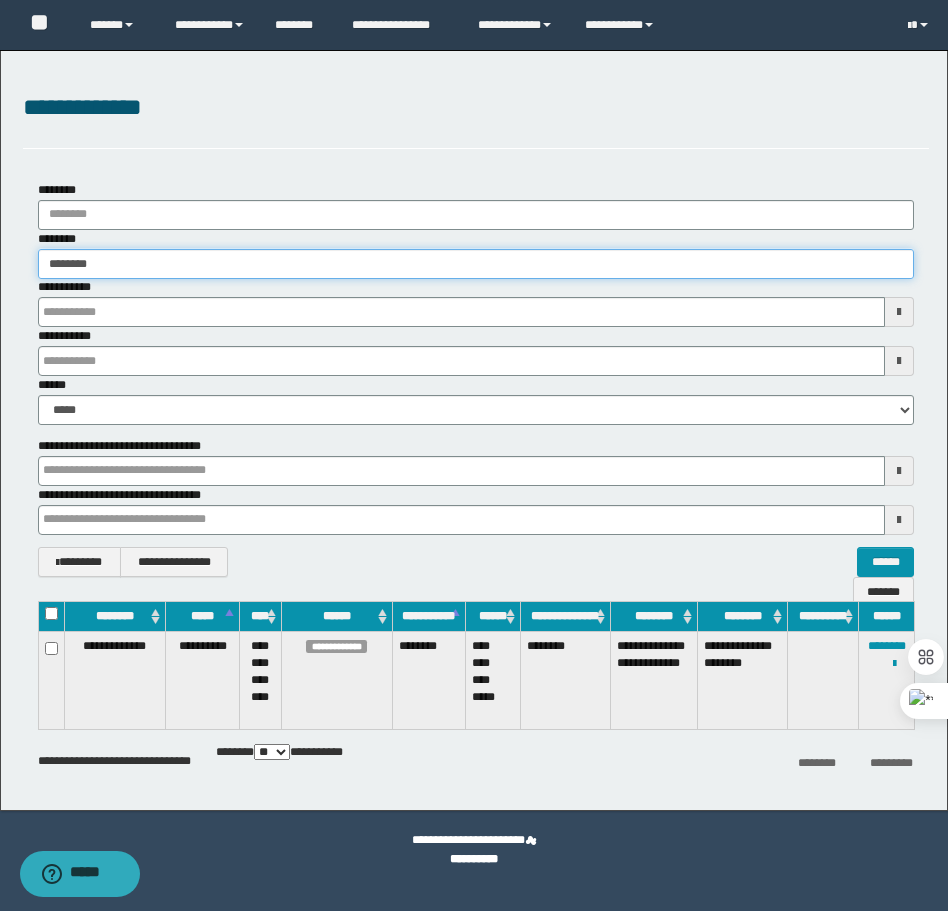 type on "********" 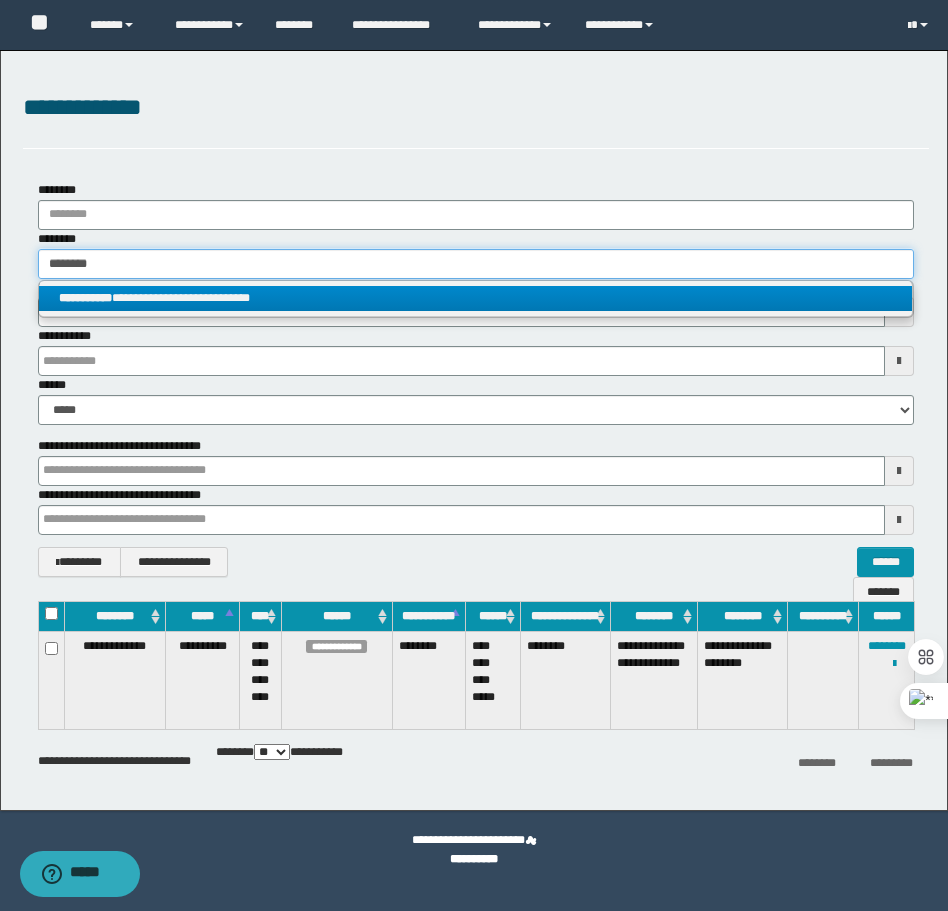 type on "********" 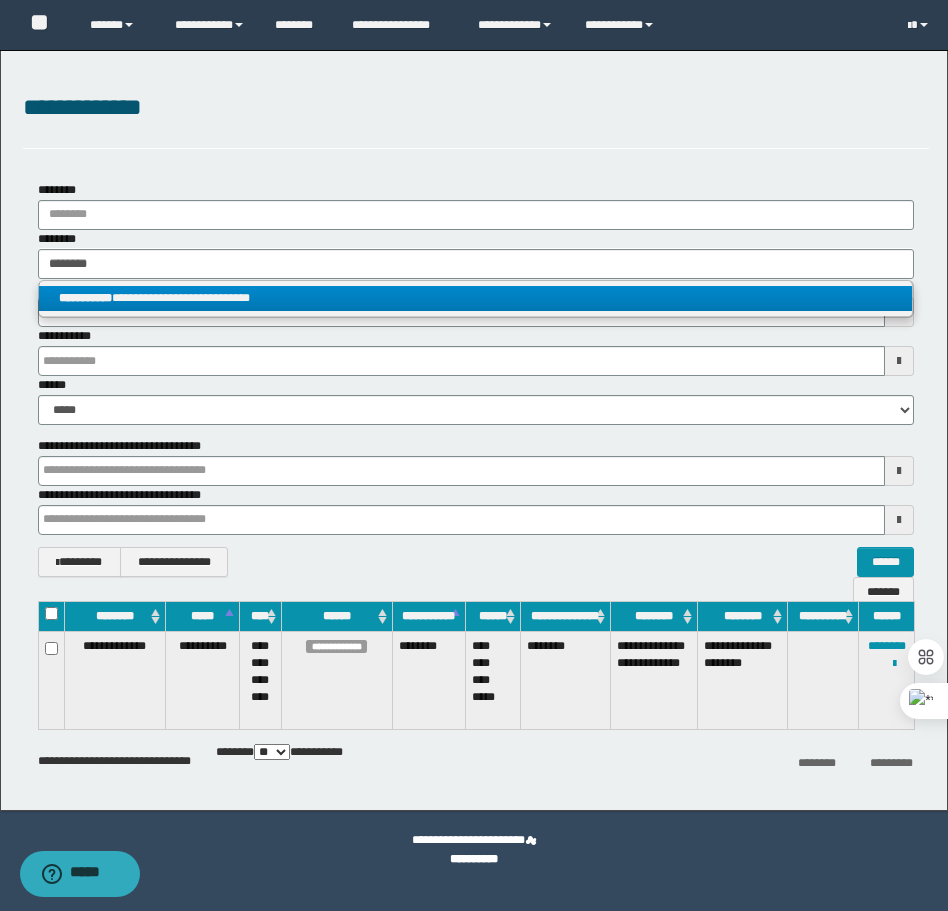 click on "**********" at bounding box center (475, 298) 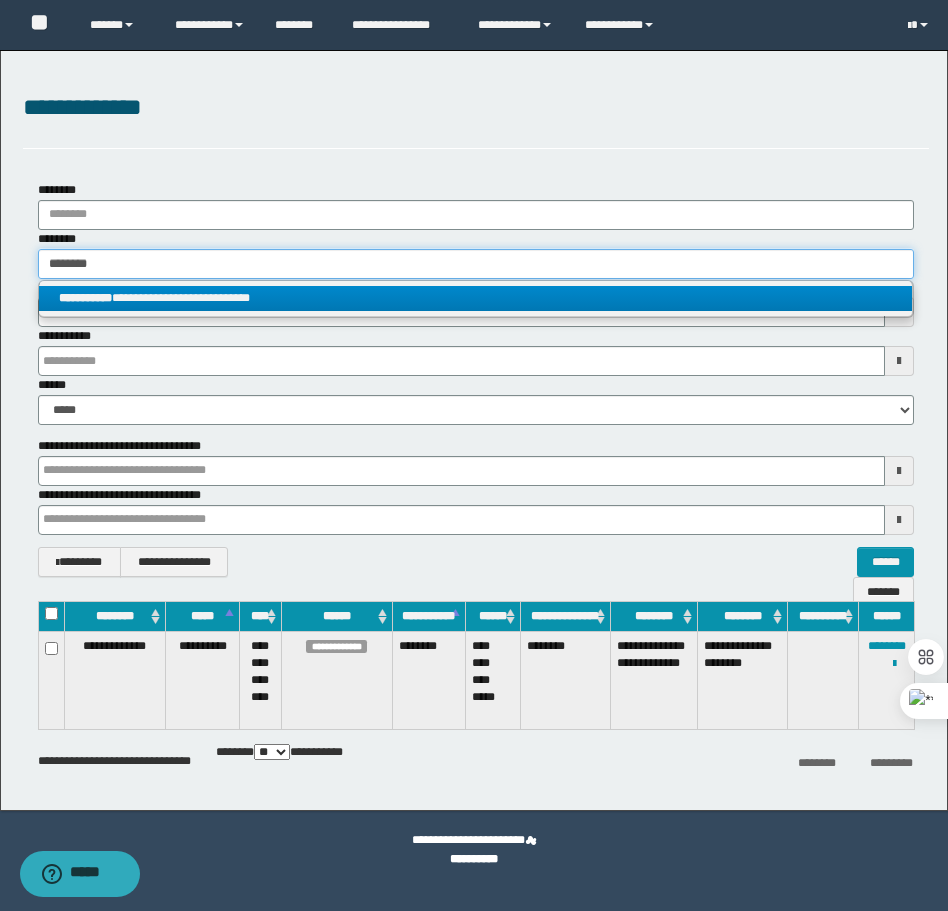 type 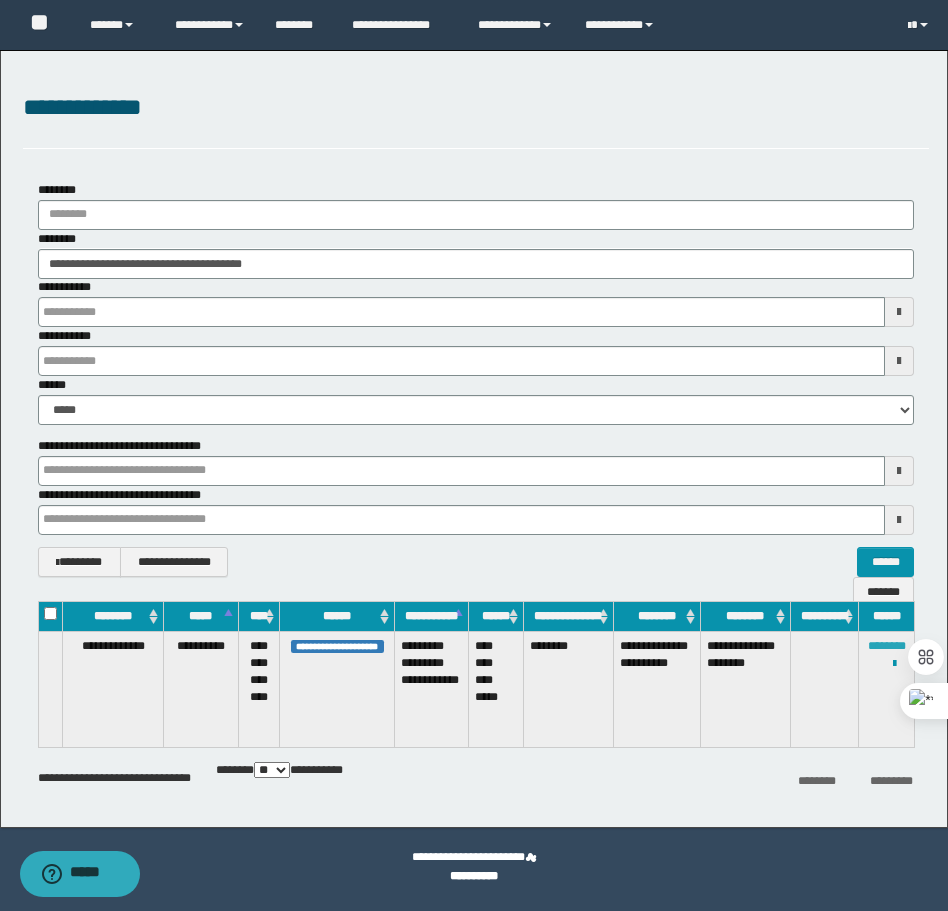 click on "********" at bounding box center [887, 646] 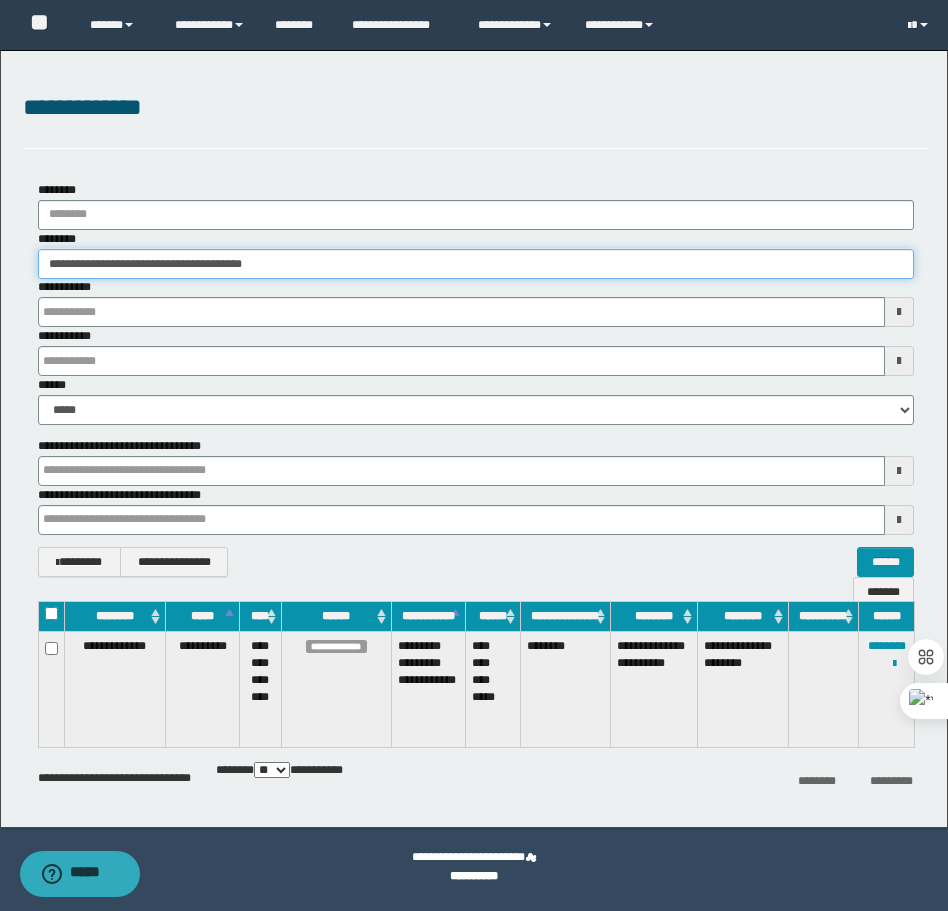 click on "**********" at bounding box center [476, 264] 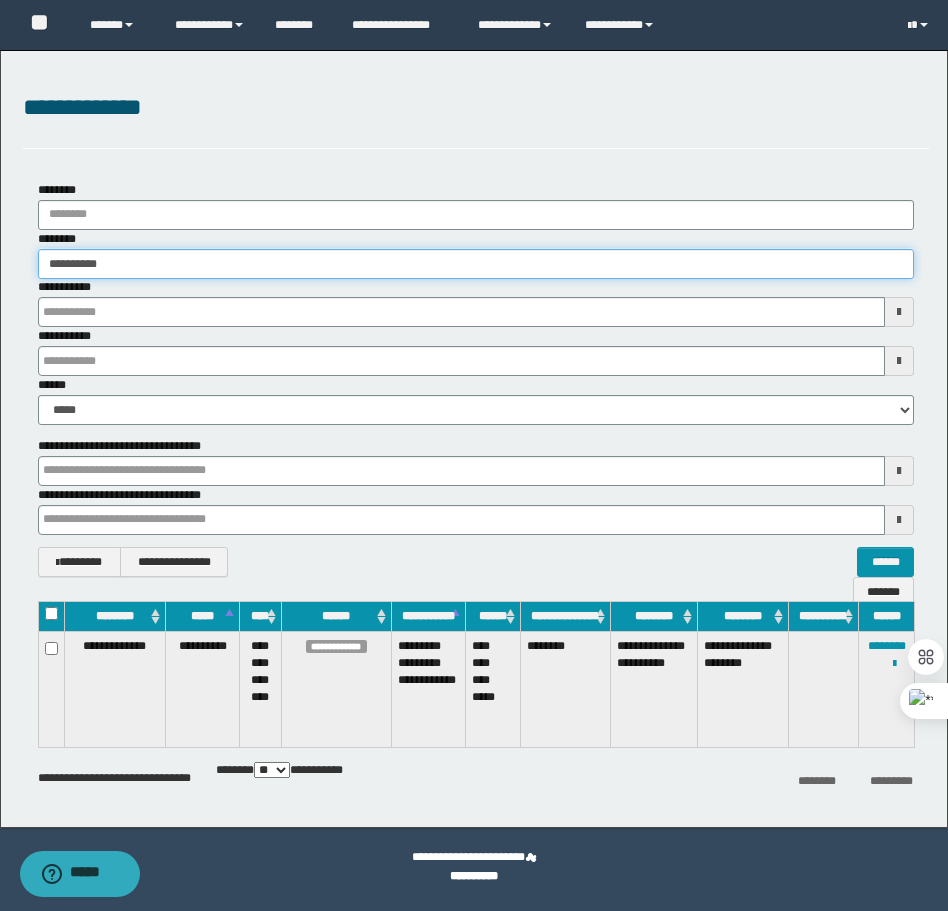 type on "**********" 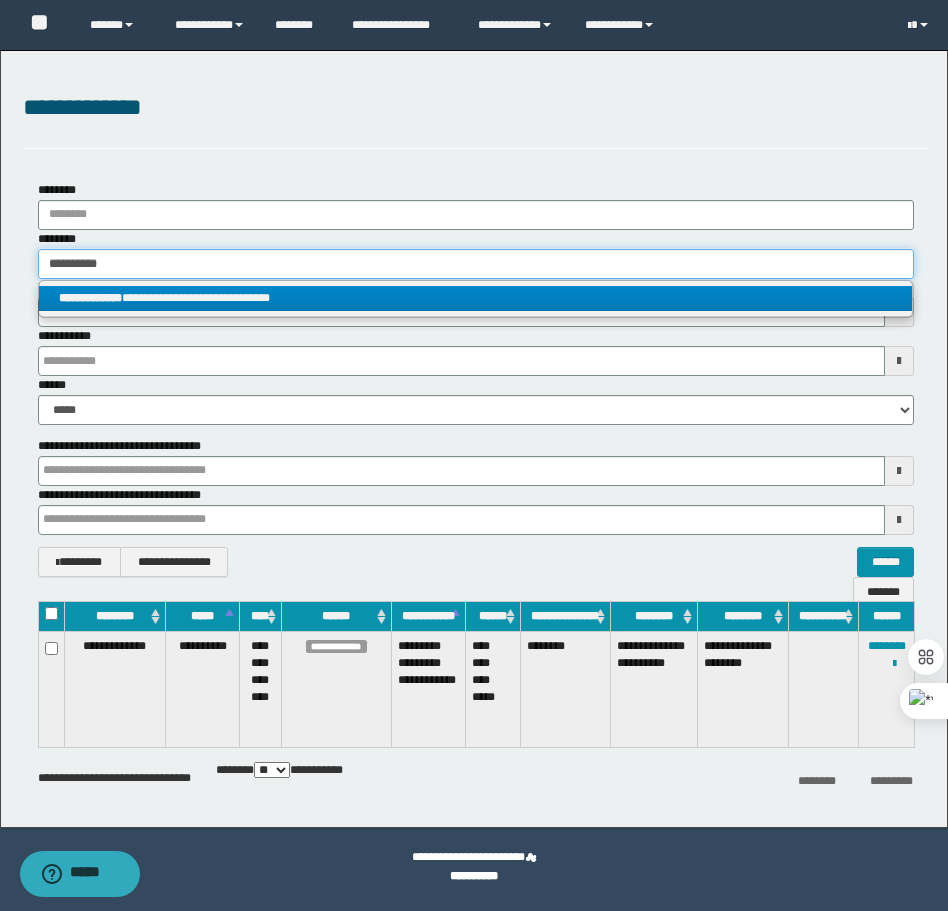 type on "**********" 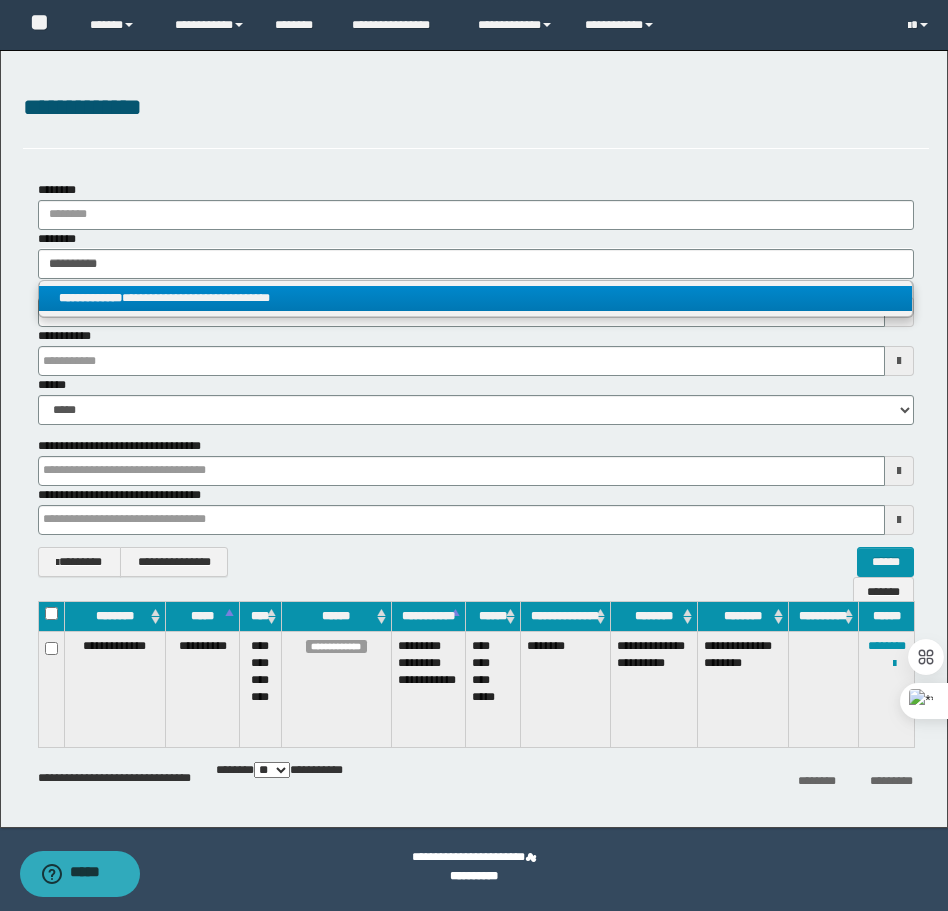 click on "**********" at bounding box center (475, 298) 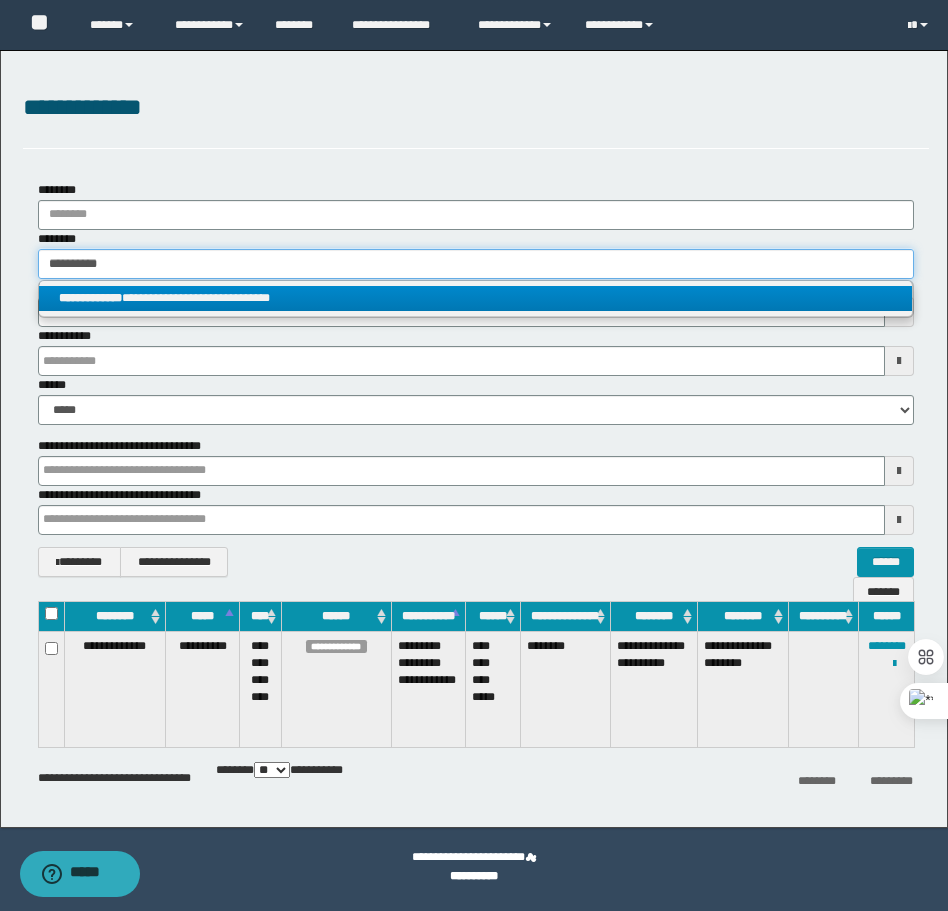 type 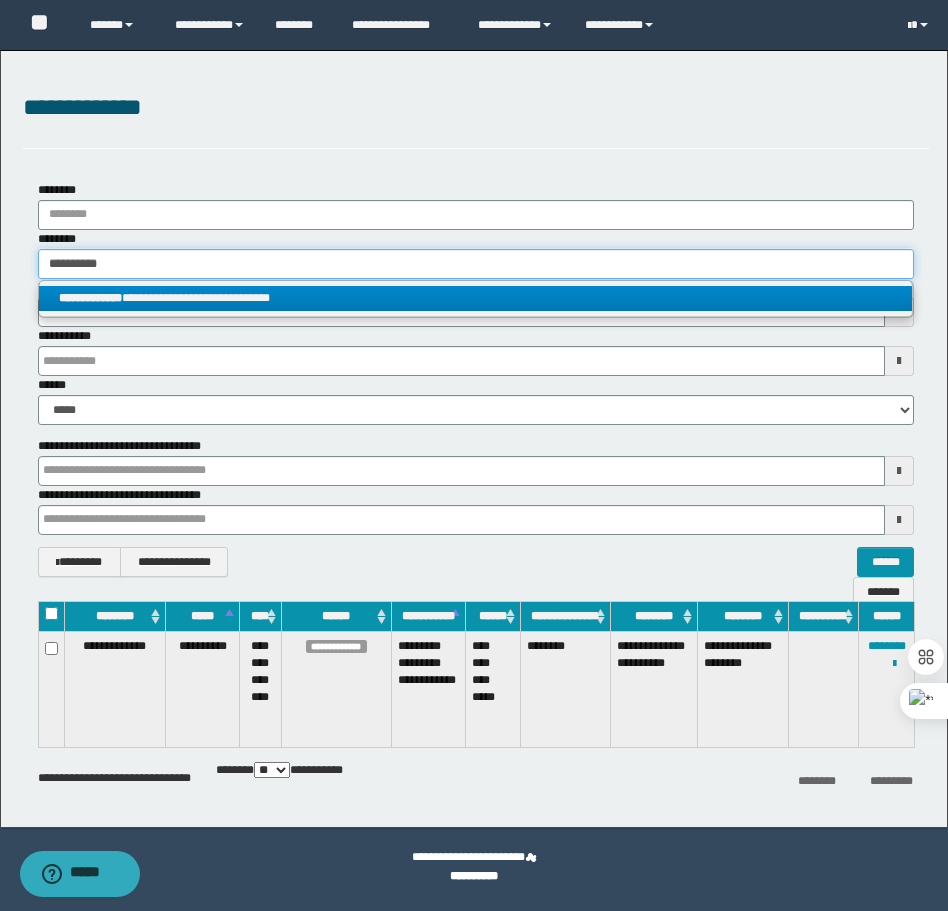 type on "**********" 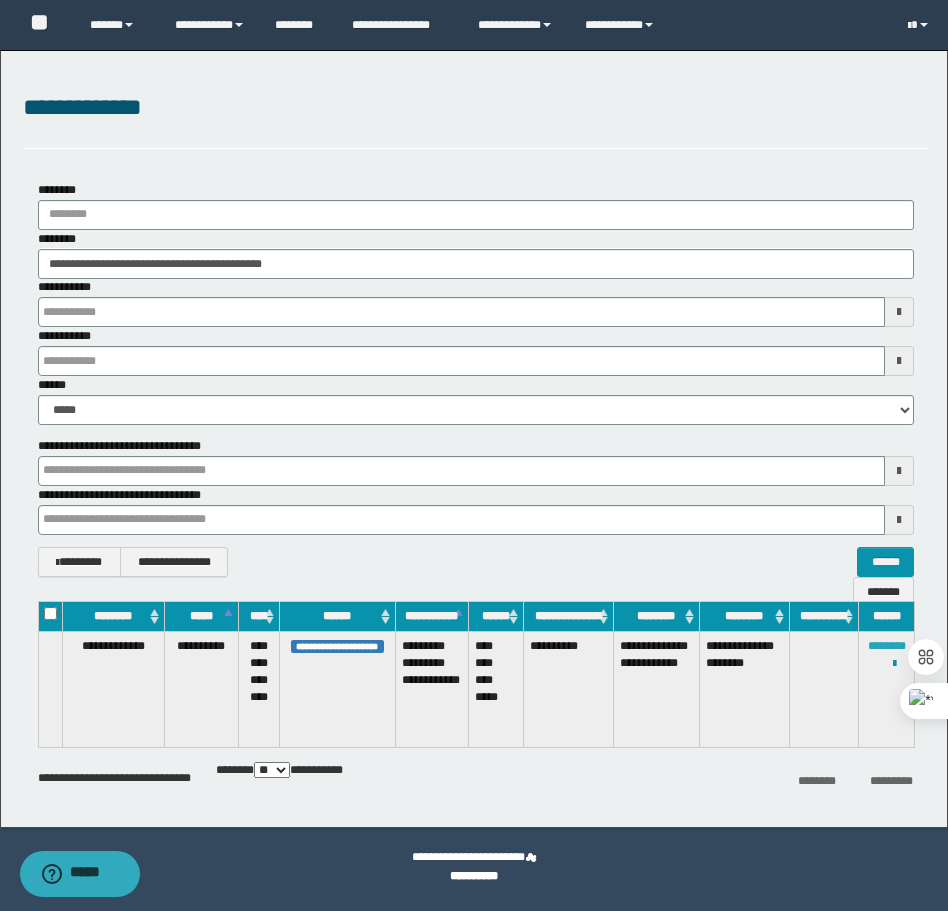click on "********" at bounding box center [887, 646] 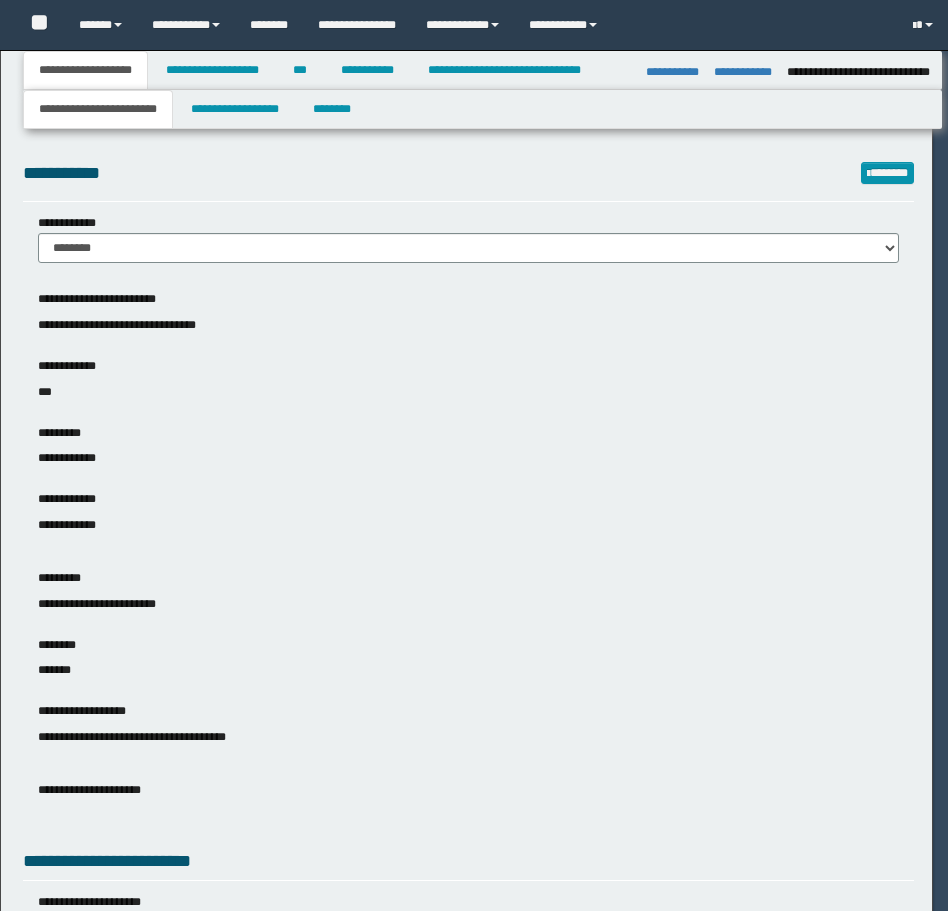 select on "*" 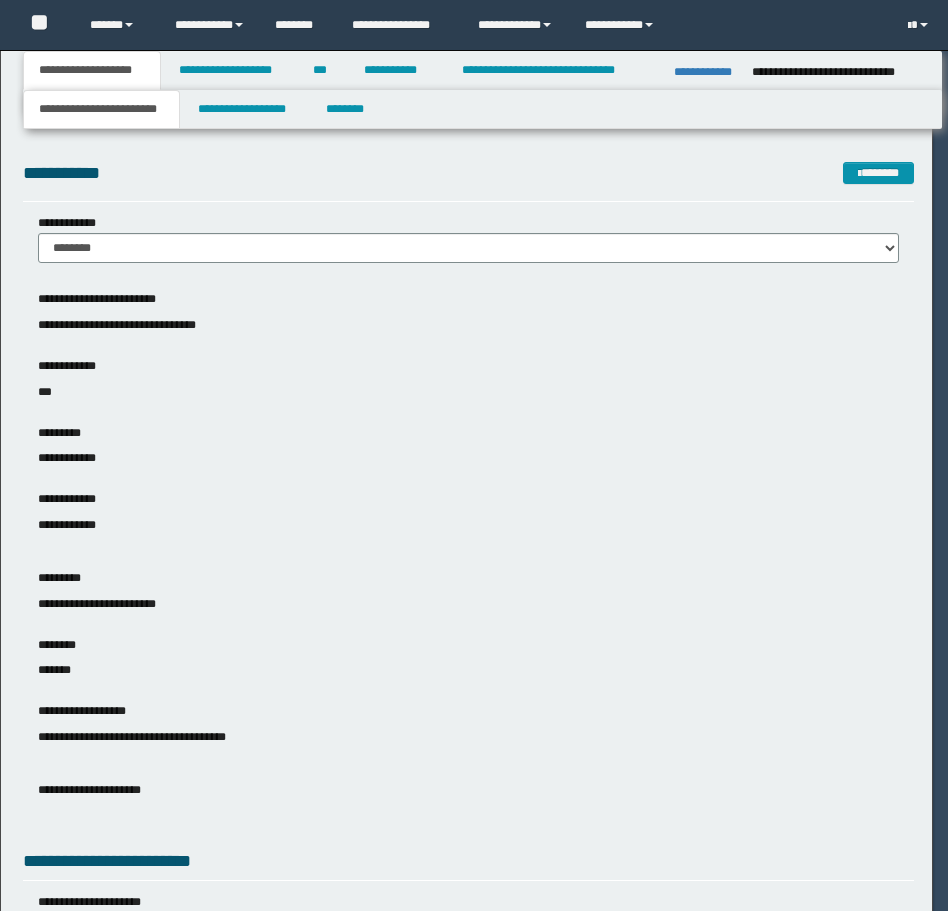 scroll, scrollTop: 0, scrollLeft: 0, axis: both 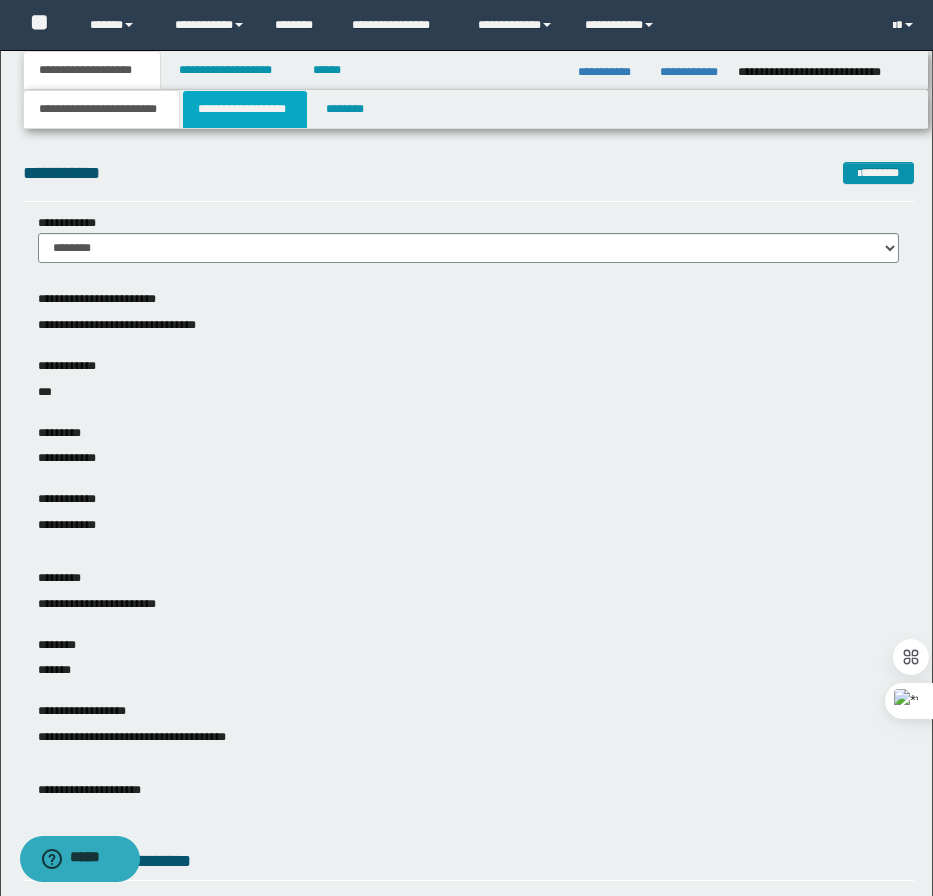 click on "**********" at bounding box center [245, 109] 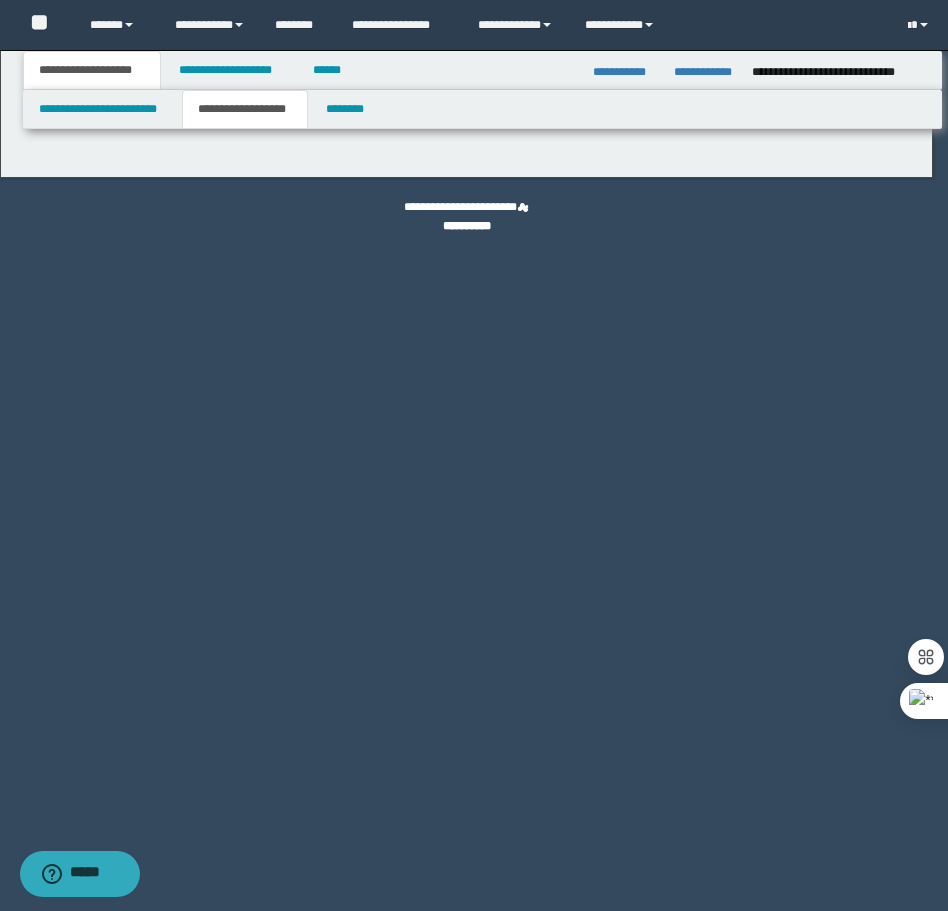 type on "********" 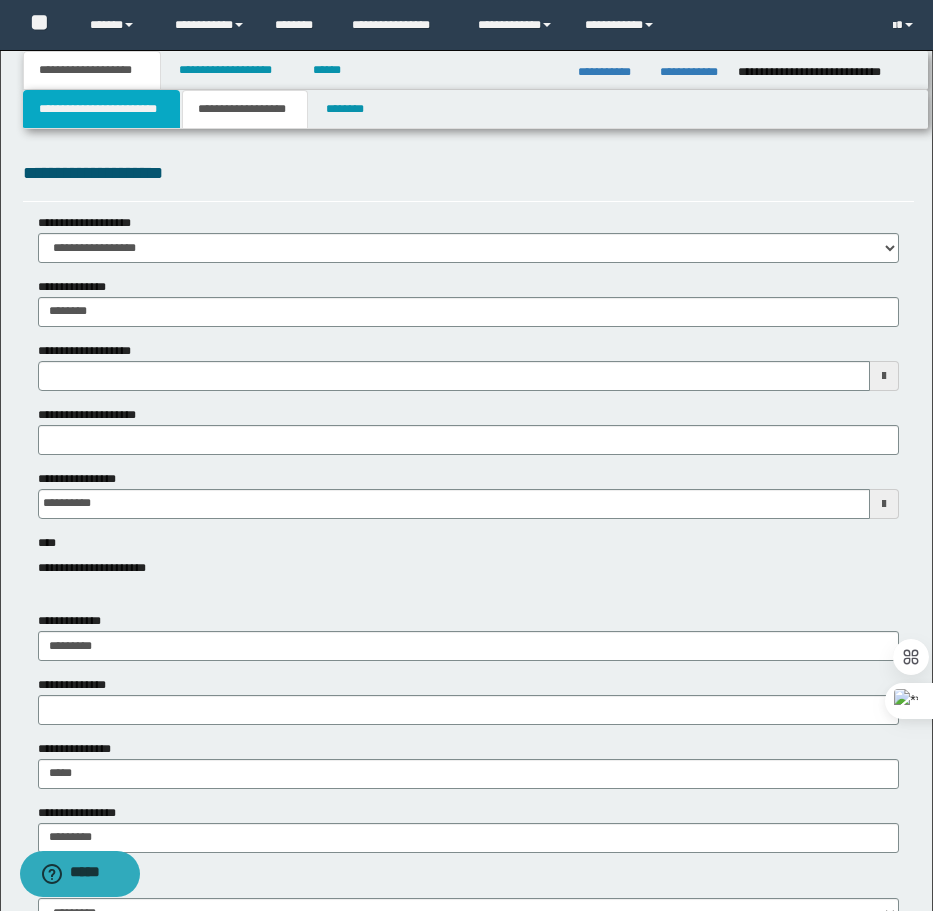 drag, startPoint x: 119, startPoint y: 106, endPoint x: 107, endPoint y: 139, distance: 35.1141 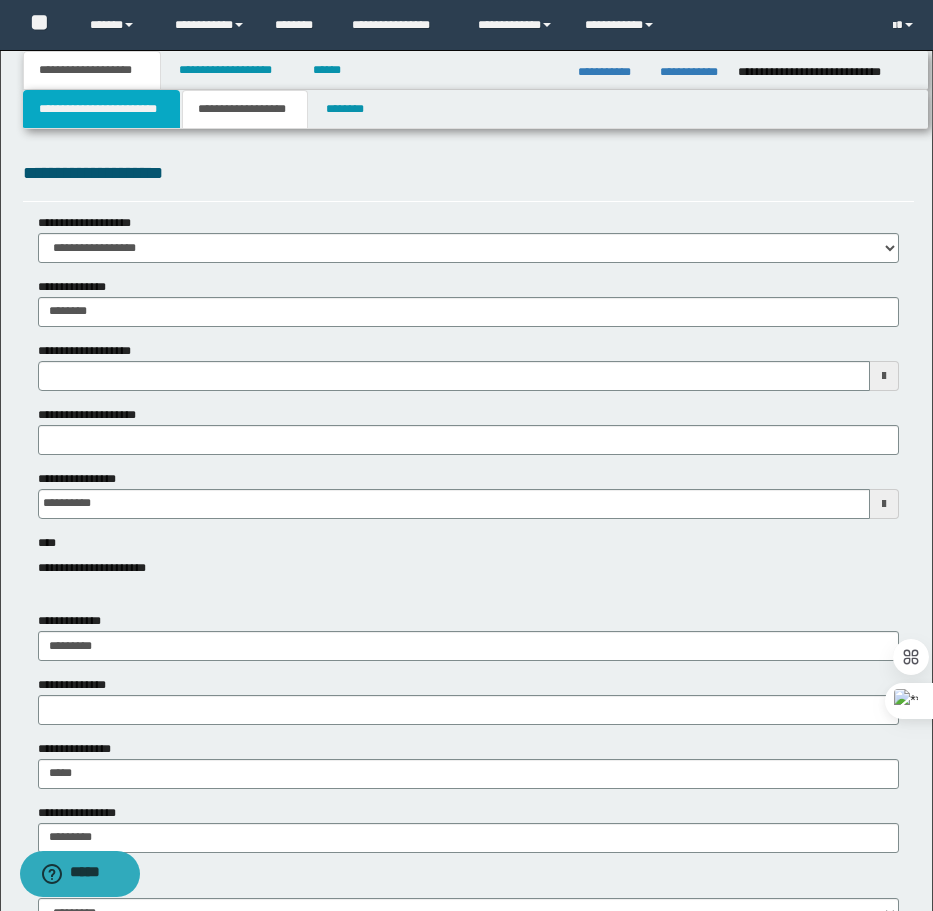 click on "**********" at bounding box center [101, 109] 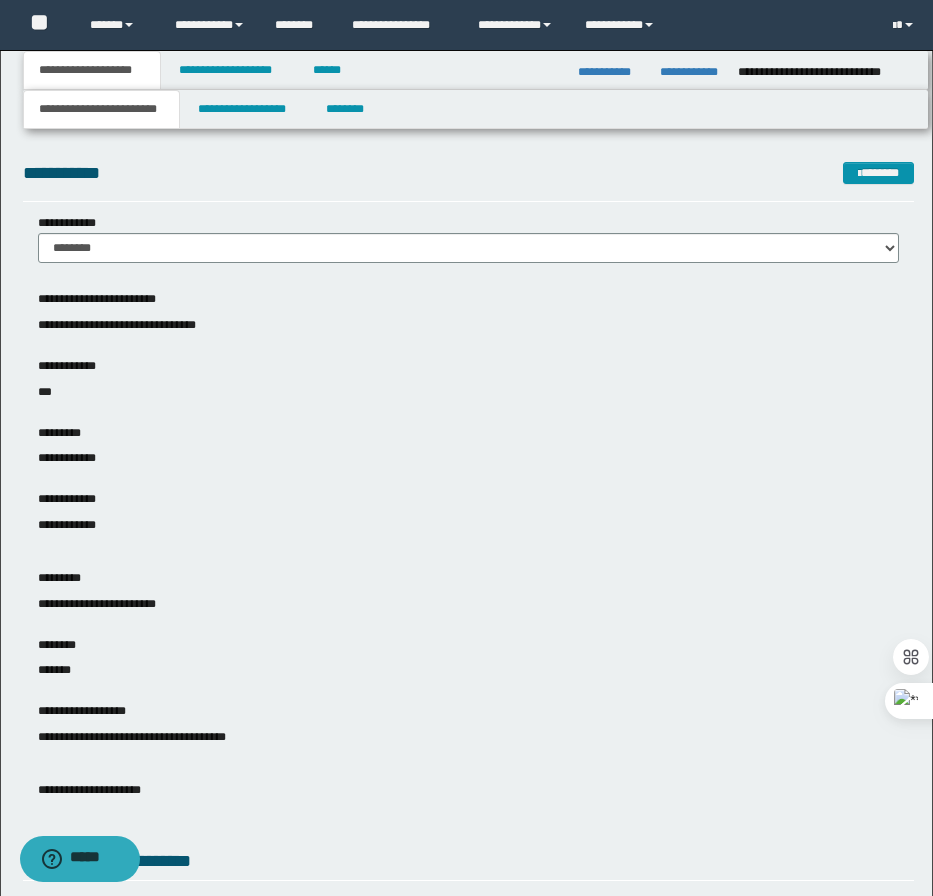 click on "**********" at bounding box center (468, 423) 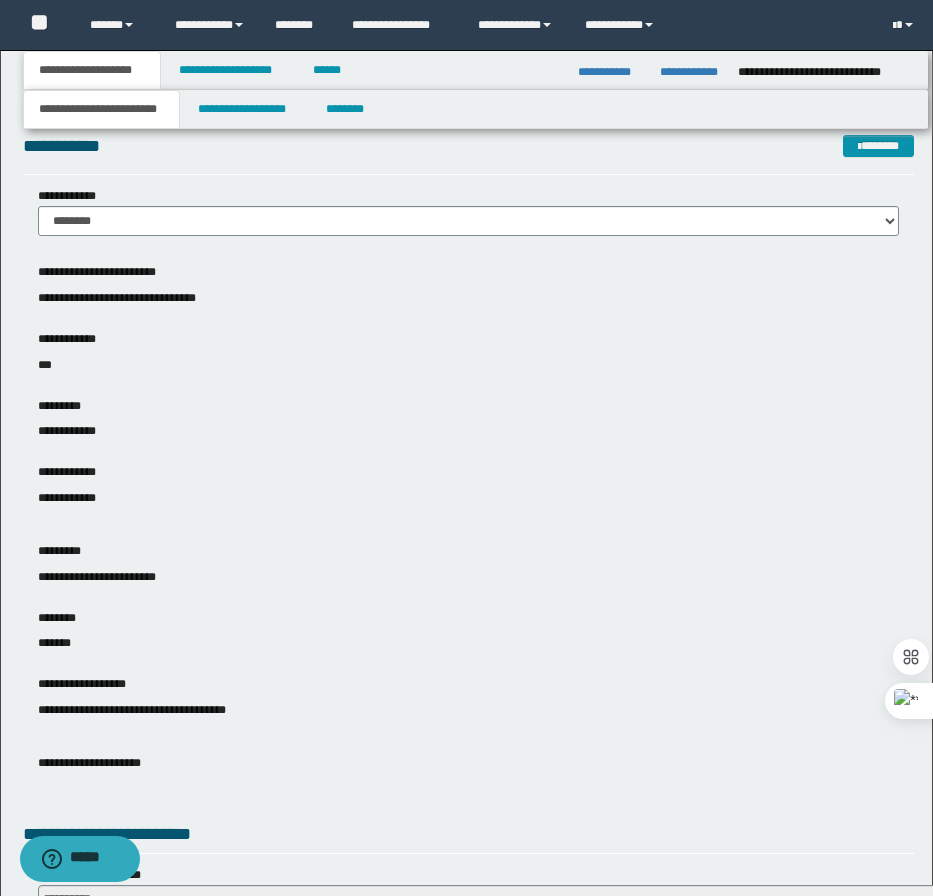 scroll, scrollTop: 500, scrollLeft: 0, axis: vertical 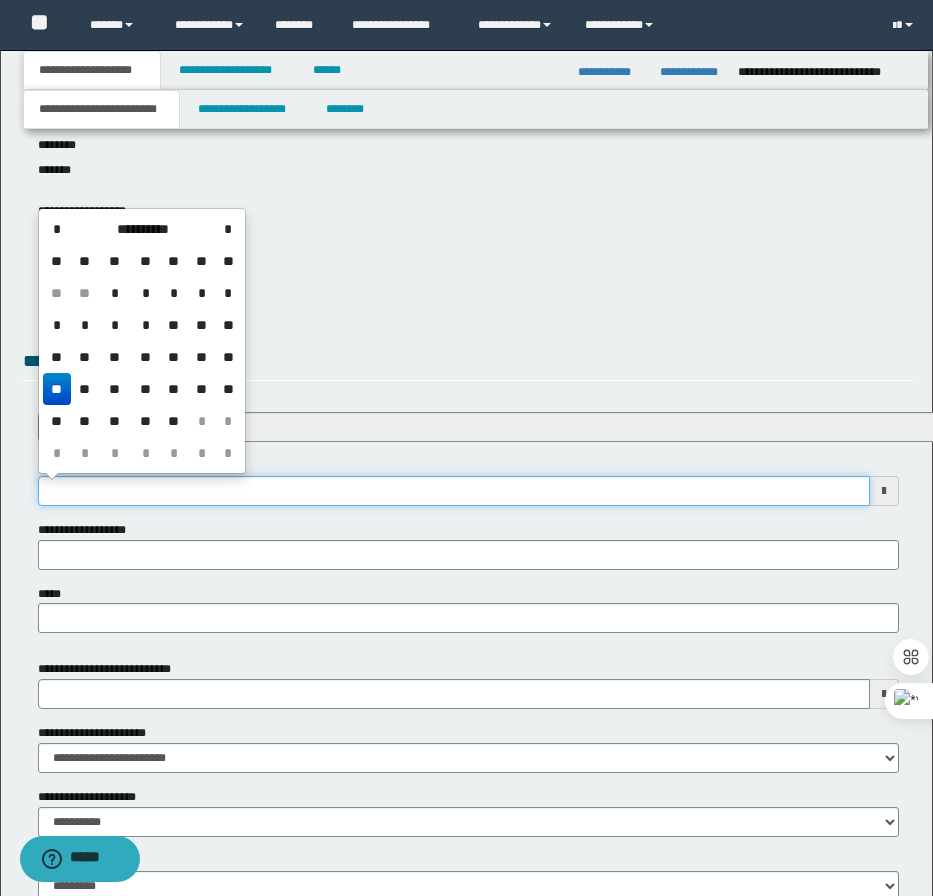 drag, startPoint x: 152, startPoint y: 495, endPoint x: 117, endPoint y: 488, distance: 35.69314 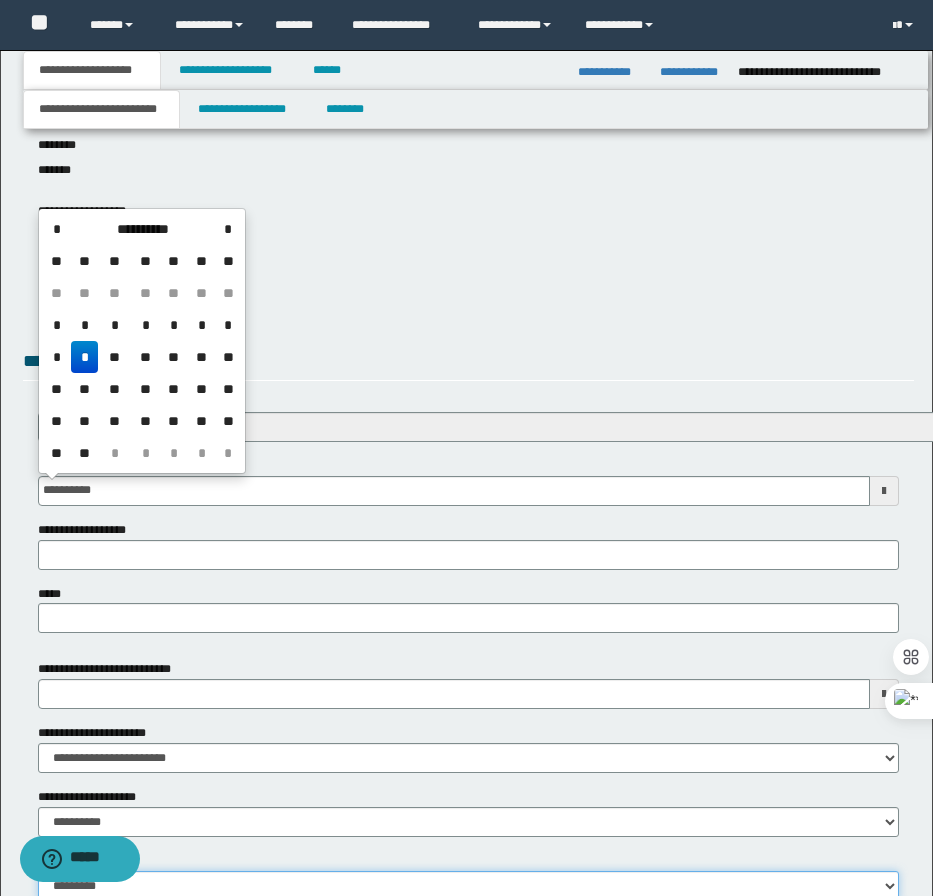 scroll, scrollTop: 505, scrollLeft: 0, axis: vertical 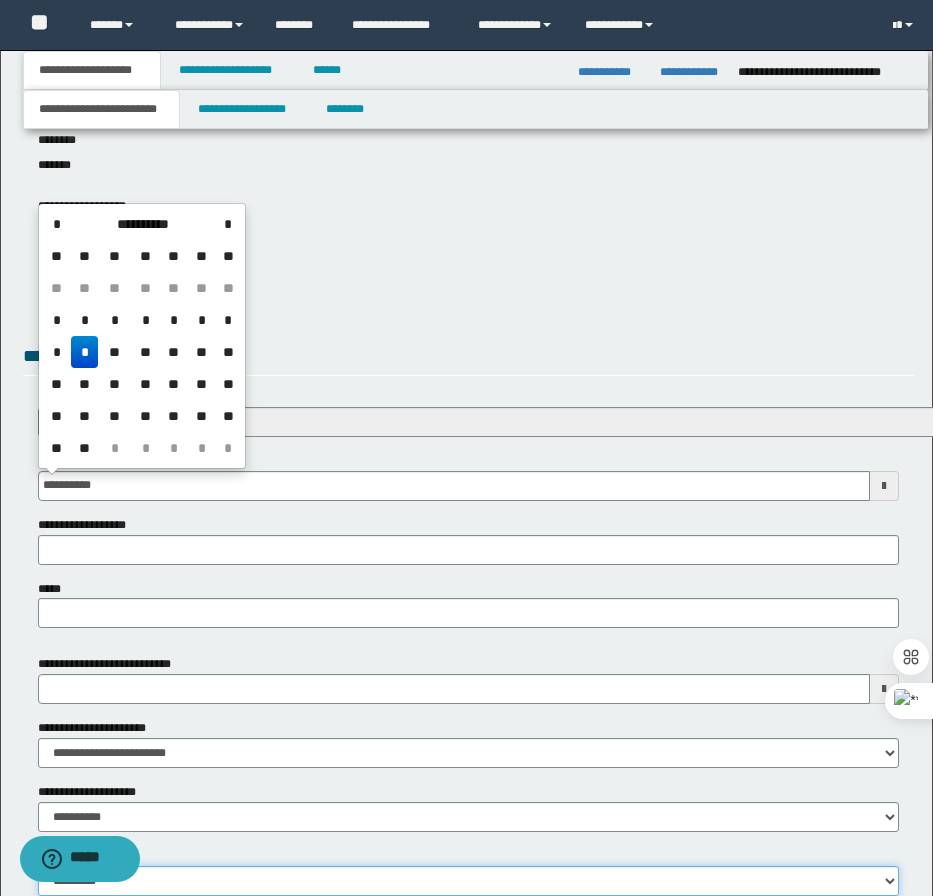 click on "**********" at bounding box center [468, 881] 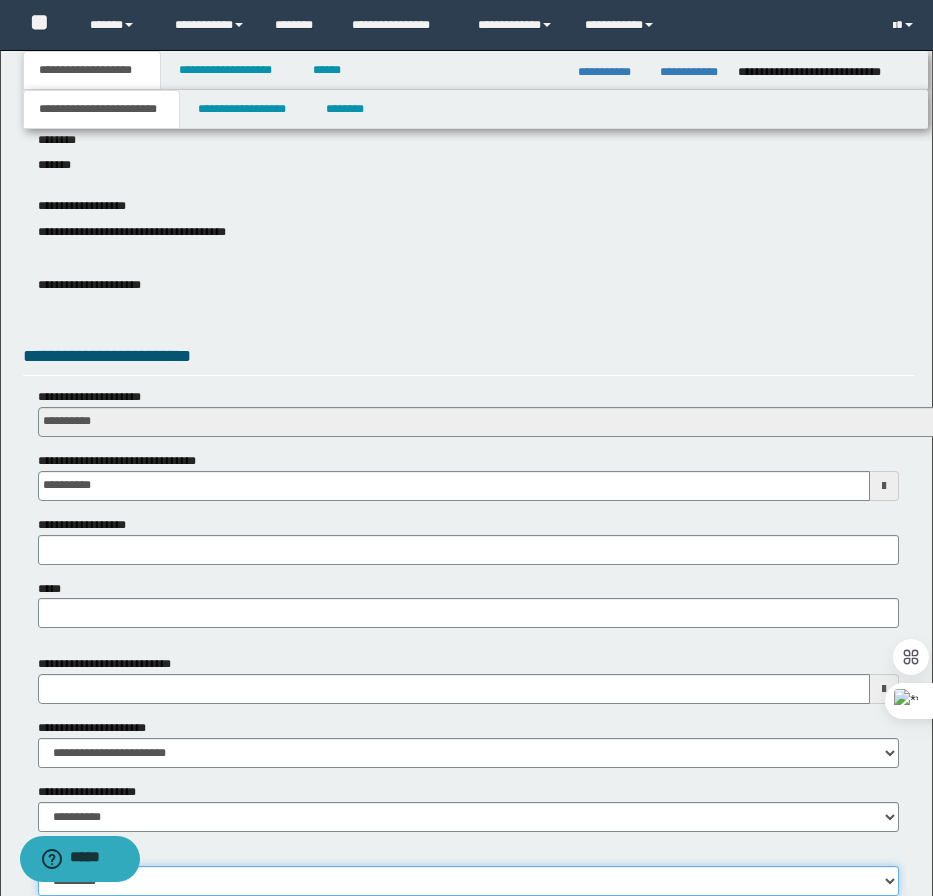 select on "*" 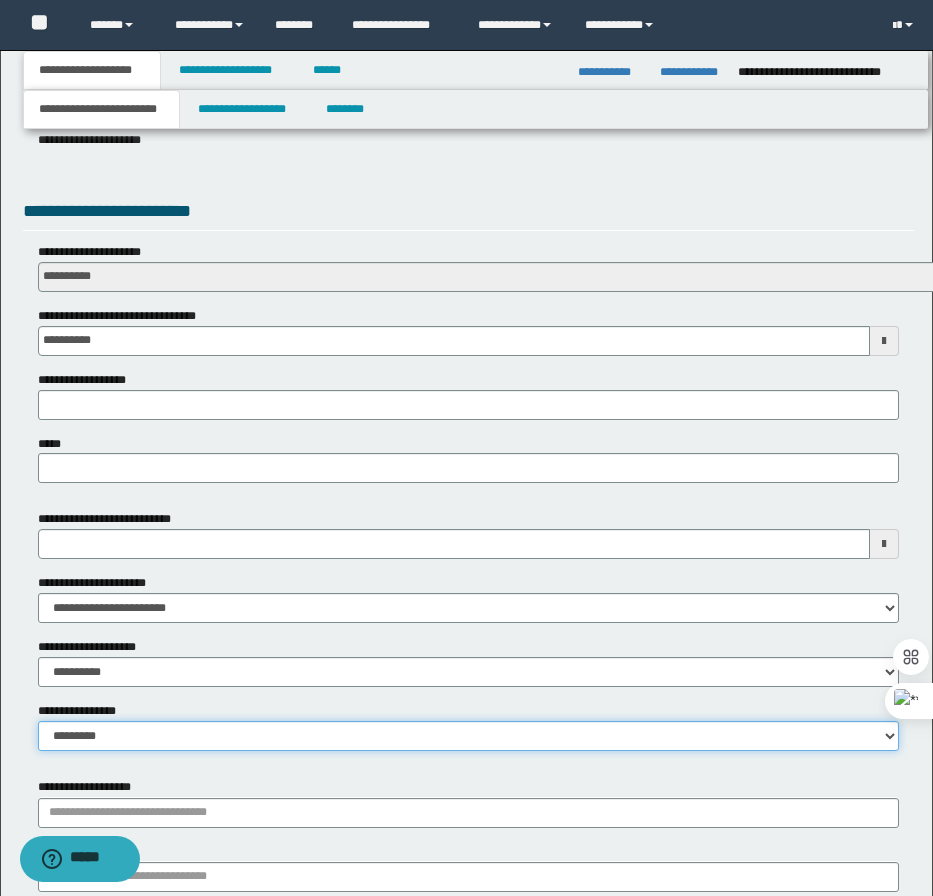 scroll, scrollTop: 896, scrollLeft: 0, axis: vertical 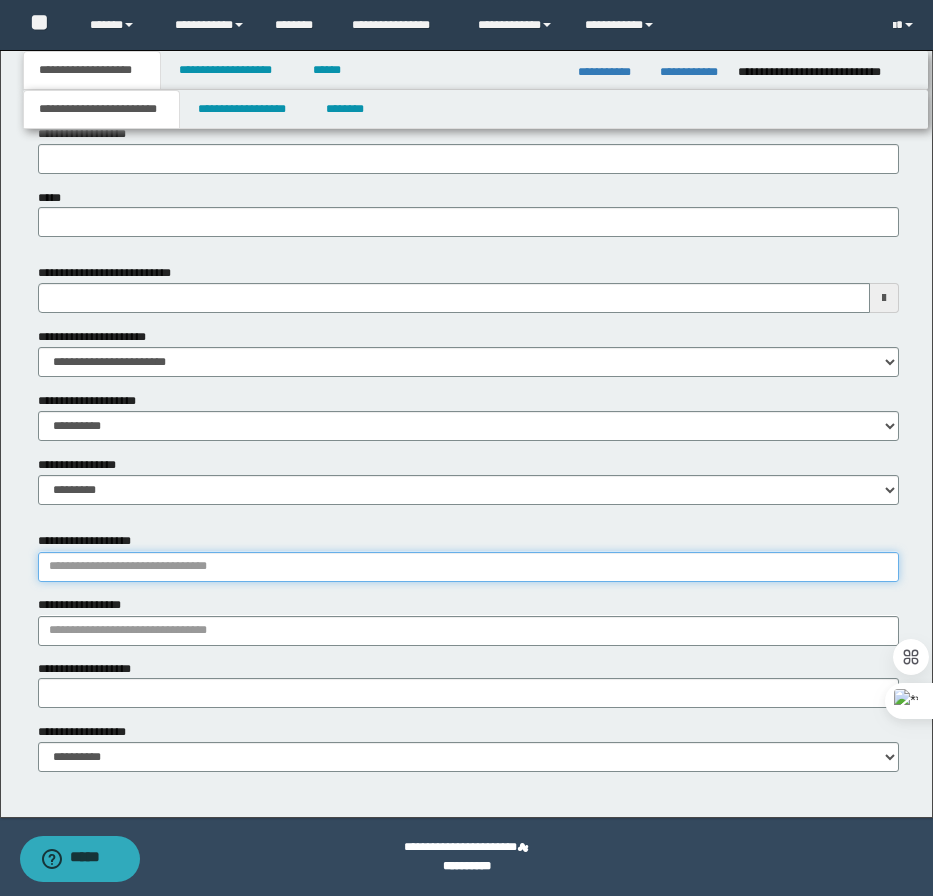 click on "**********" at bounding box center (468, 567) 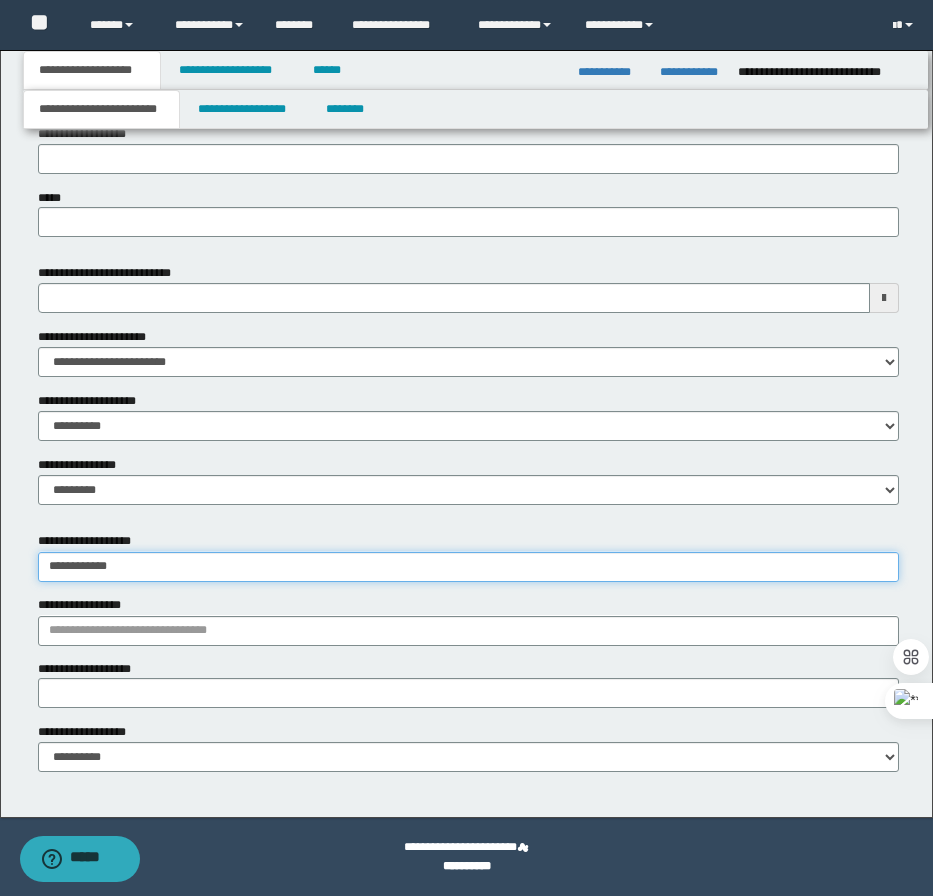 type on "**********" 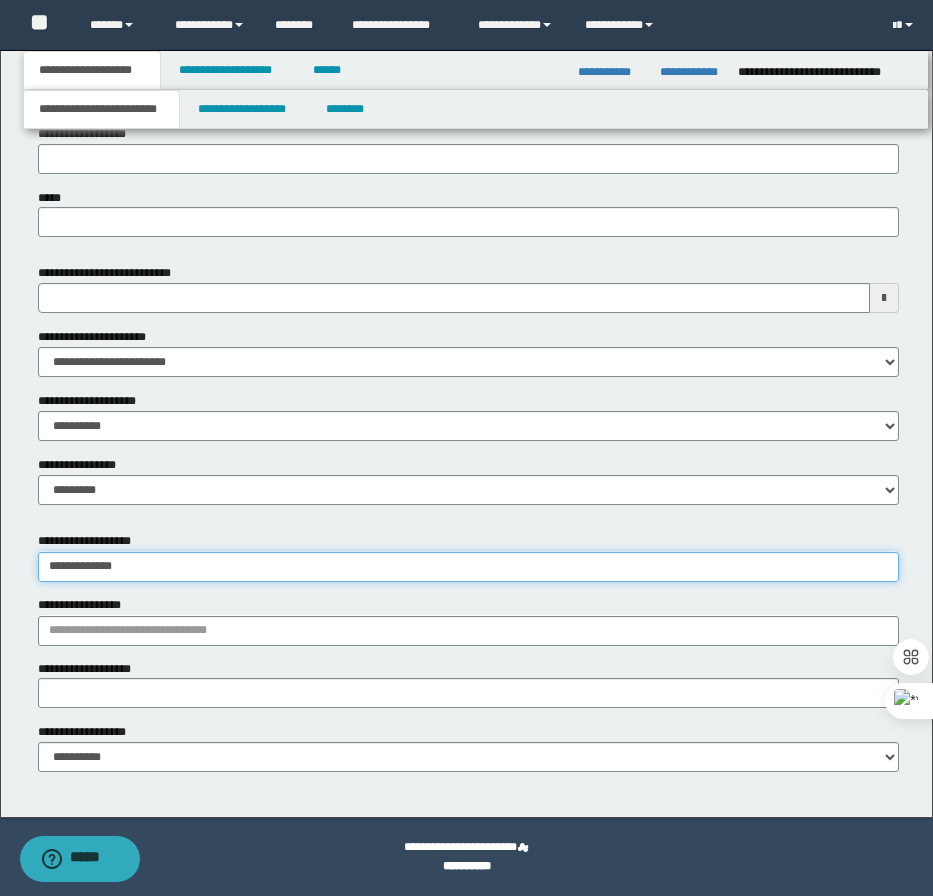 type on "**********" 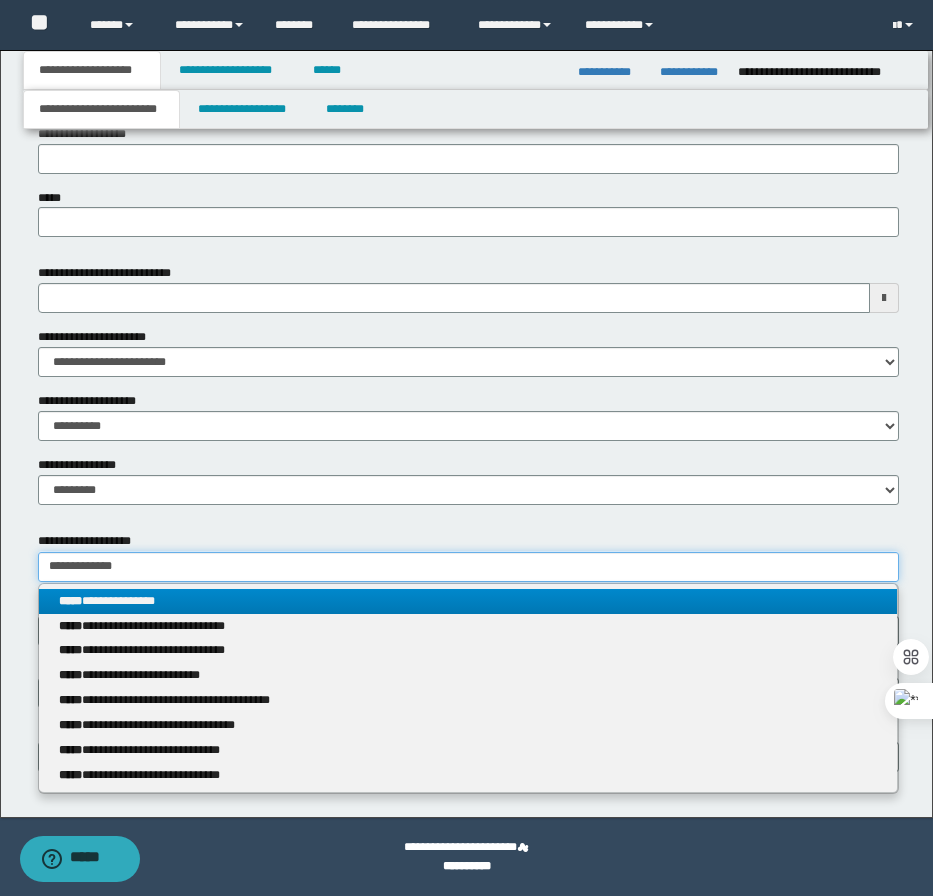 type on "**********" 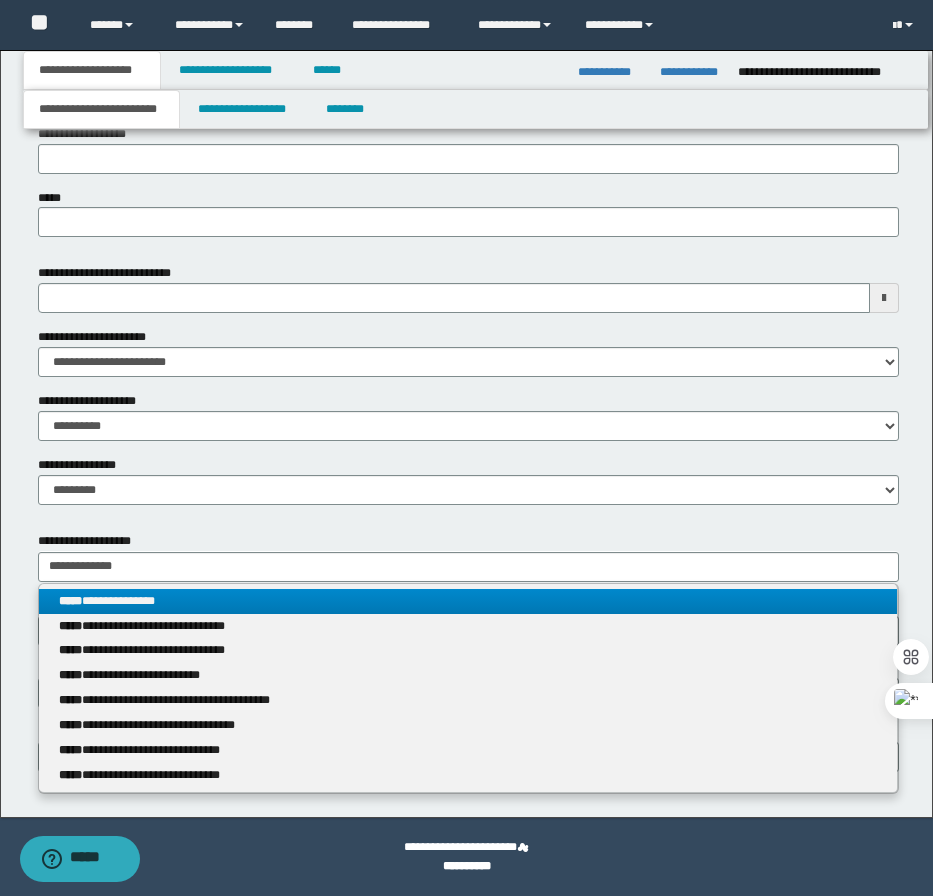 click on "**********" at bounding box center (468, 601) 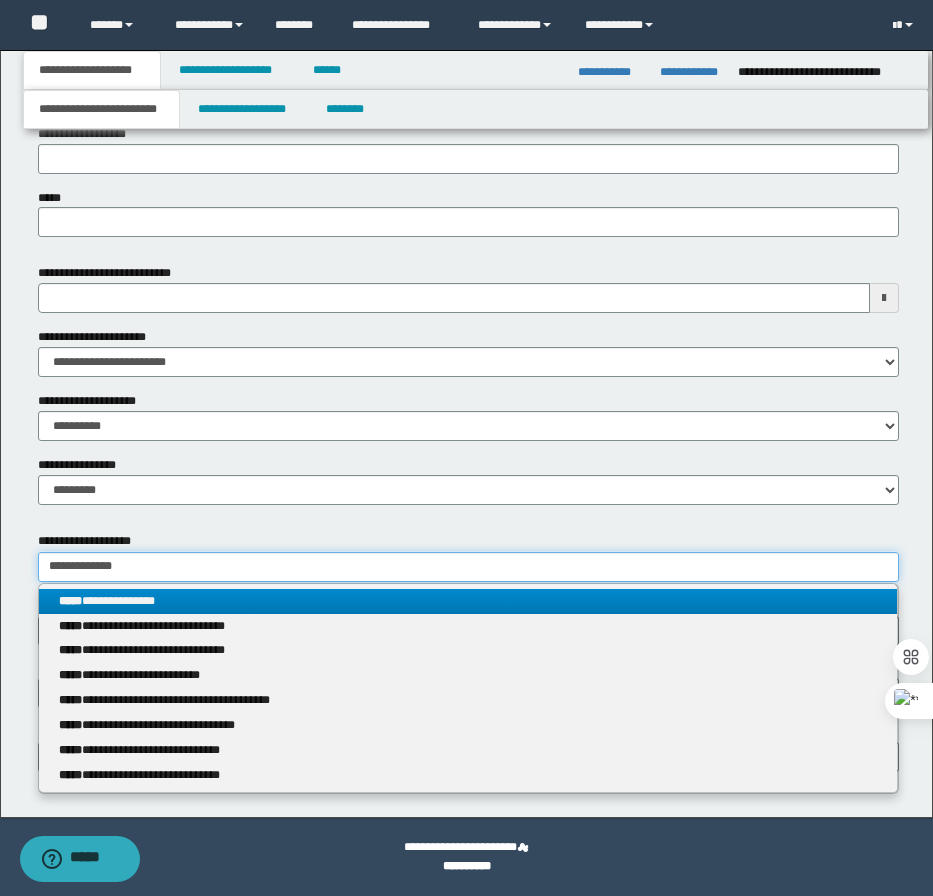 type 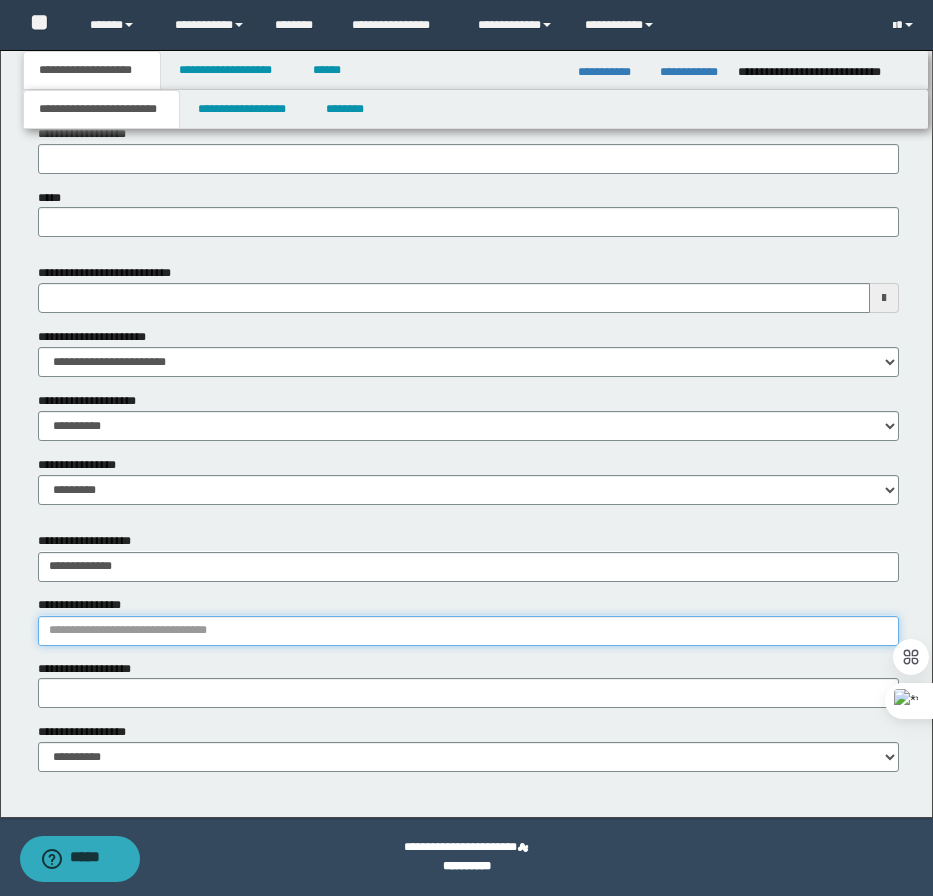 click on "**********" at bounding box center (468, 631) 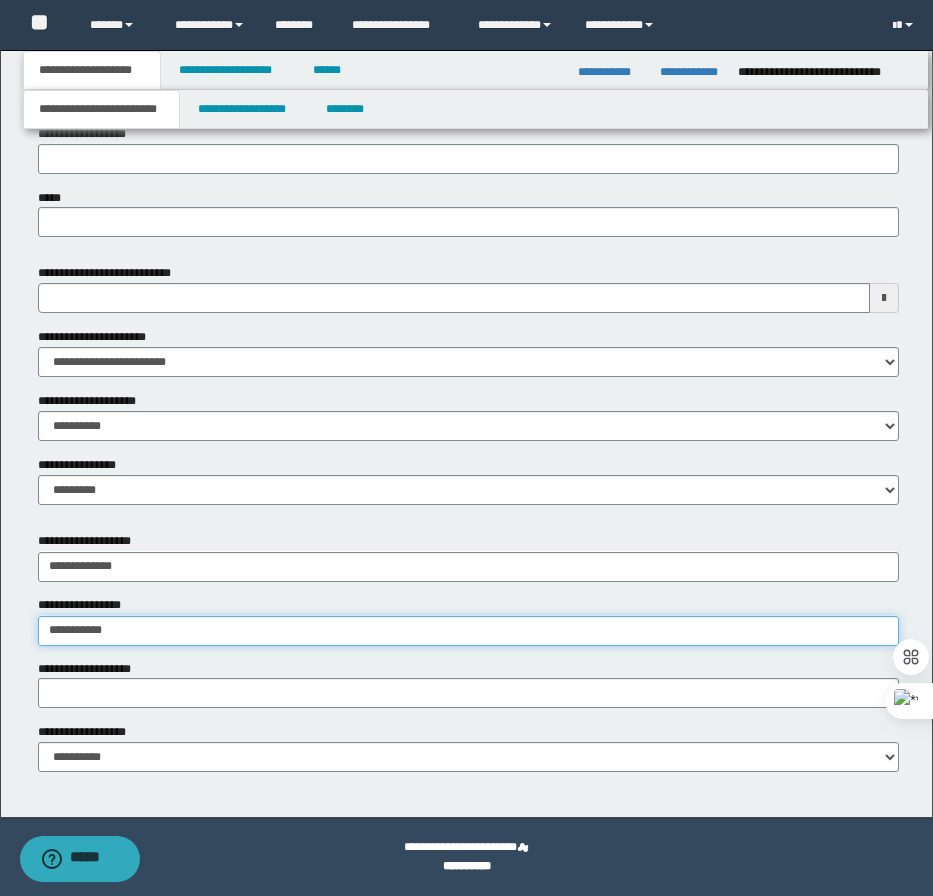 type on "**********" 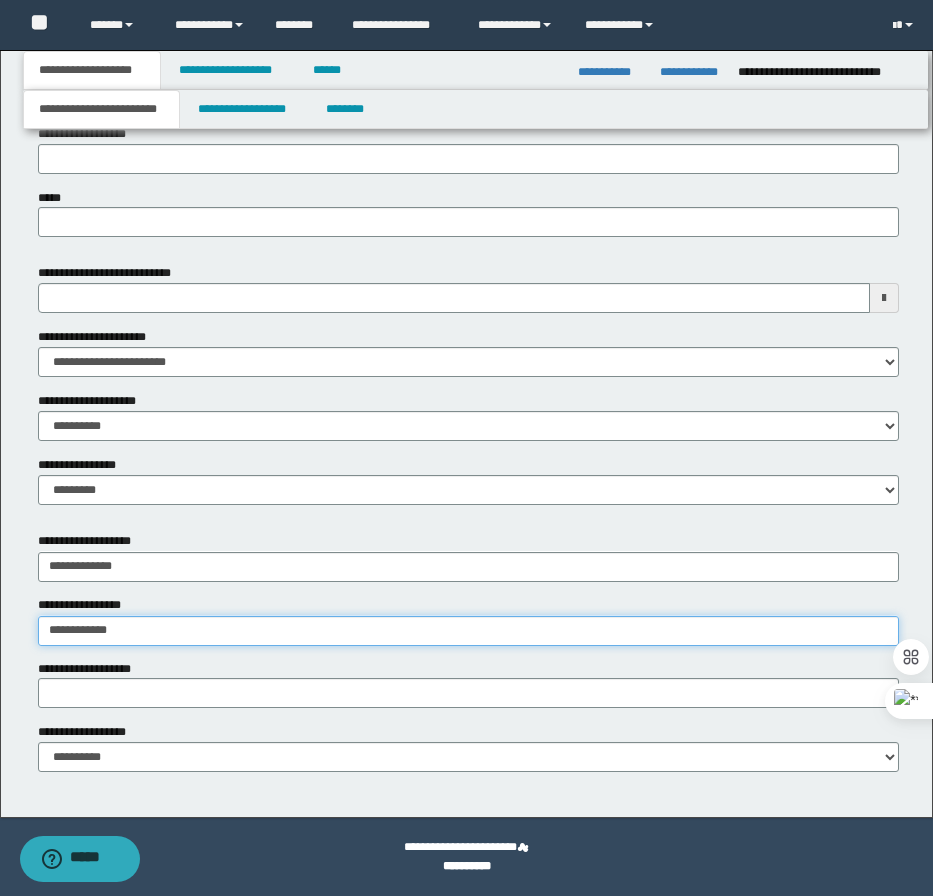 type on "**********" 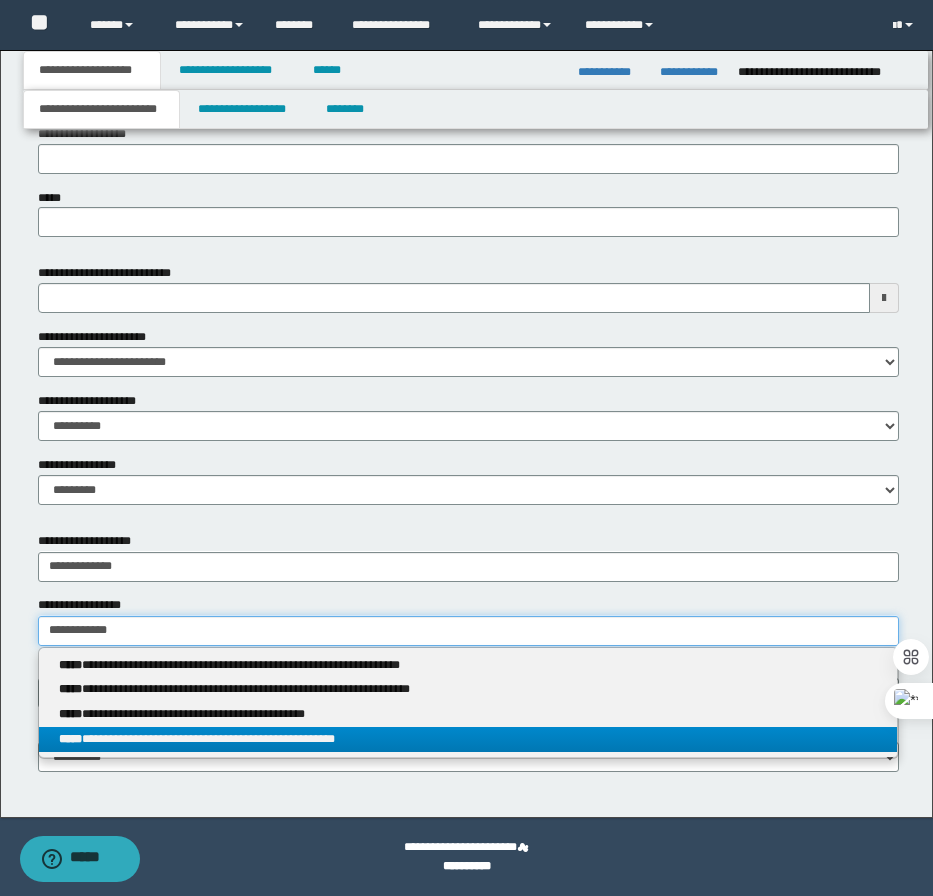 type on "**********" 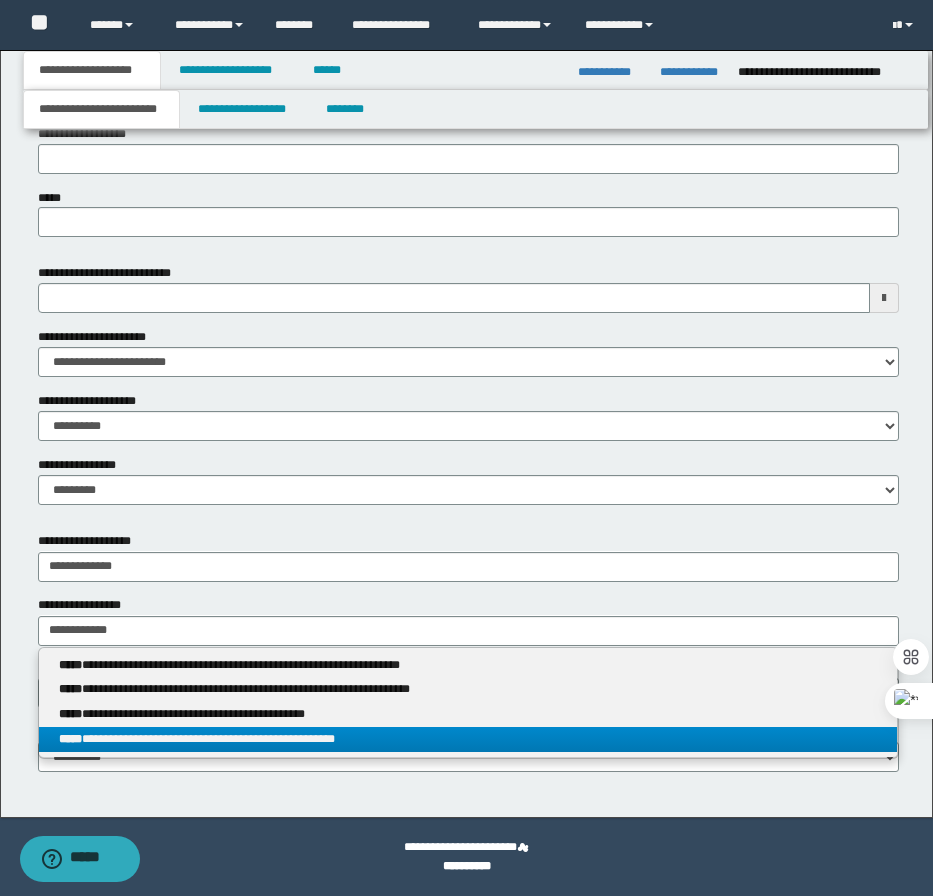 click on "**********" at bounding box center [468, 739] 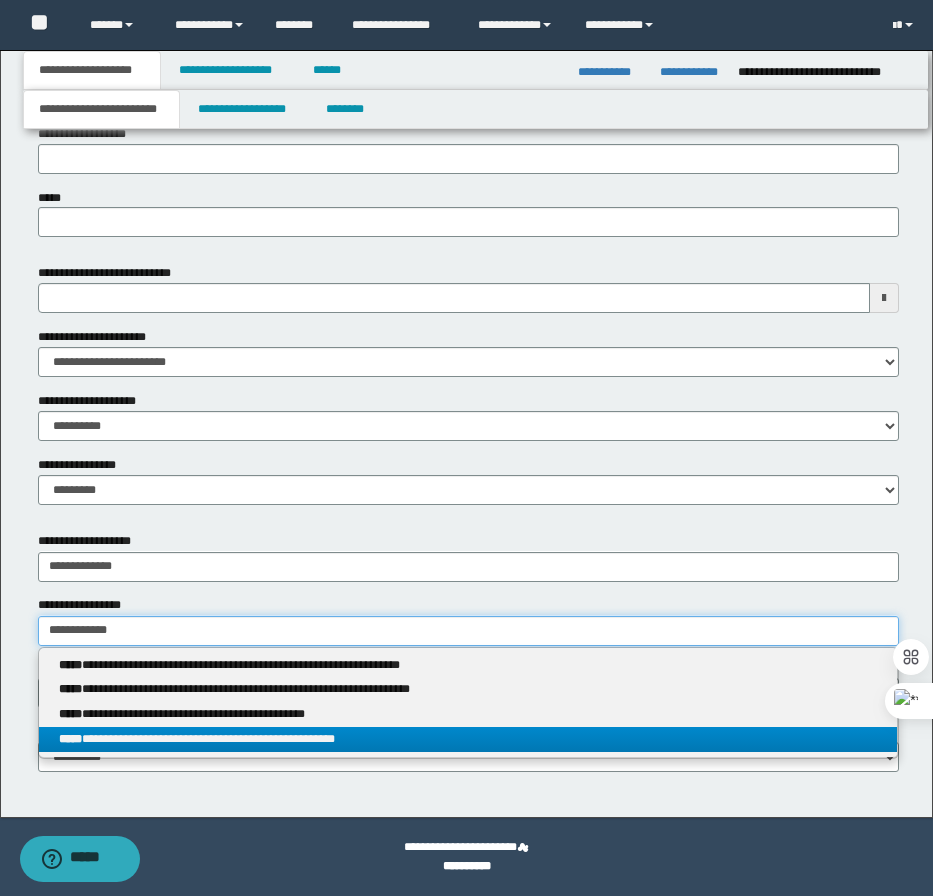 type 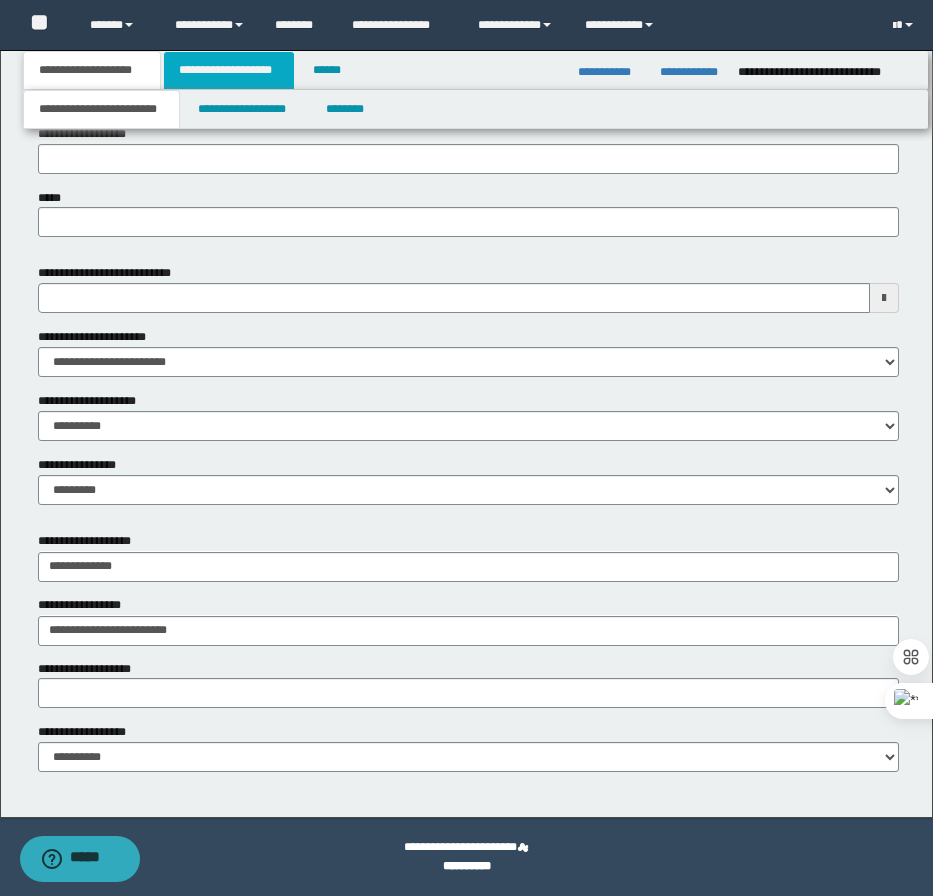 click on "**********" at bounding box center (229, 70) 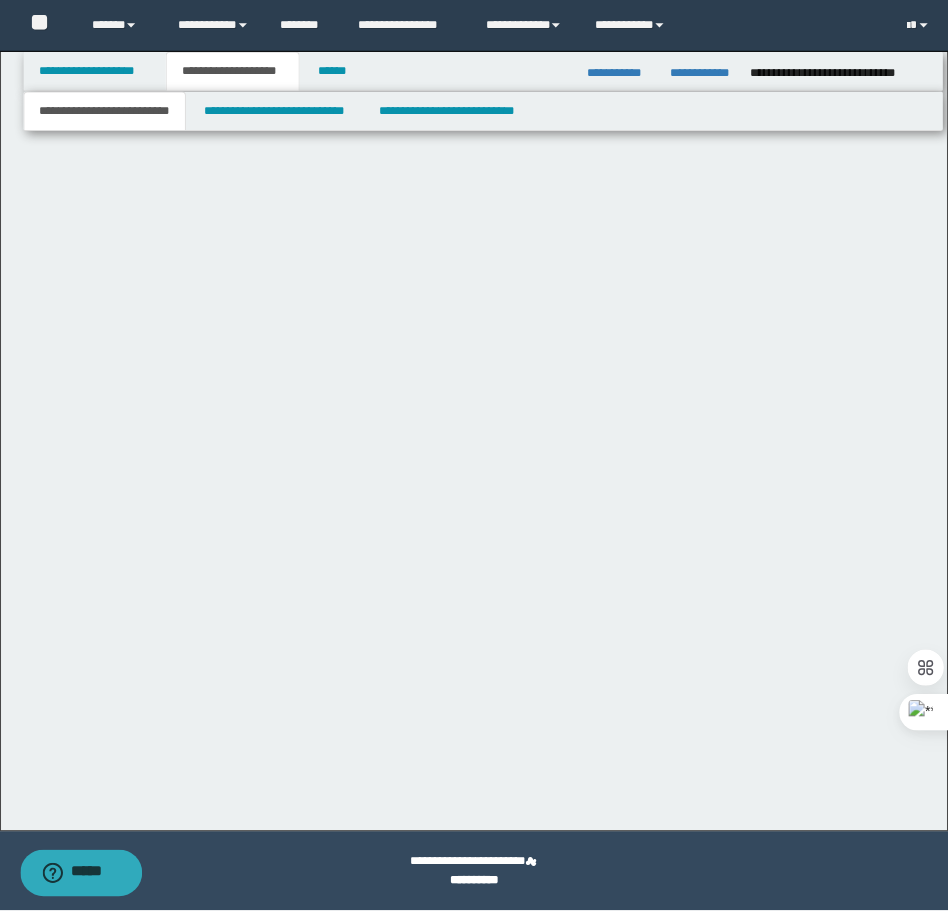 scroll, scrollTop: 0, scrollLeft: 0, axis: both 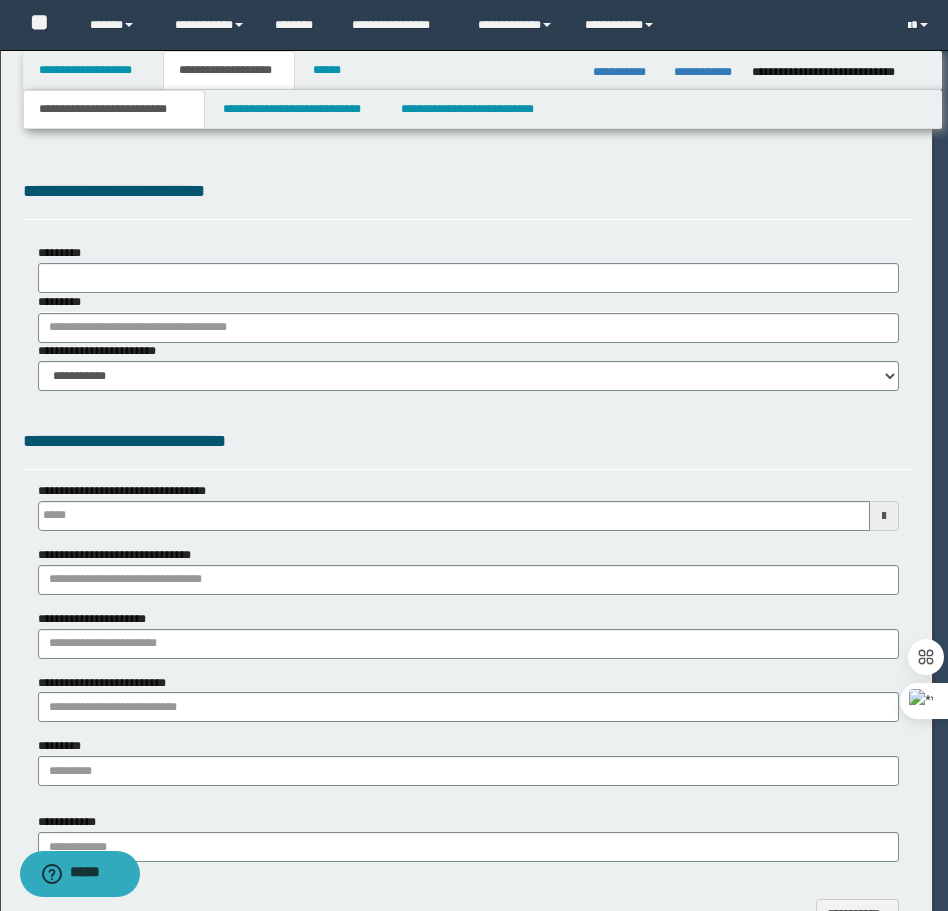 select on "*" 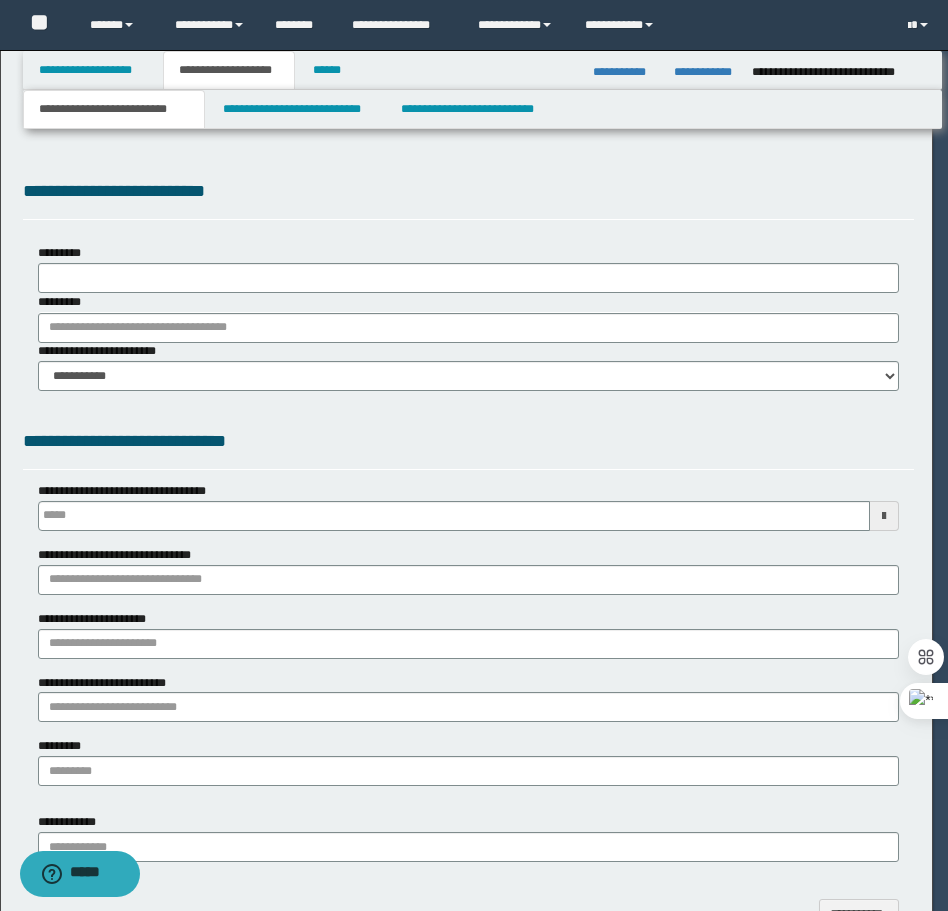 scroll, scrollTop: 0, scrollLeft: 0, axis: both 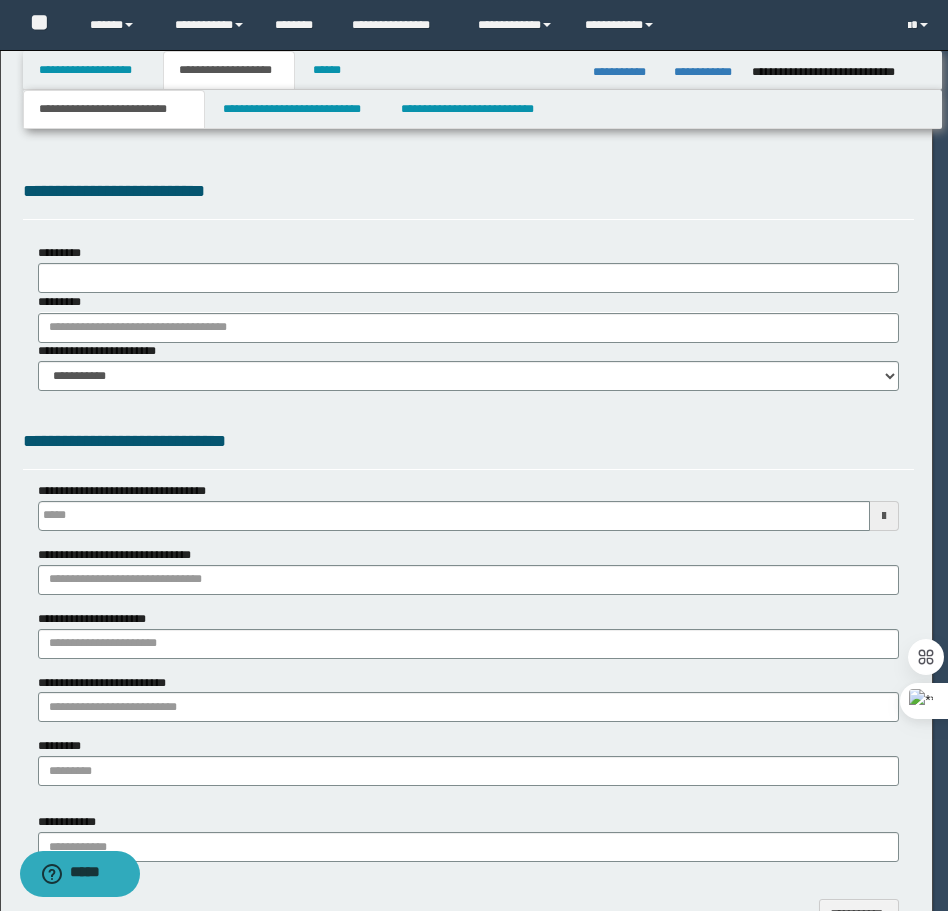 type 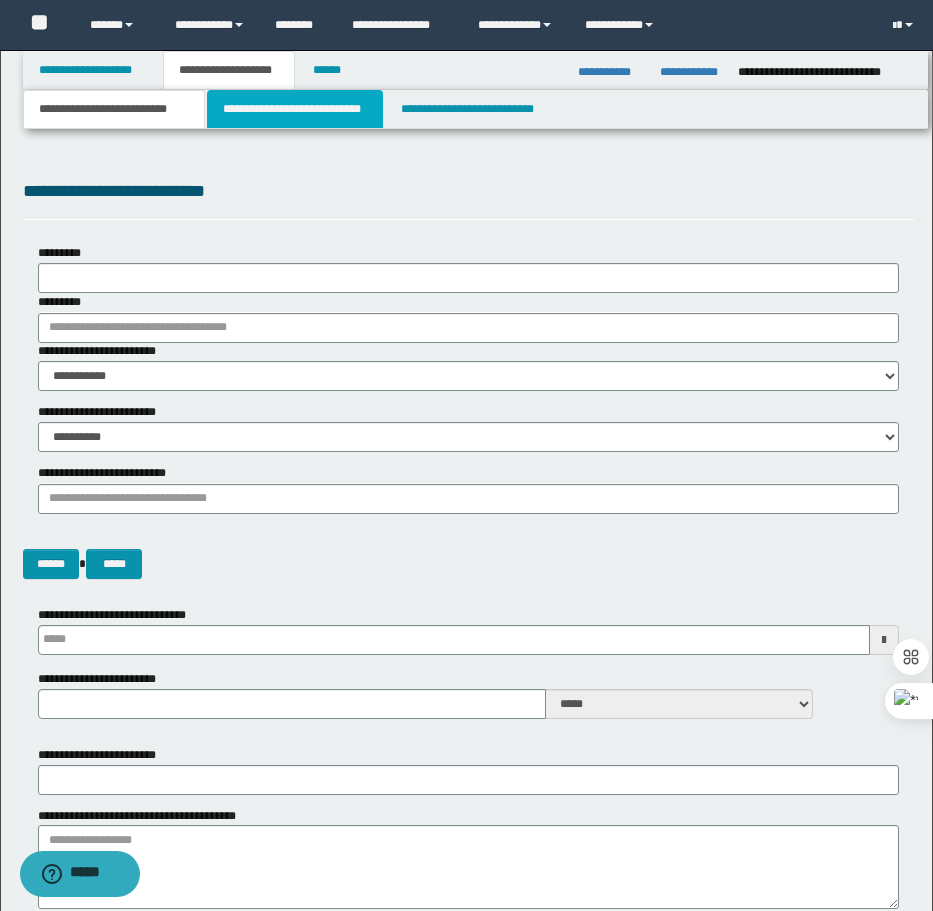 drag, startPoint x: 276, startPoint y: 105, endPoint x: 277, endPoint y: 139, distance: 34.0147 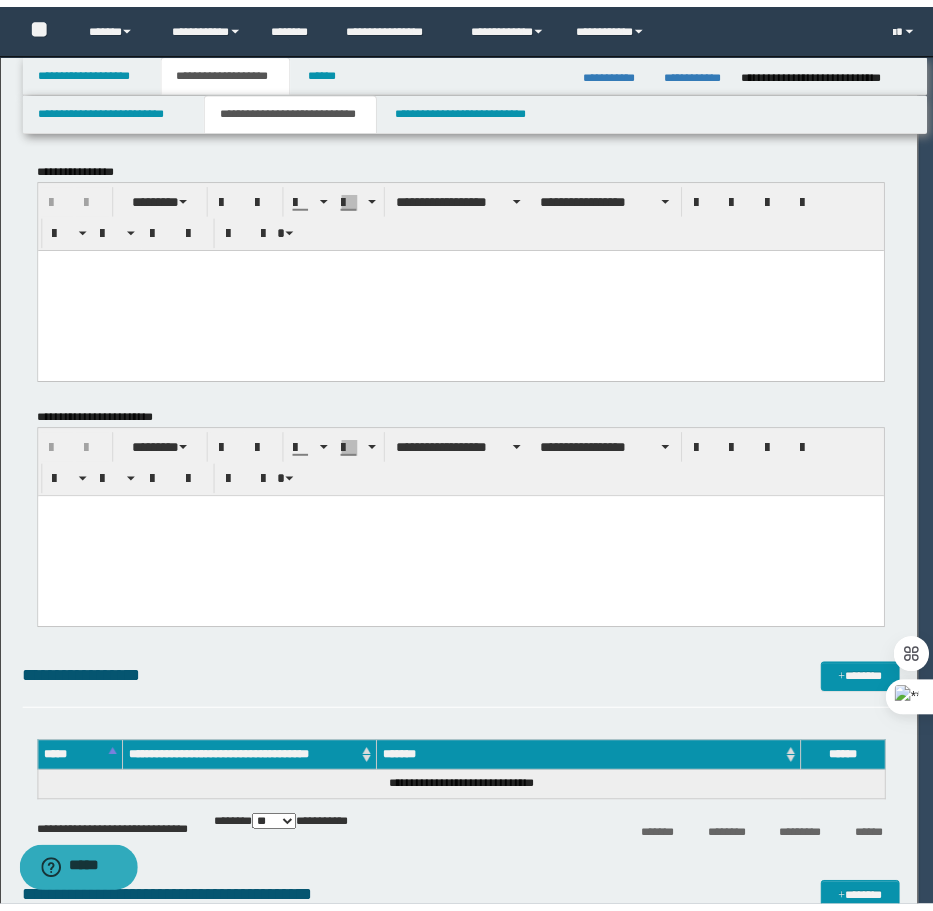 scroll, scrollTop: 0, scrollLeft: 0, axis: both 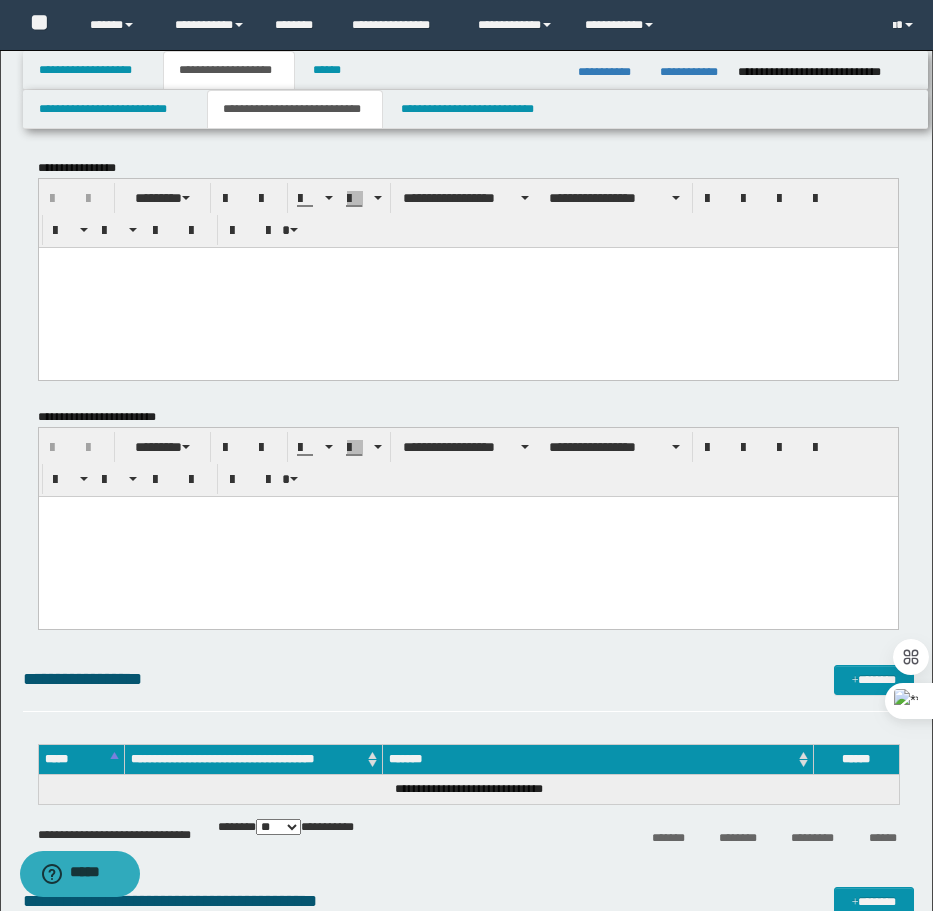 click at bounding box center (467, 287) 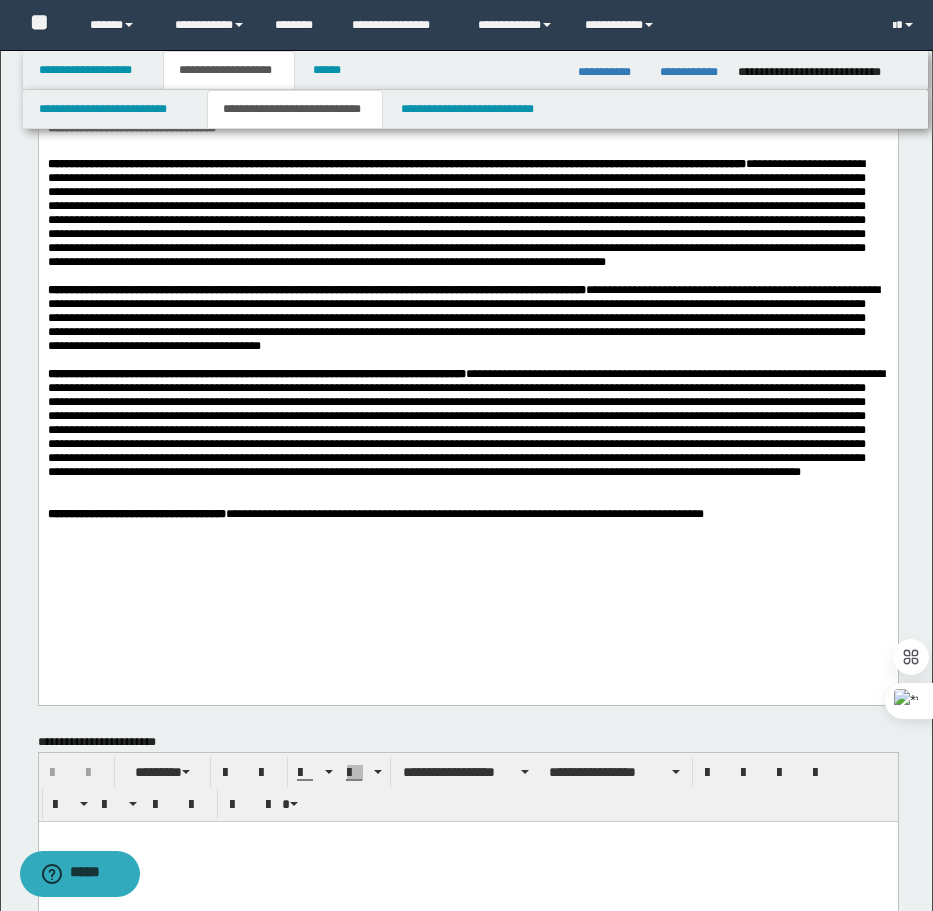 scroll, scrollTop: 600, scrollLeft: 0, axis: vertical 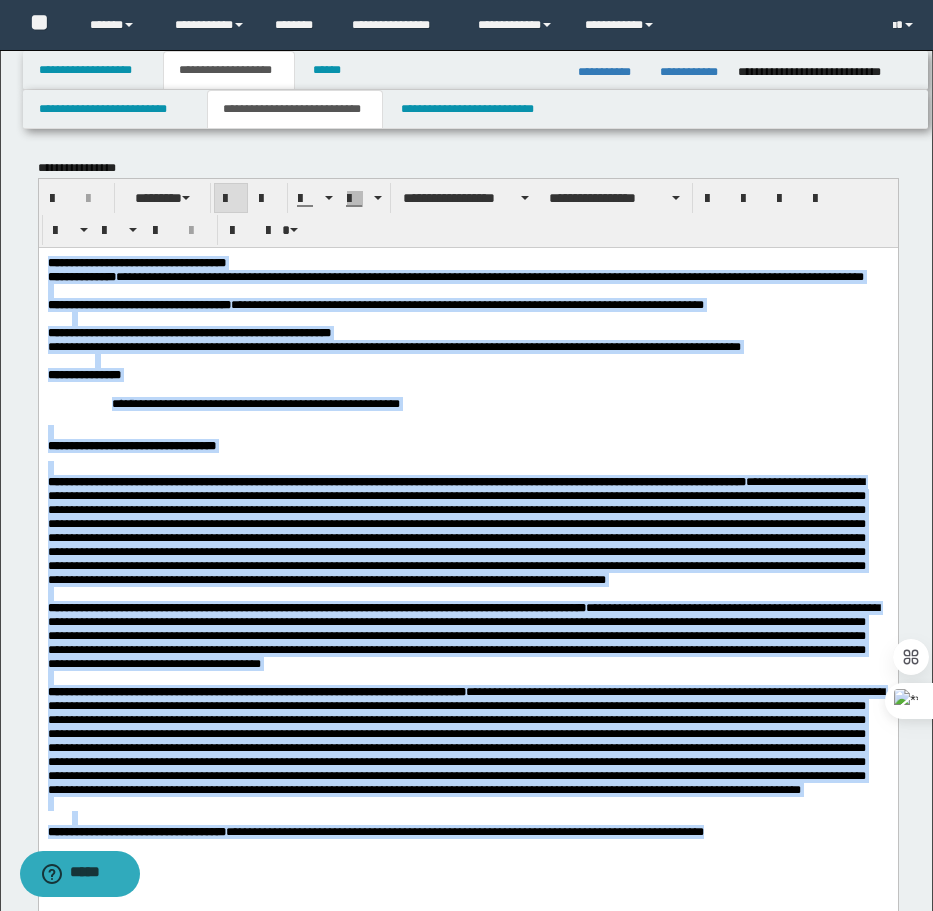 drag, startPoint x: 740, startPoint y: 901, endPoint x: 164, endPoint y: 252, distance: 867.7425 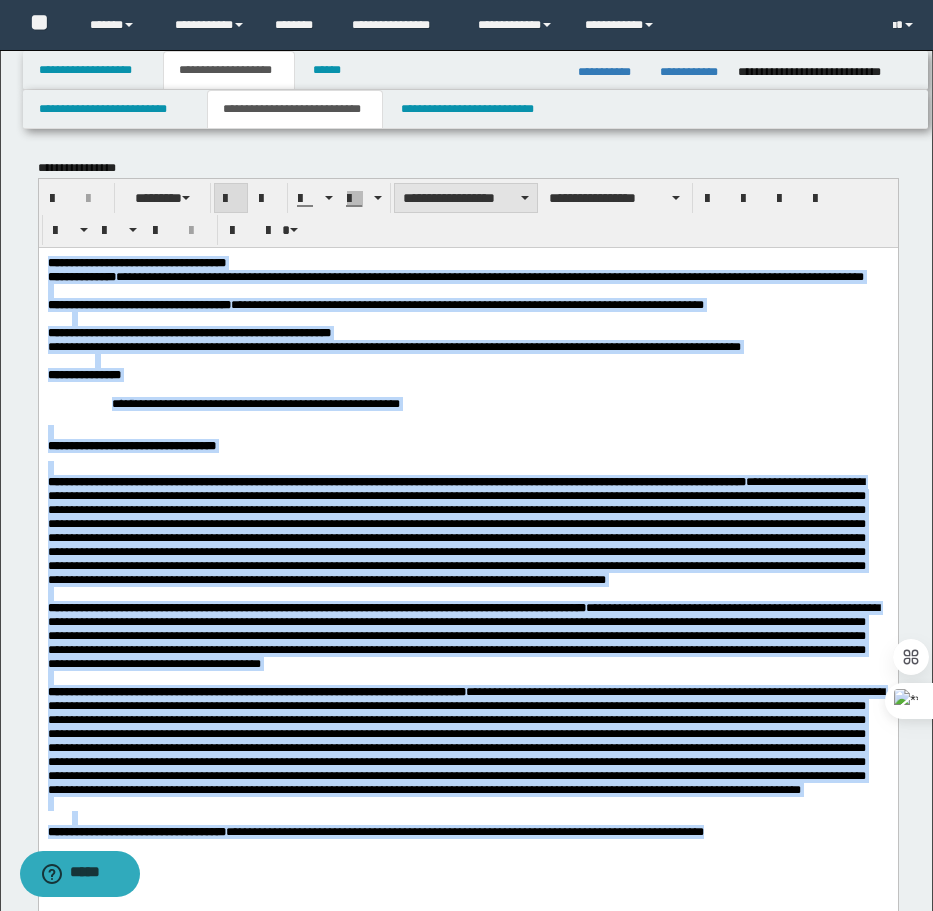 click on "**********" at bounding box center (466, 198) 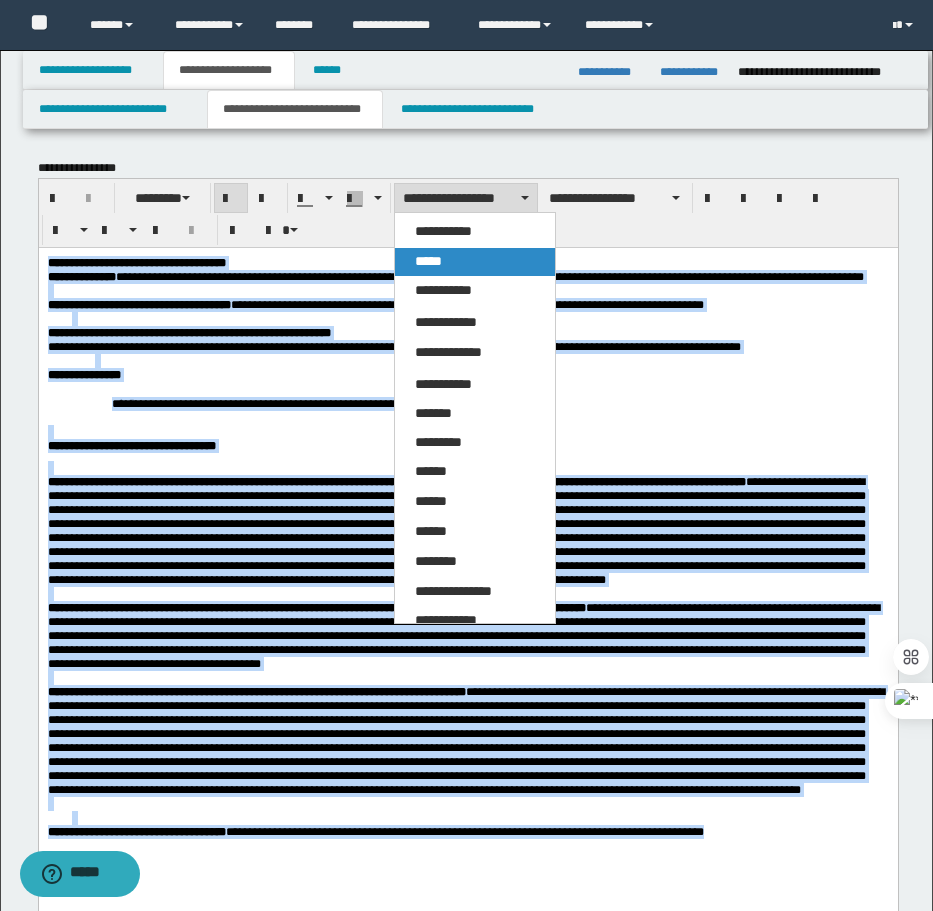 click on "*****" at bounding box center (428, 261) 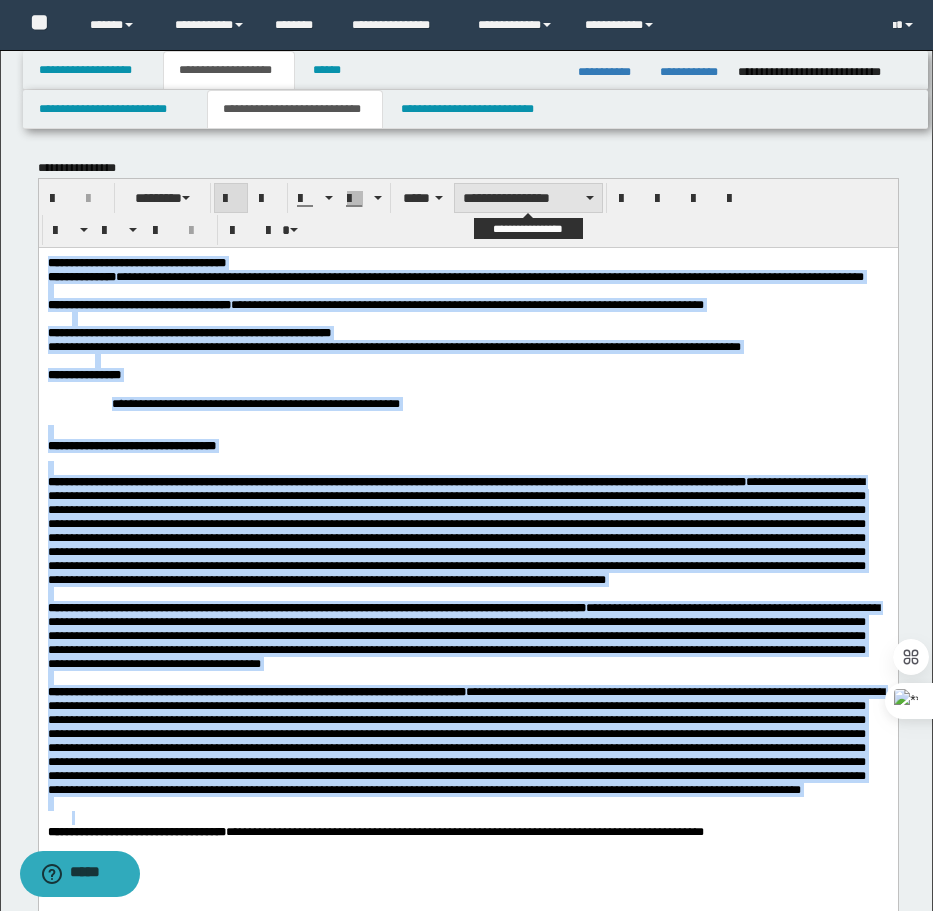 click on "**********" at bounding box center (528, 198) 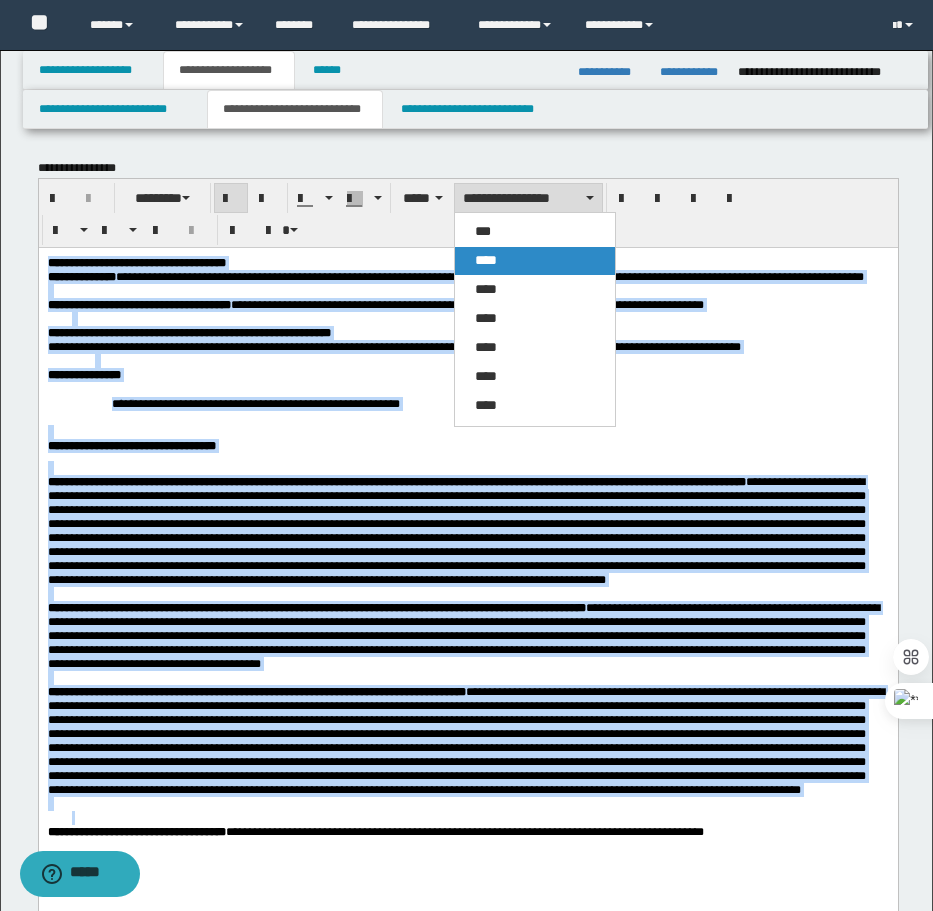 click on "****" at bounding box center [535, 261] 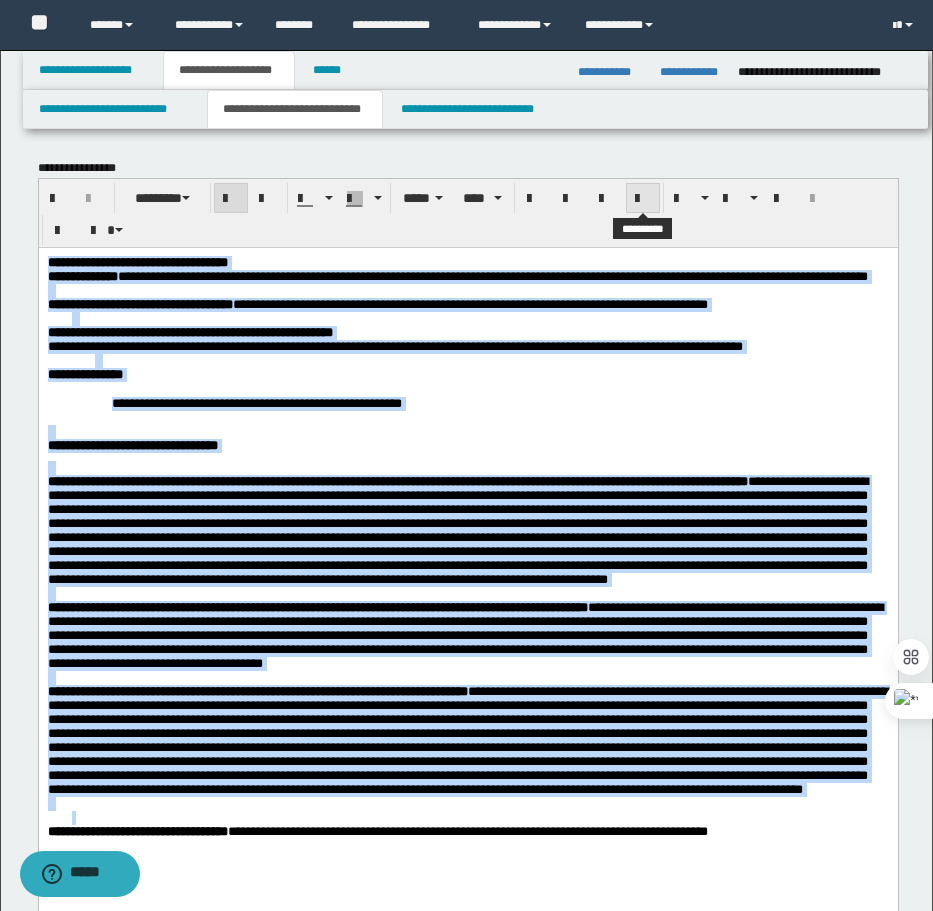 click at bounding box center (643, 199) 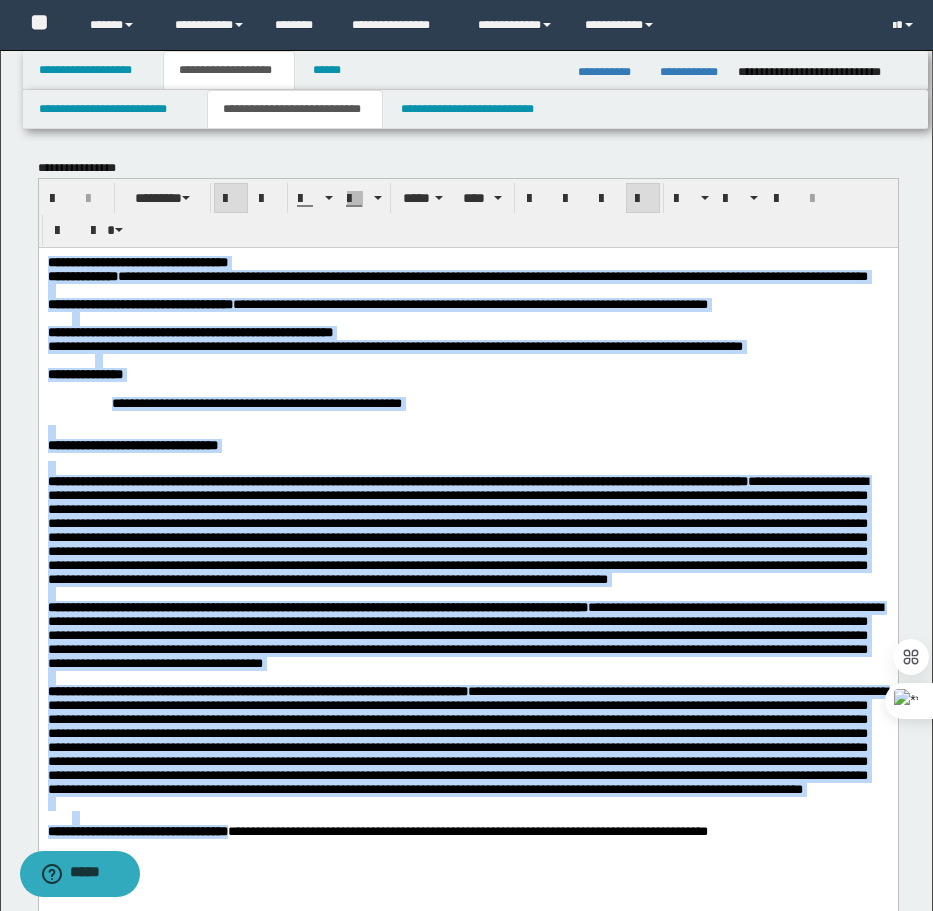 click at bounding box center (643, 199) 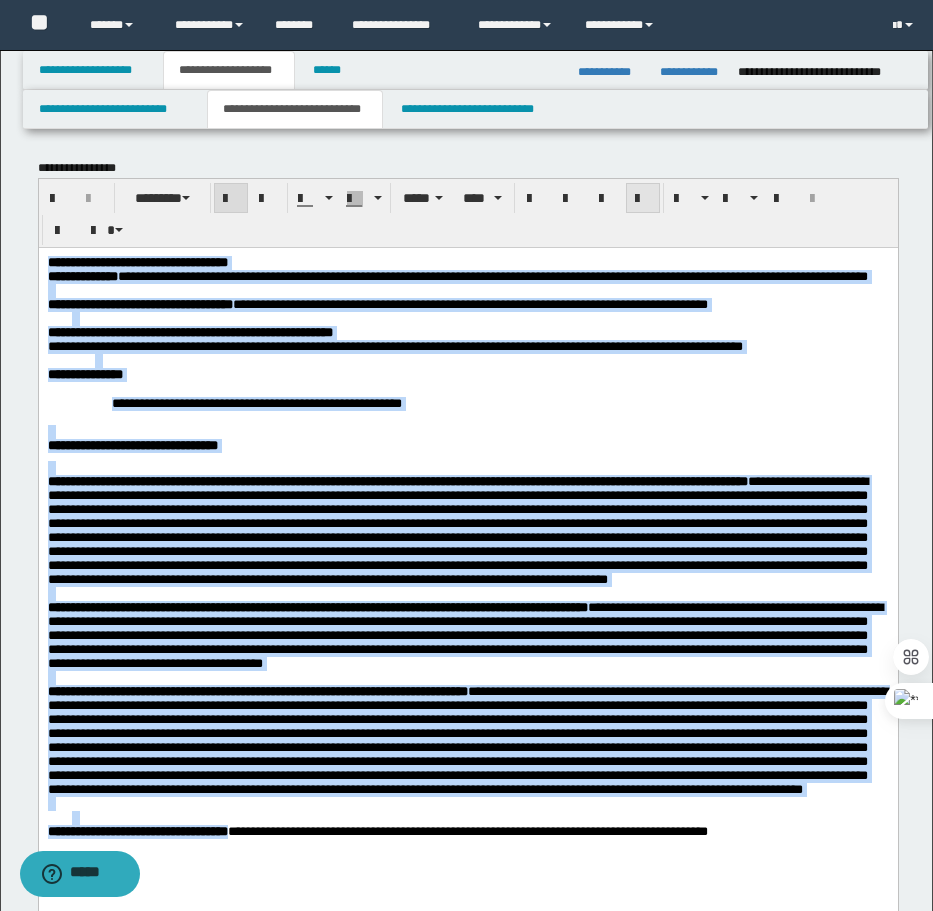 click at bounding box center (643, 199) 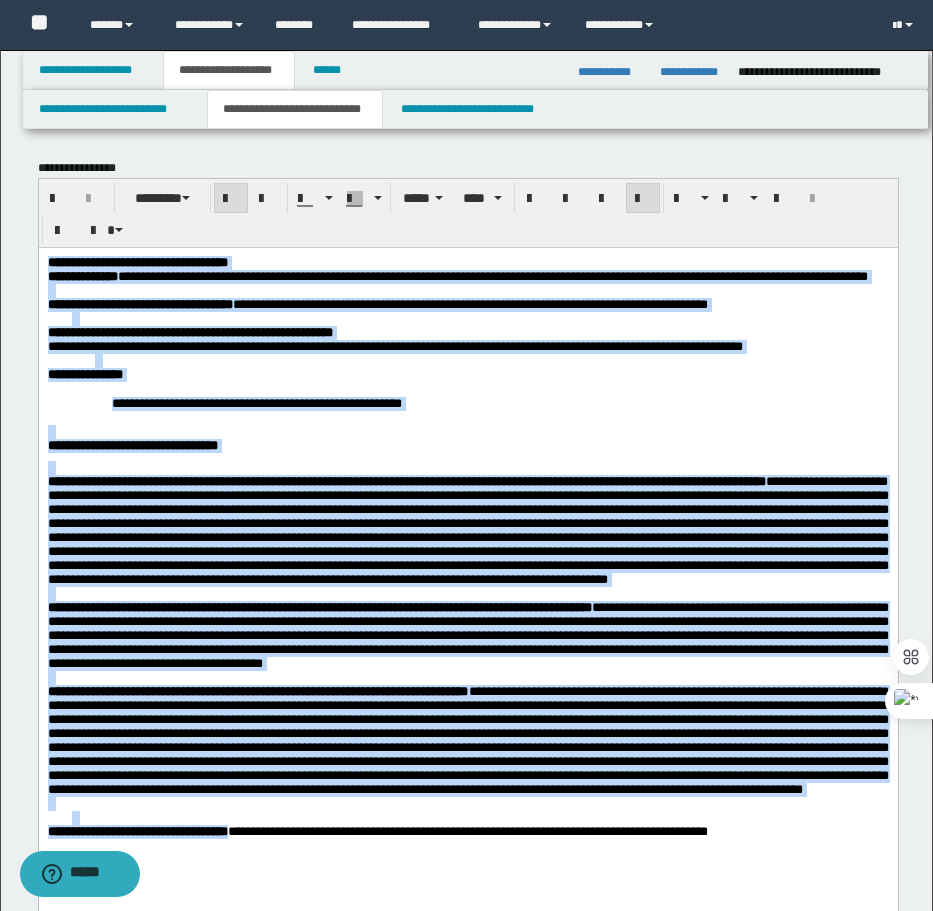 click on "**********" at bounding box center [511, 402] 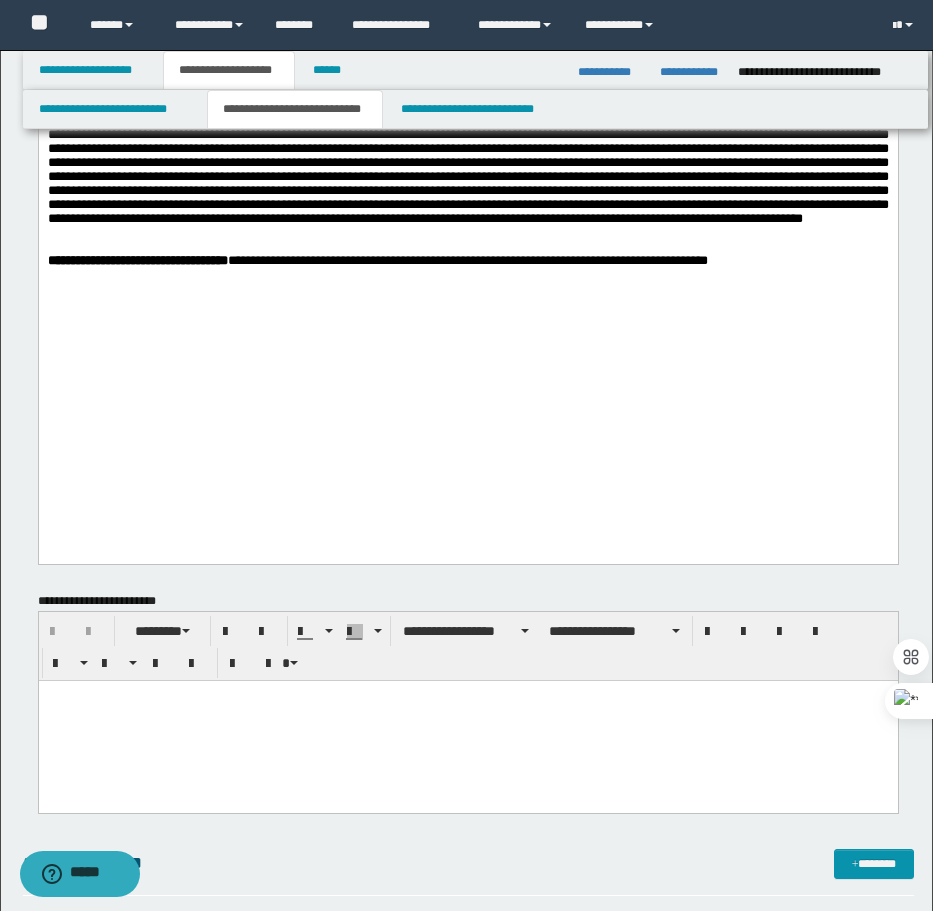 scroll, scrollTop: 600, scrollLeft: 0, axis: vertical 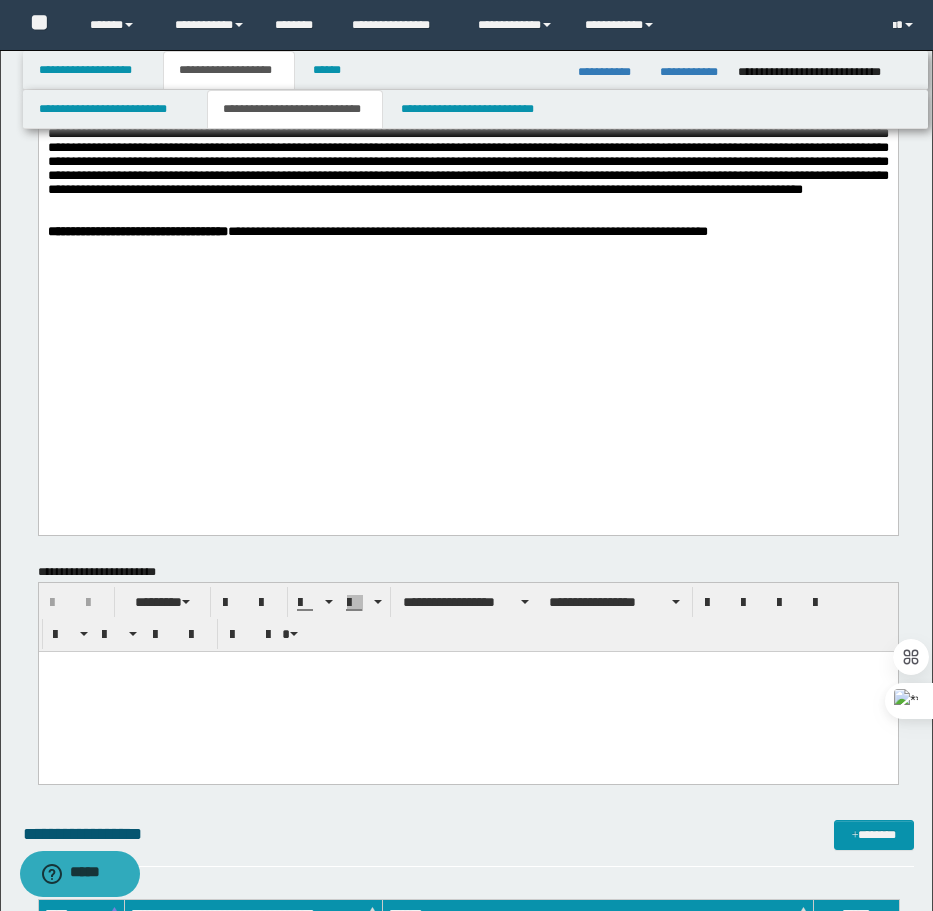 click at bounding box center [467, 691] 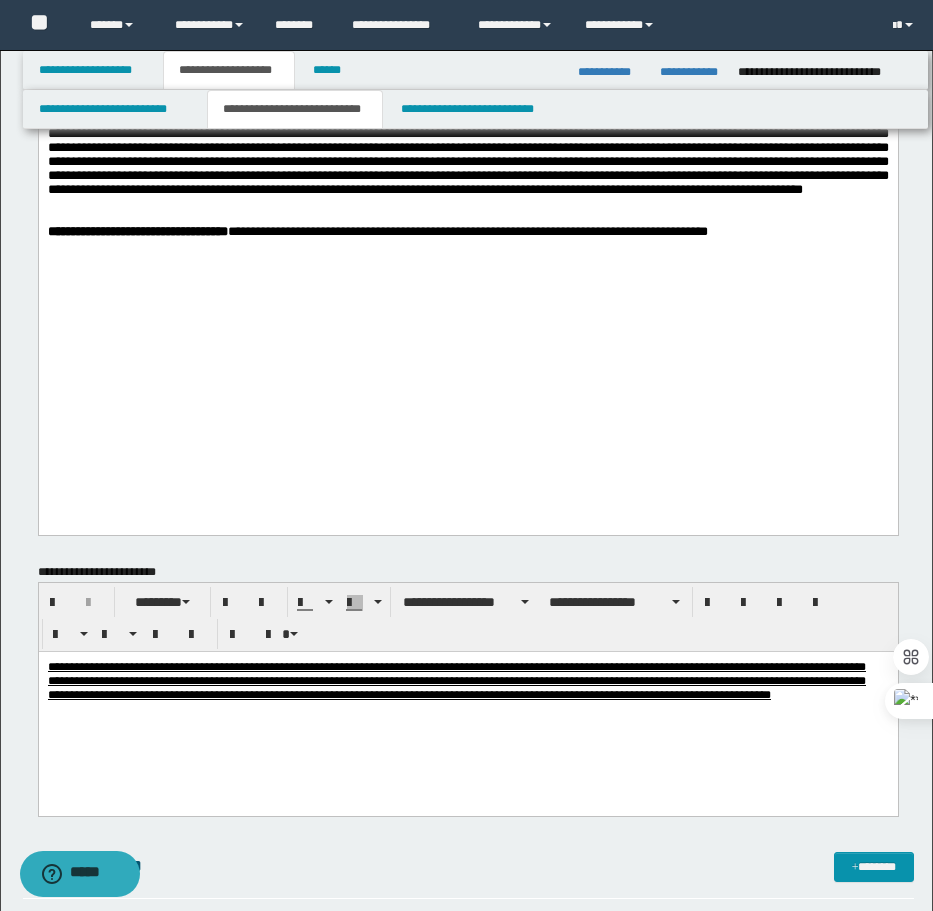 click on "**********" at bounding box center (456, 679) 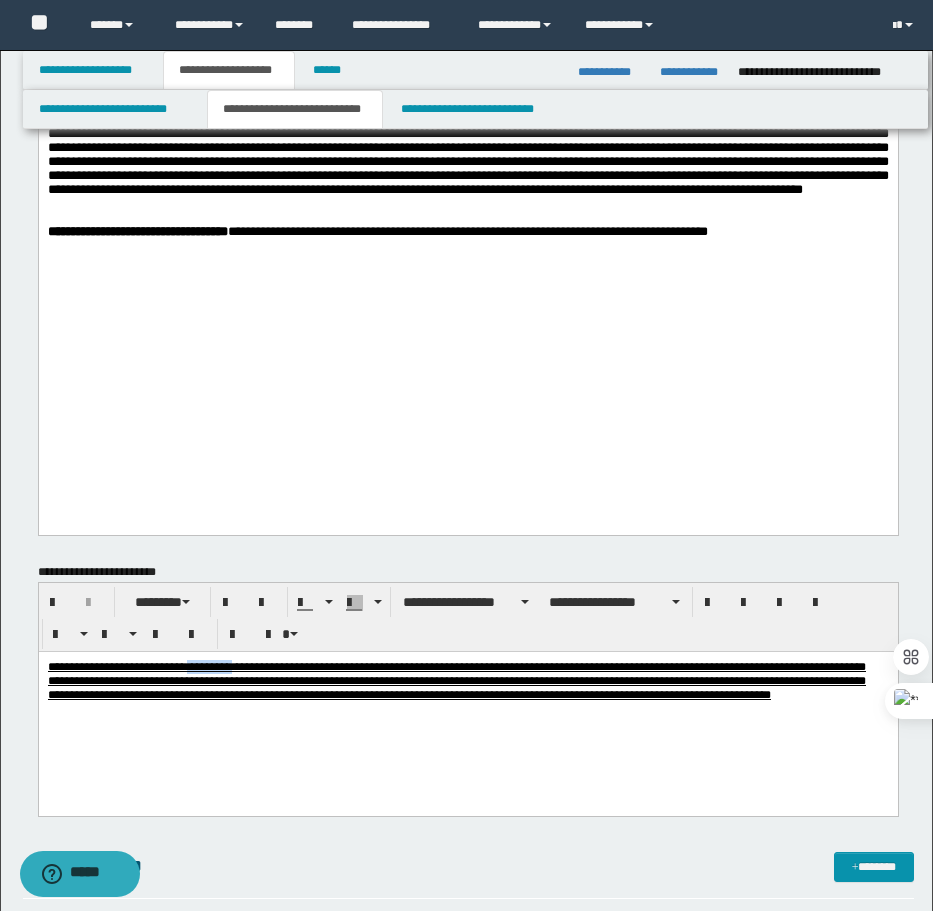 click on "**********" at bounding box center (456, 679) 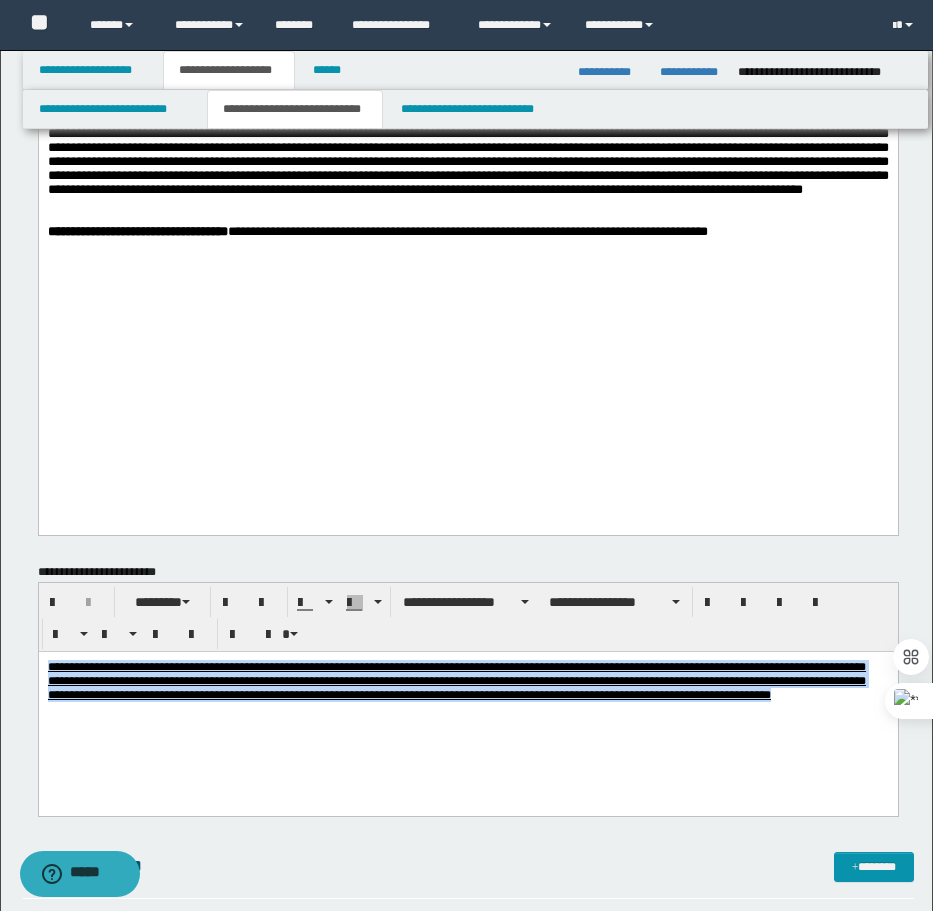 click on "**********" at bounding box center (456, 679) 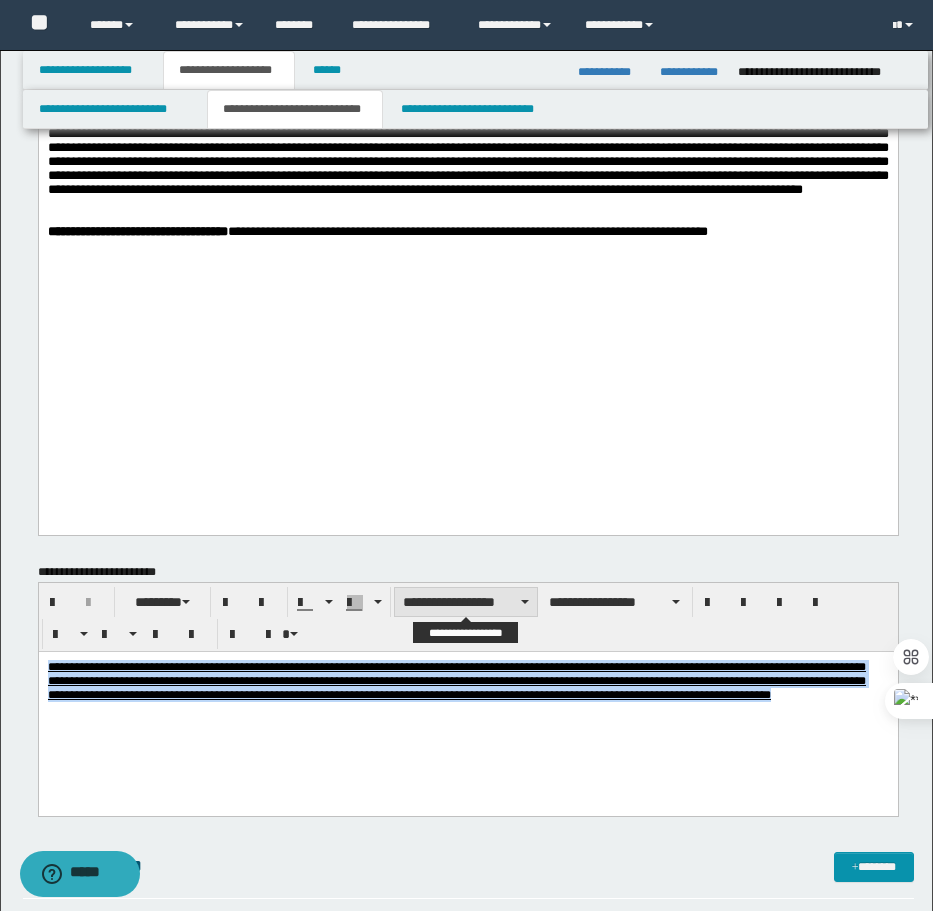 click on "**********" at bounding box center (466, 602) 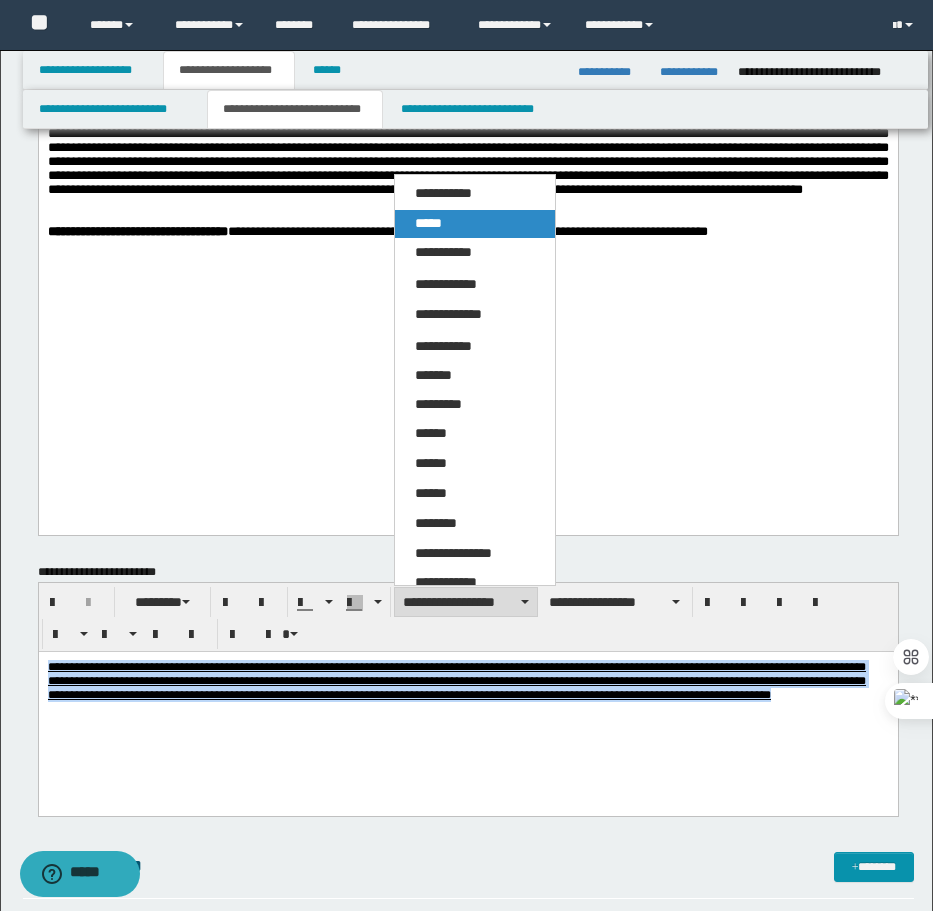 click on "*****" at bounding box center [475, 224] 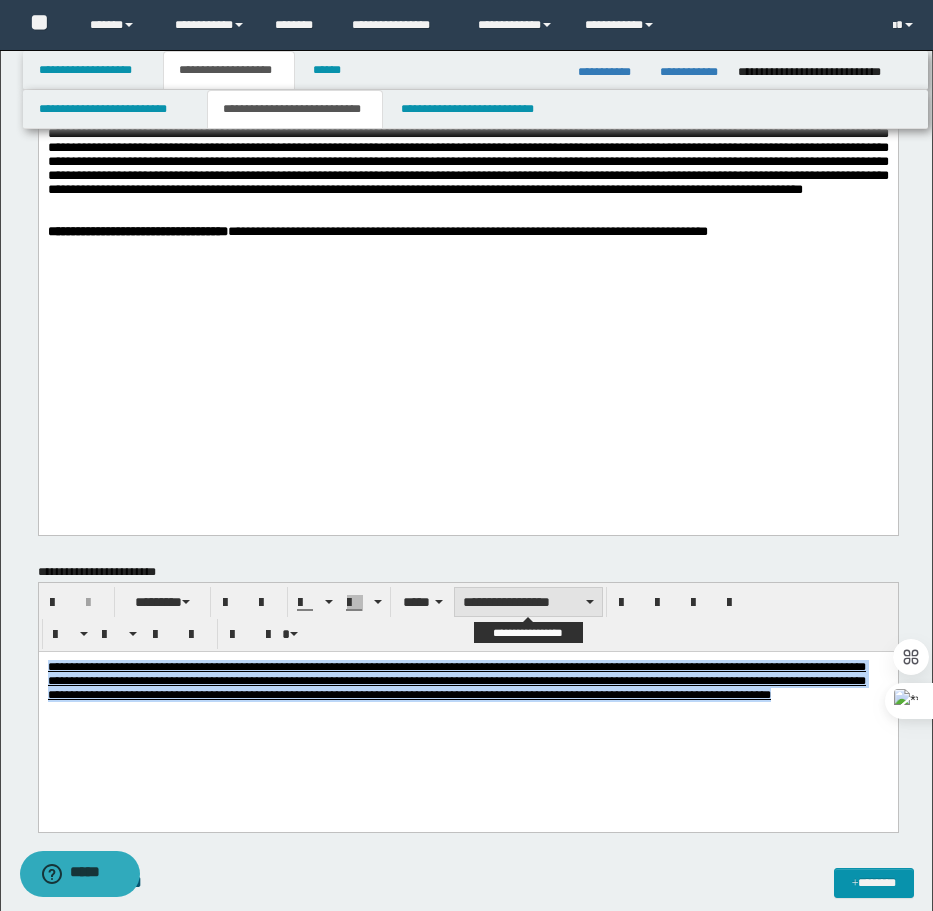 click on "**********" at bounding box center [528, 602] 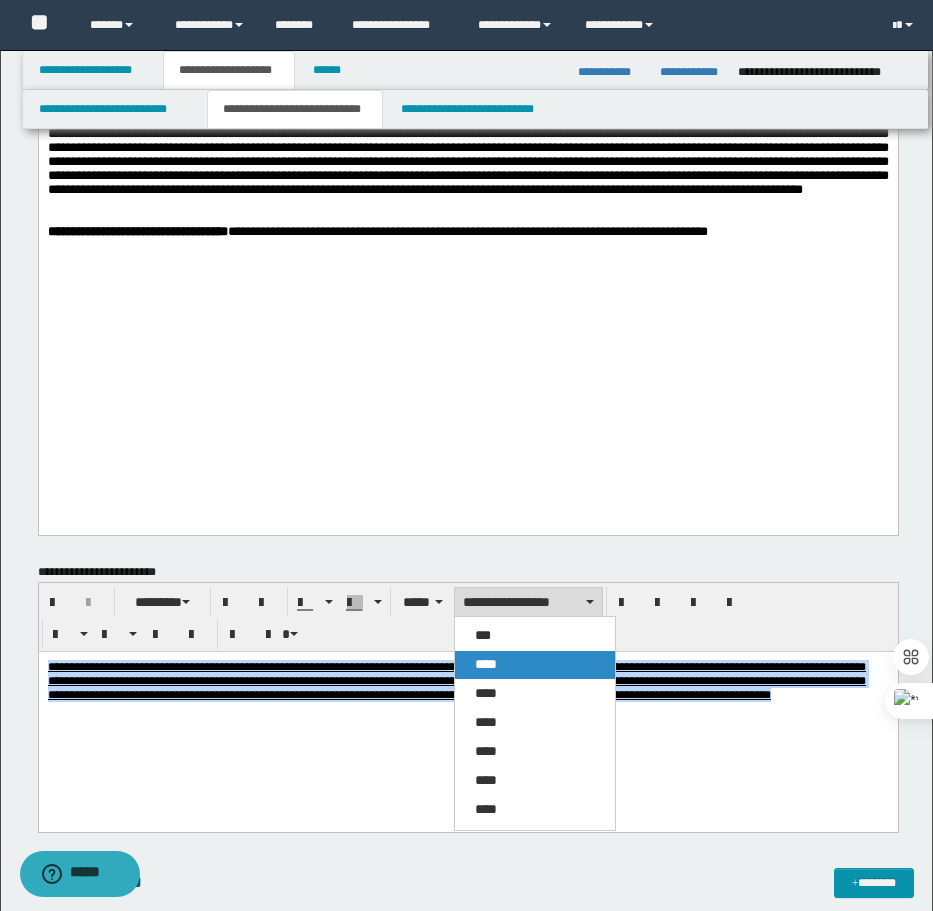 click on "****" at bounding box center (486, 664) 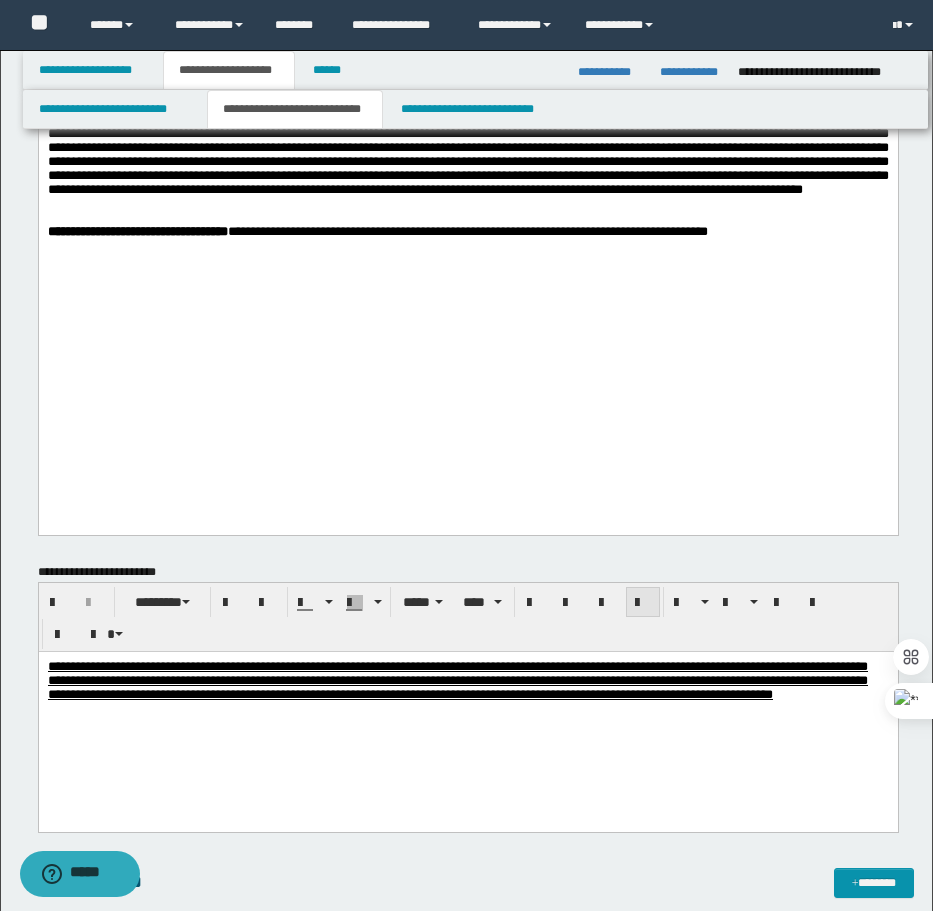 click at bounding box center [643, 603] 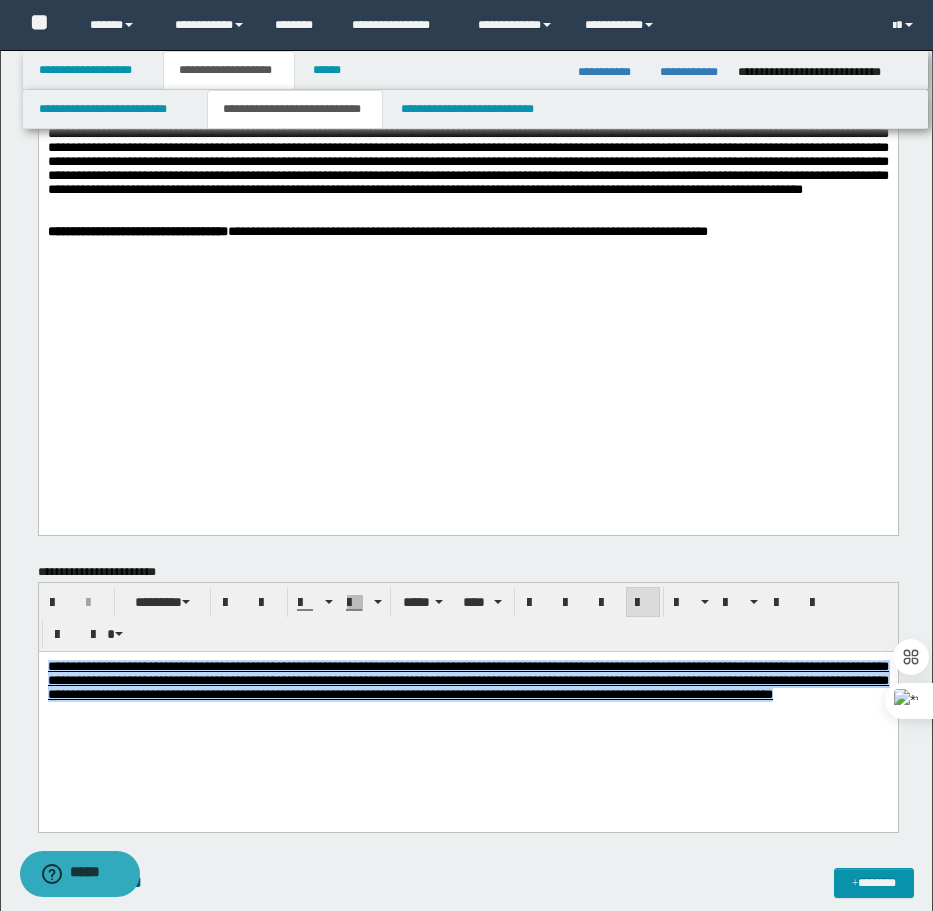 drag, startPoint x: 536, startPoint y: 748, endPoint x: 332, endPoint y: 721, distance: 205.779 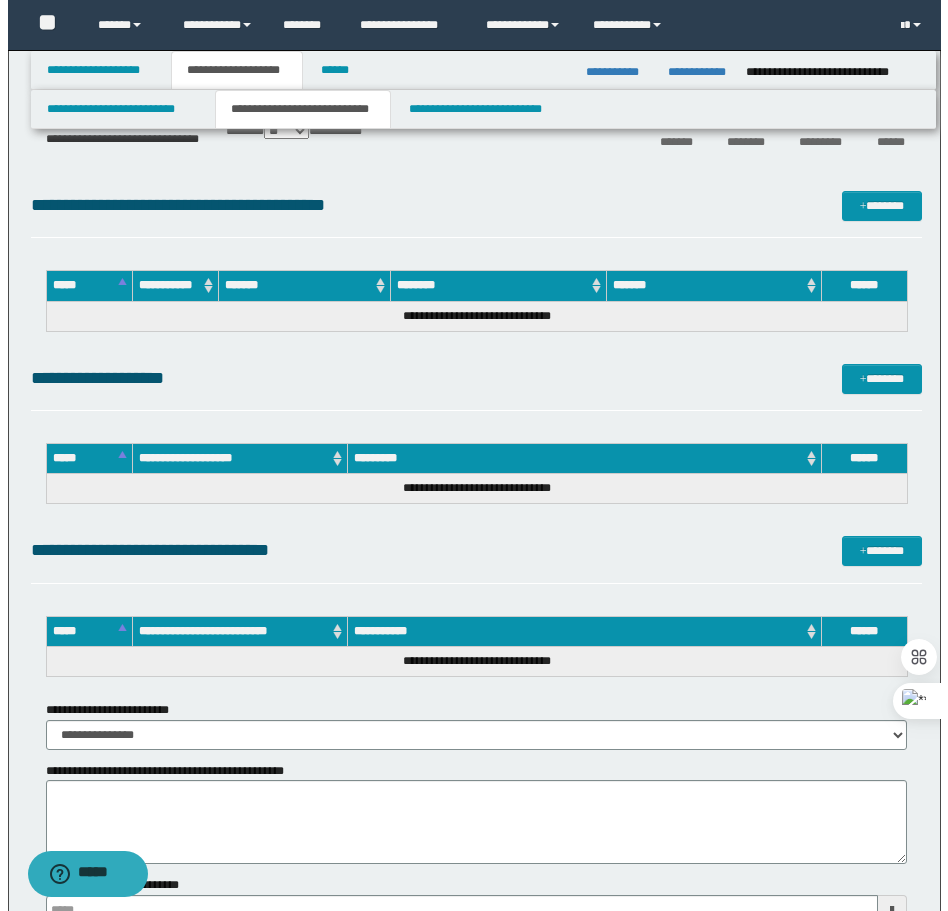 scroll, scrollTop: 1500, scrollLeft: 0, axis: vertical 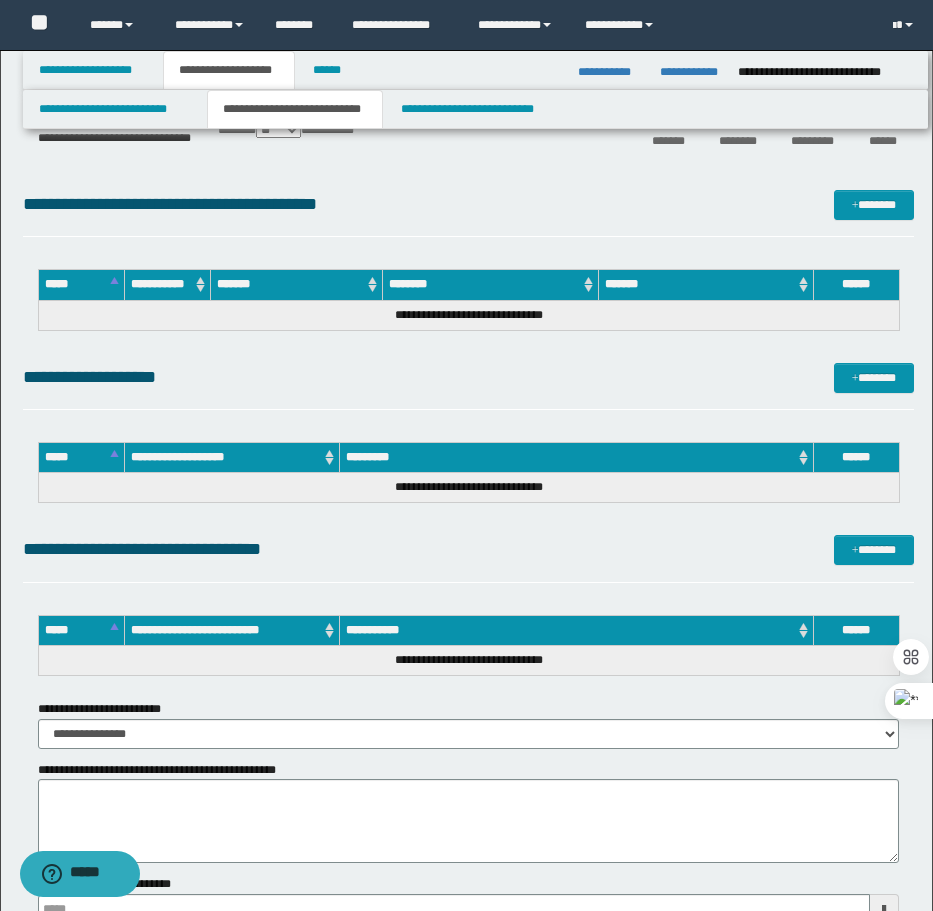 drag, startPoint x: 863, startPoint y: 381, endPoint x: 830, endPoint y: 417, distance: 48.83646 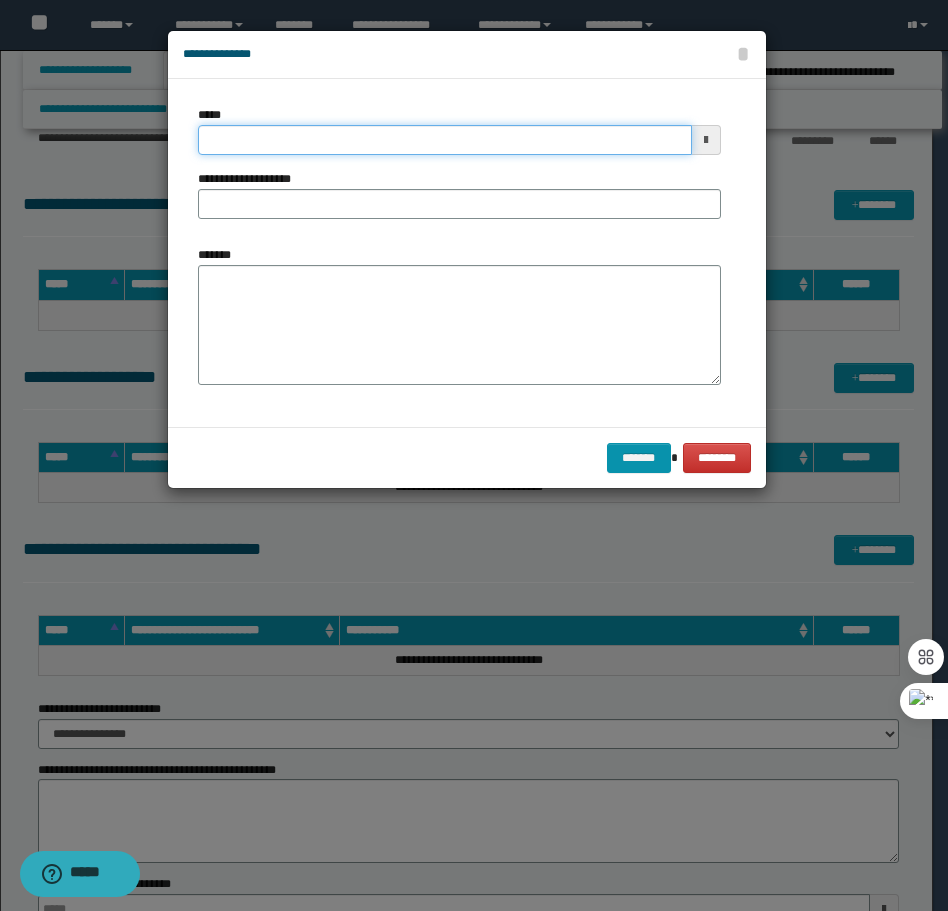 click on "*****" at bounding box center [445, 140] 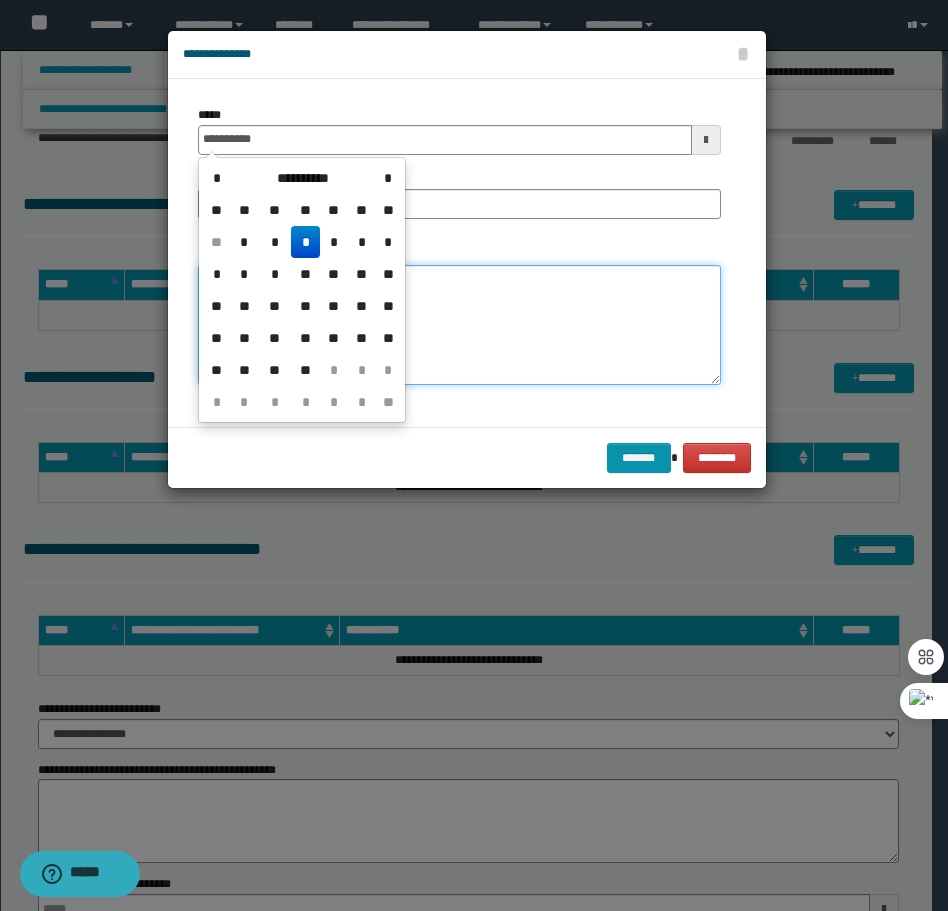type on "**********" 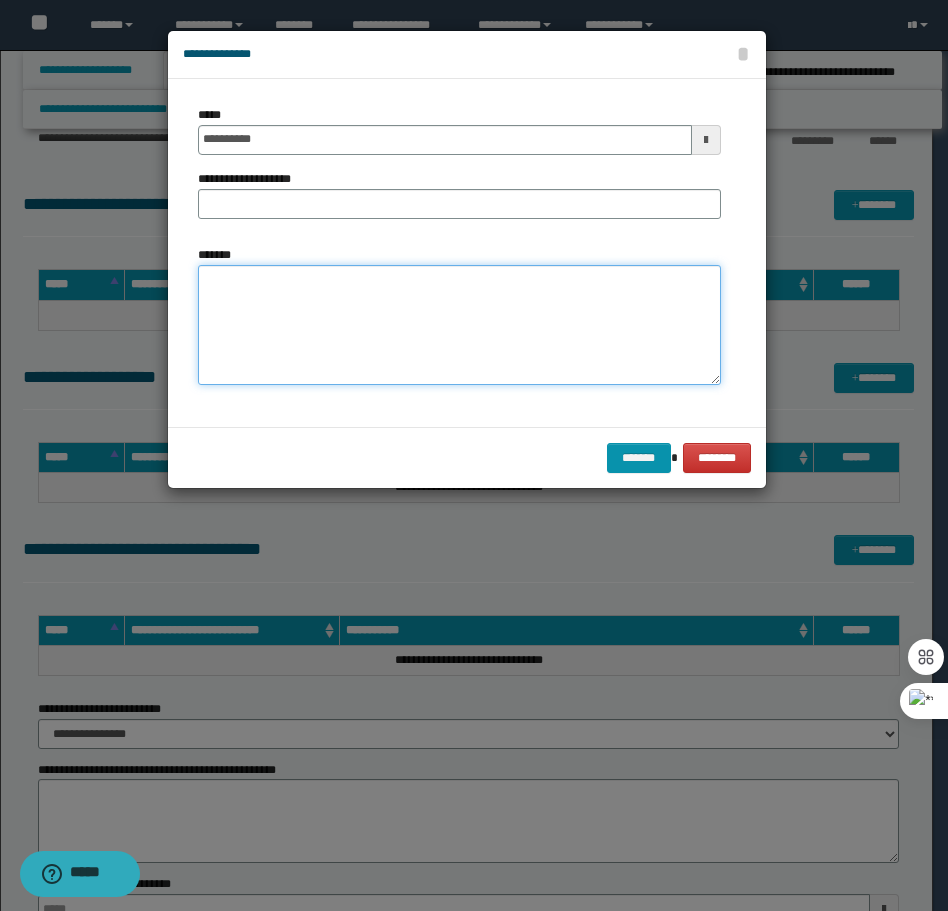 click on "*******" at bounding box center [459, 325] 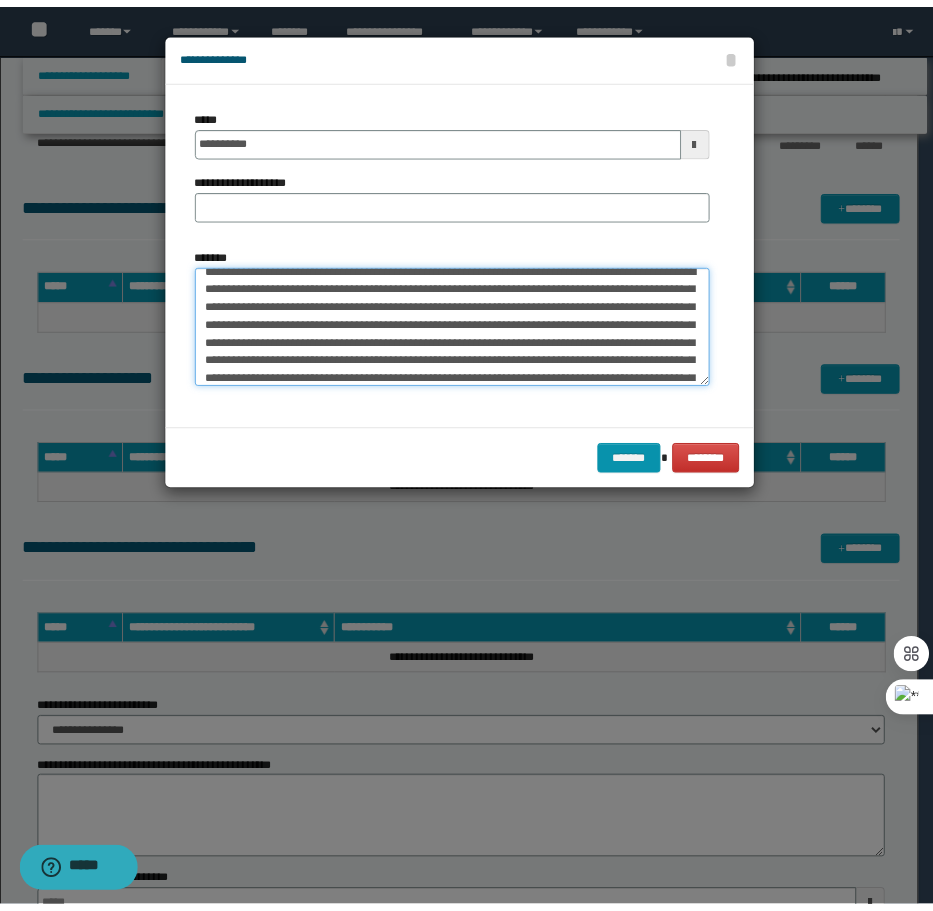 scroll, scrollTop: 0, scrollLeft: 0, axis: both 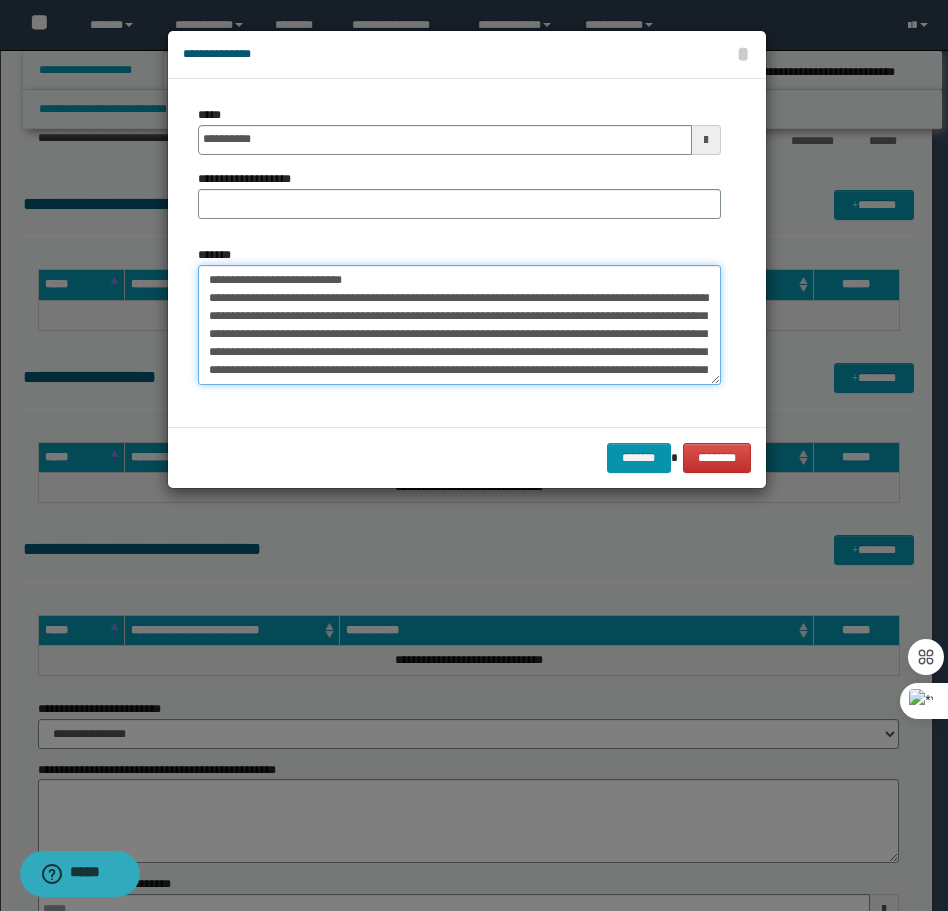 drag, startPoint x: 431, startPoint y: 274, endPoint x: 274, endPoint y: 286, distance: 157.45793 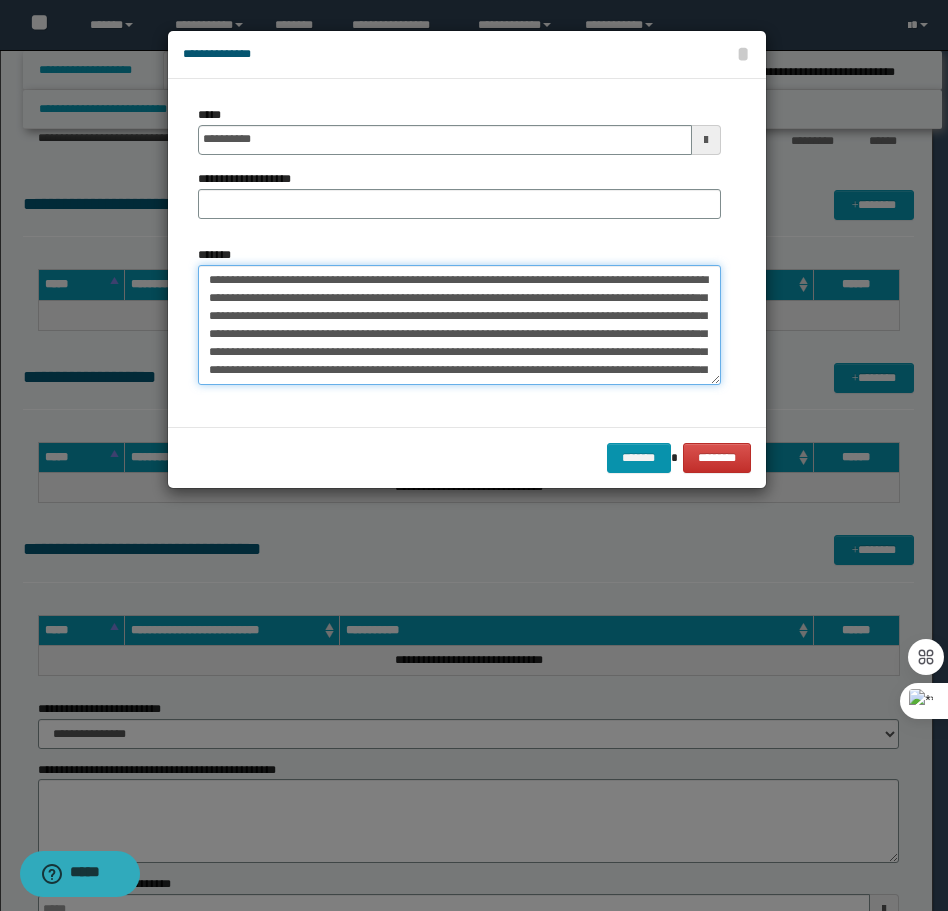 type on "**********" 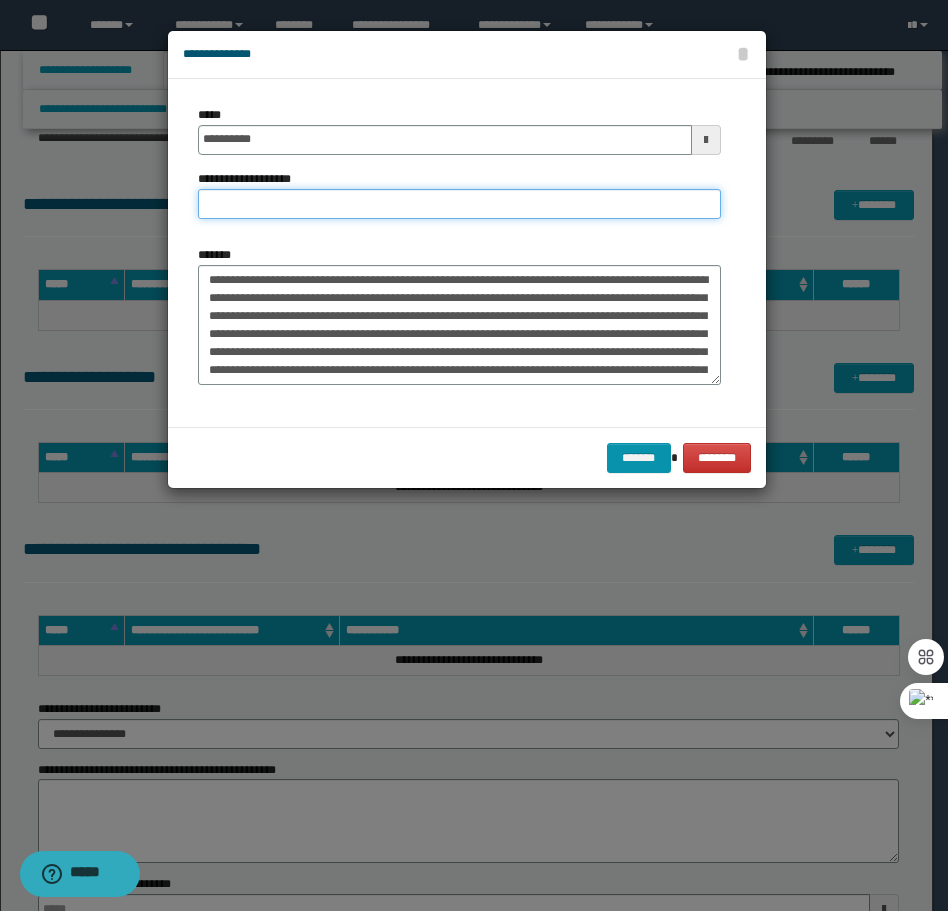 click on "**********" at bounding box center [459, 204] 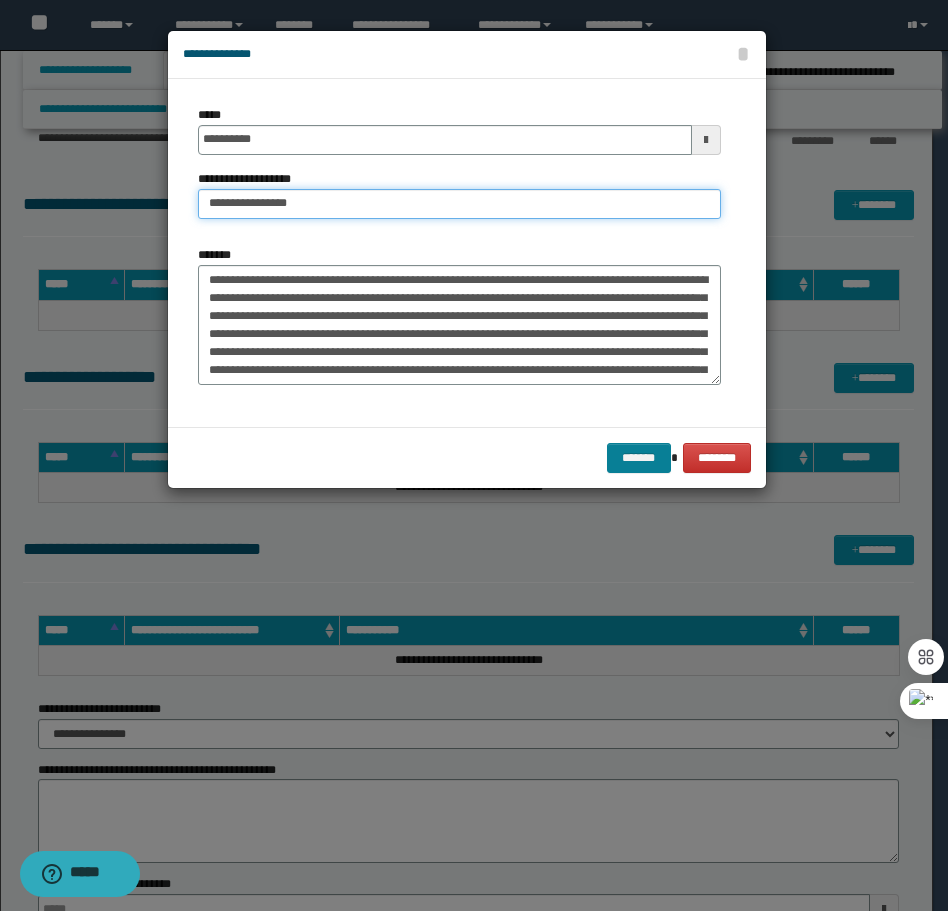 type on "**********" 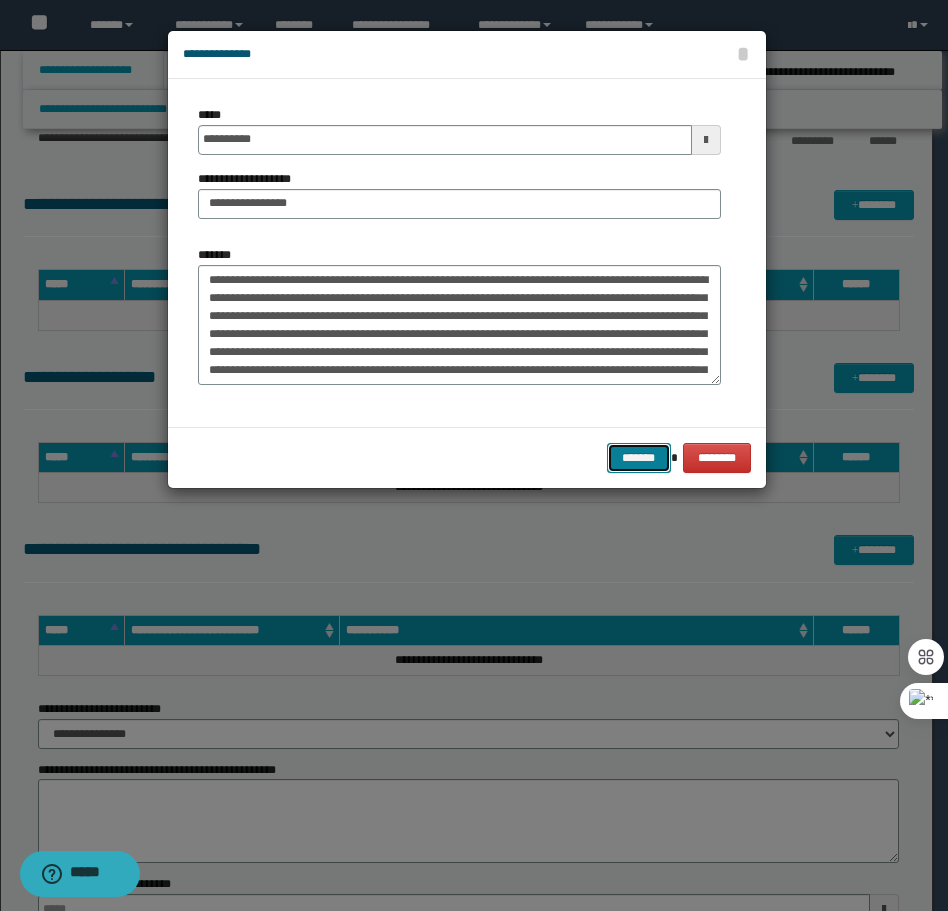 click on "*******" at bounding box center [639, 458] 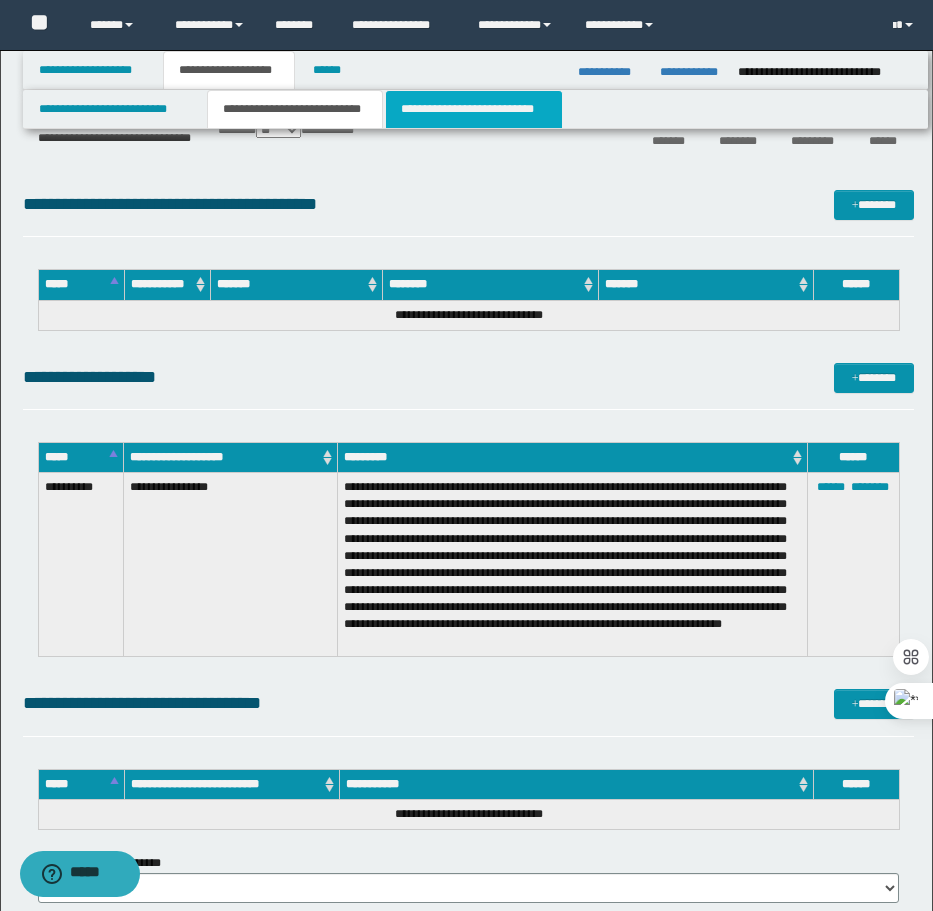 click on "**********" at bounding box center [474, 109] 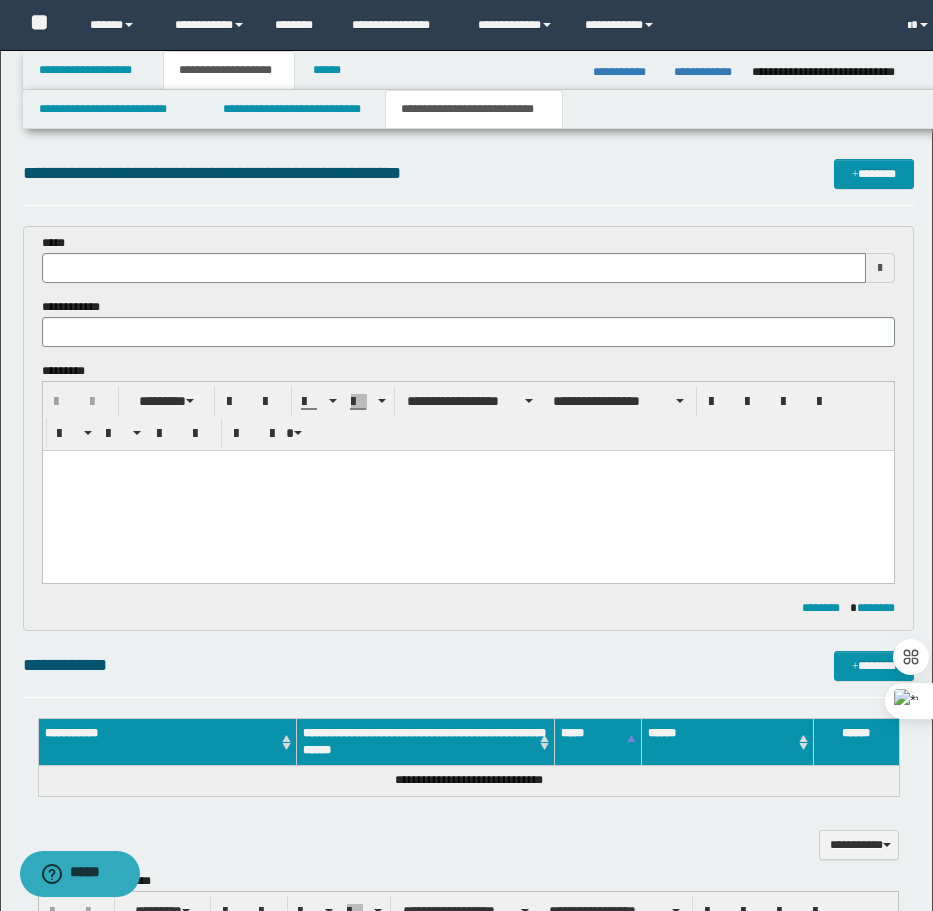 scroll, scrollTop: 0, scrollLeft: 0, axis: both 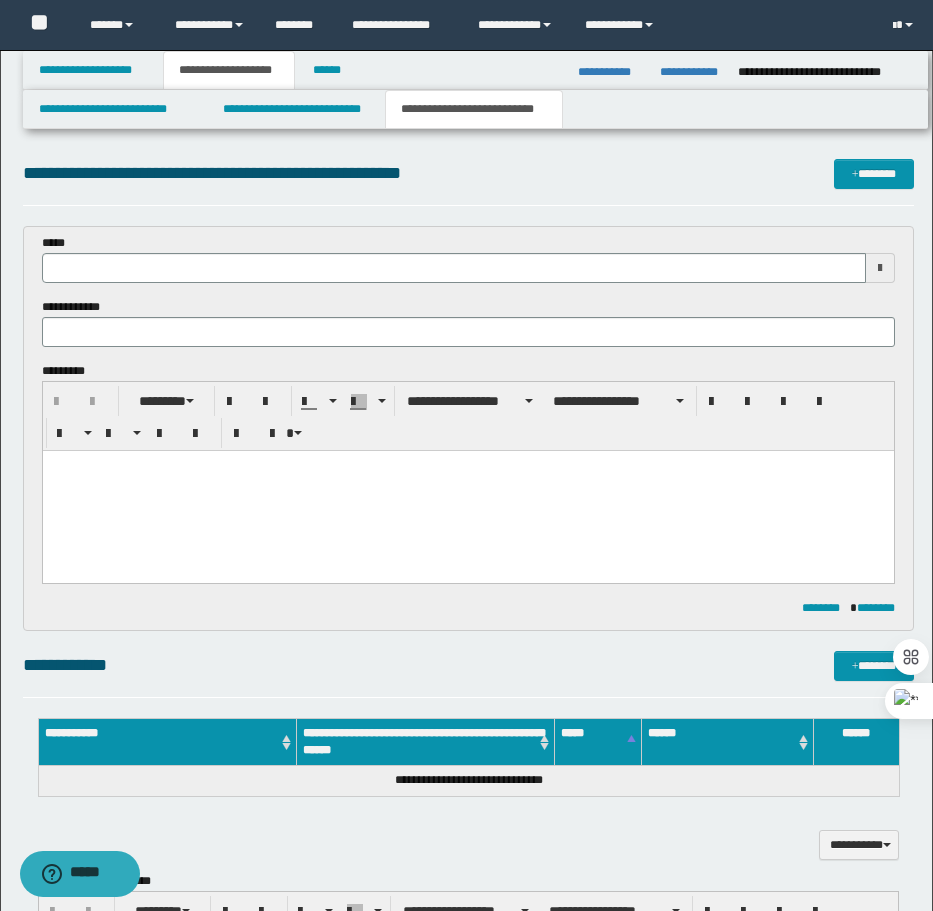 type 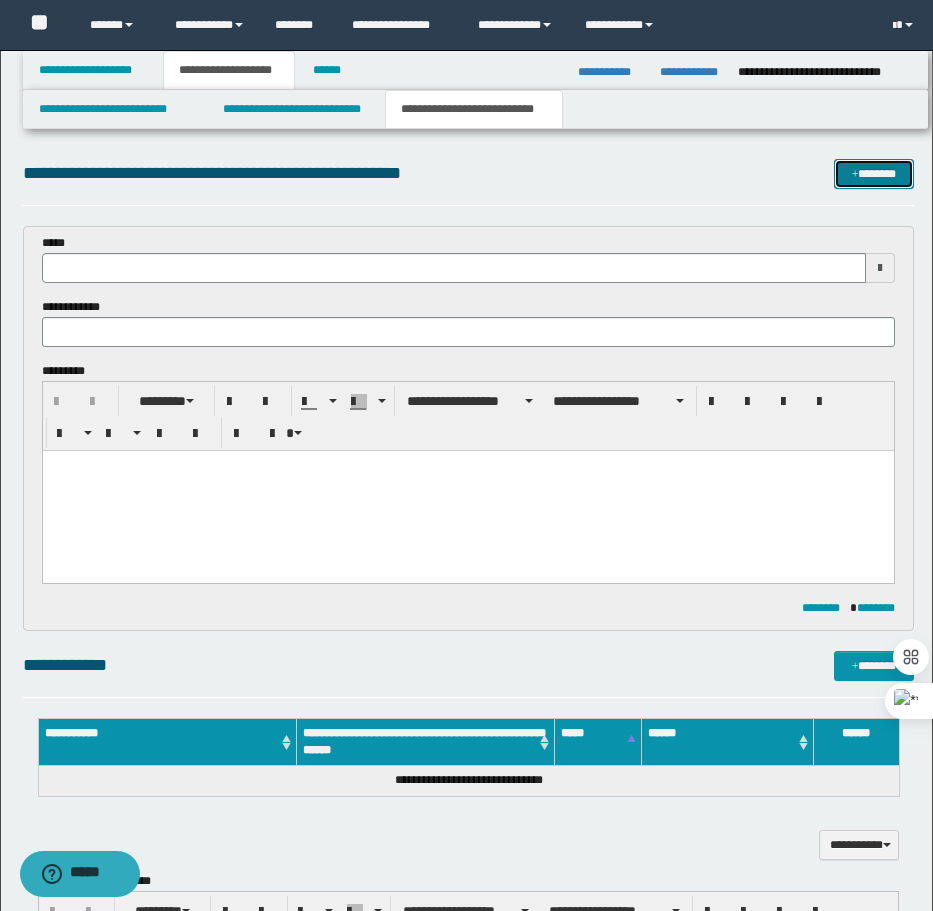 click at bounding box center (855, 175) 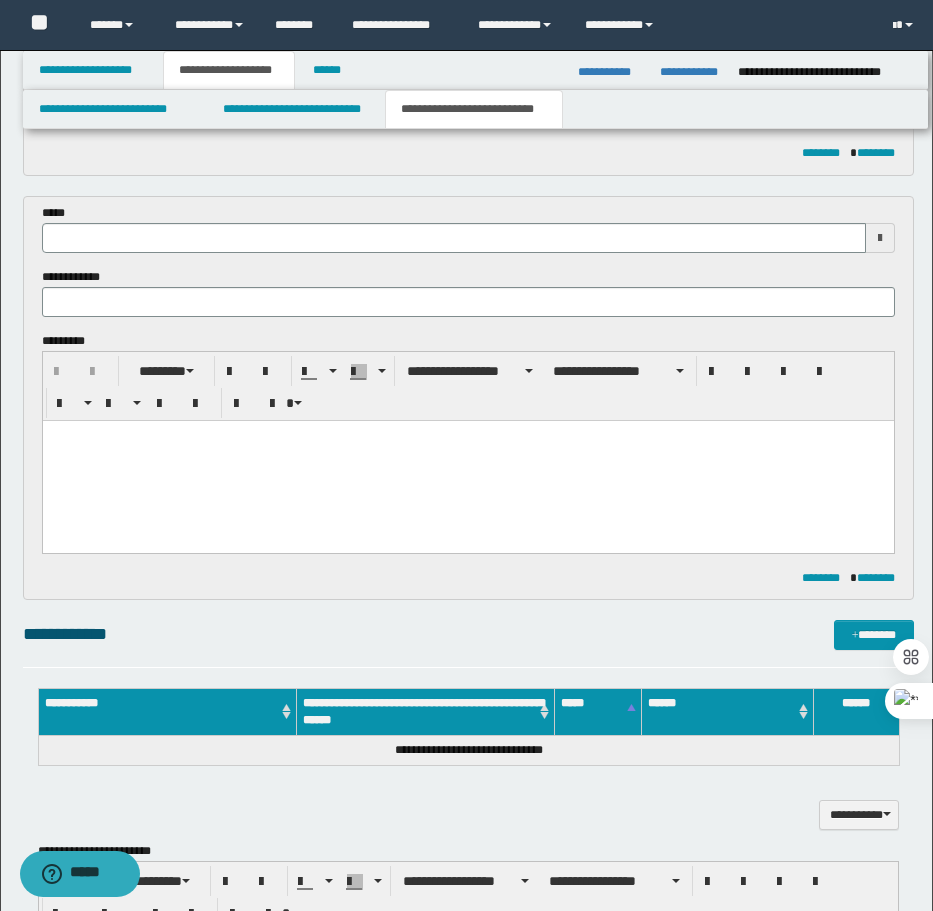 scroll, scrollTop: 0, scrollLeft: 0, axis: both 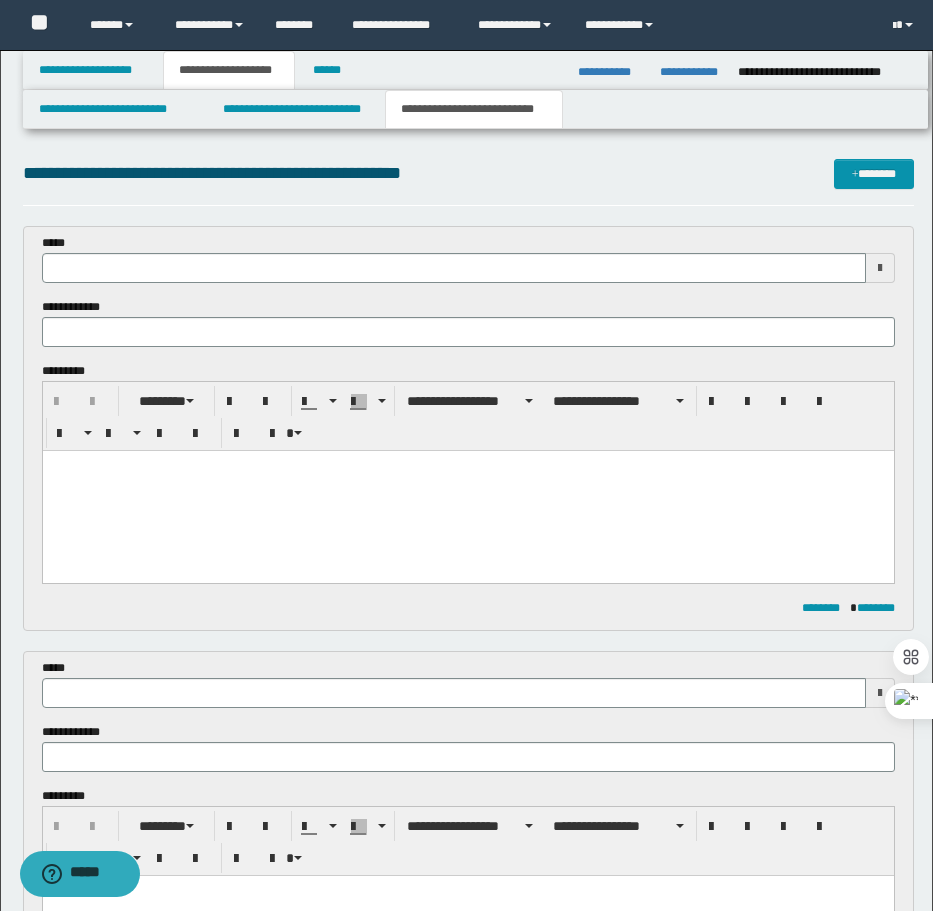 click at bounding box center [467, 491] 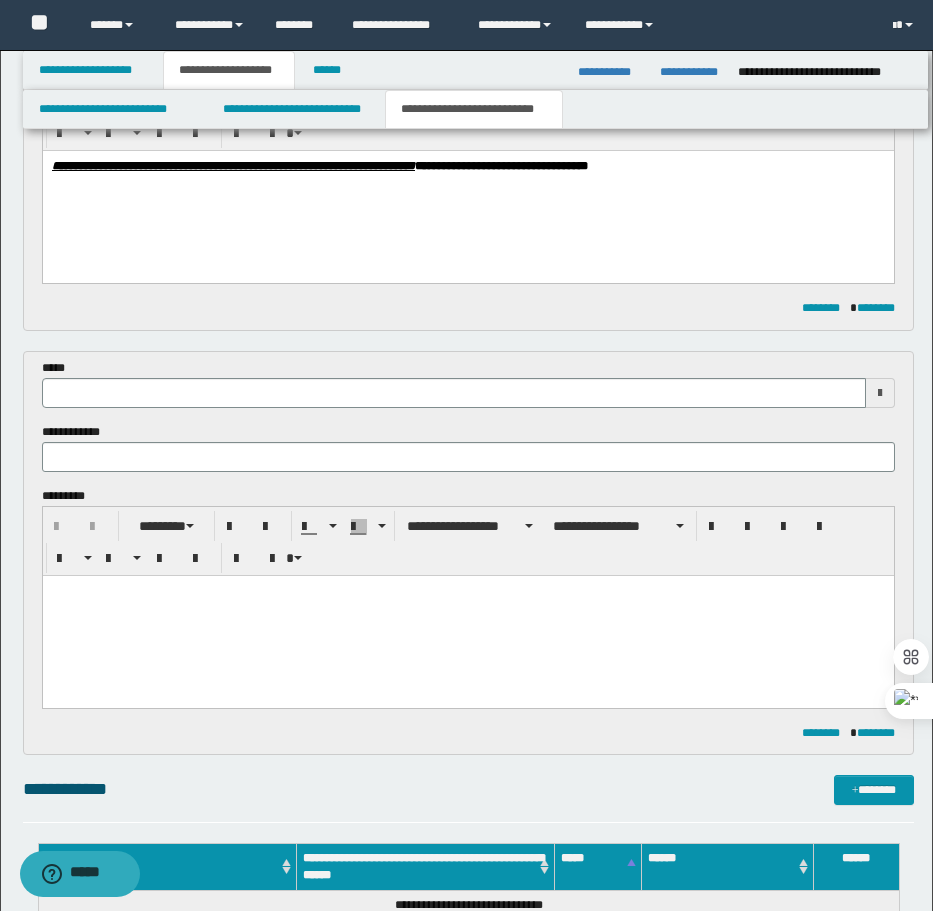 click at bounding box center (467, 615) 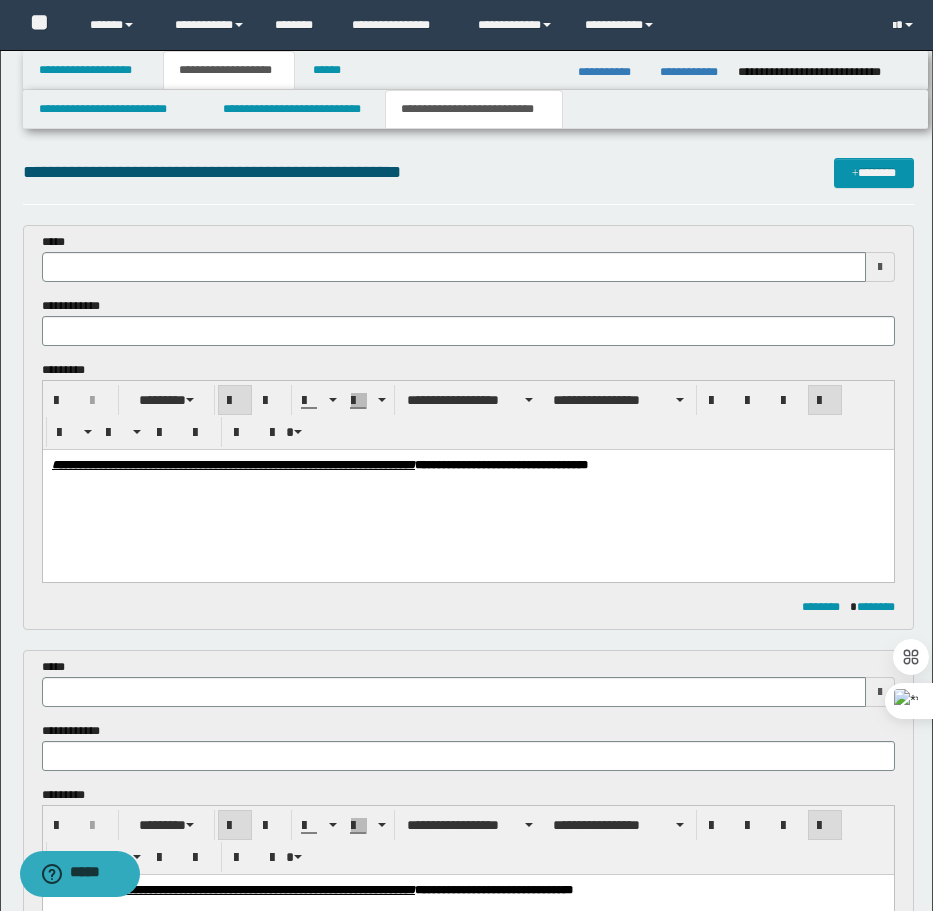 scroll, scrollTop: 0, scrollLeft: 0, axis: both 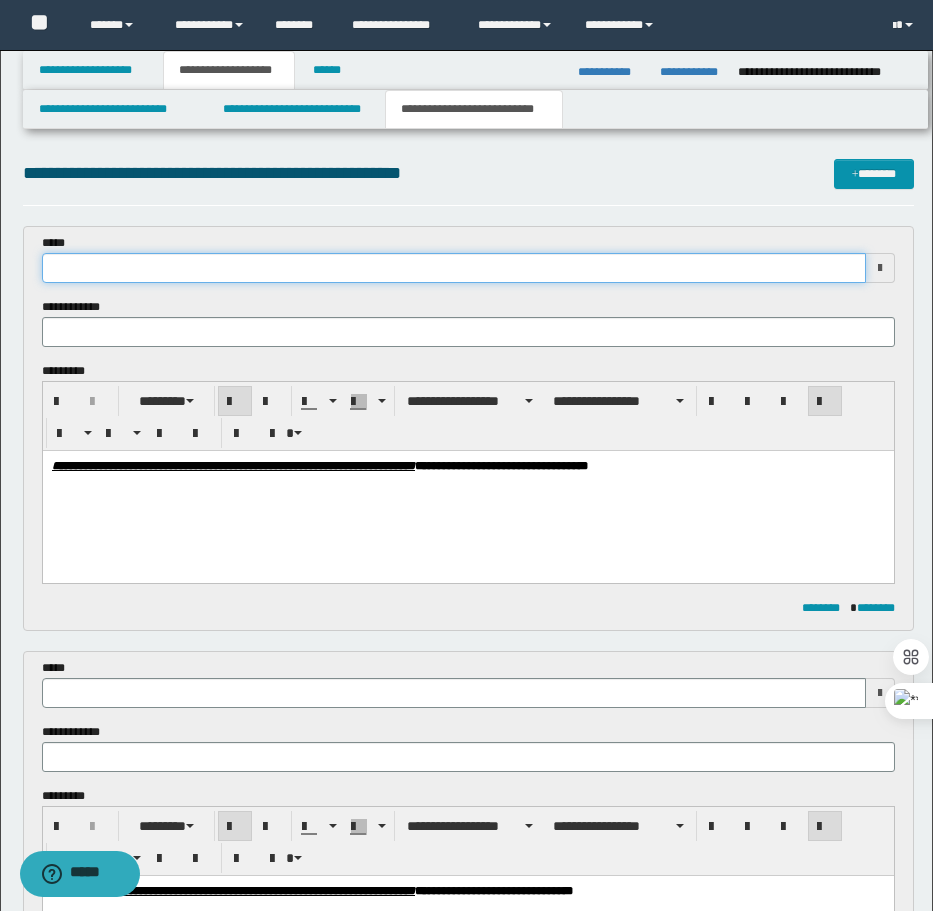 click at bounding box center [454, 268] 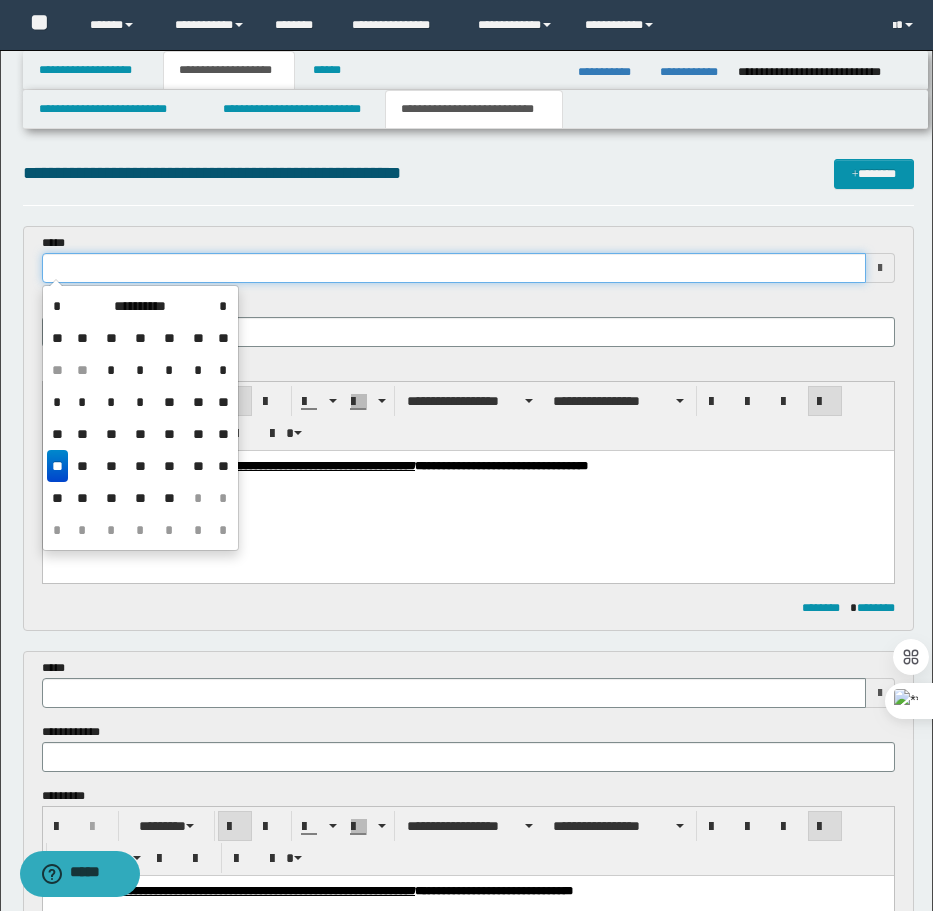type on "**********" 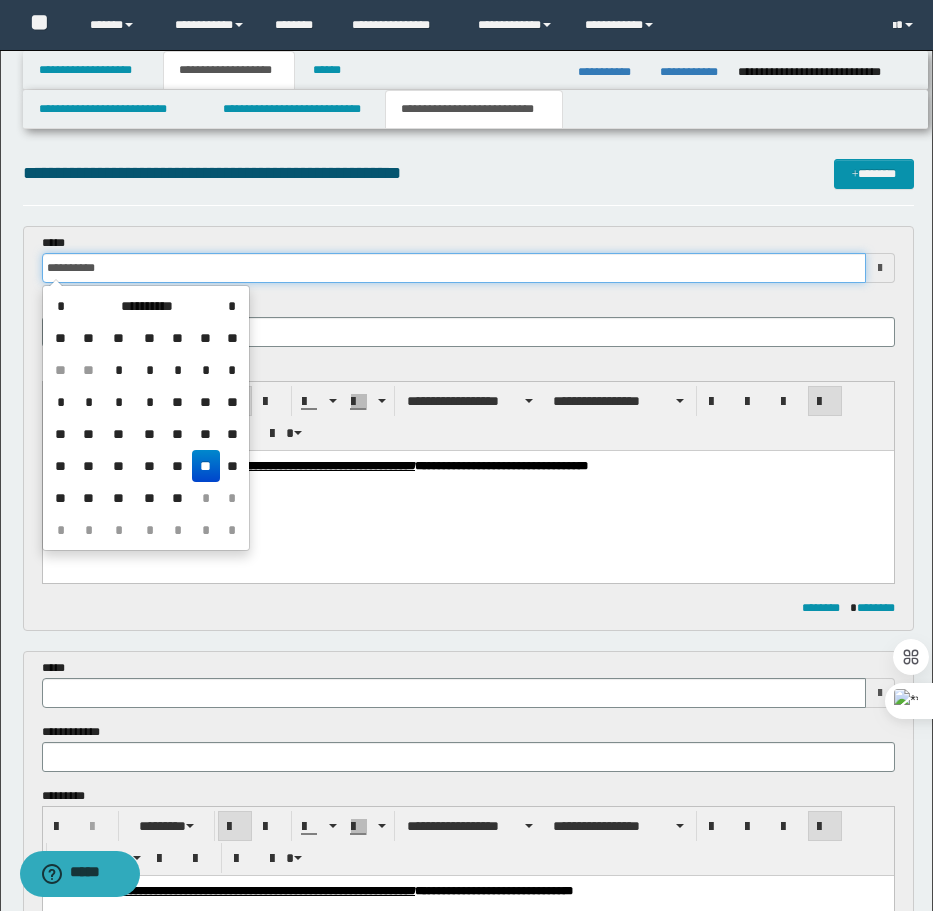type 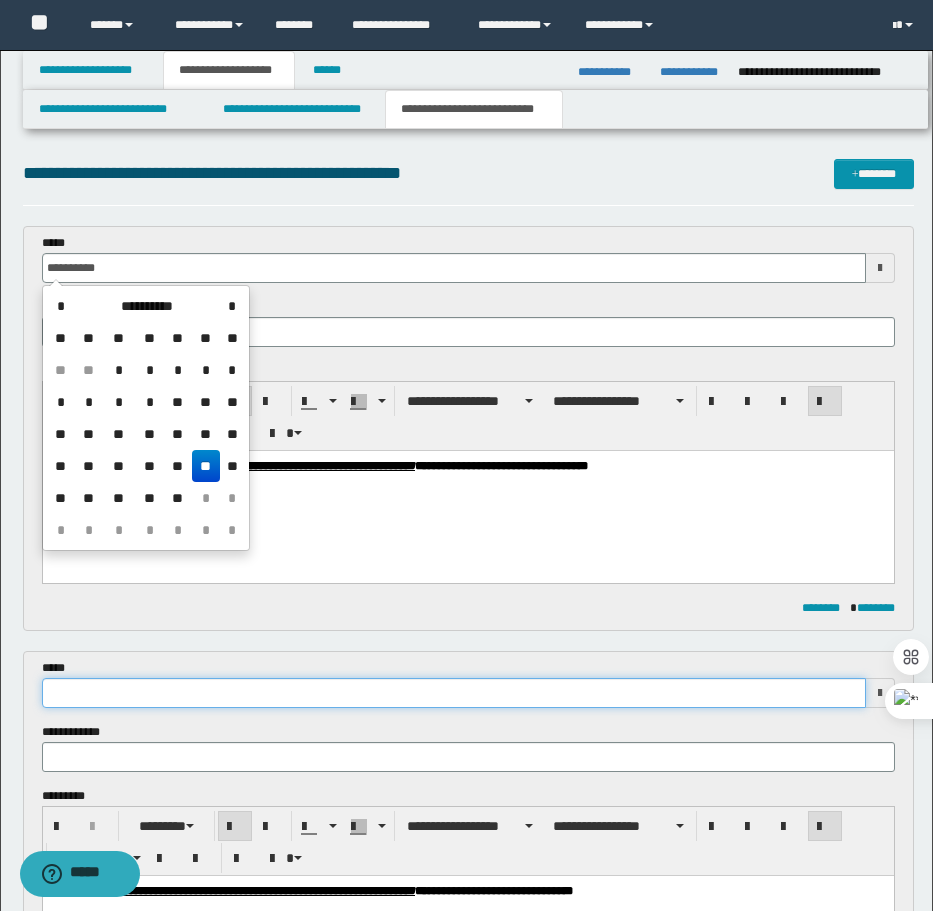 type on "**********" 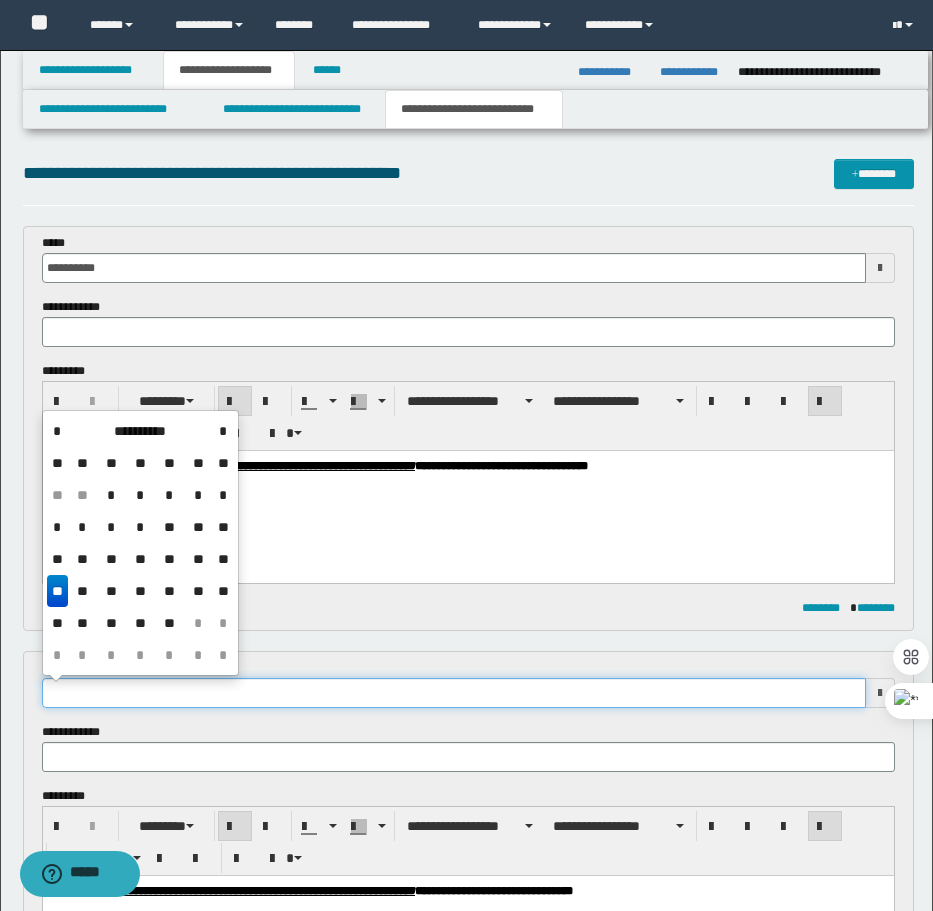 drag, startPoint x: 212, startPoint y: 682, endPoint x: 226, endPoint y: 659, distance: 26.925823 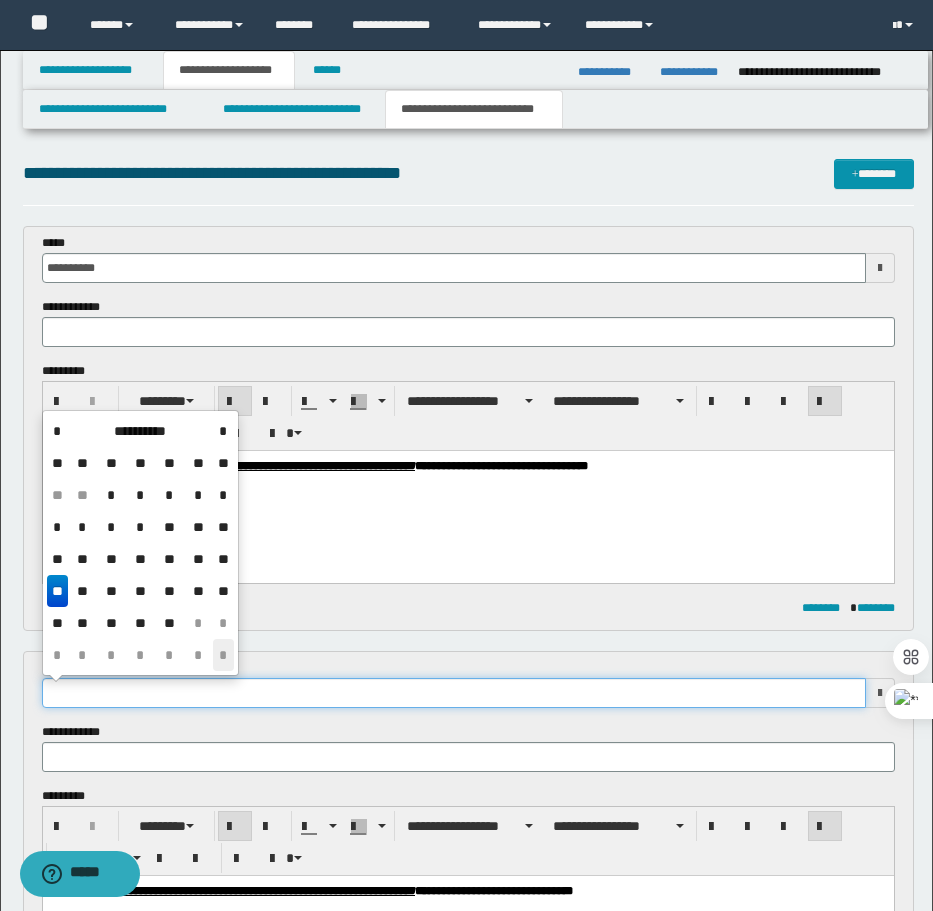 click at bounding box center [454, 693] 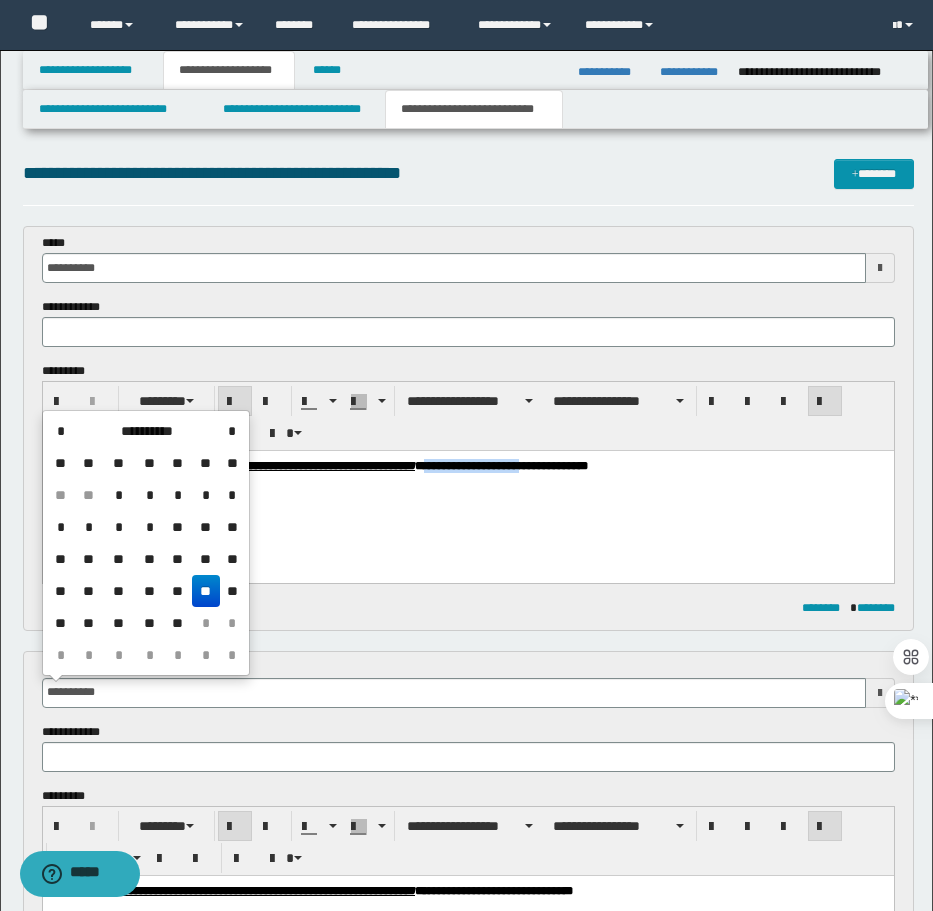 drag, startPoint x: 564, startPoint y: 464, endPoint x: 671, endPoint y: 478, distance: 107.912 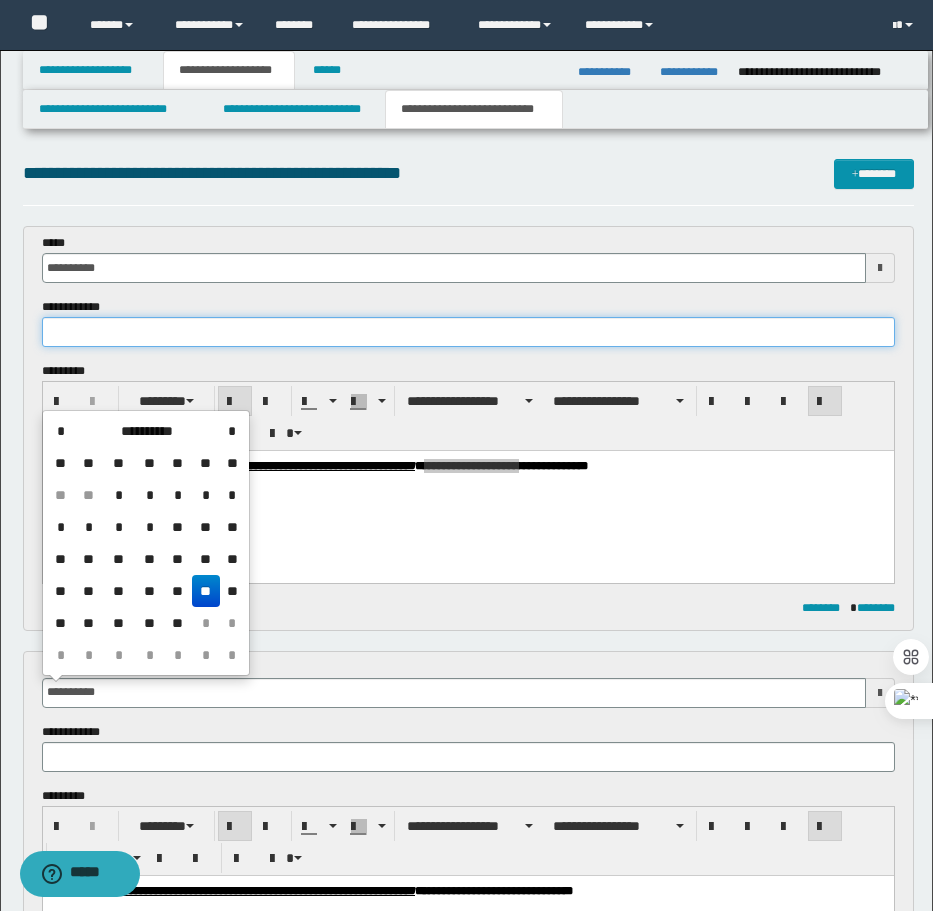 type on "**********" 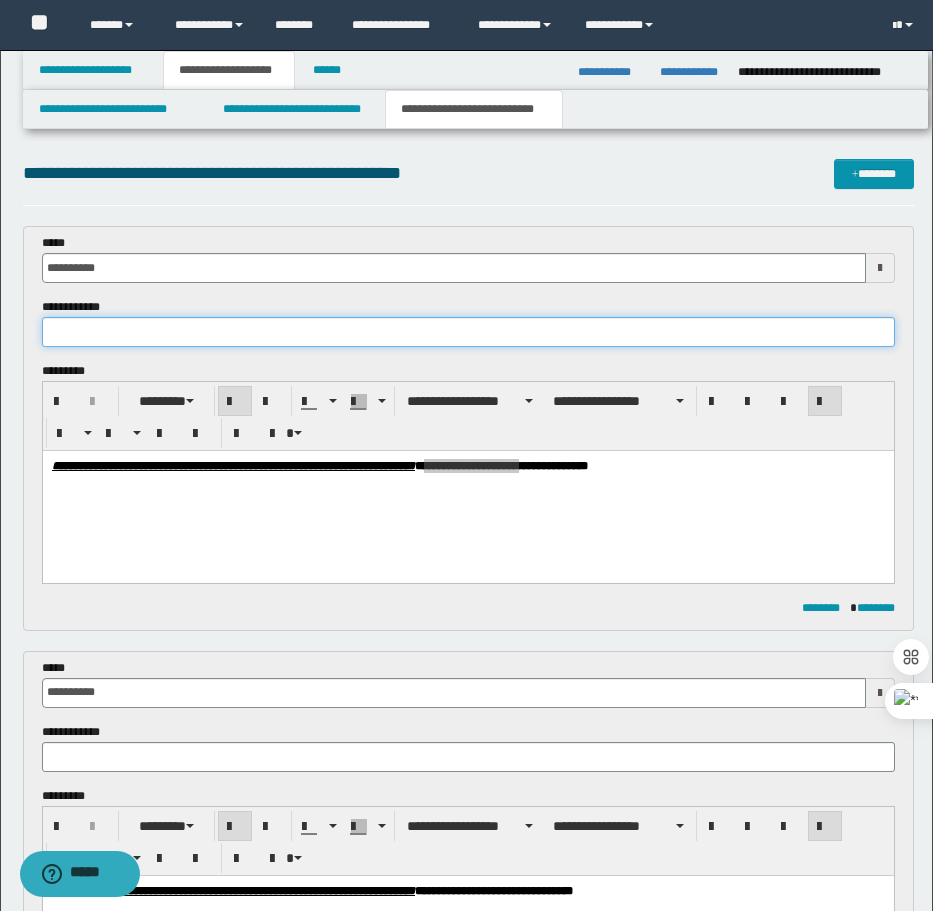 click at bounding box center [468, 332] 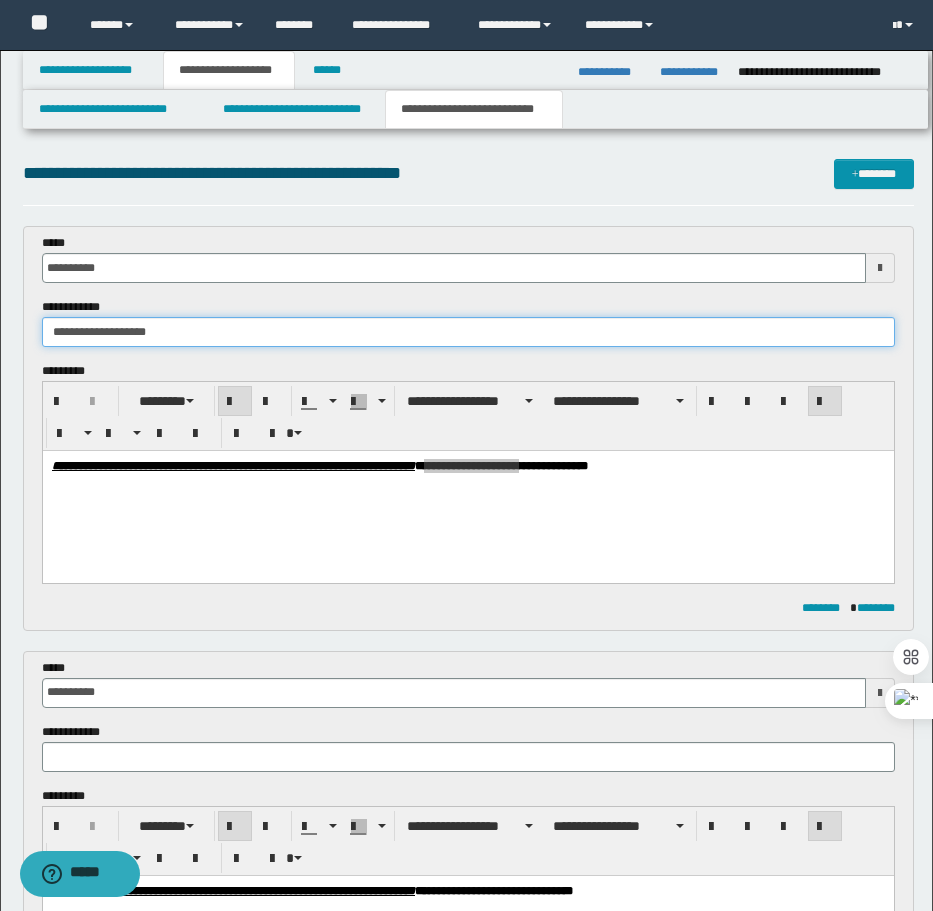 type on "**********" 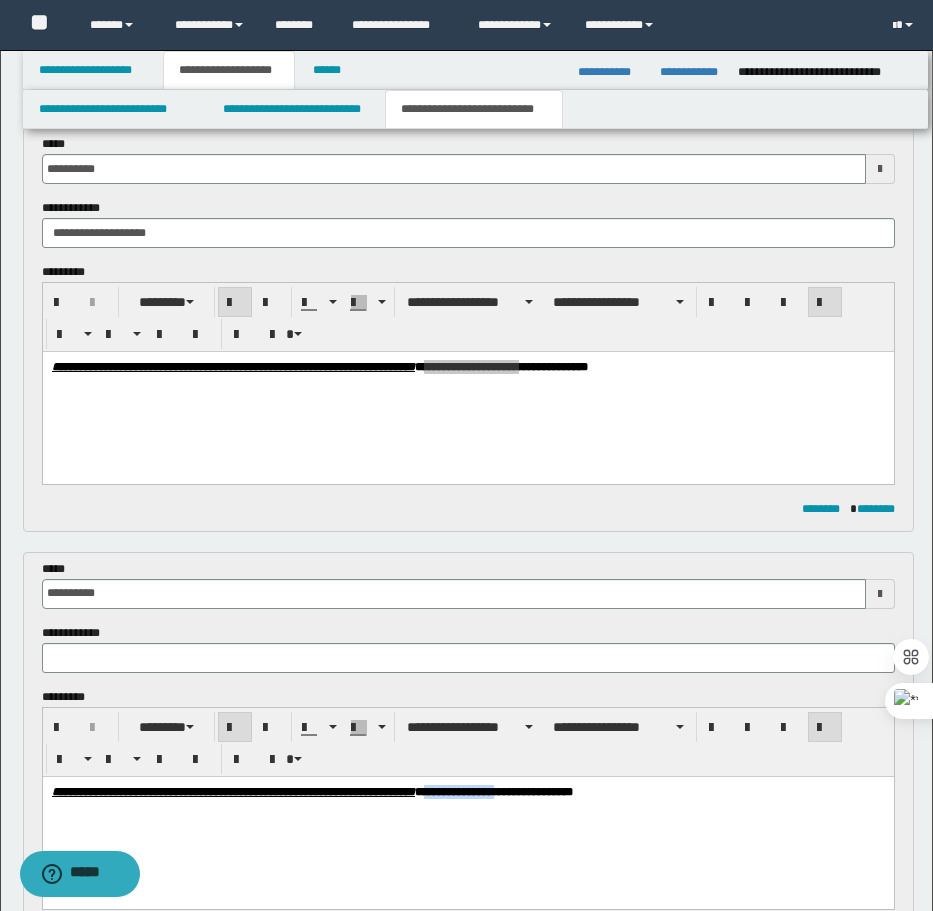scroll, scrollTop: 123, scrollLeft: 0, axis: vertical 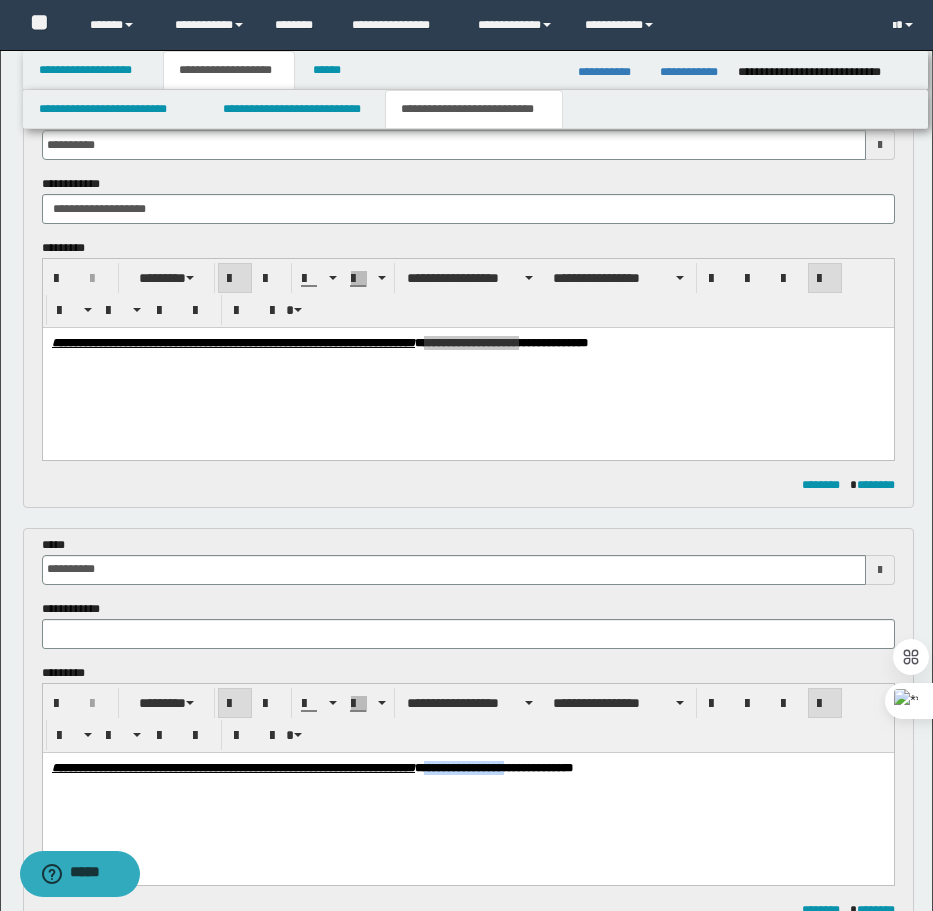 drag, startPoint x: 564, startPoint y: 766, endPoint x: 656, endPoint y: 869, distance: 138.10503 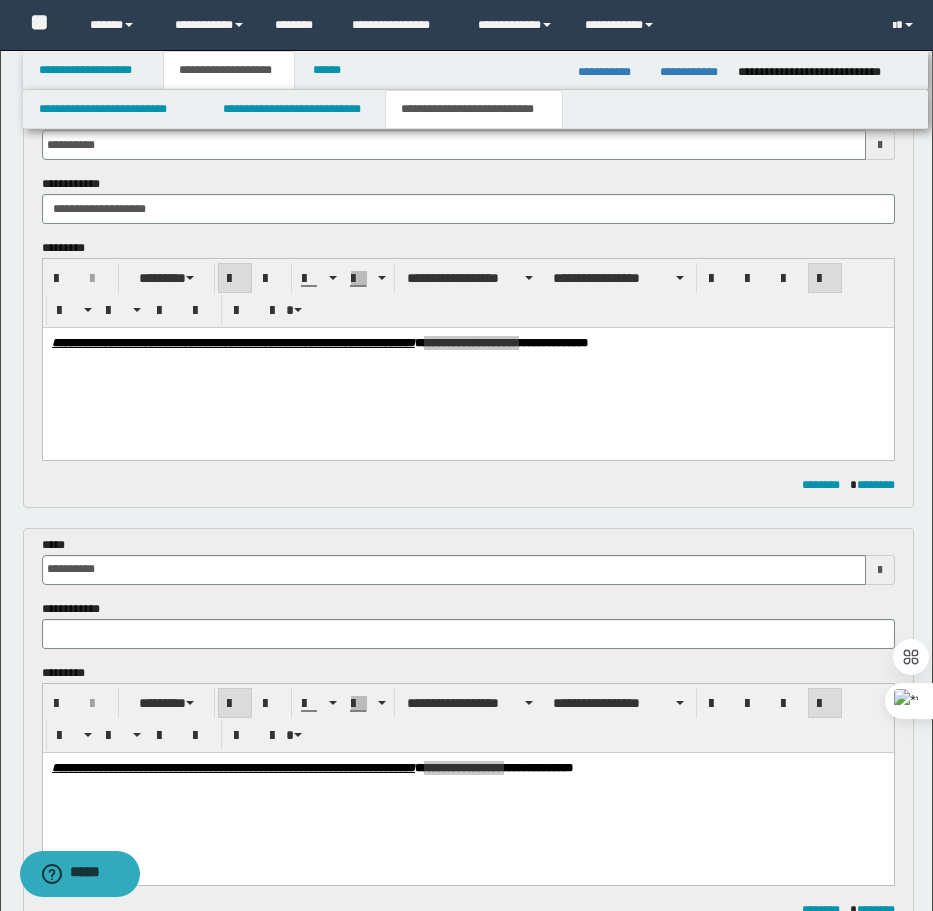 click at bounding box center [468, 634] 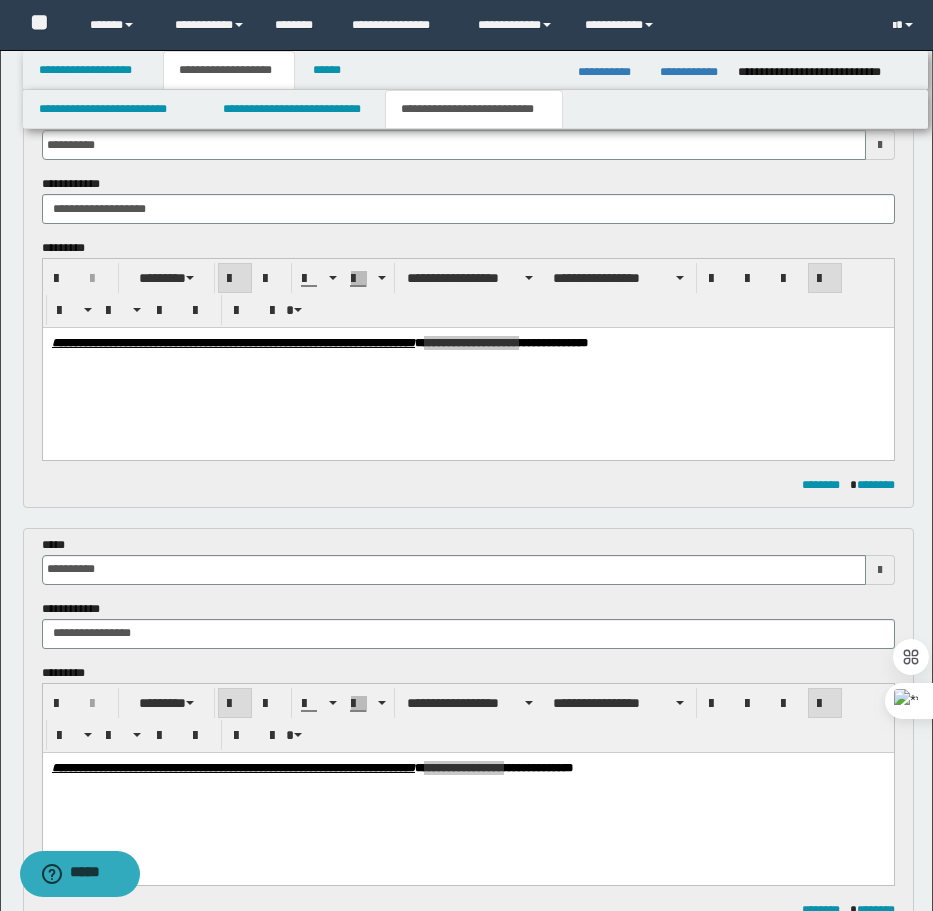 type on "**********" 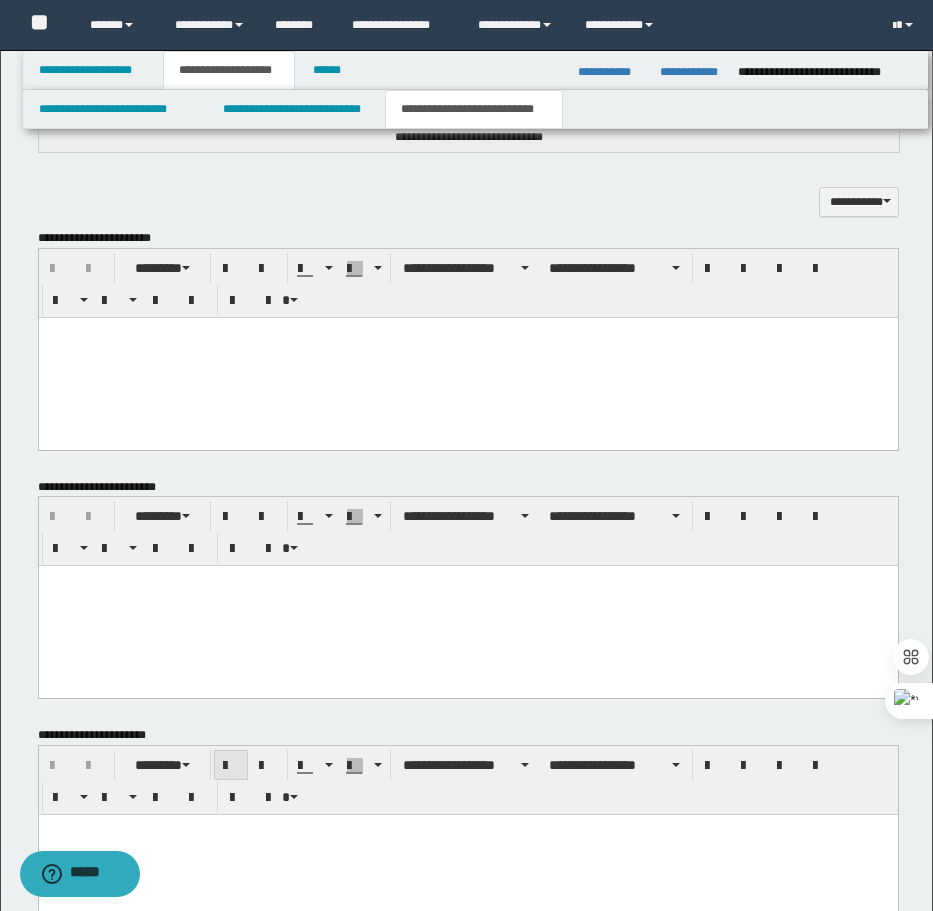 scroll, scrollTop: 1229, scrollLeft: 0, axis: vertical 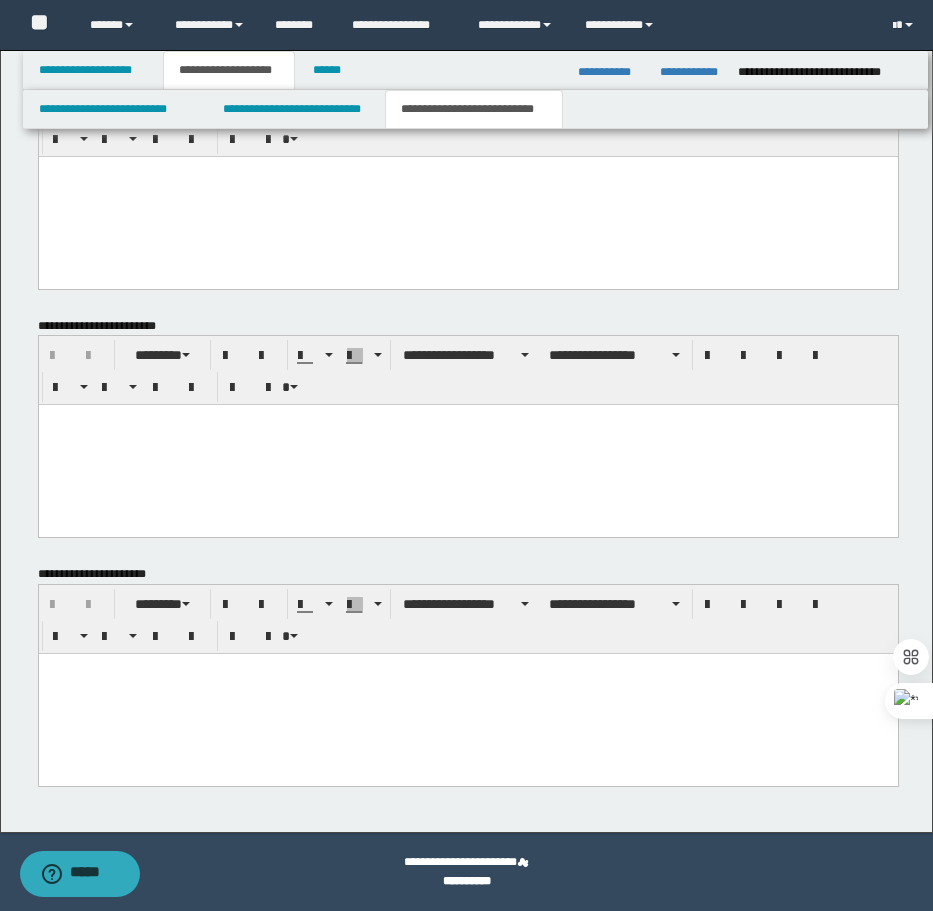 drag, startPoint x: 74, startPoint y: 677, endPoint x: 78, endPoint y: 709, distance: 32.24903 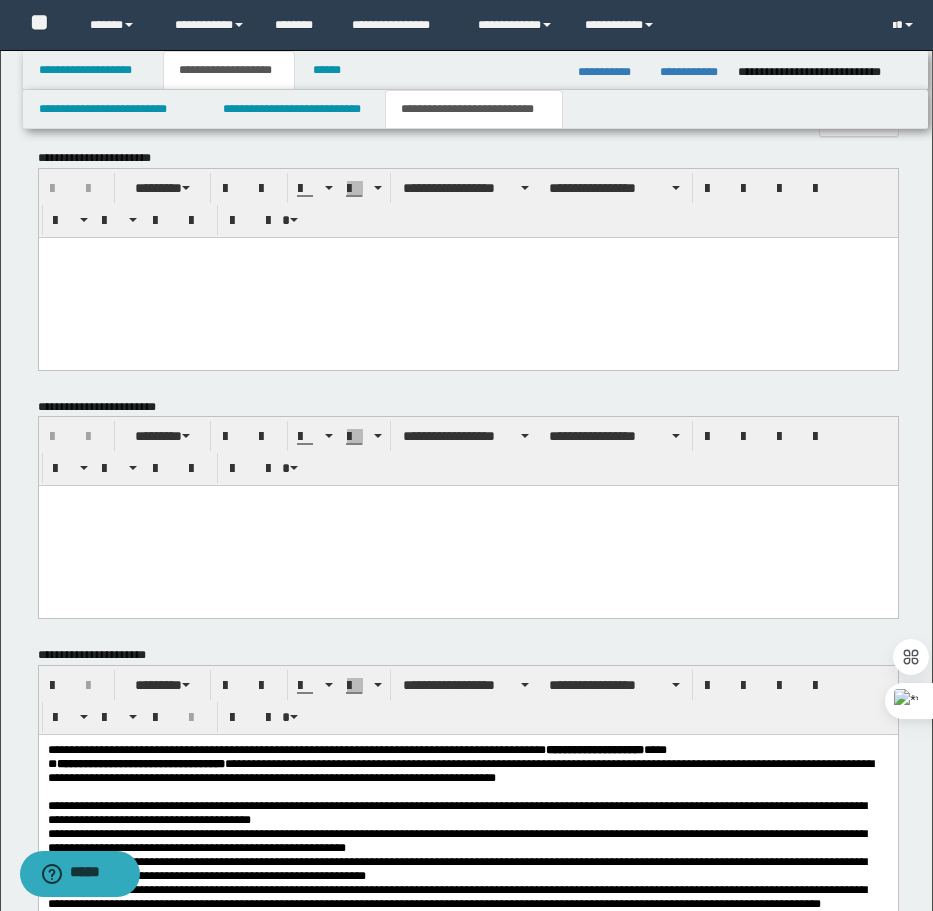 scroll, scrollTop: 1108, scrollLeft: 0, axis: vertical 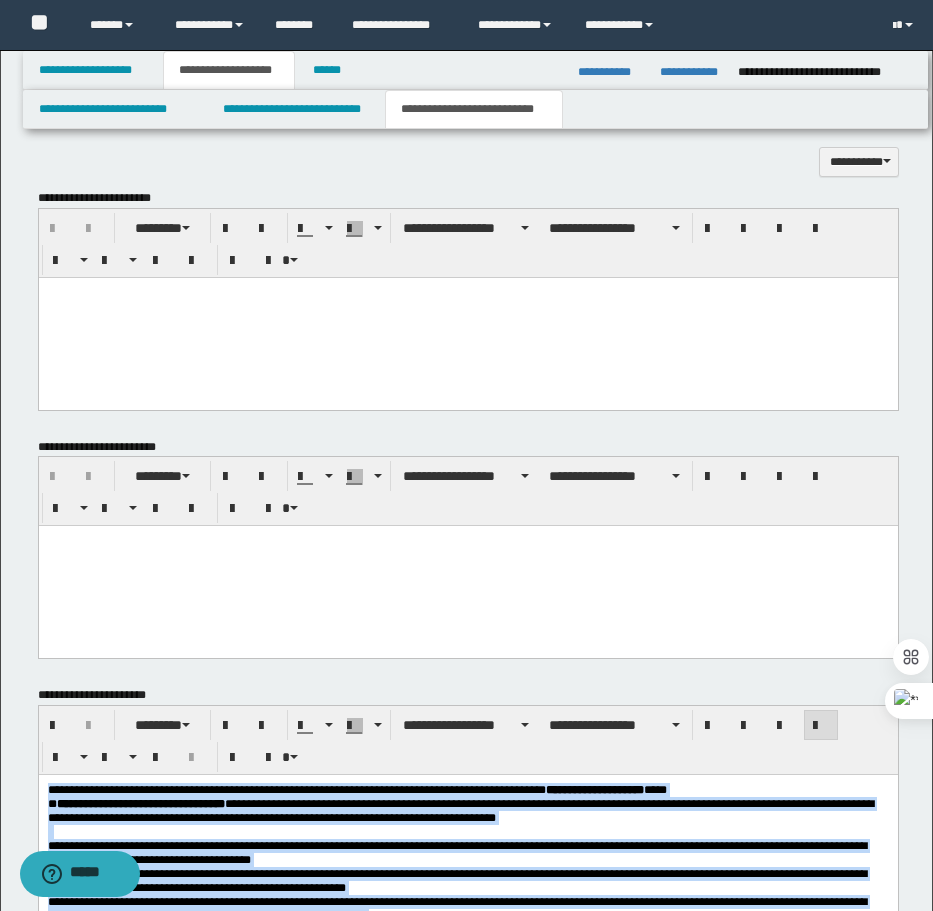 drag, startPoint x: 216, startPoint y: 1191, endPoint x: 47, endPoint y: 783, distance: 441.61636 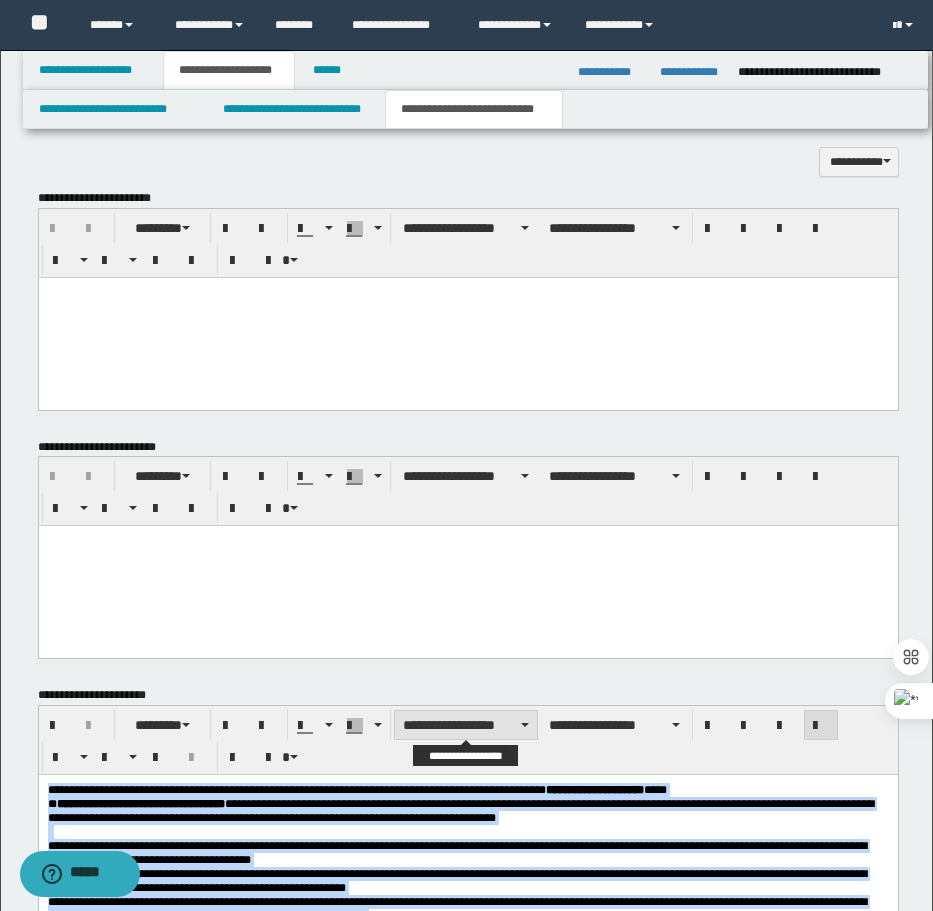 click on "**********" at bounding box center (466, 725) 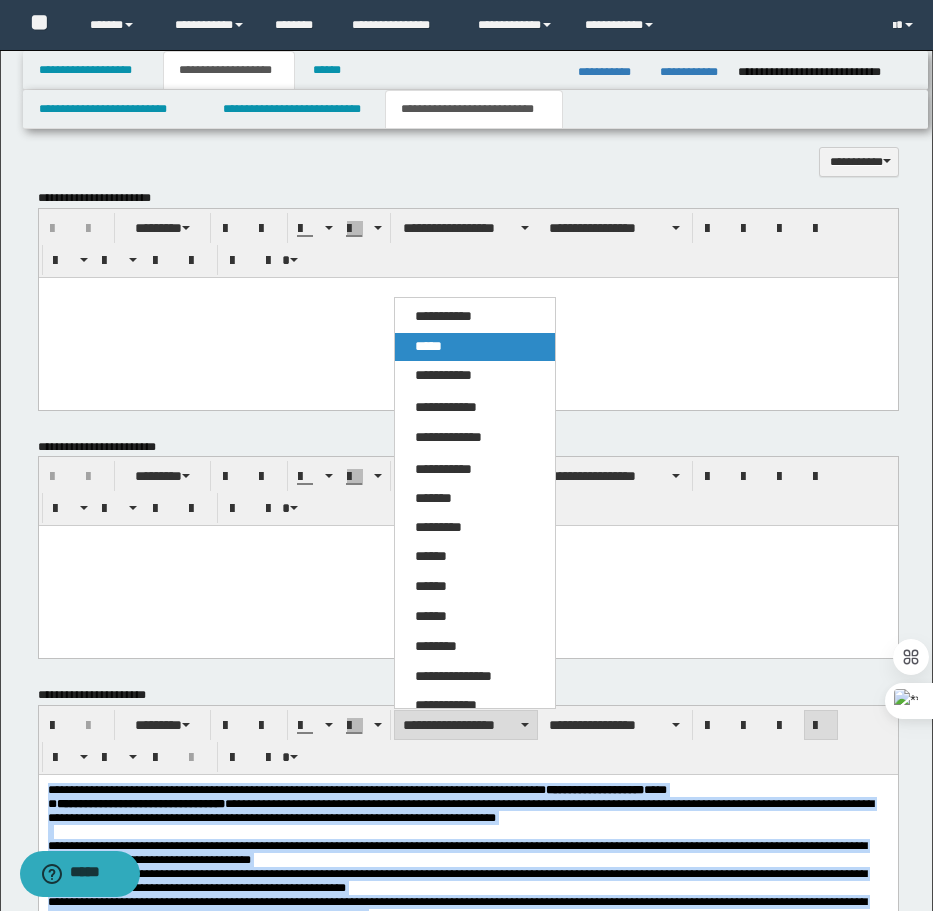 click on "*****" at bounding box center [475, 347] 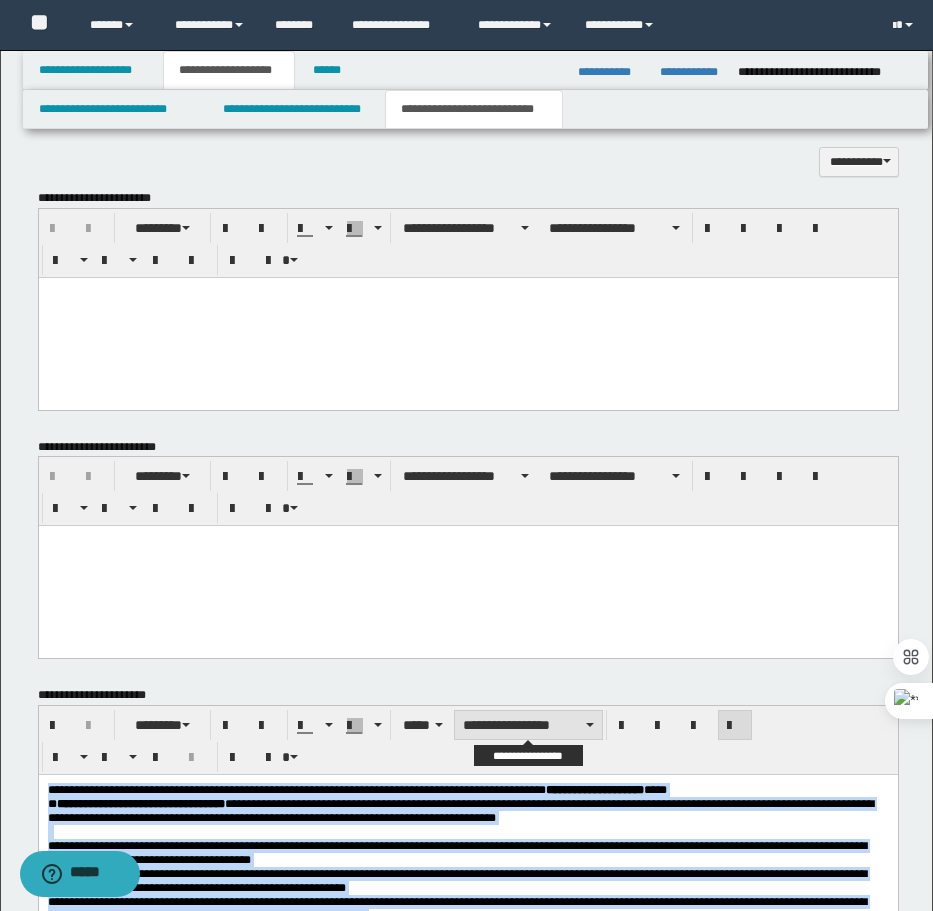 click on "**********" at bounding box center [528, 725] 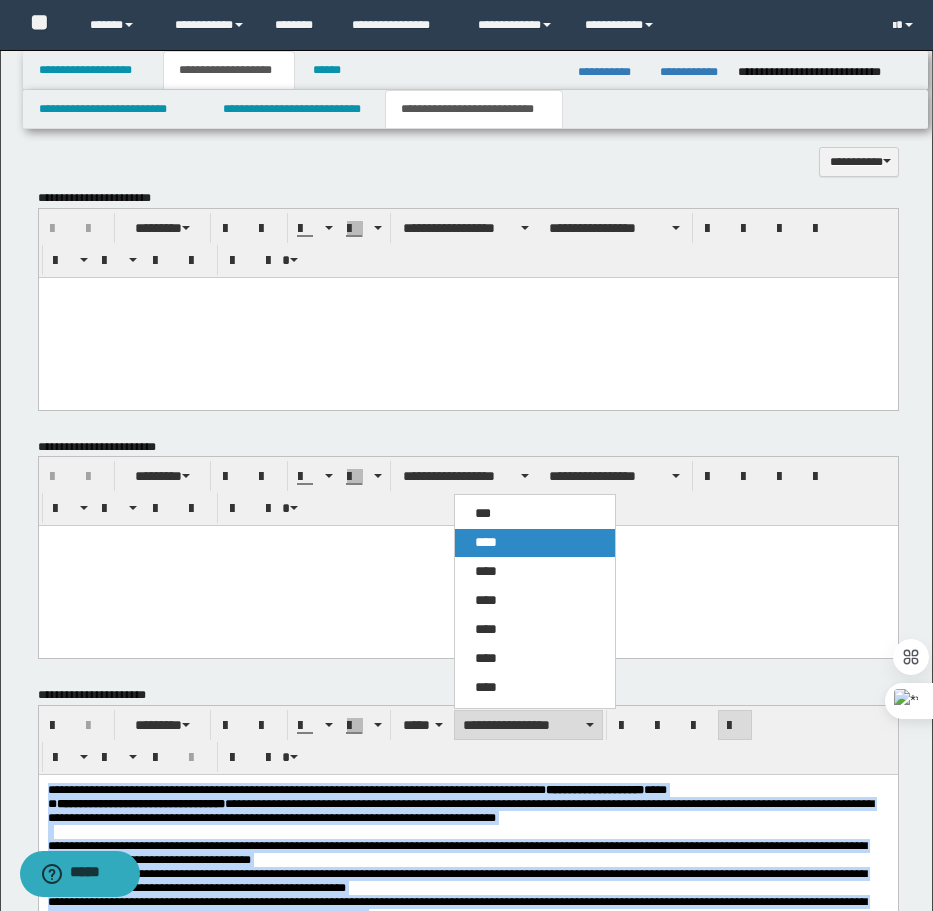 click on "****" at bounding box center (486, 542) 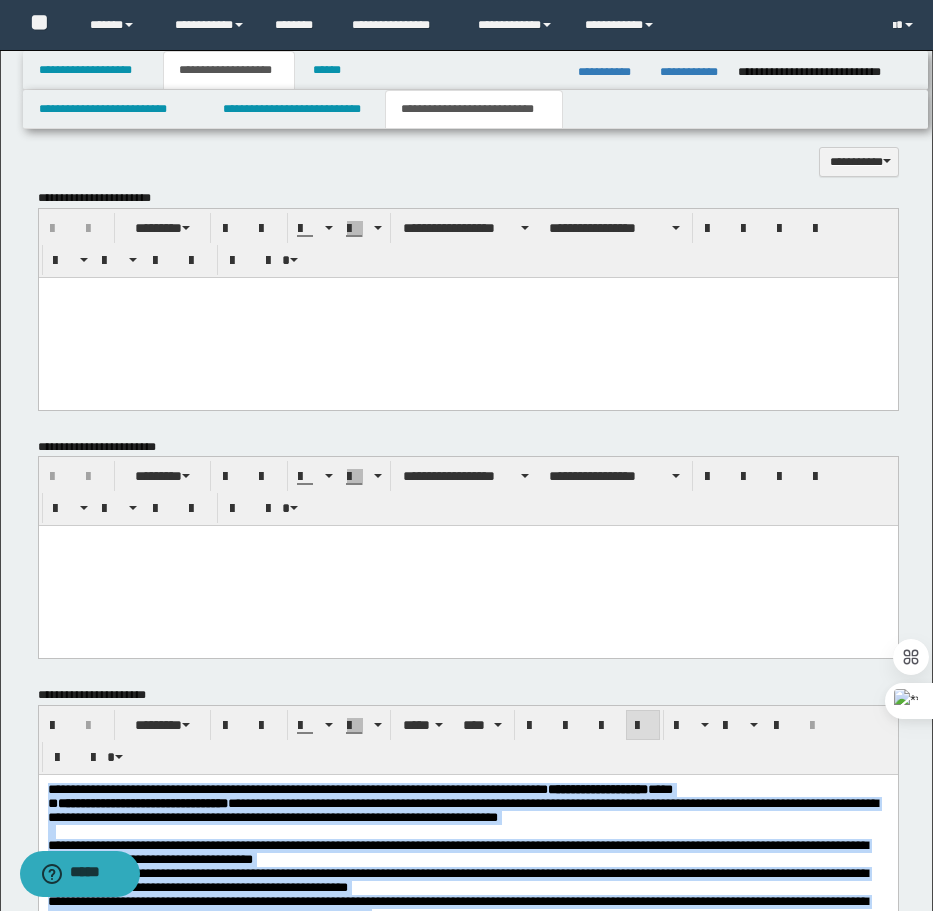 click at bounding box center (643, 725) 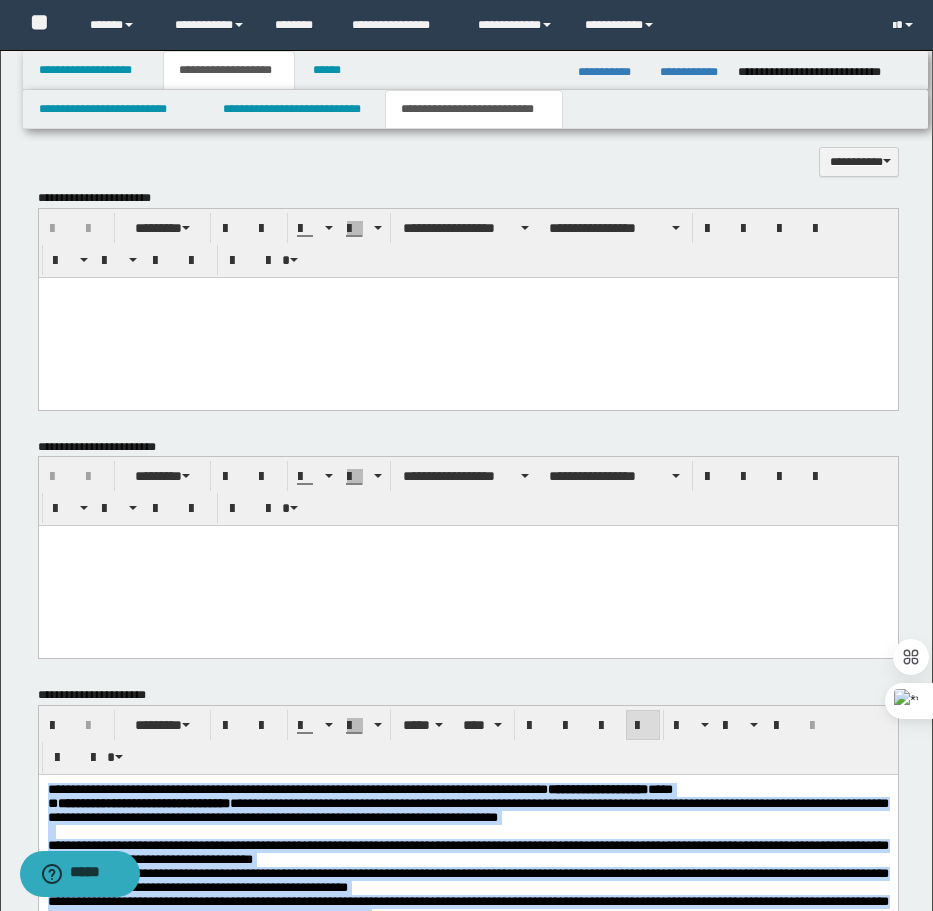 click on "**********" at bounding box center (359, 789) 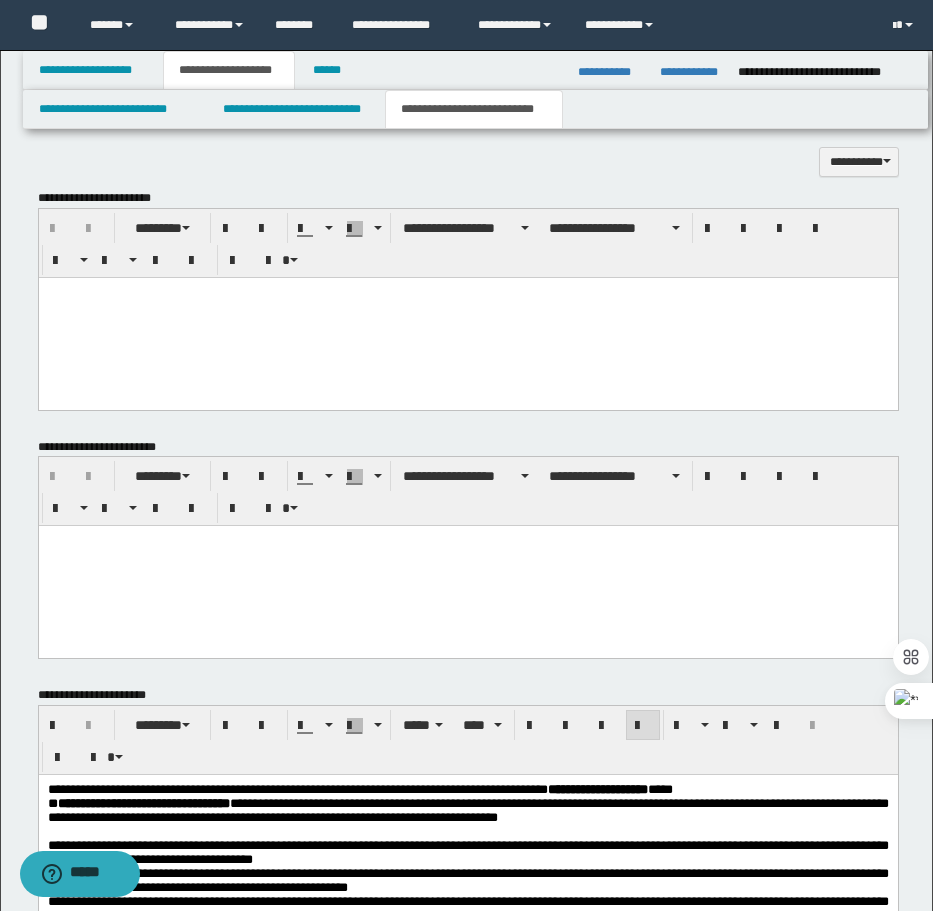 scroll, scrollTop: 608, scrollLeft: 0, axis: vertical 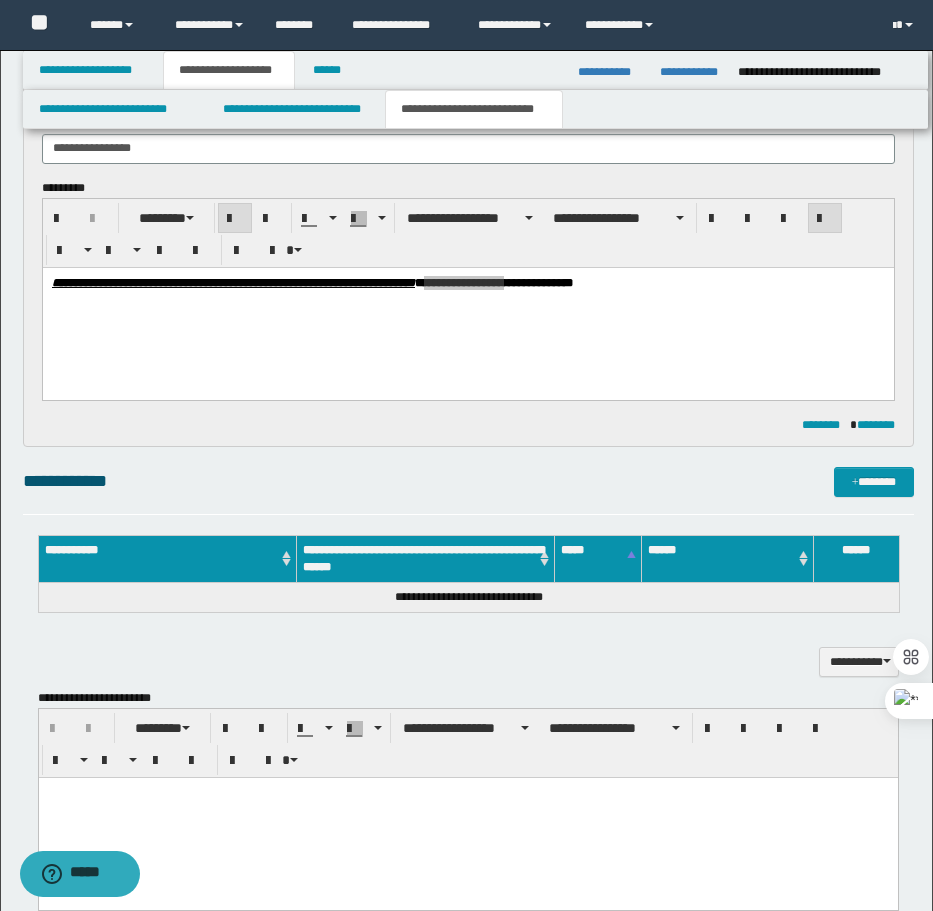 drag, startPoint x: 917, startPoint y: 488, endPoint x: 862, endPoint y: 493, distance: 55.226807 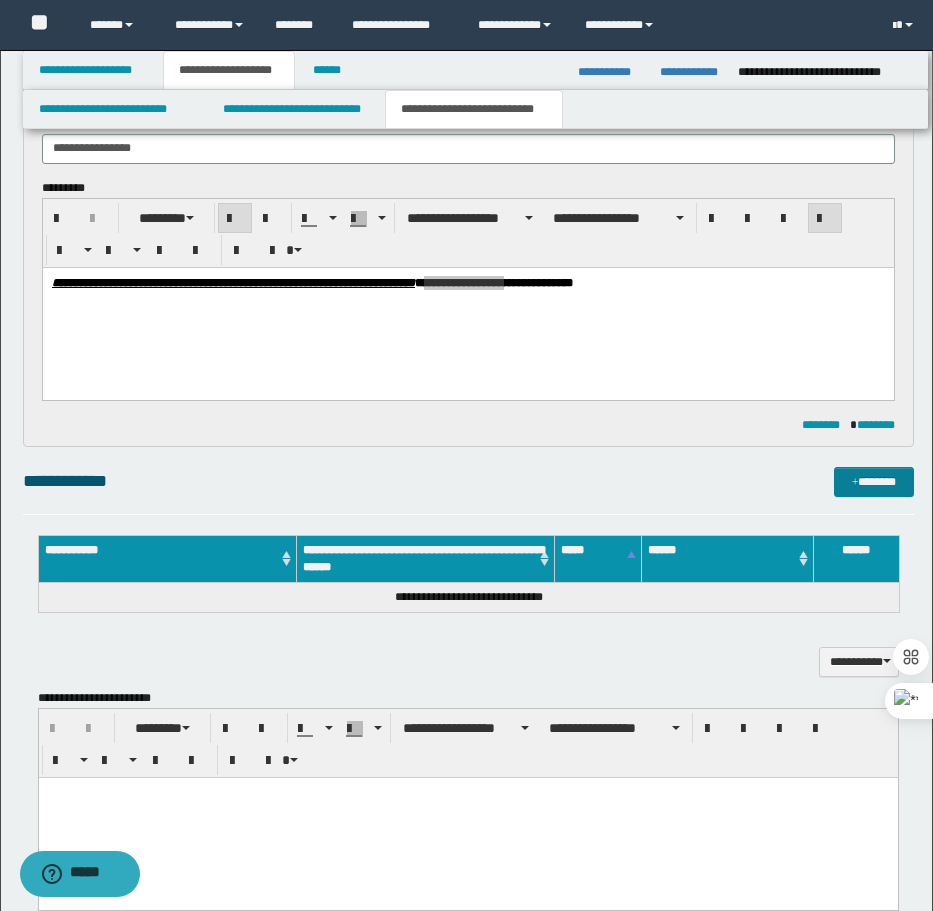 click on "**********" at bounding box center [466, 645] 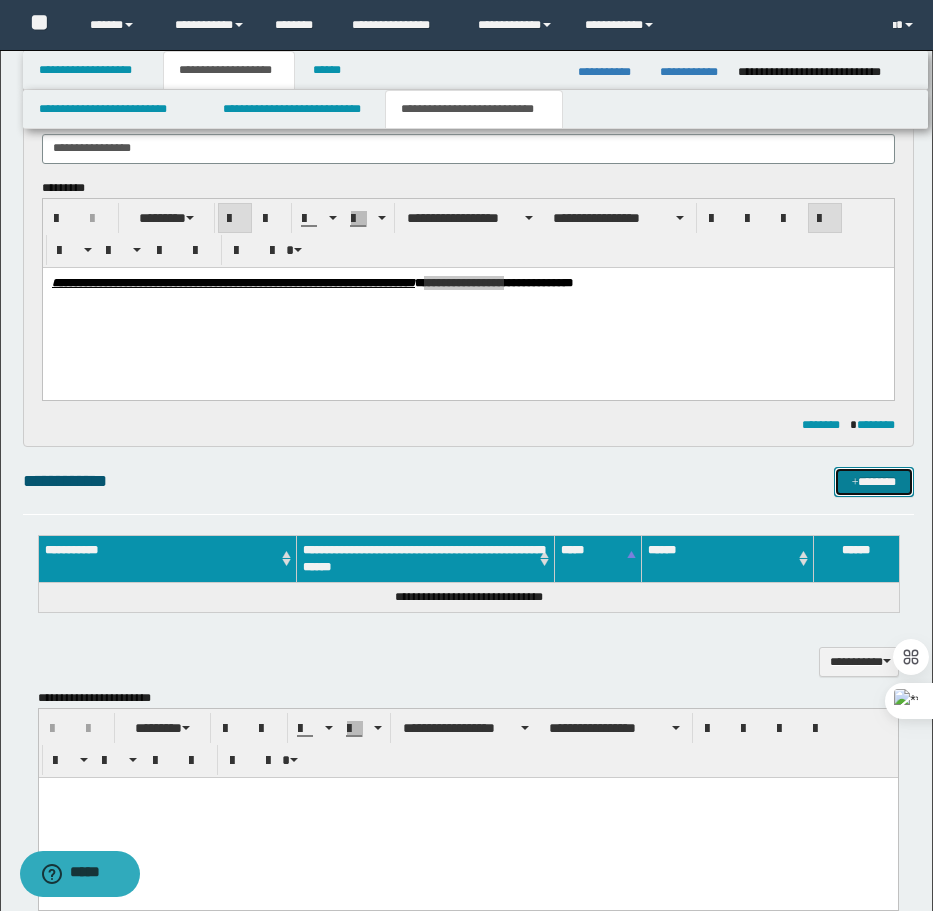 click on "*******" at bounding box center [874, 482] 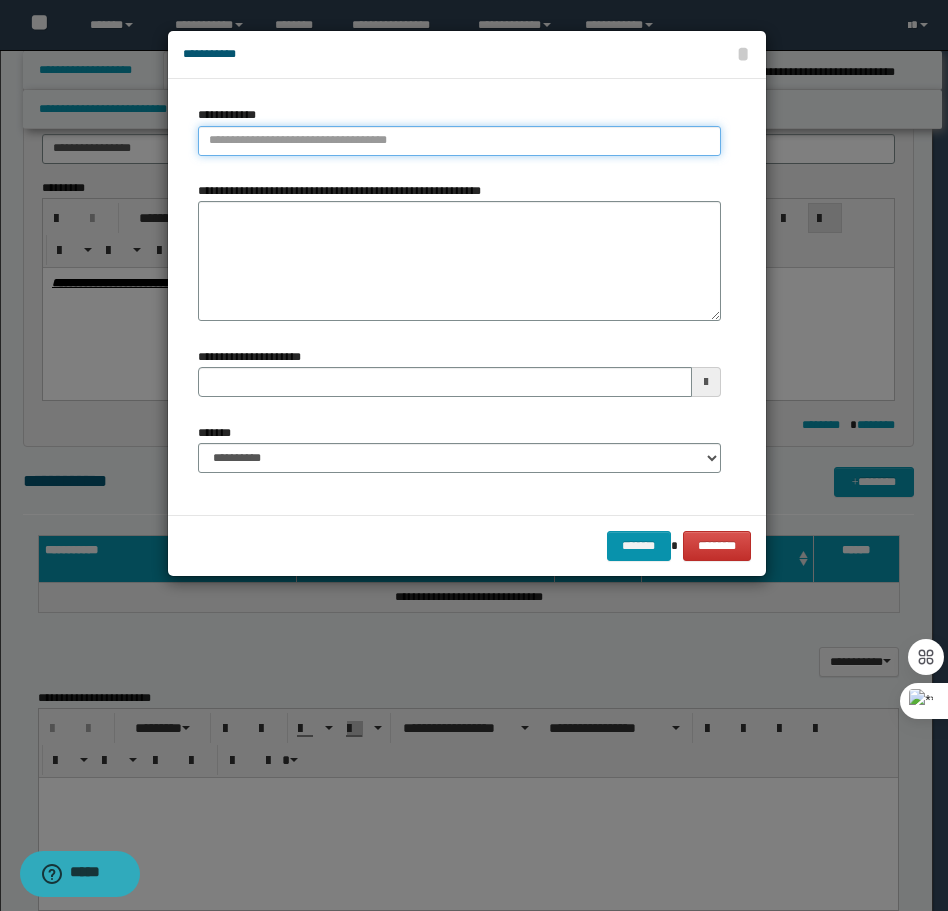 click on "**********" at bounding box center (459, 141) 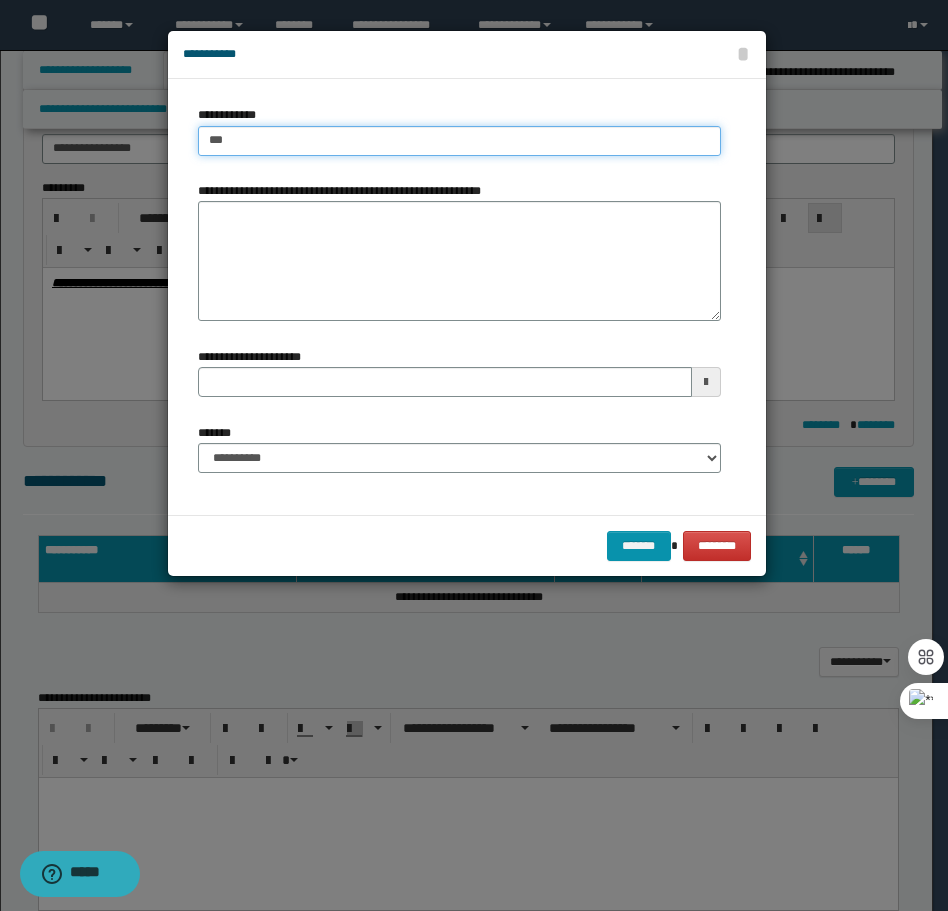 type on "****" 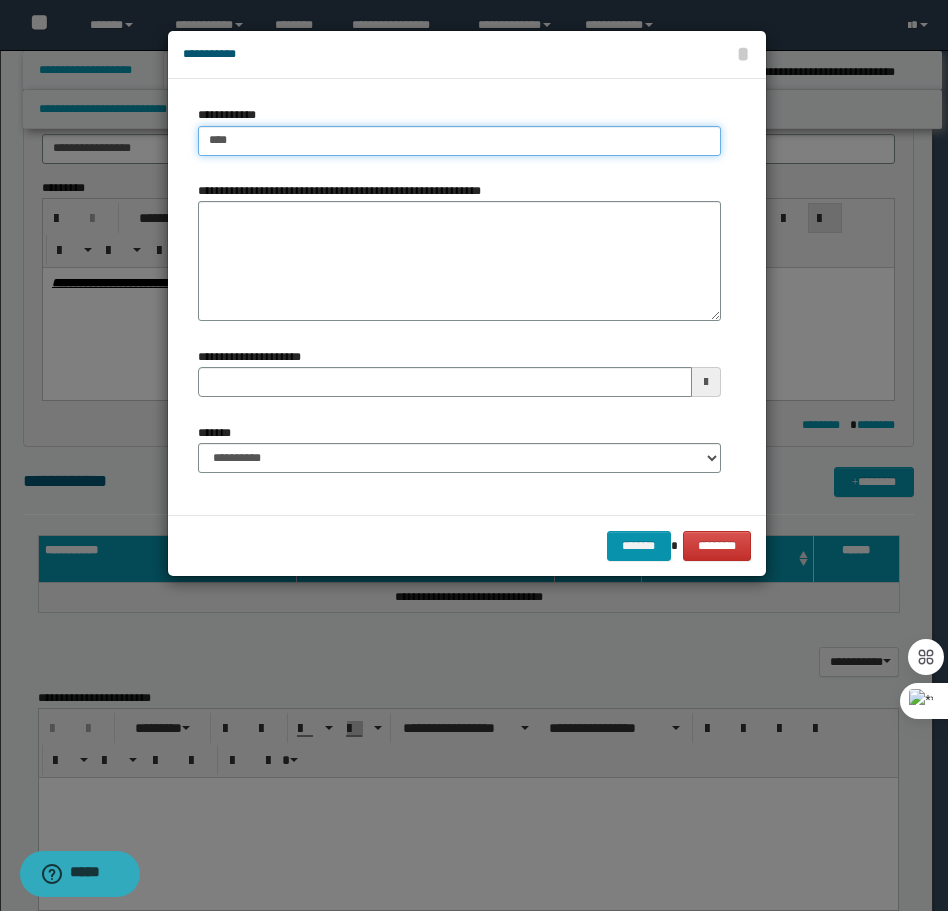 type on "****" 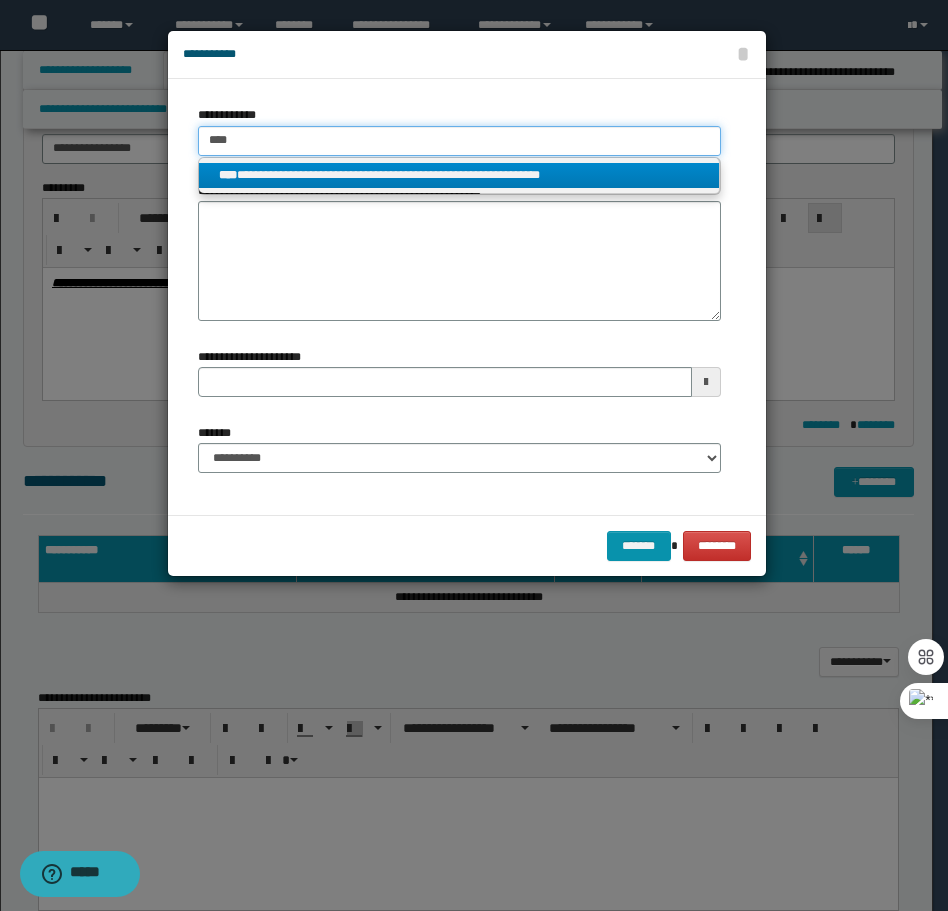 type on "****" 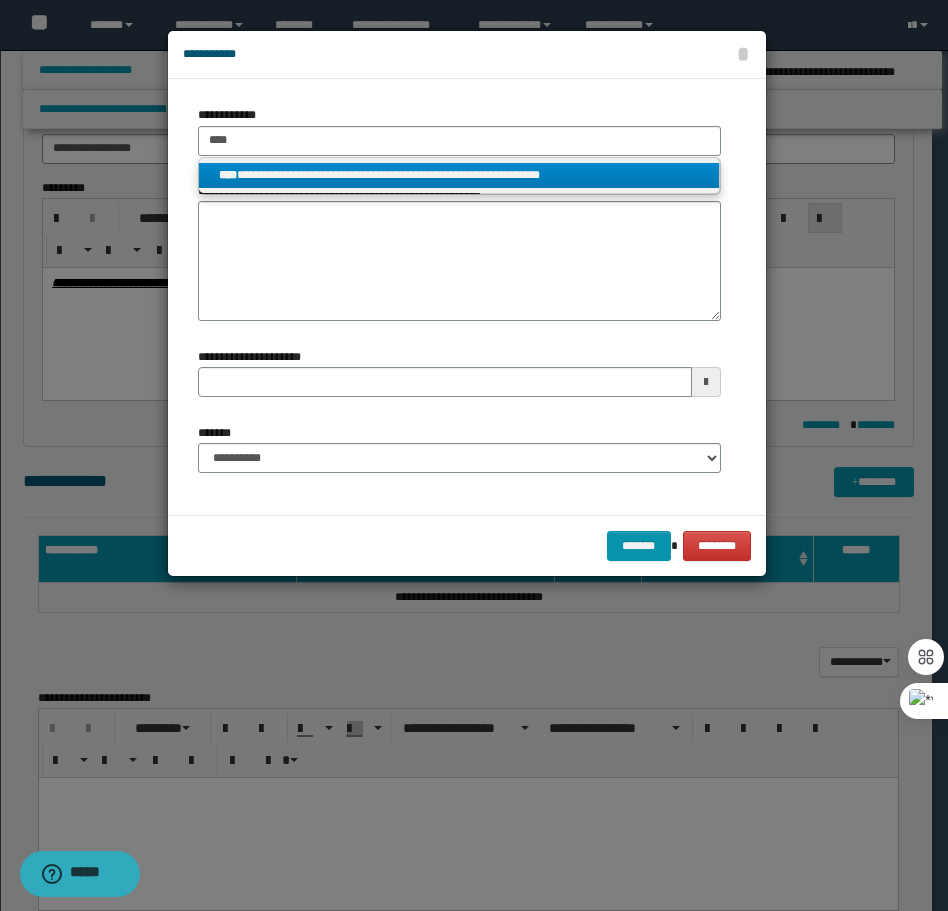 click on "**********" at bounding box center (459, 175) 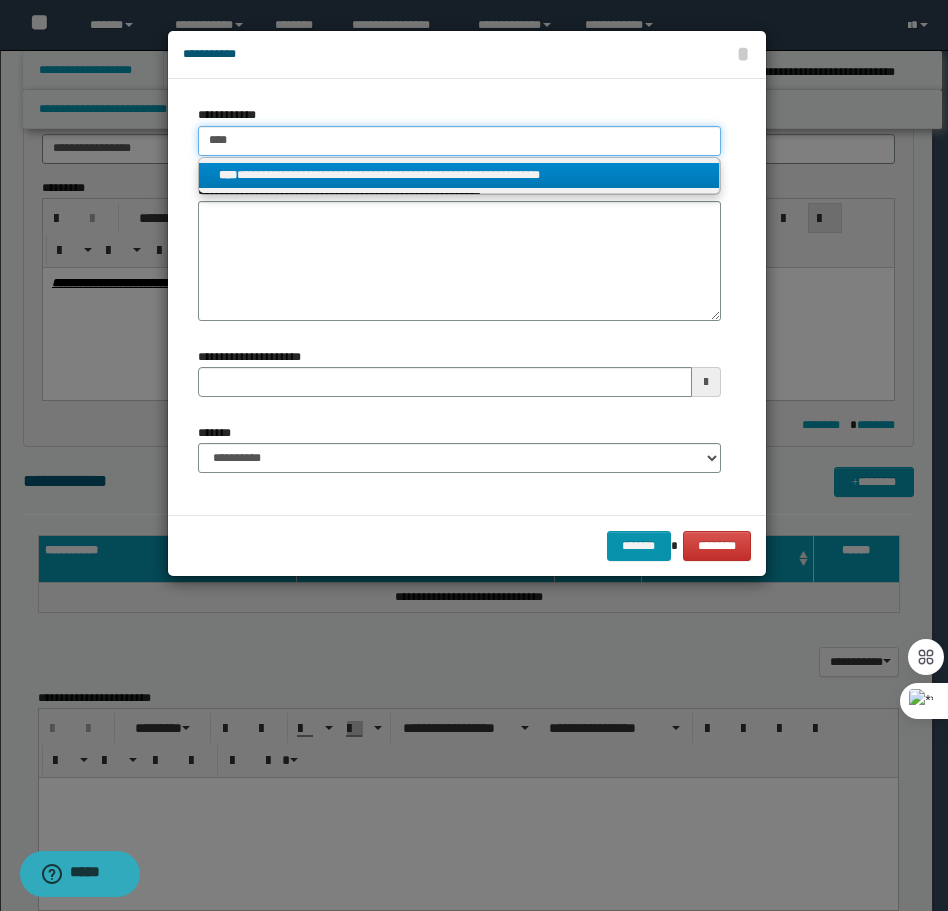 type 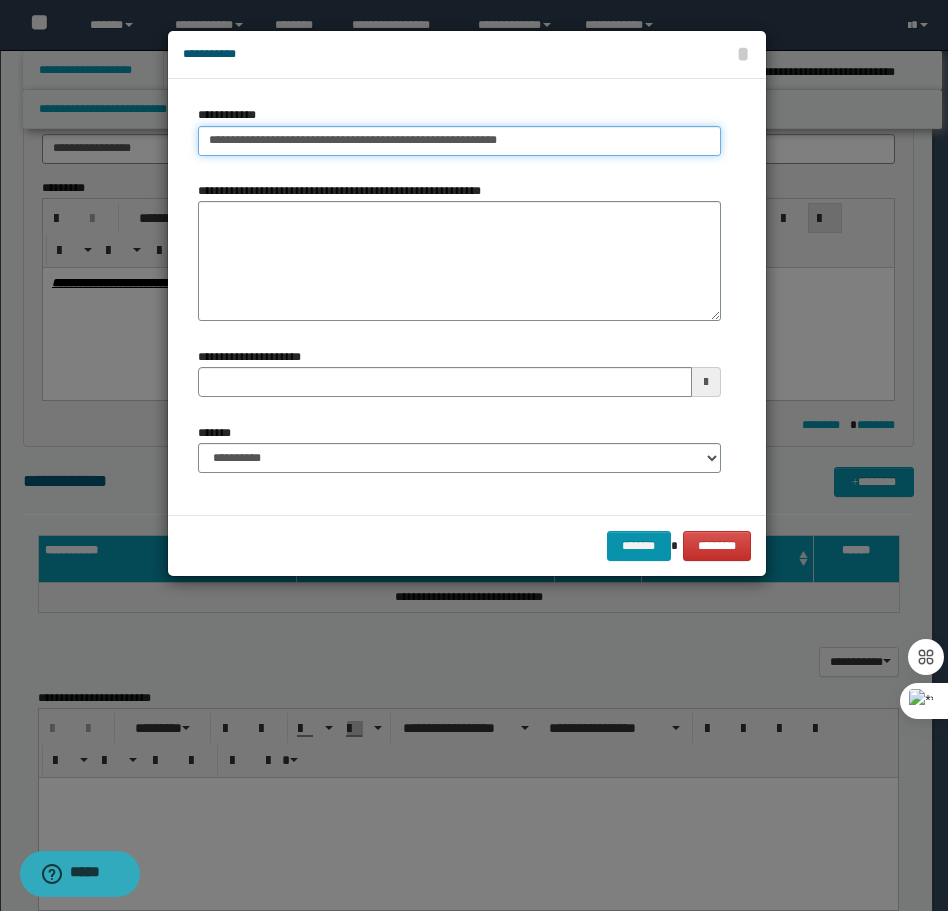 type 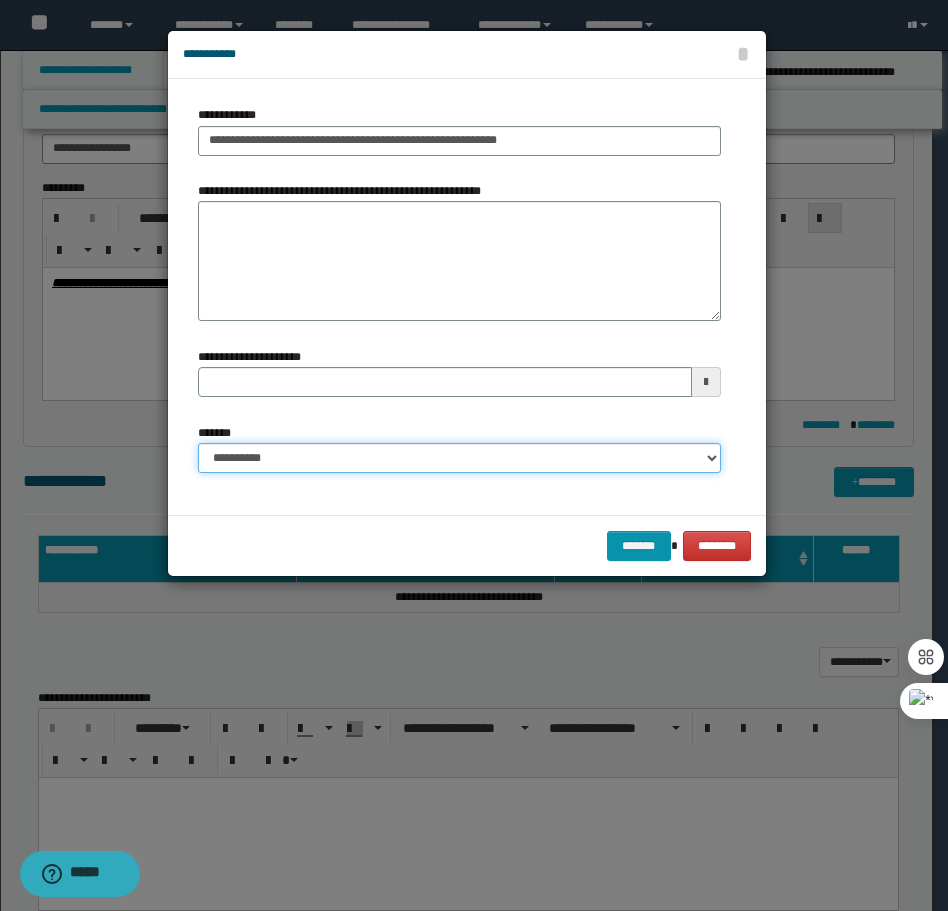 click on "**********" at bounding box center [459, 458] 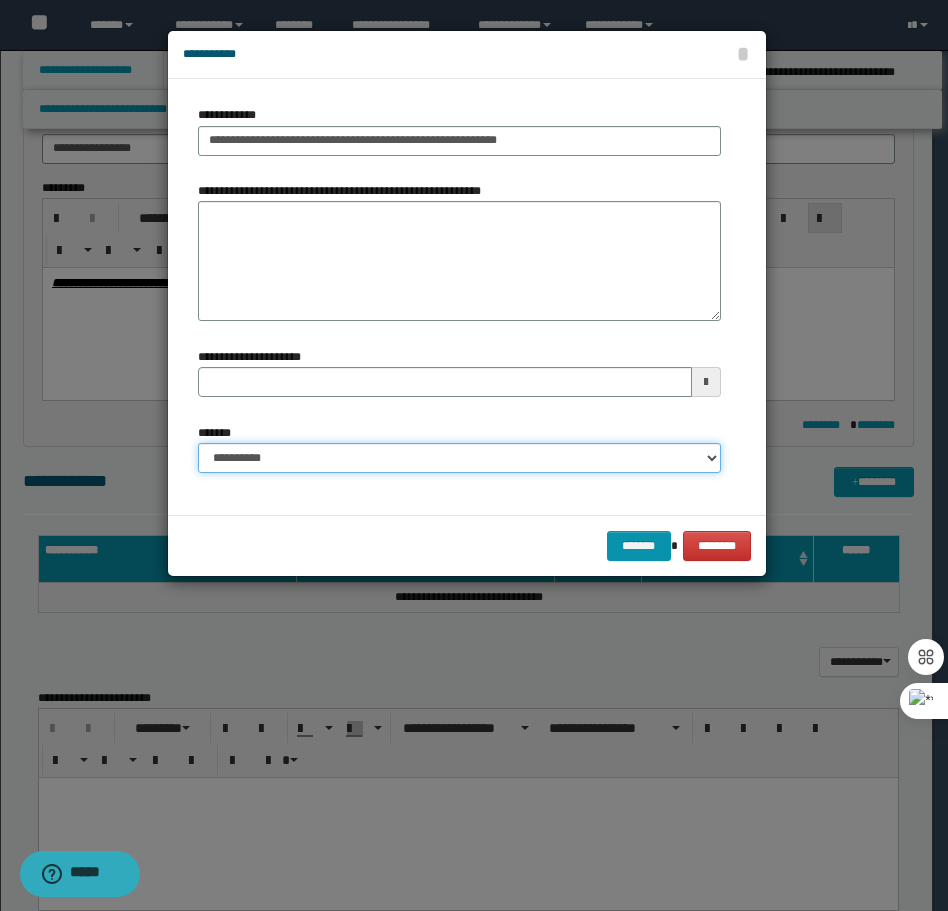select on "*" 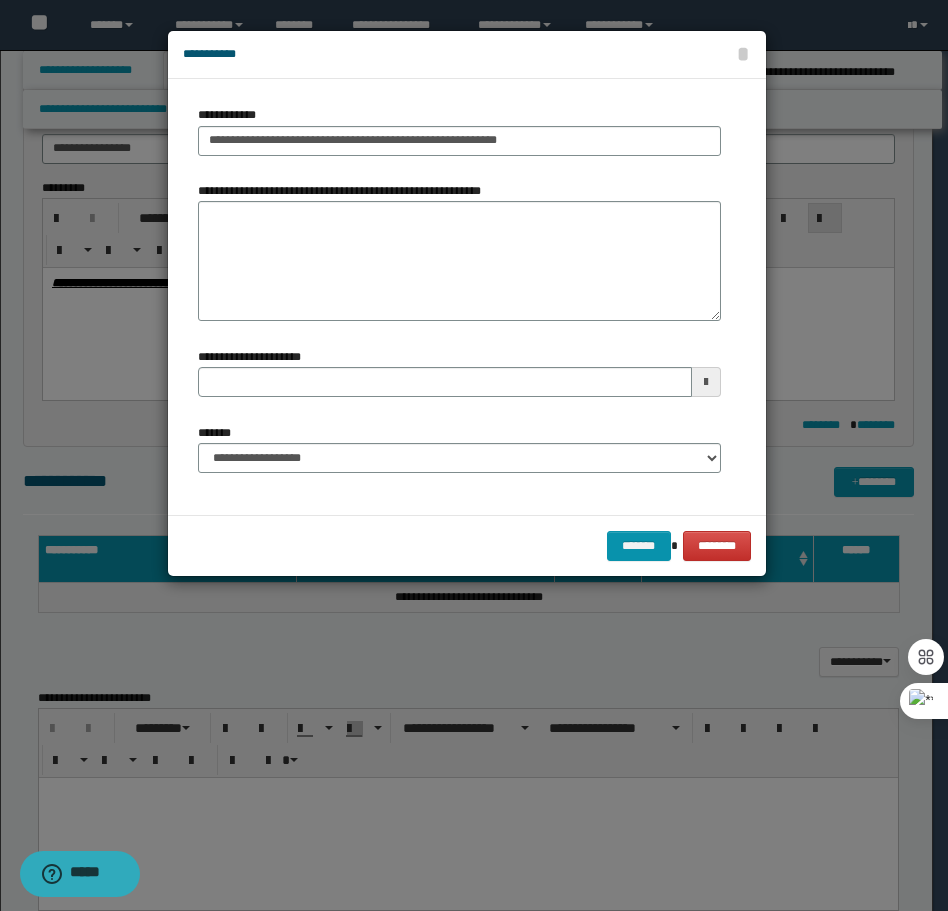 click on "*******
********" at bounding box center [467, 545] 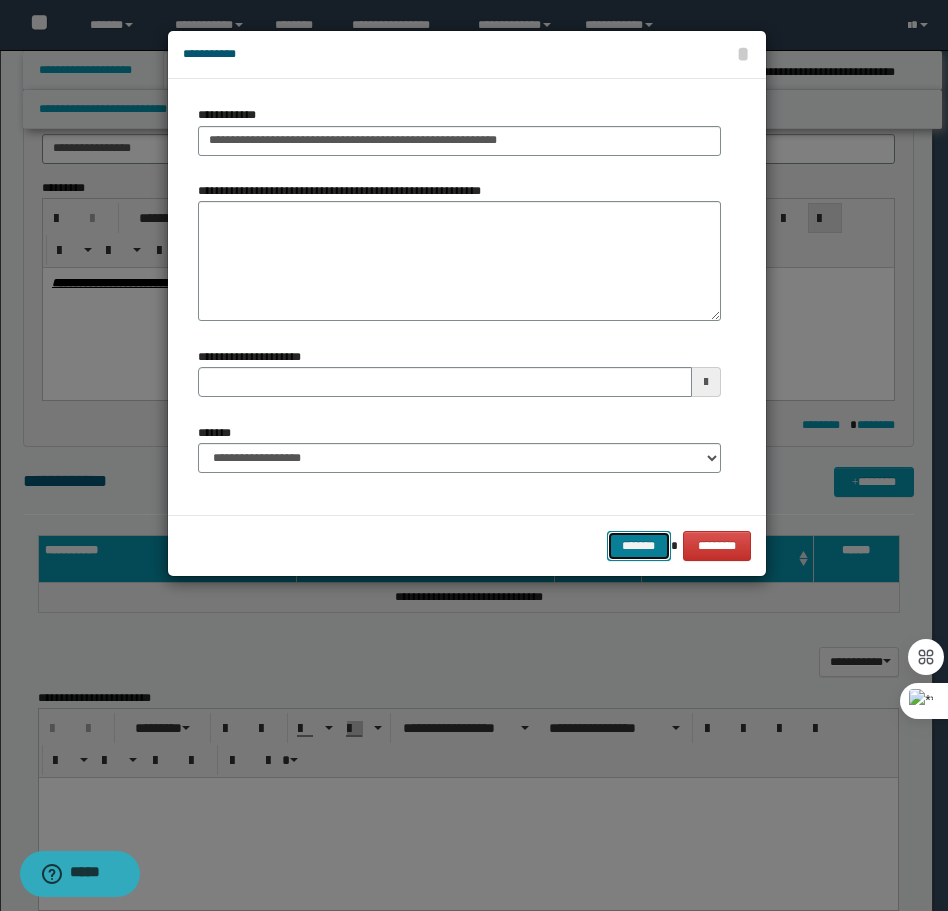 click on "*******" at bounding box center (639, 546) 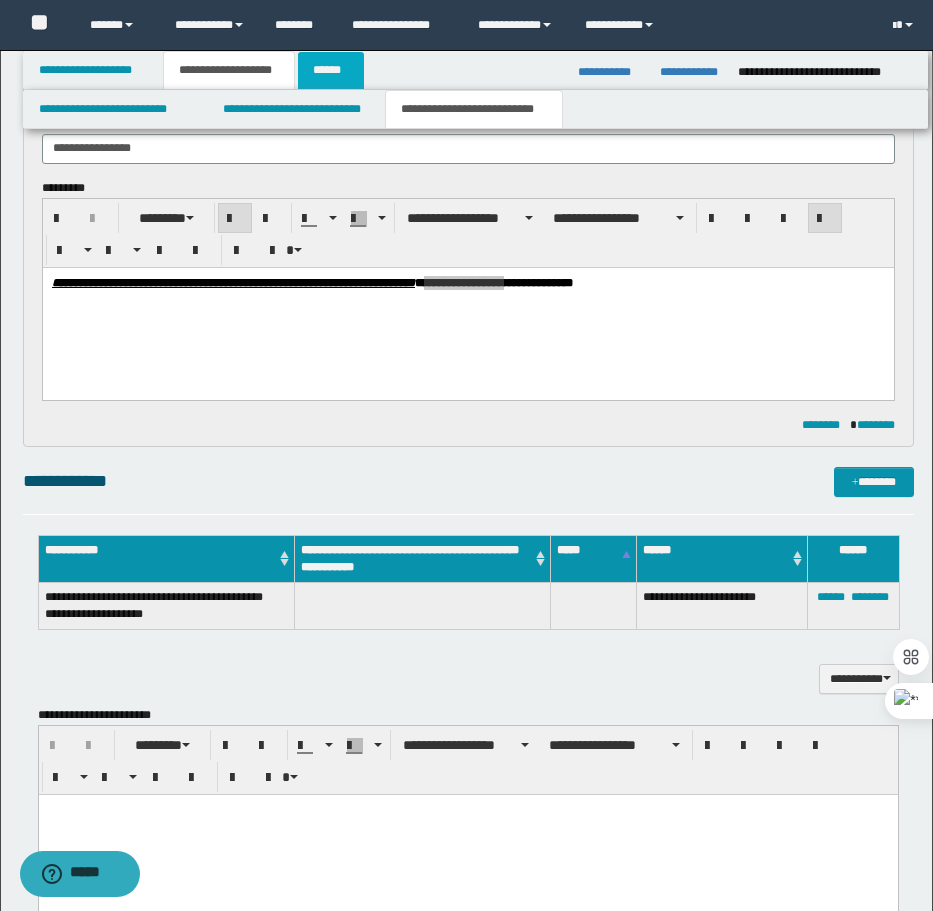 click on "******" at bounding box center [331, 70] 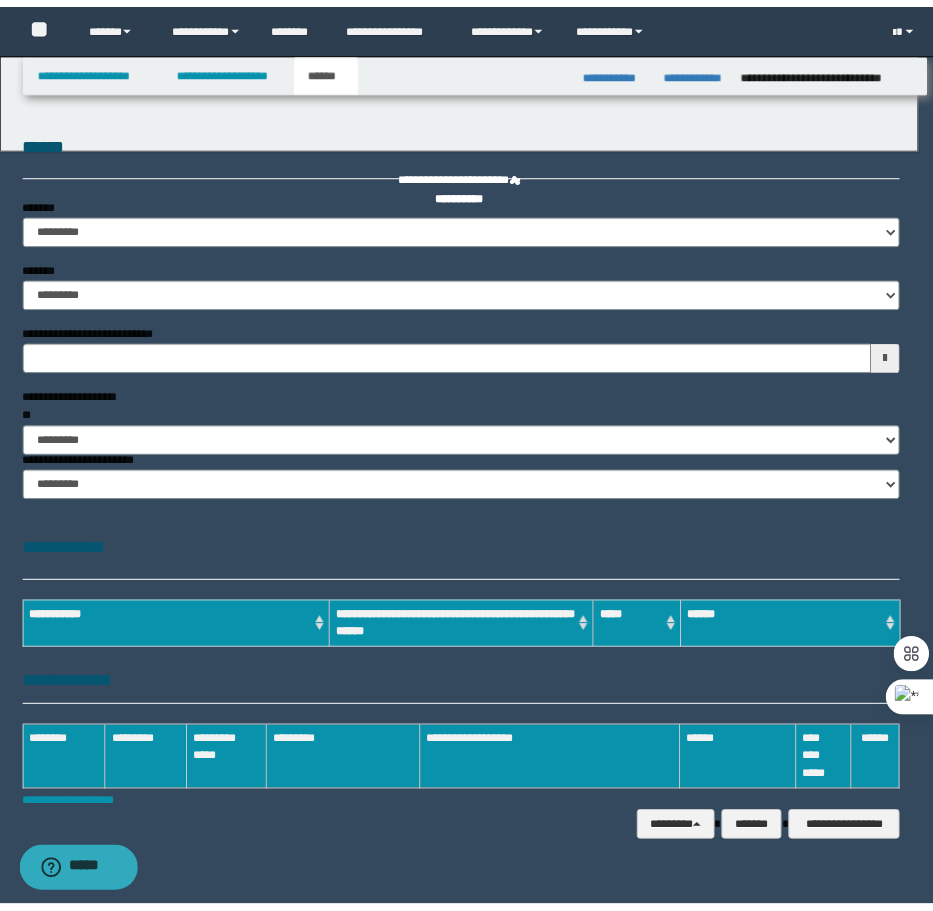 scroll, scrollTop: 0, scrollLeft: 0, axis: both 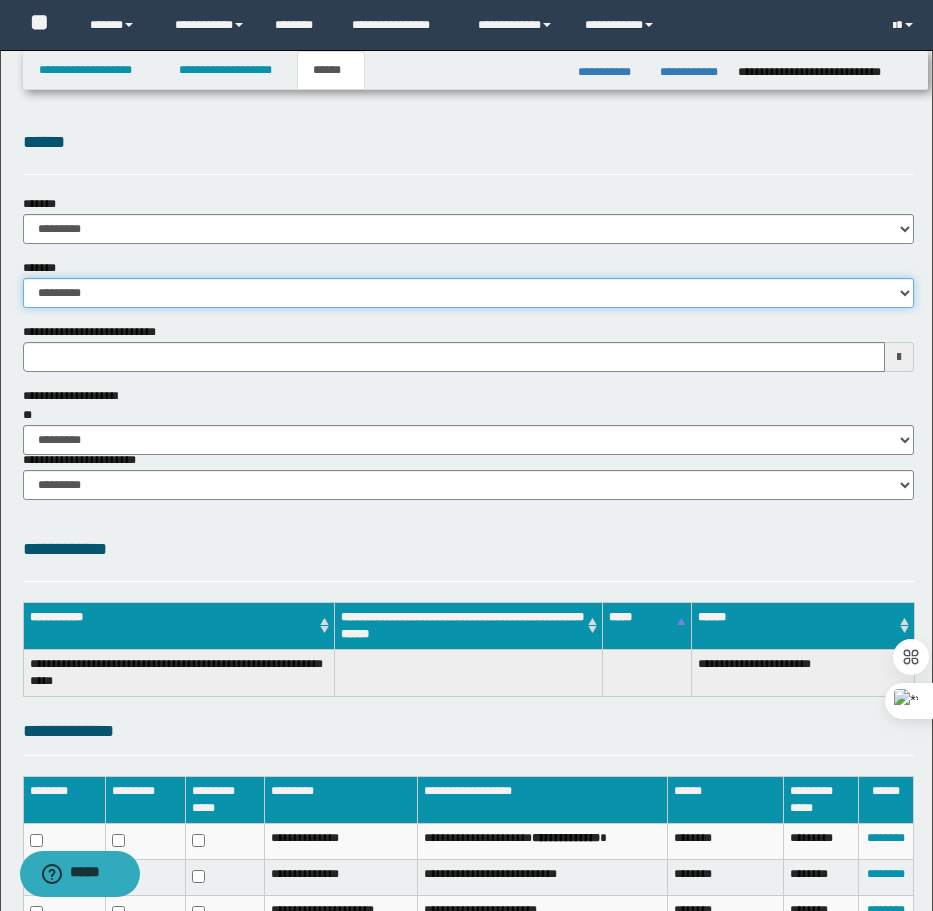 click on "**********" at bounding box center [468, 293] 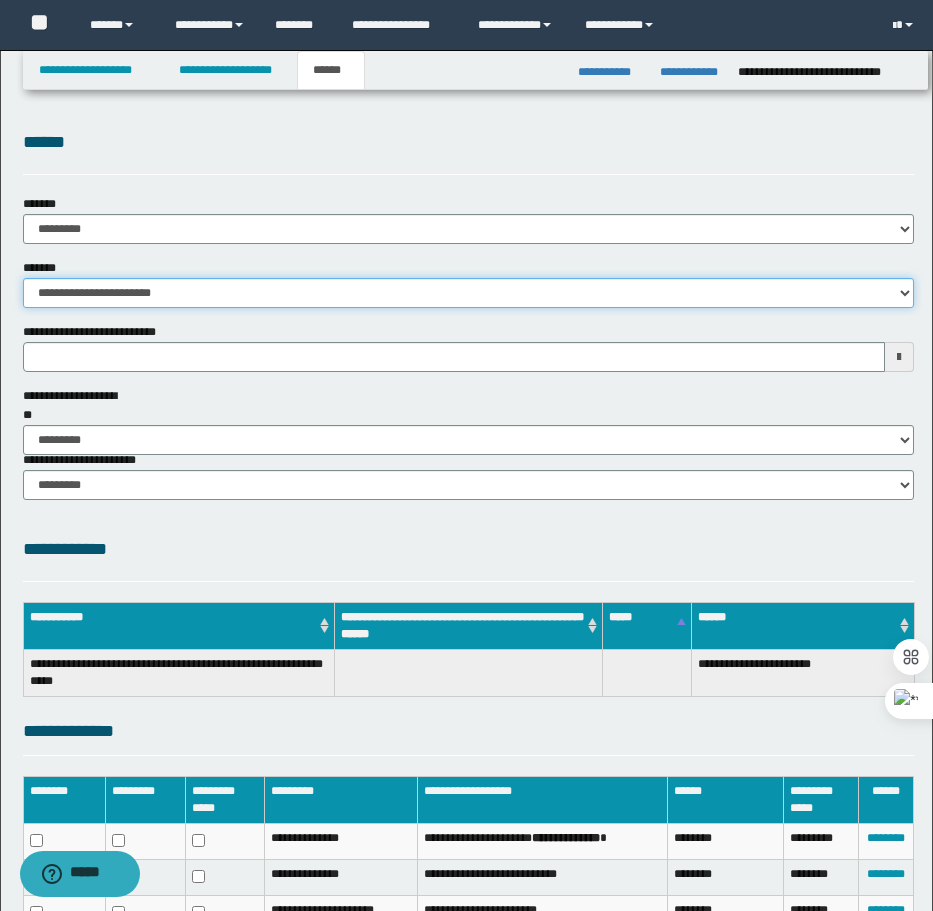 type 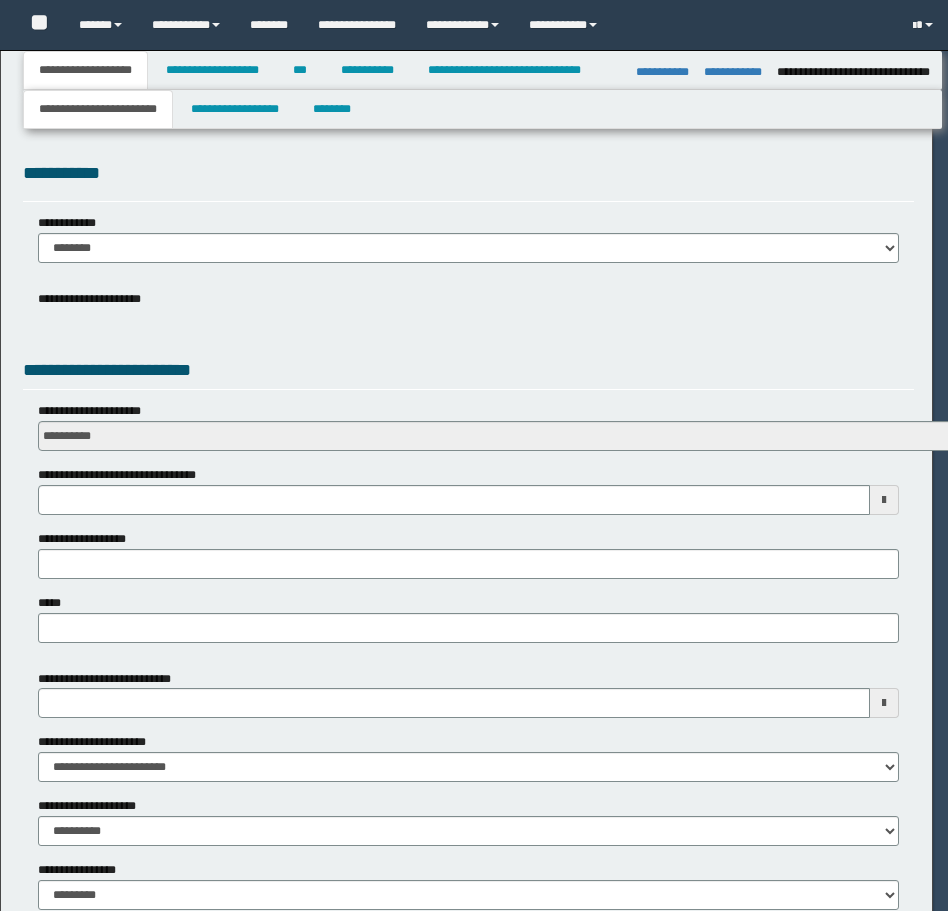select on "*" 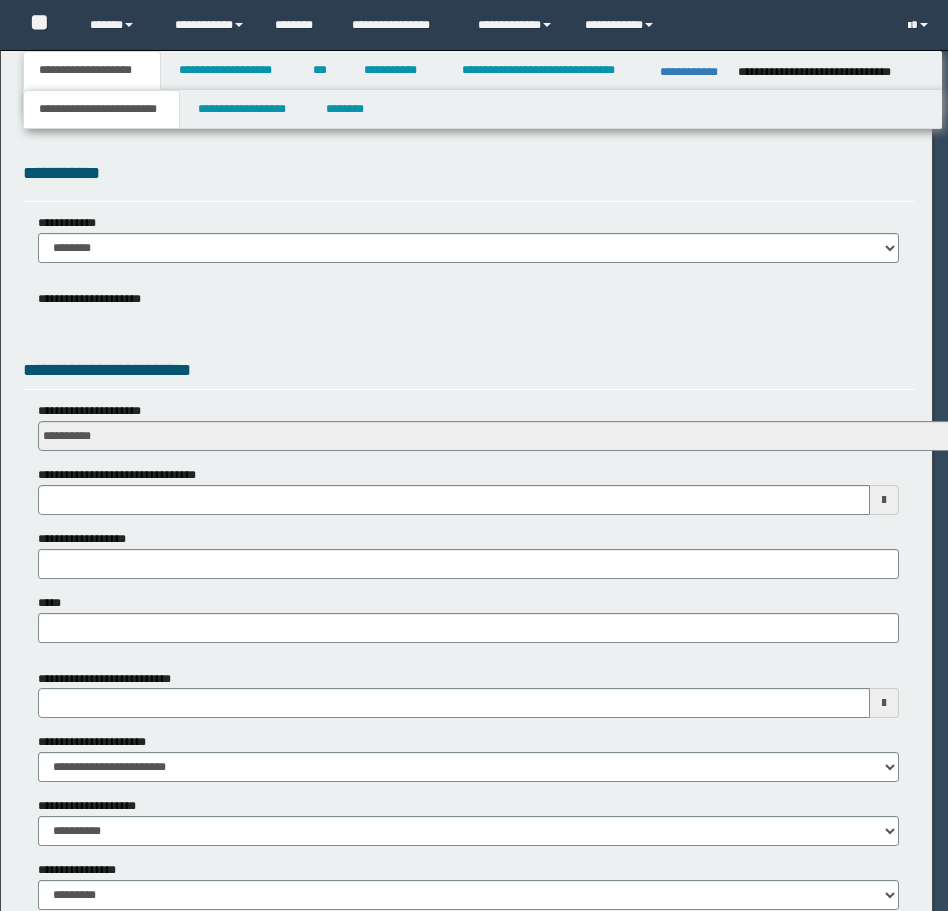 scroll, scrollTop: 0, scrollLeft: 0, axis: both 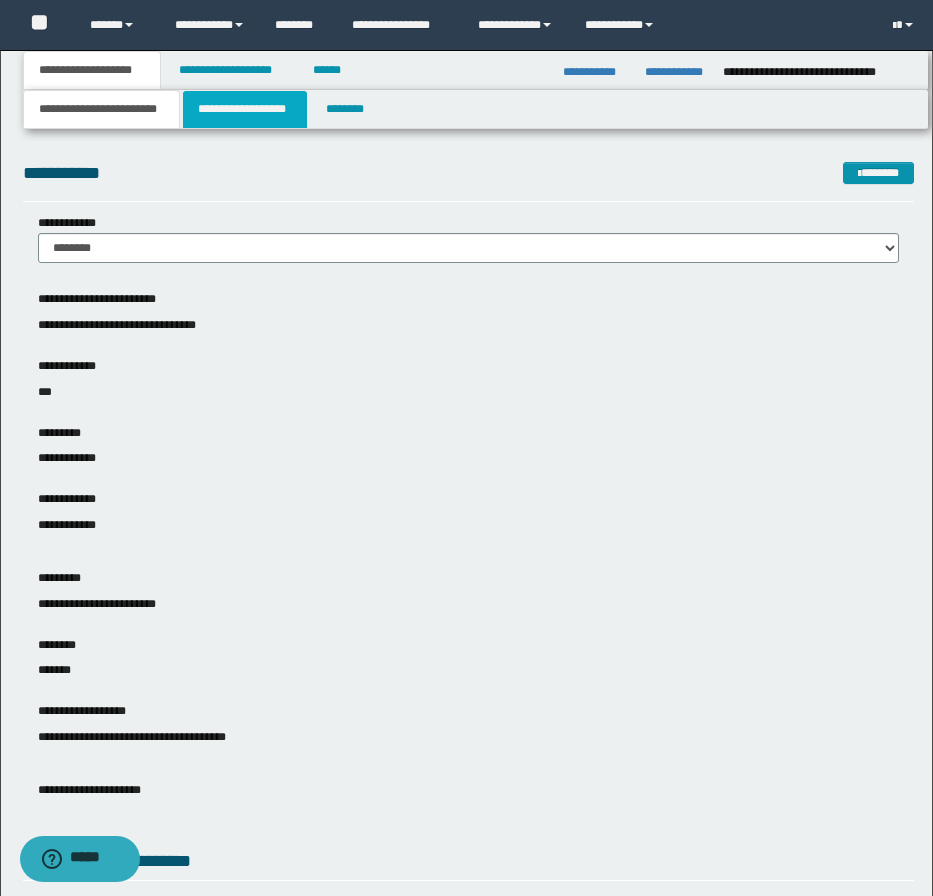 click on "**********" at bounding box center (245, 109) 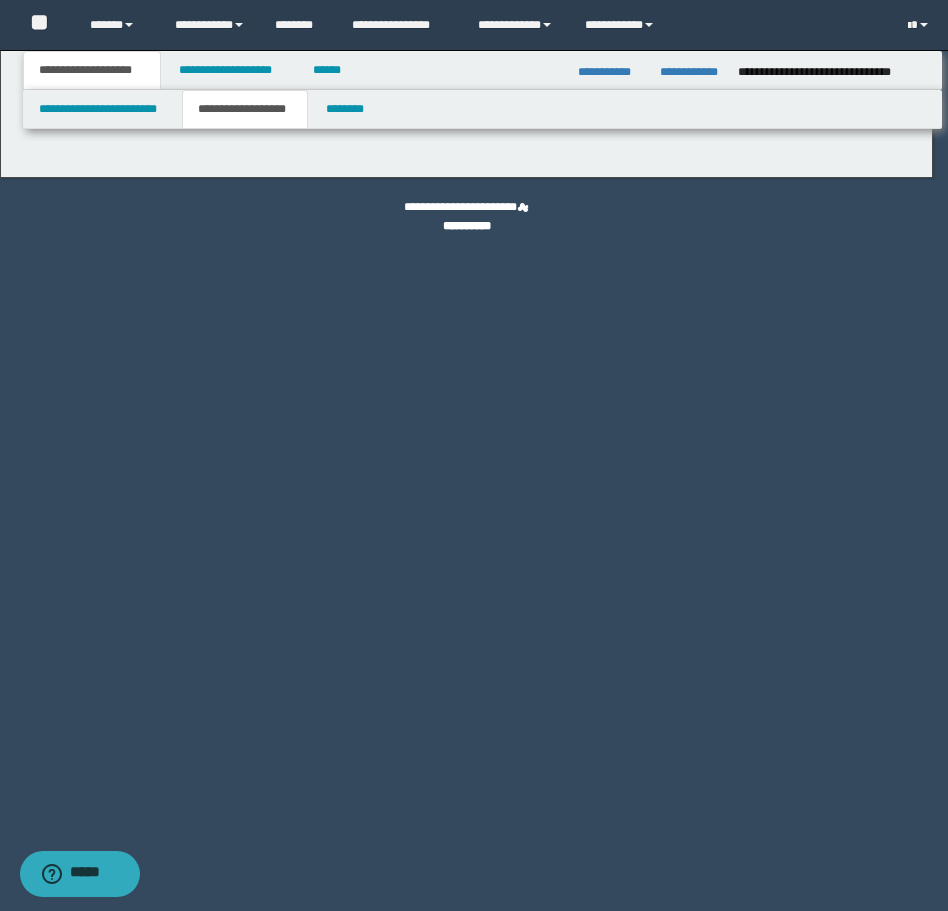 type on "**********" 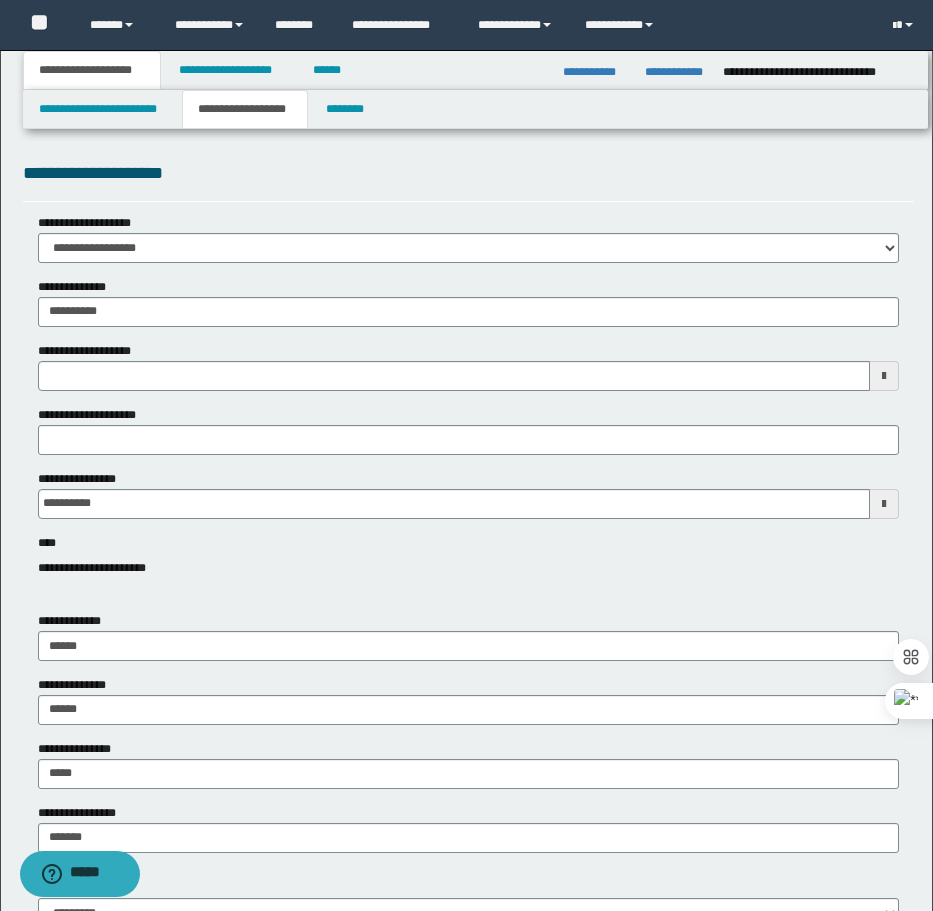click on "**********" at bounding box center [466, 1170] 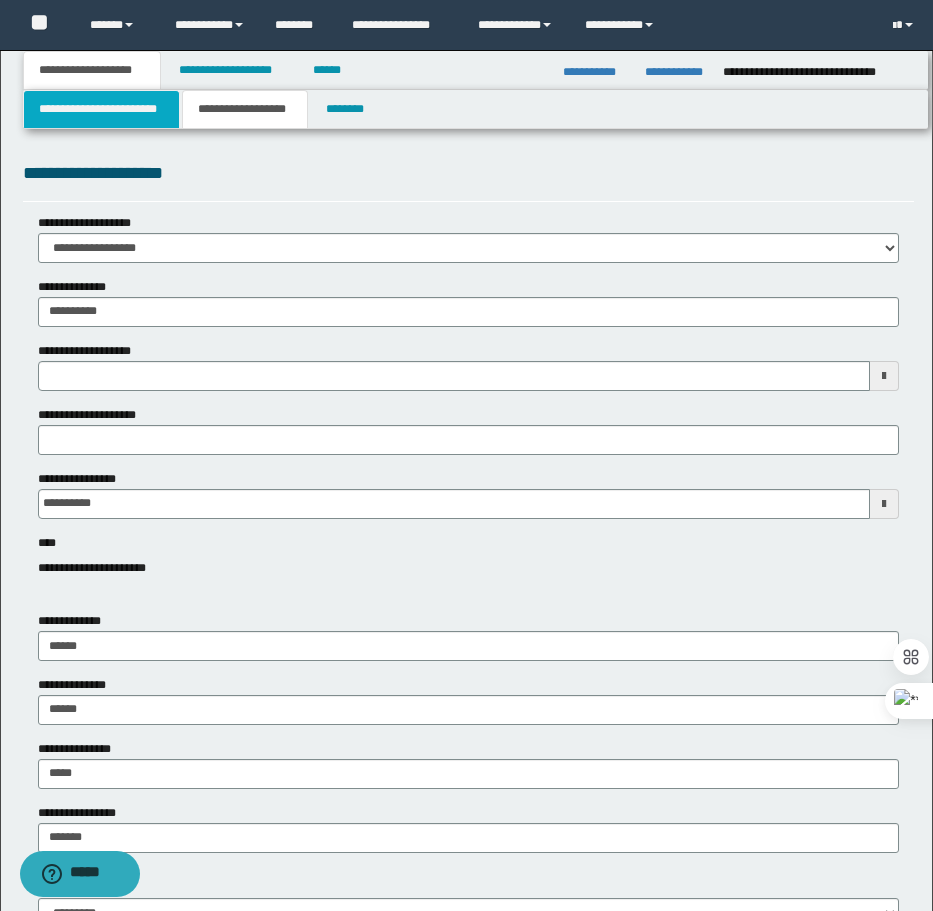 click on "**********" at bounding box center (101, 109) 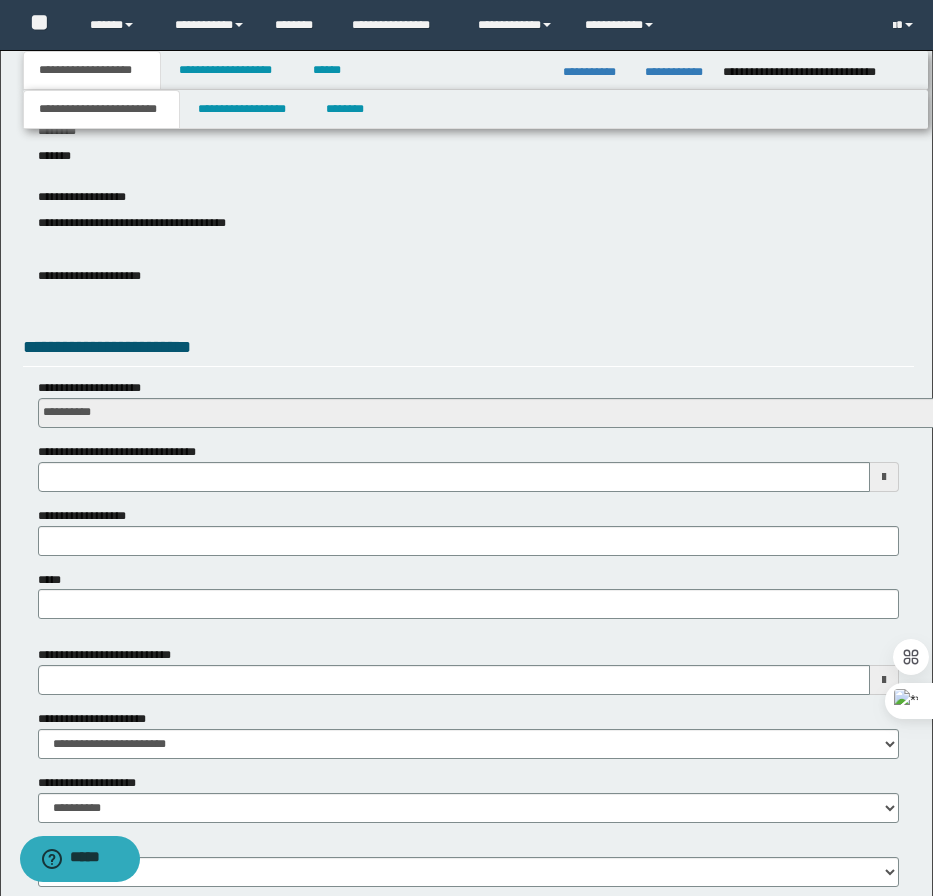 scroll, scrollTop: 700, scrollLeft: 0, axis: vertical 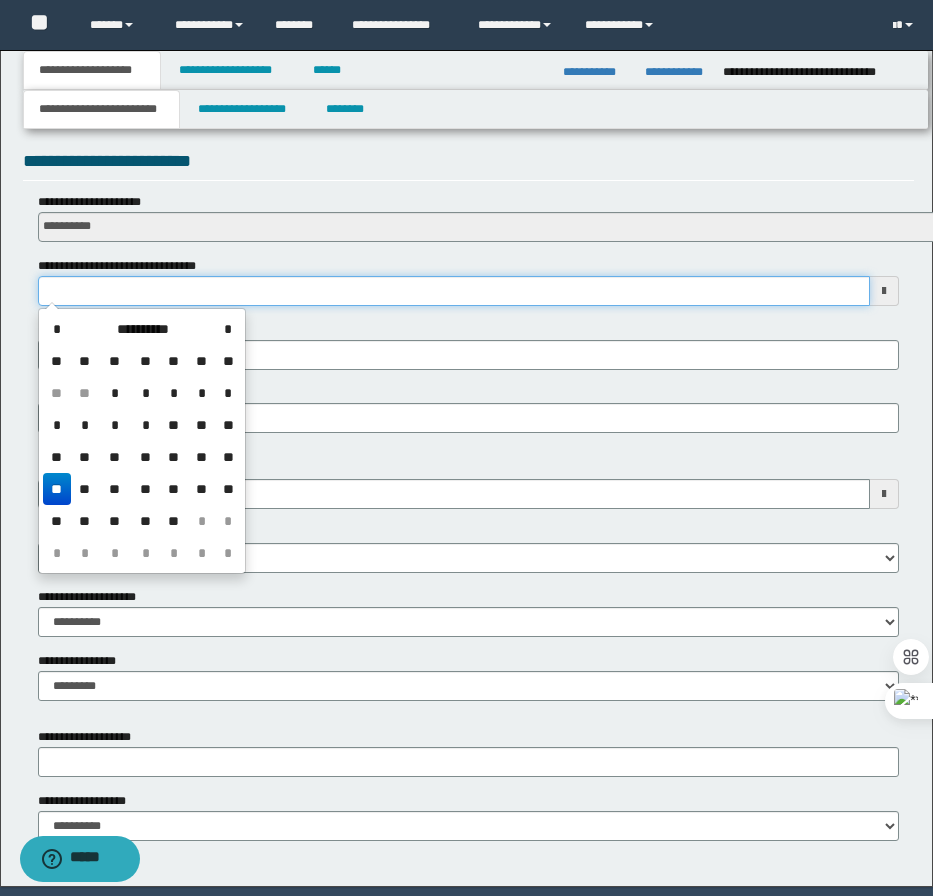 click on "**********" at bounding box center [454, 291] 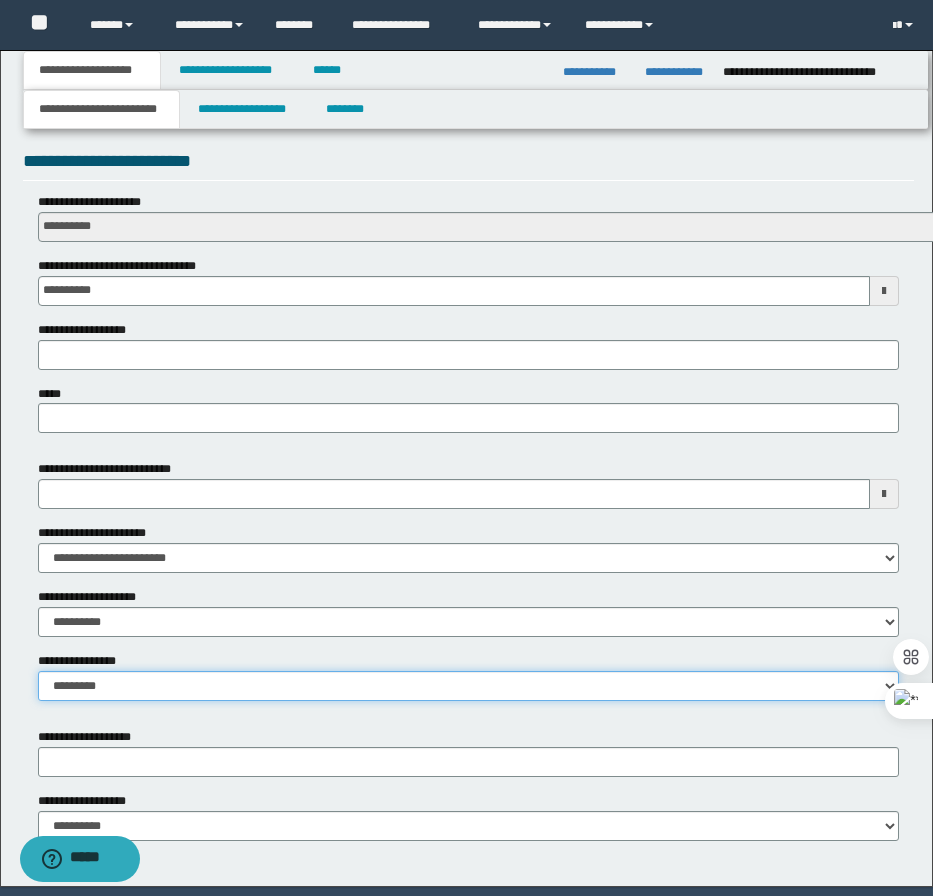 click on "**********" at bounding box center (468, 686) 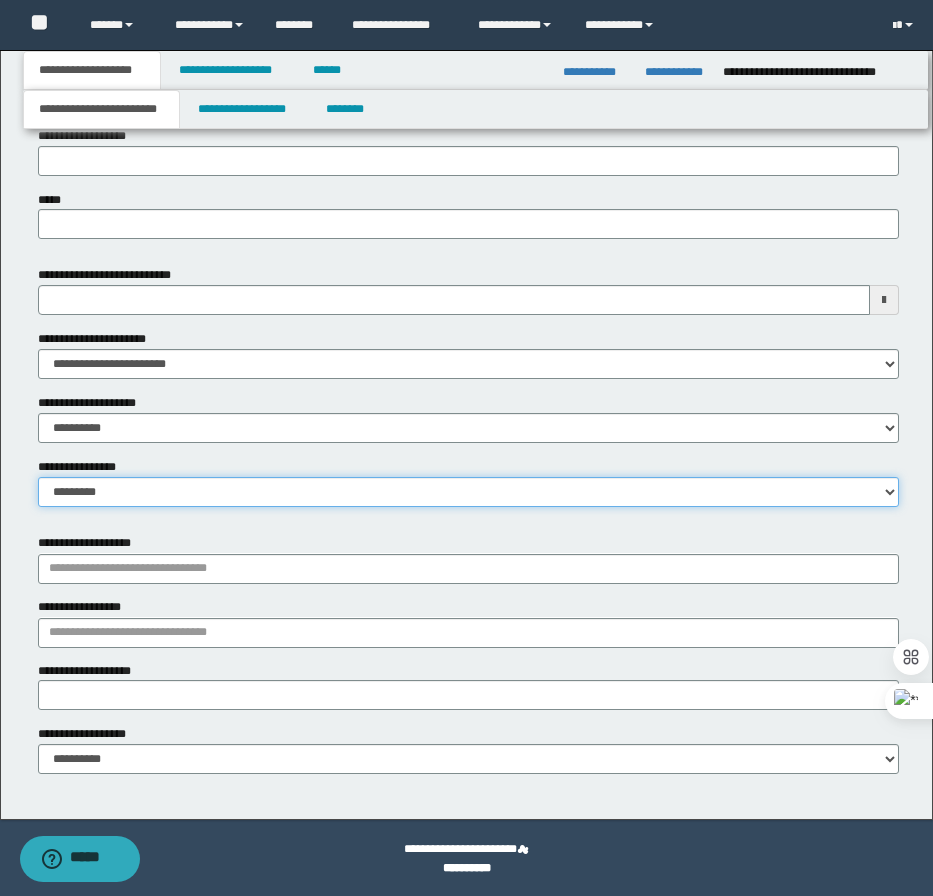 scroll, scrollTop: 896, scrollLeft: 0, axis: vertical 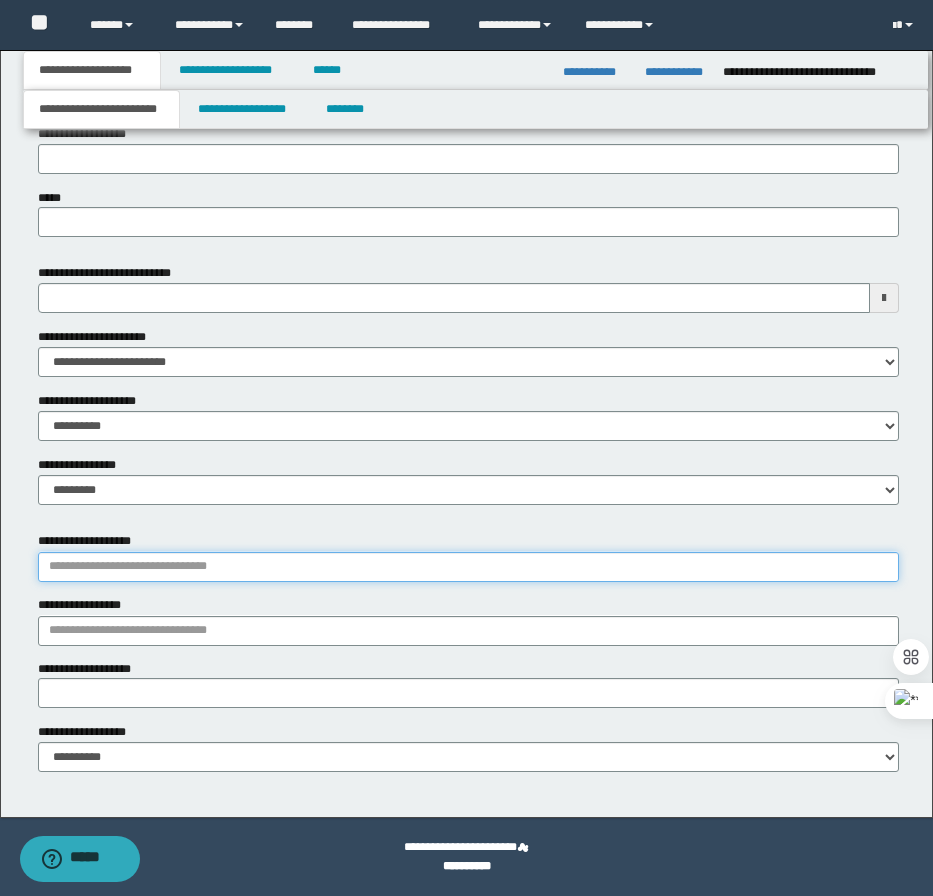 click on "**********" at bounding box center [468, 567] 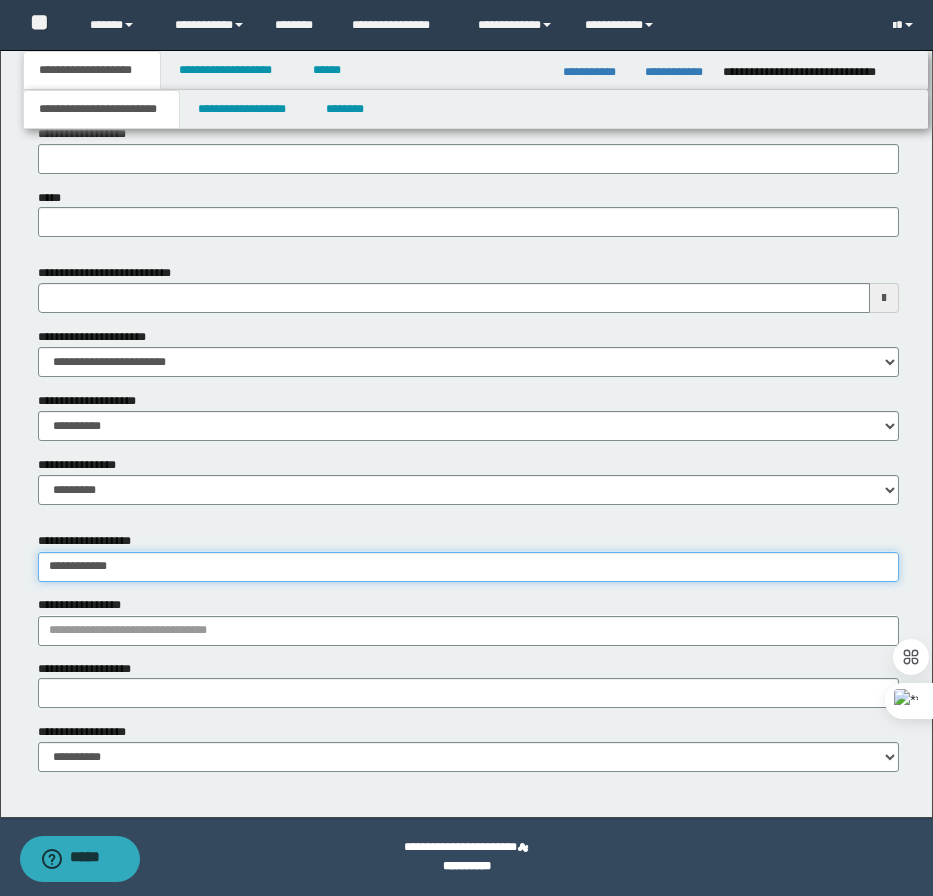 type on "**********" 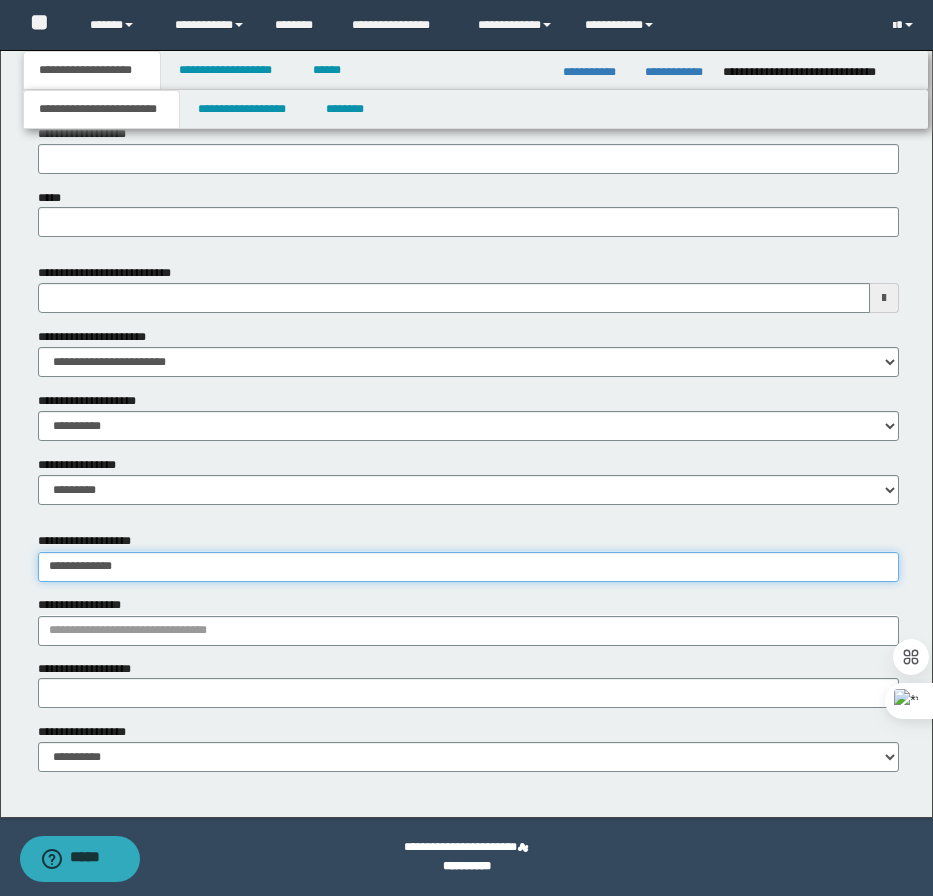 type on "**********" 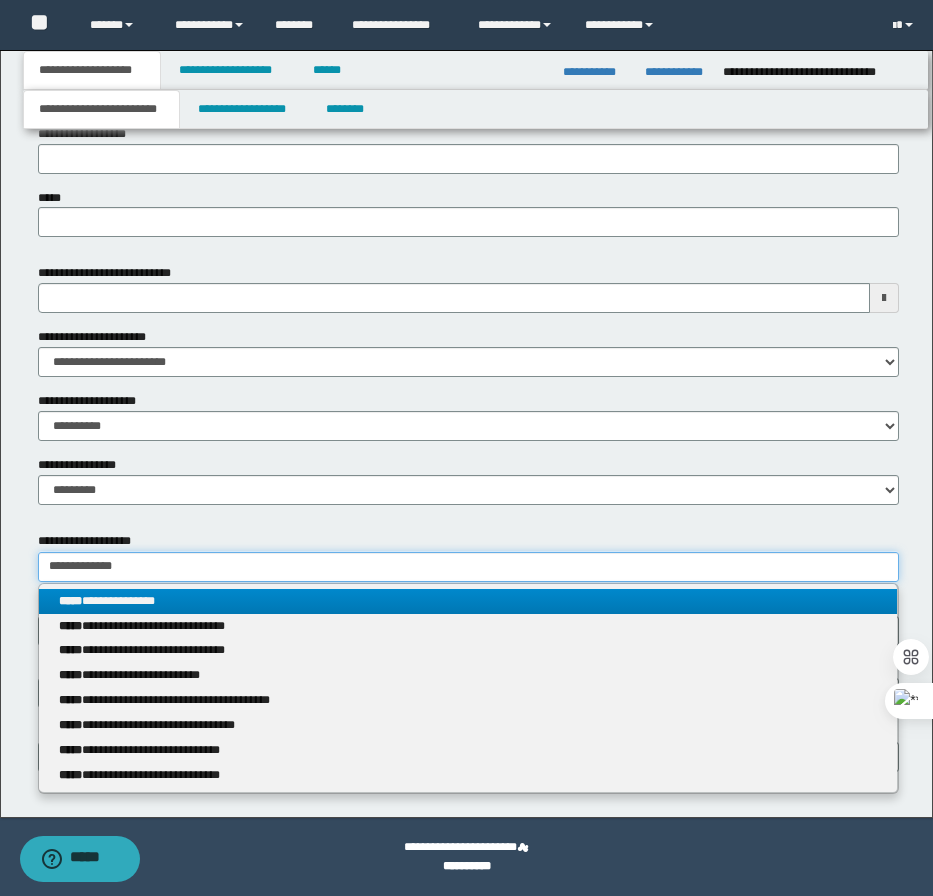 type on "**********" 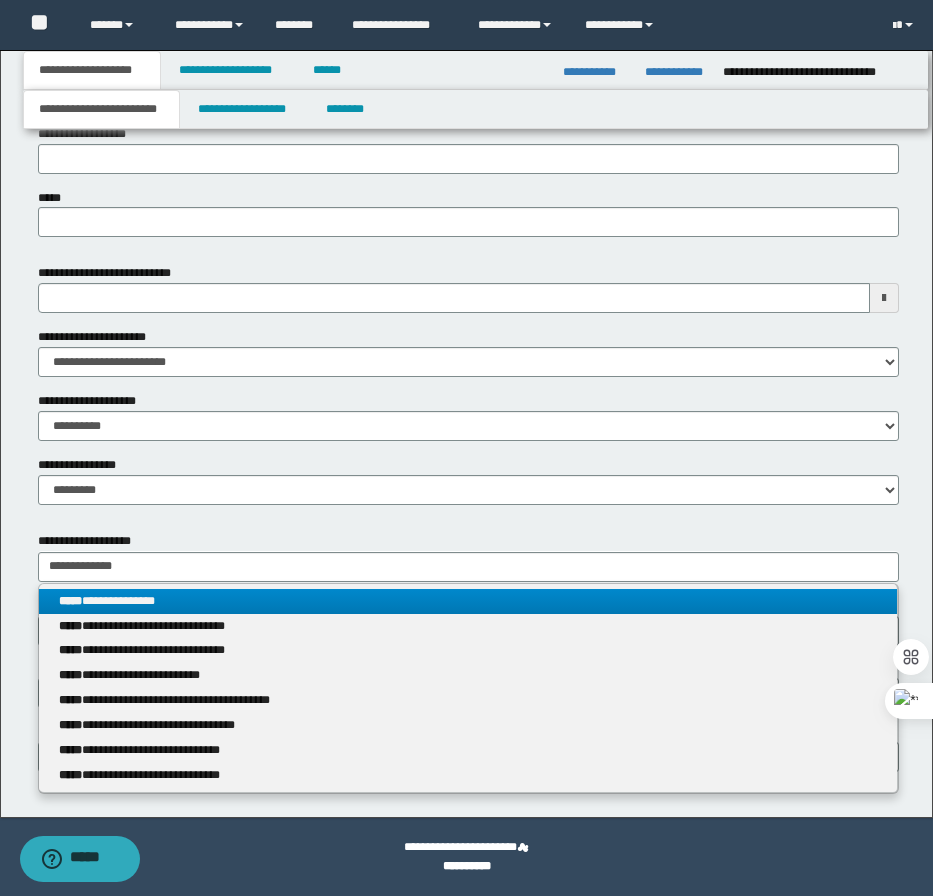 click on "**********" at bounding box center [468, 601] 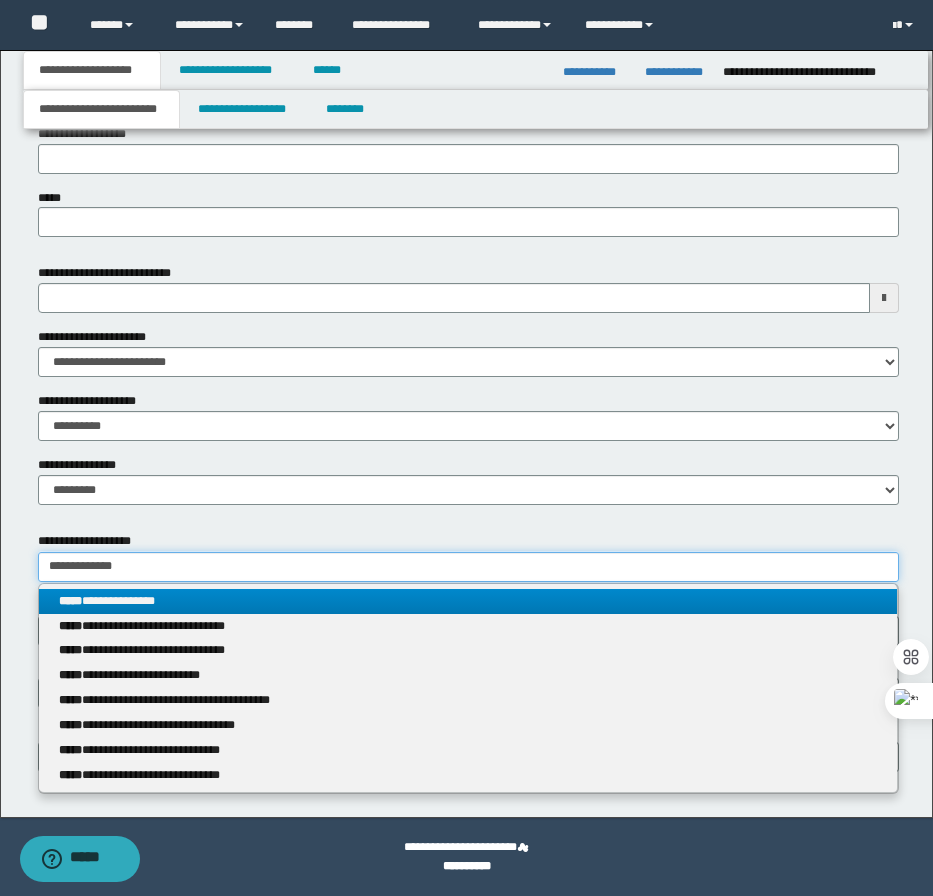 type 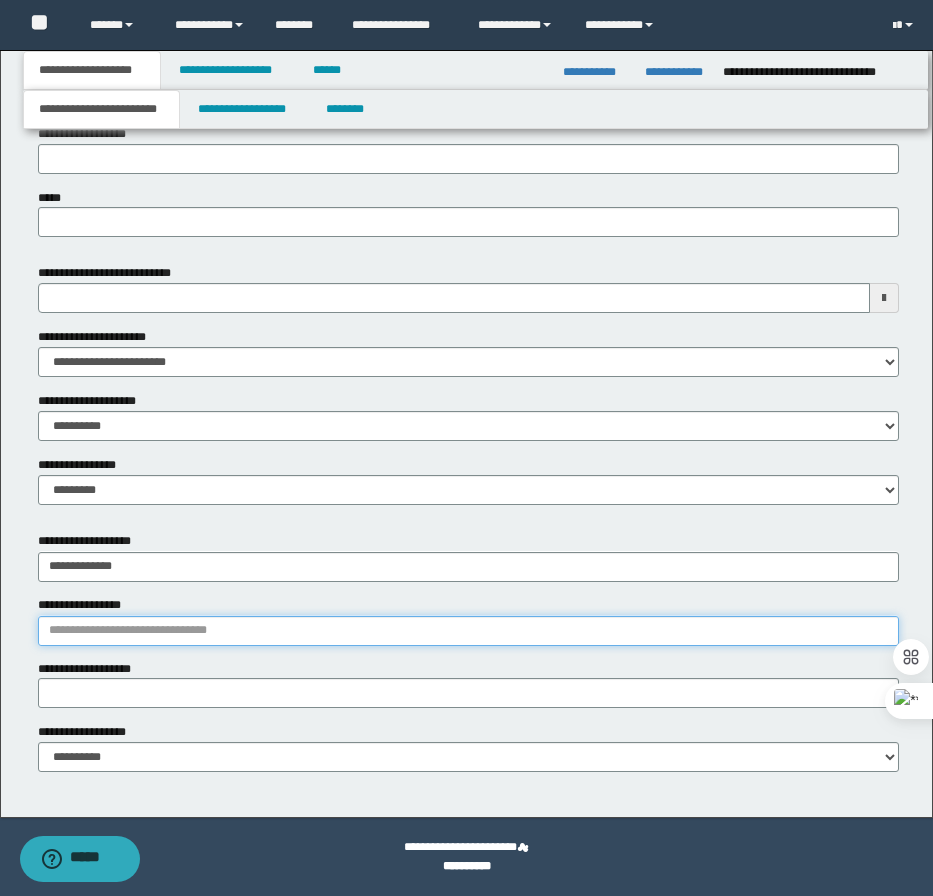 click on "**********" at bounding box center (468, 631) 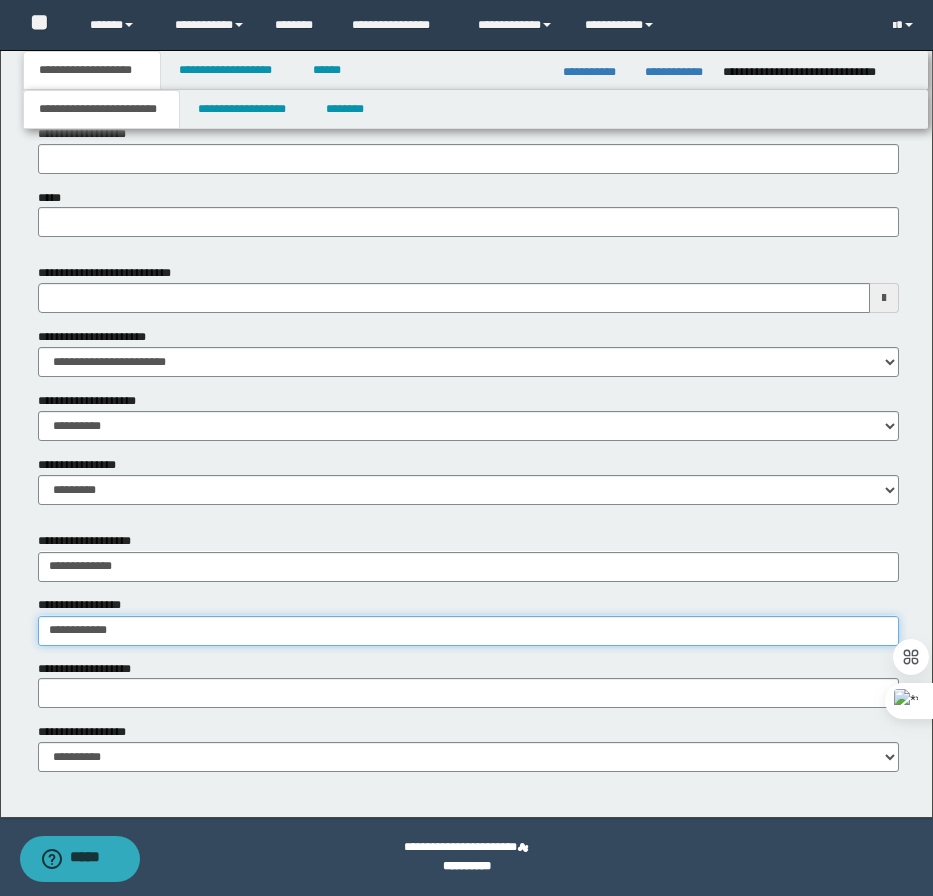 type on "**********" 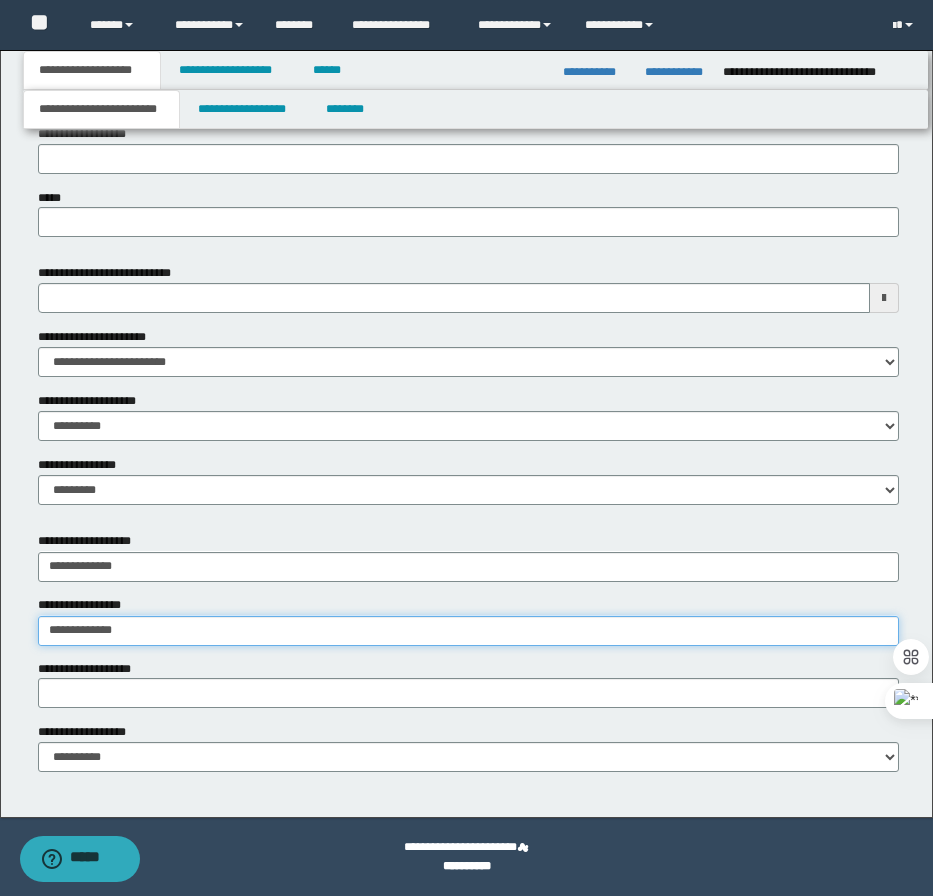 type on "**********" 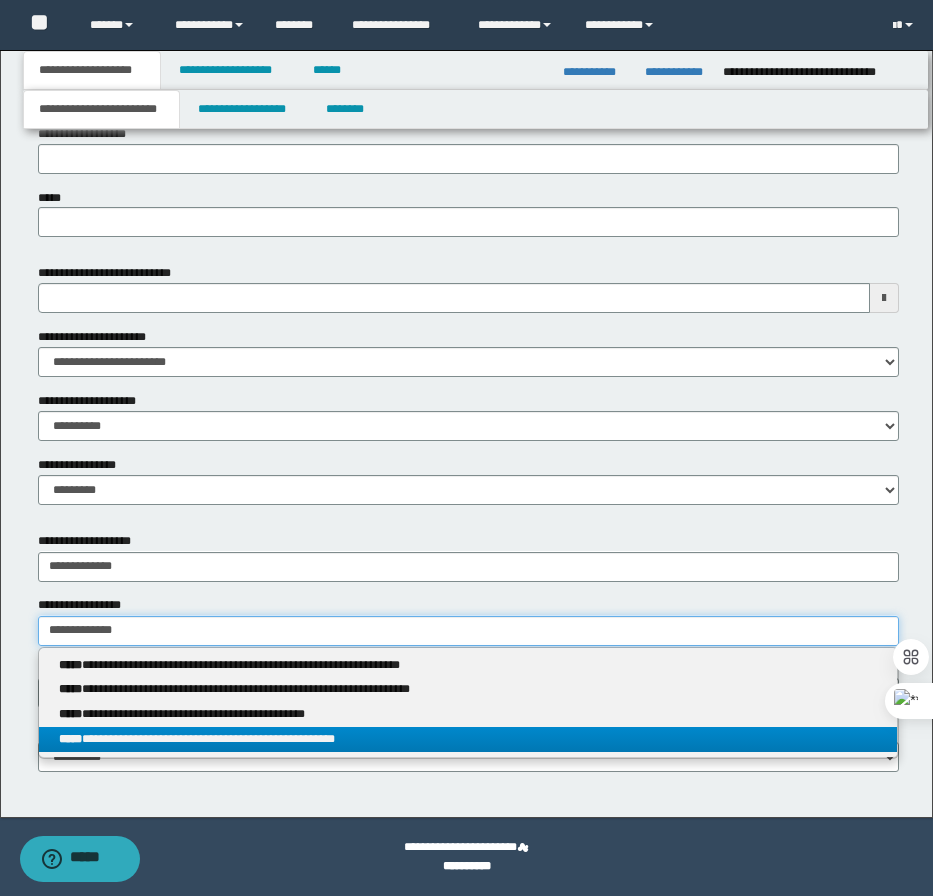 type on "**********" 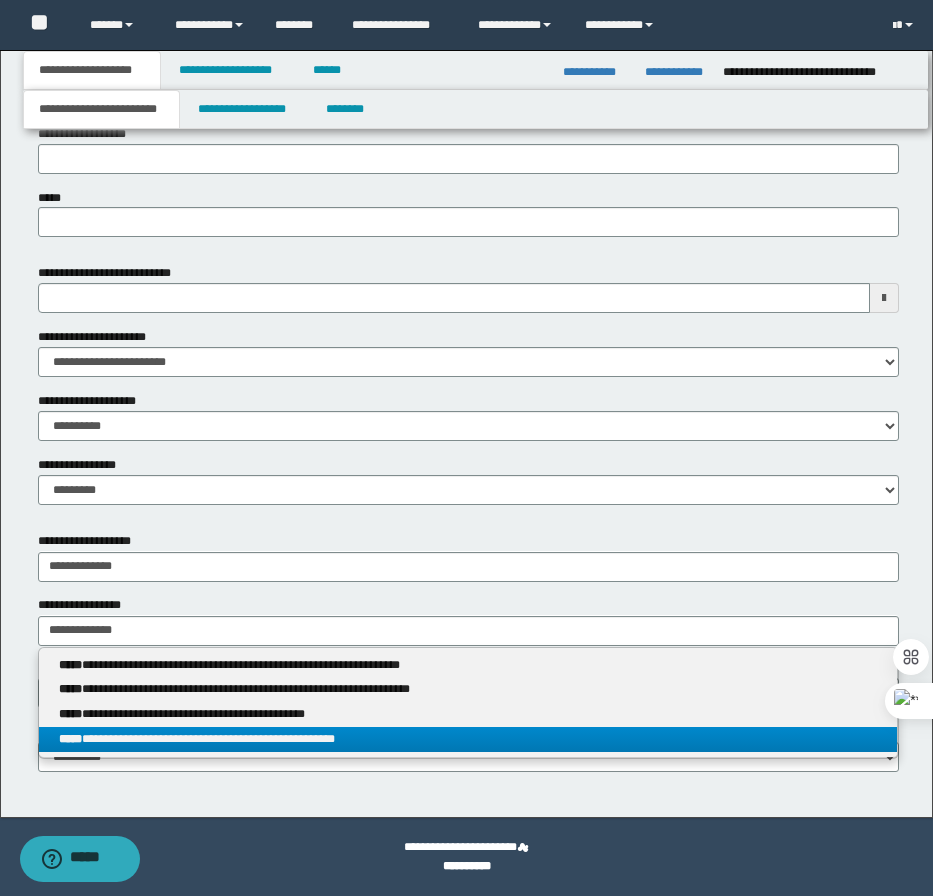 click on "**********" at bounding box center (468, 739) 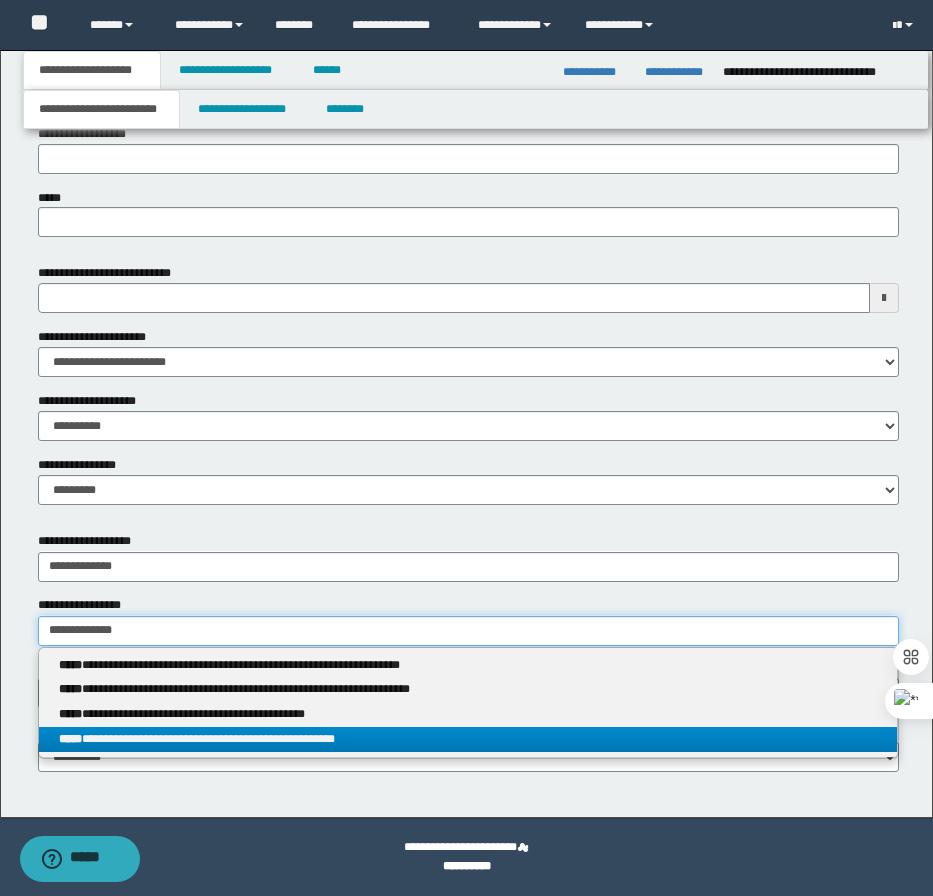 type 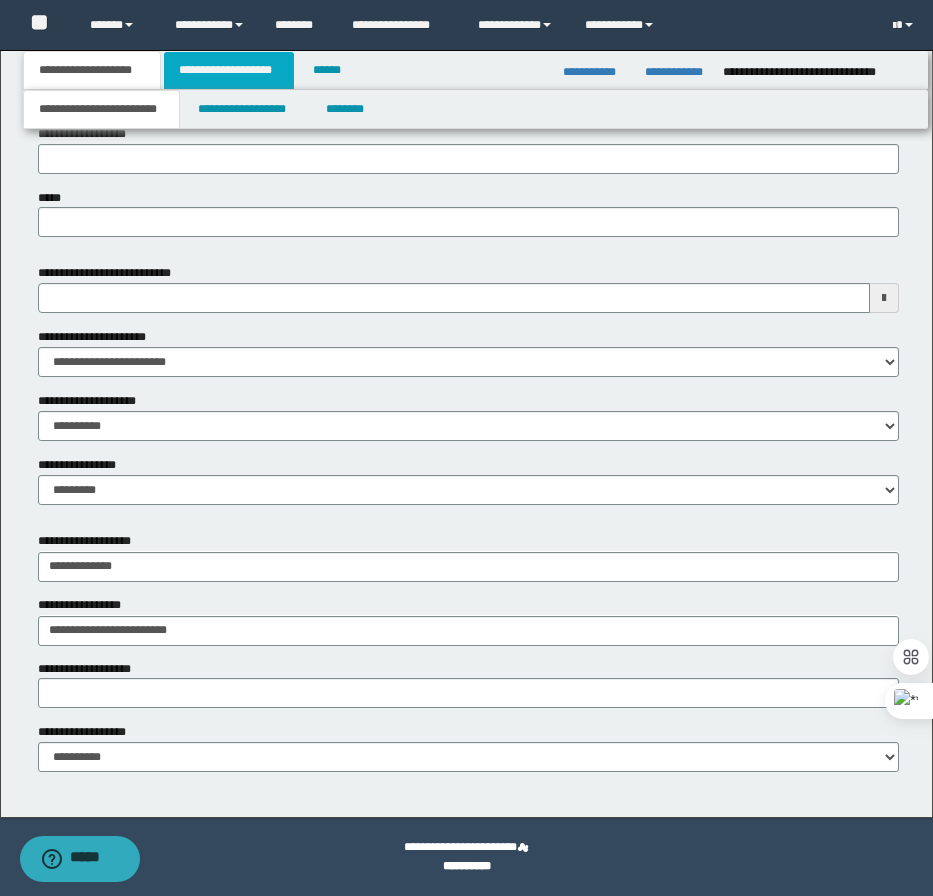 click on "**********" at bounding box center [229, 70] 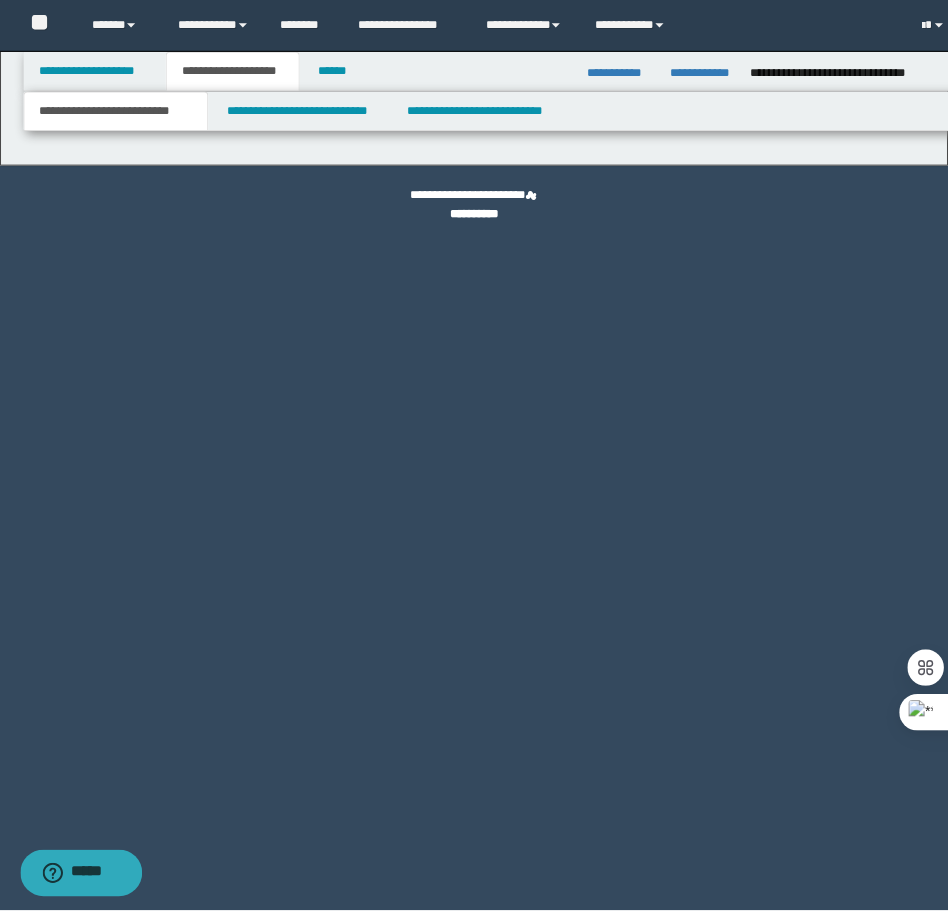 scroll, scrollTop: 0, scrollLeft: 0, axis: both 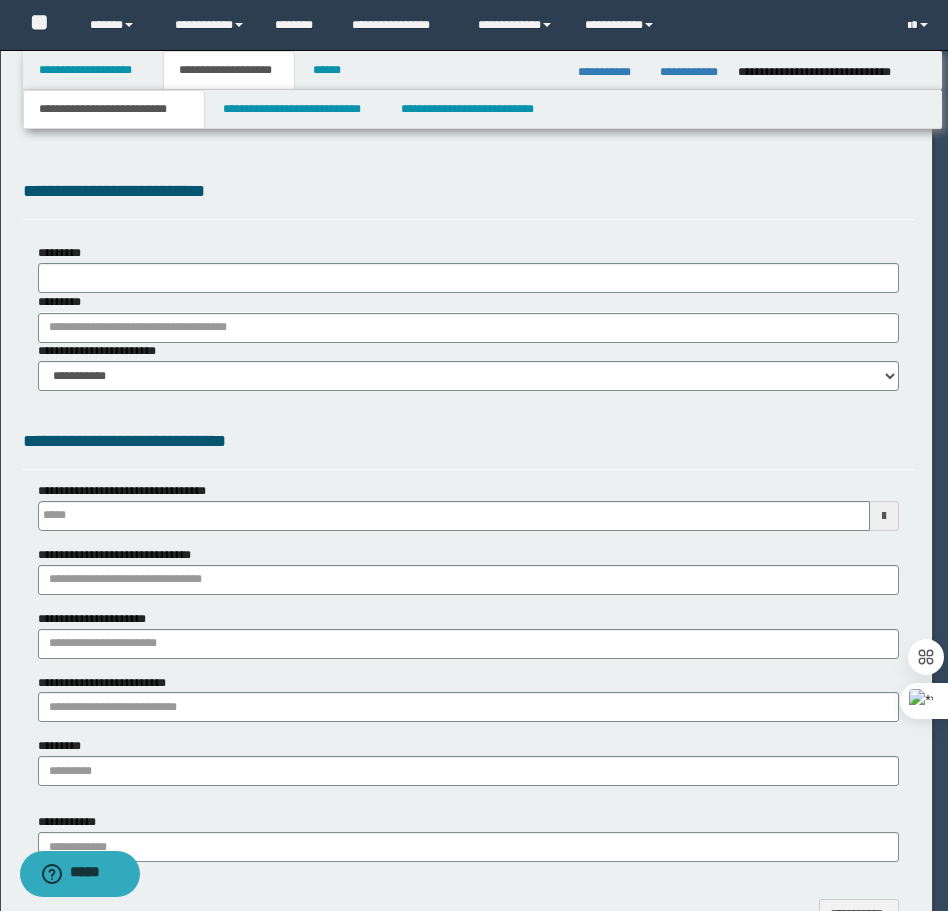 select on "*" 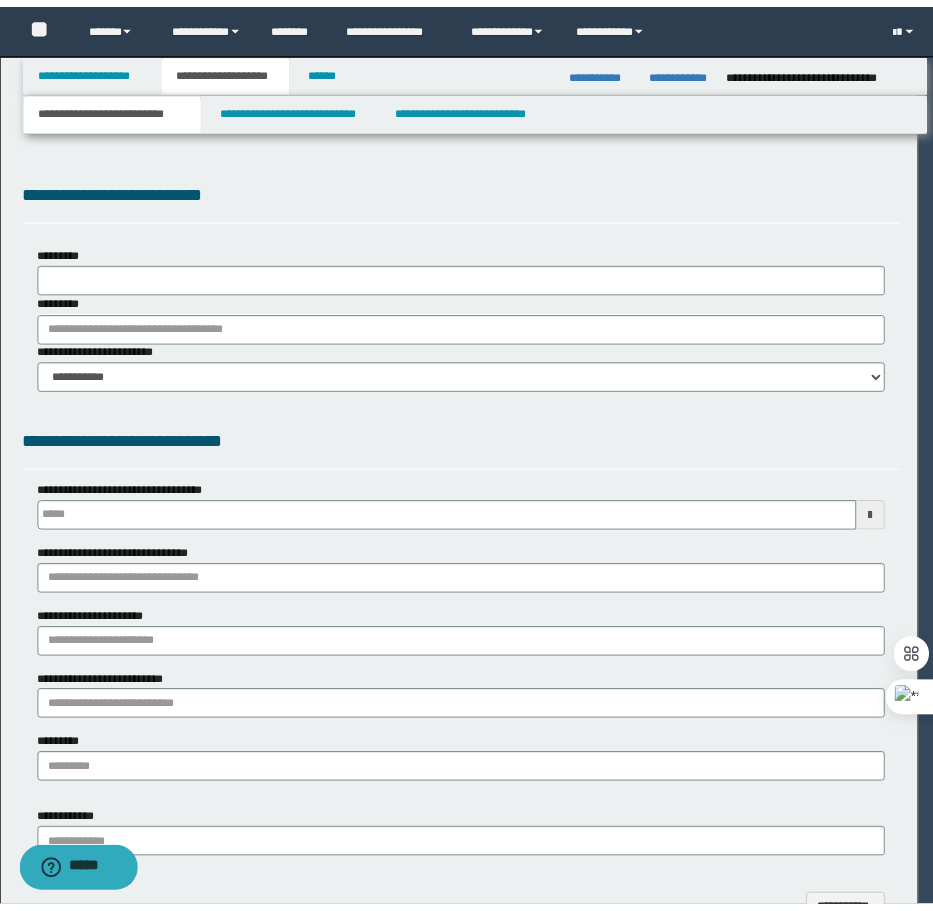 scroll, scrollTop: 0, scrollLeft: 0, axis: both 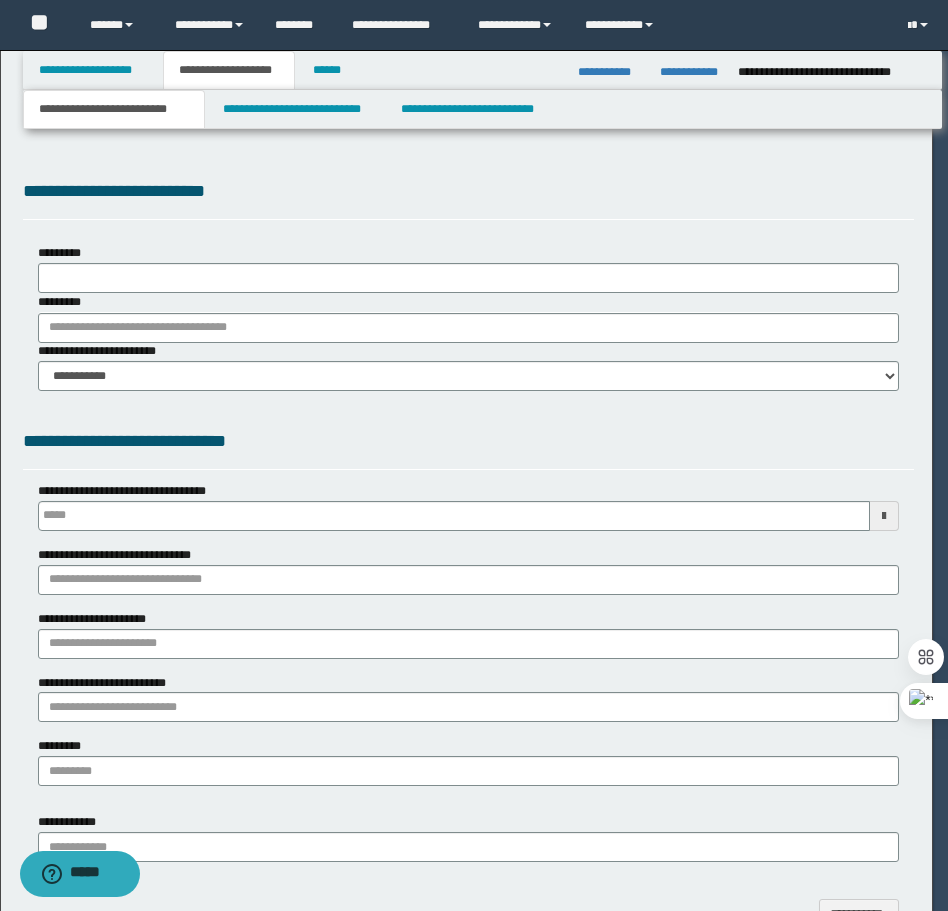 type 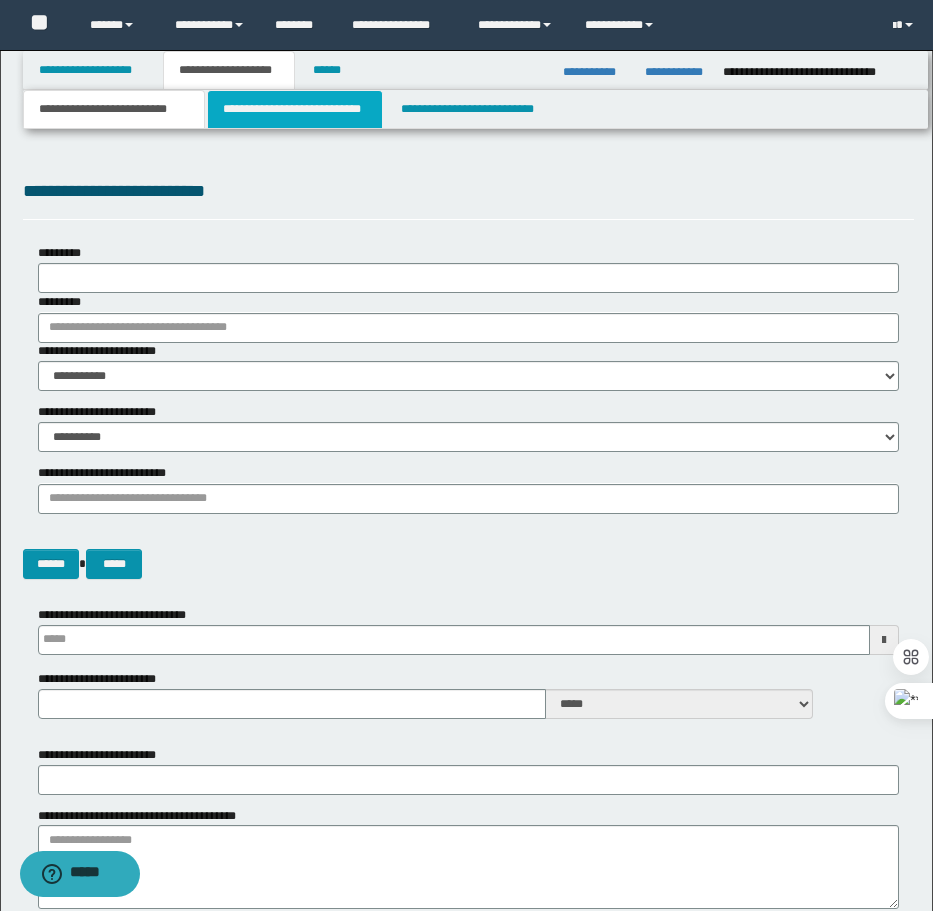 click on "**********" at bounding box center (295, 109) 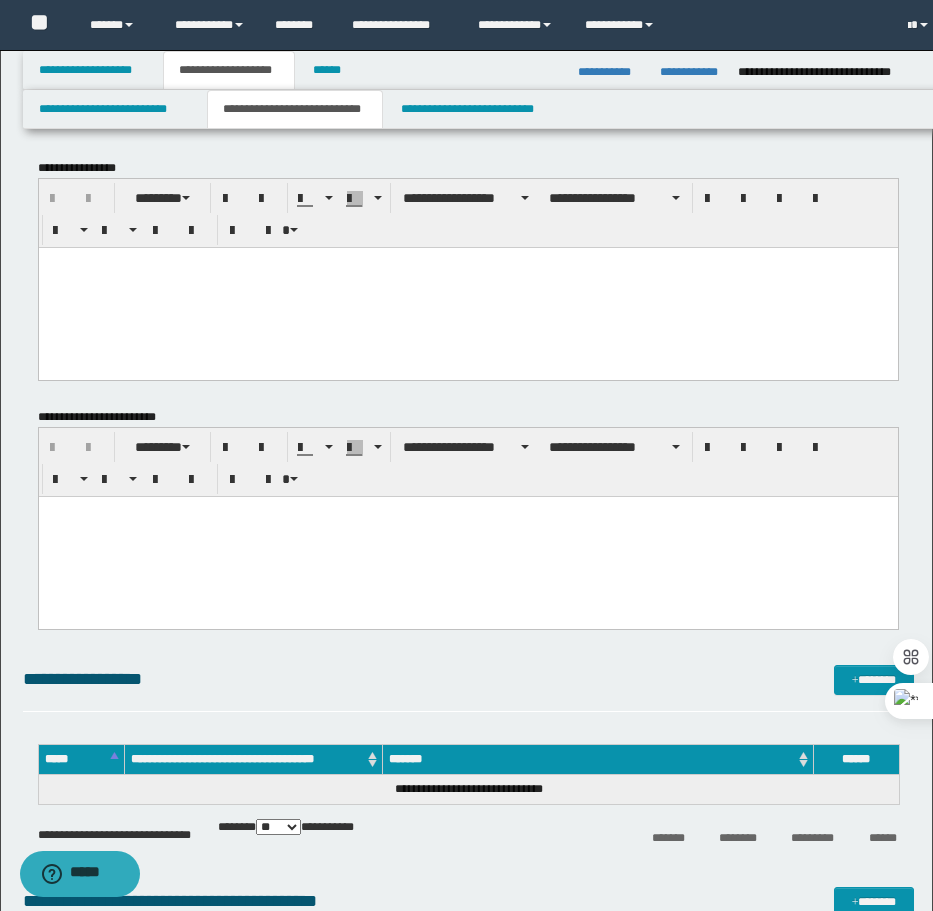 scroll, scrollTop: 0, scrollLeft: 0, axis: both 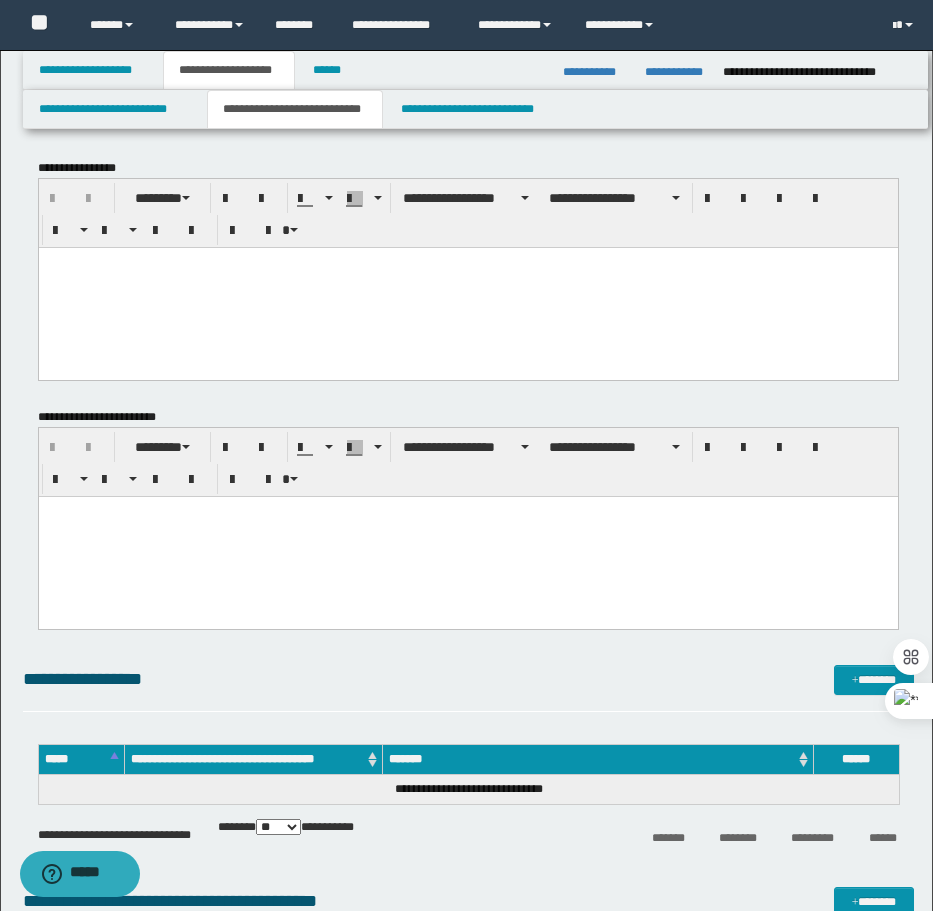 click at bounding box center (467, 287) 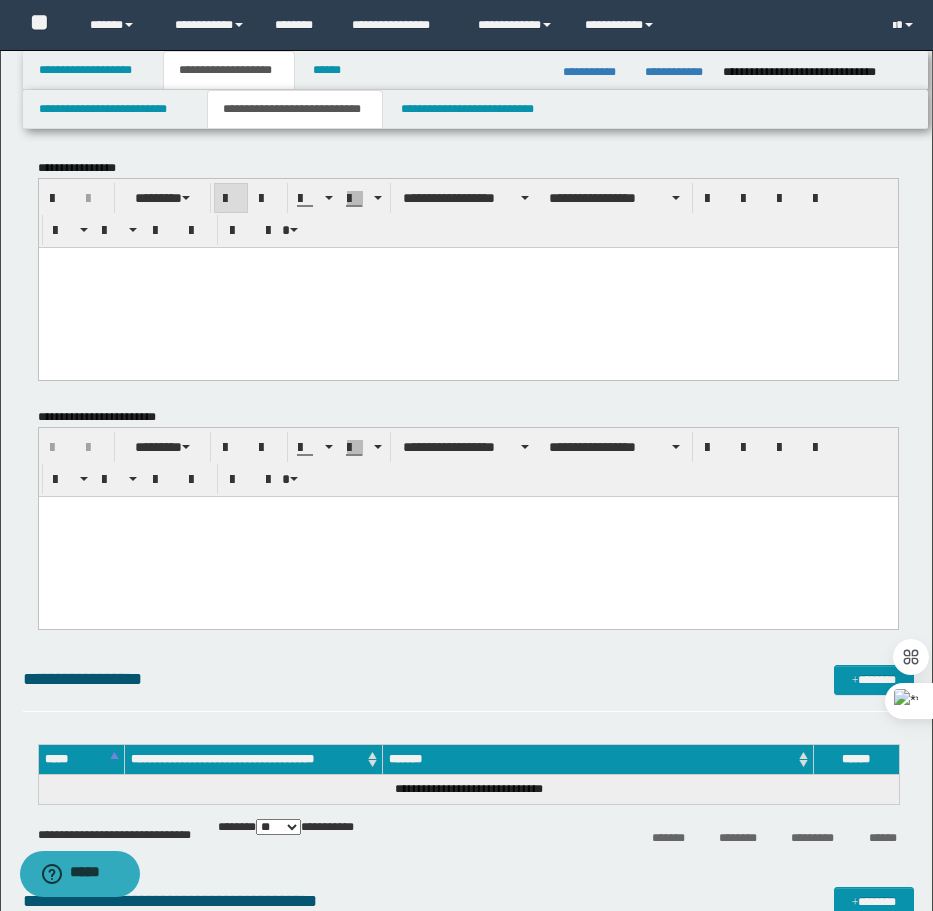 click on "﻿" at bounding box center (467, 287) 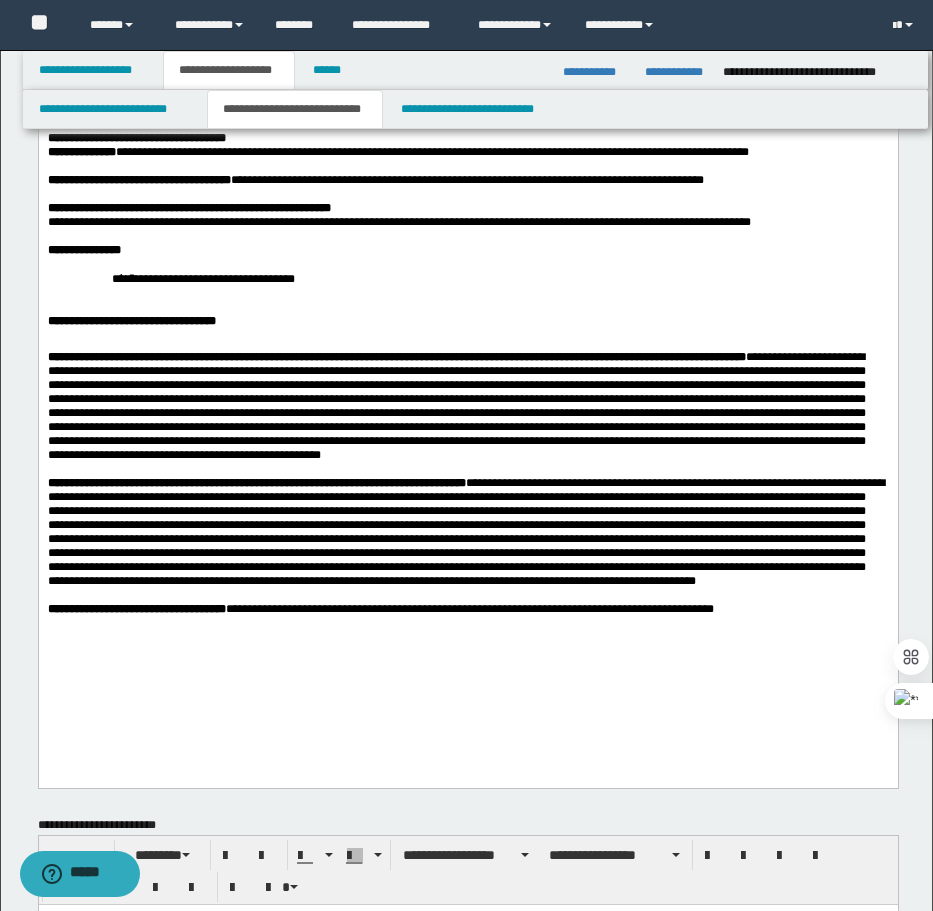 scroll, scrollTop: 300, scrollLeft: 0, axis: vertical 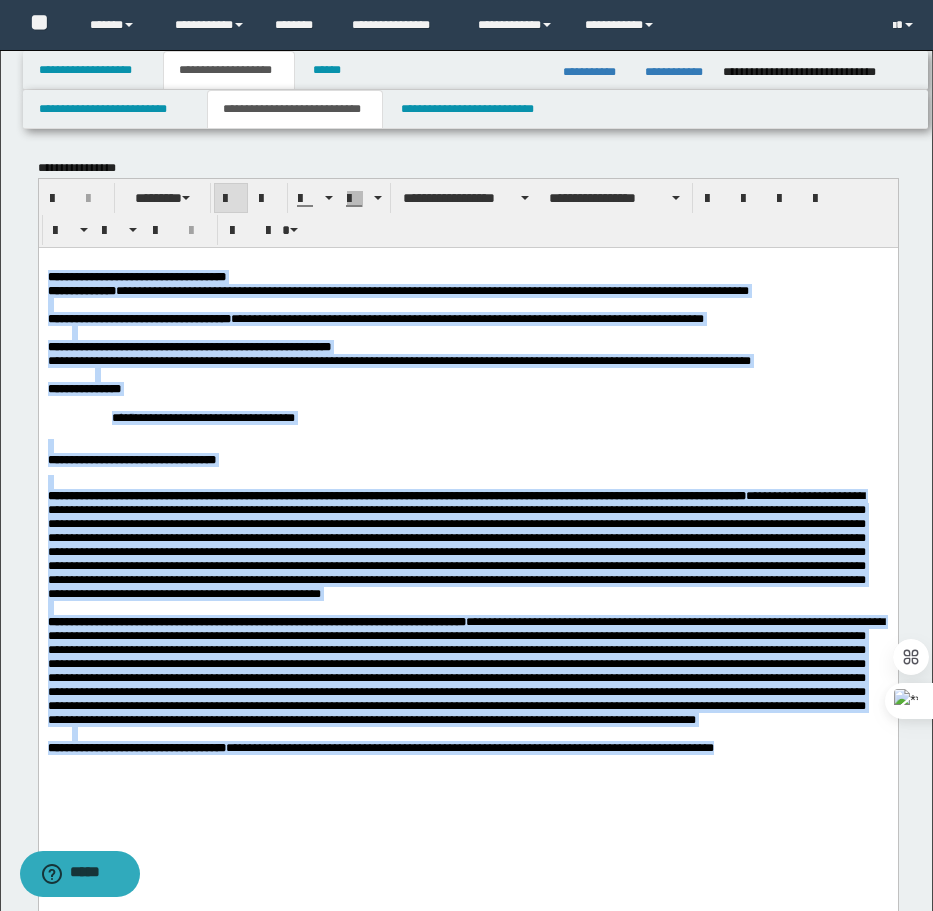 drag, startPoint x: 486, startPoint y: 794, endPoint x: 49, endPoint y: 273, distance: 680.0073 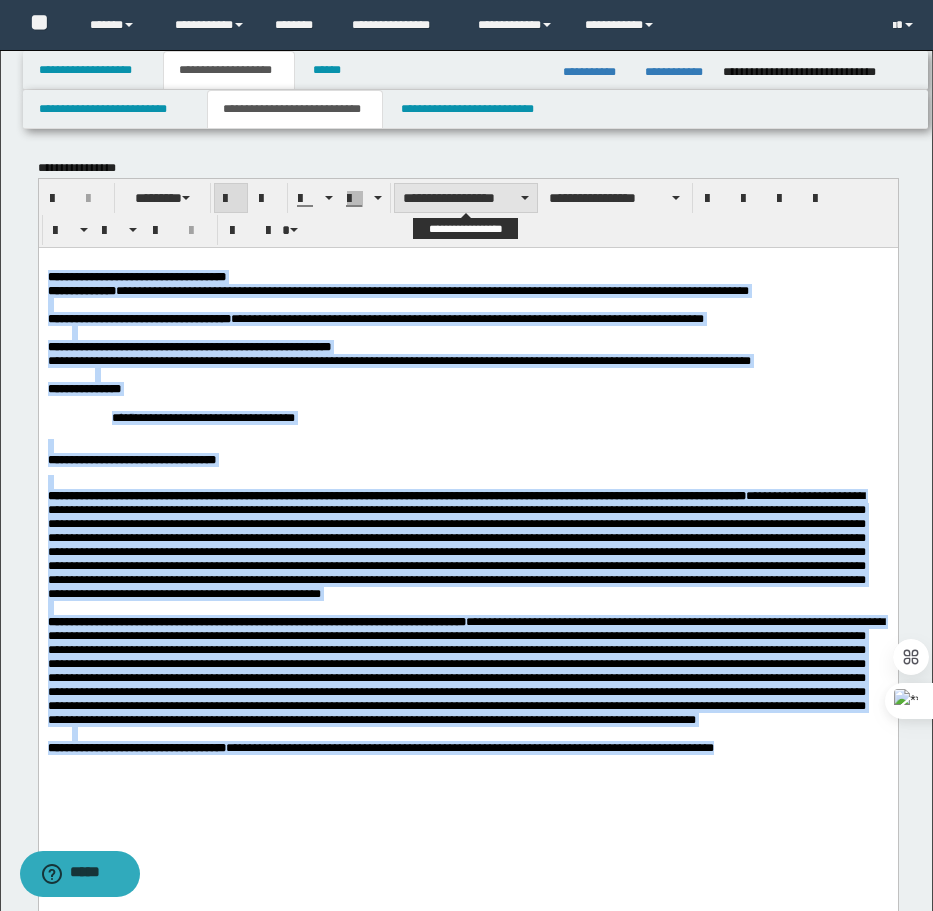 click on "**********" at bounding box center [466, 198] 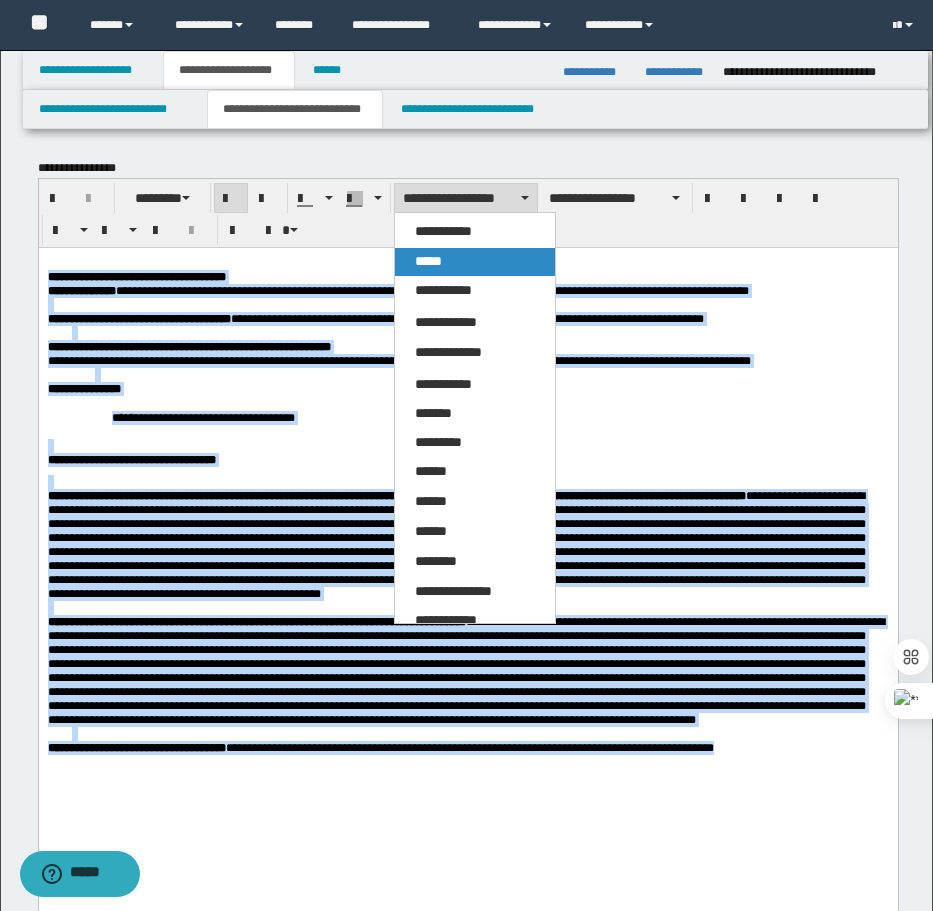 click on "*****" at bounding box center (428, 261) 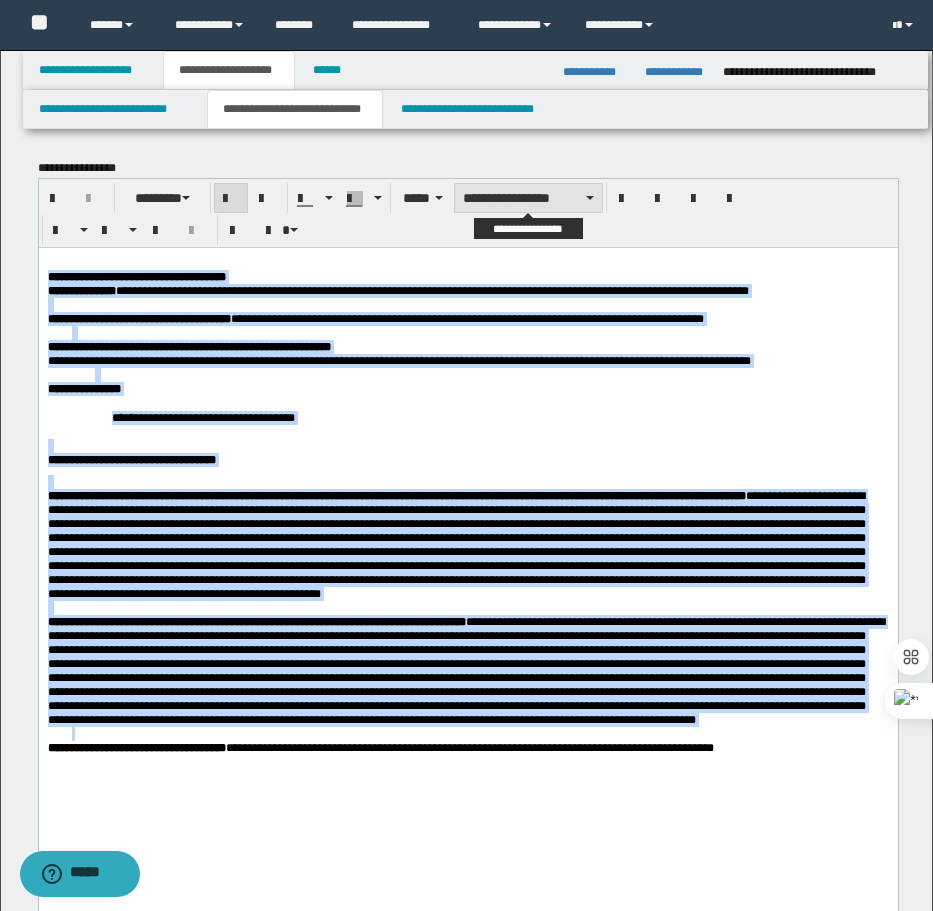 drag, startPoint x: 518, startPoint y: 195, endPoint x: 517, endPoint y: 210, distance: 15.033297 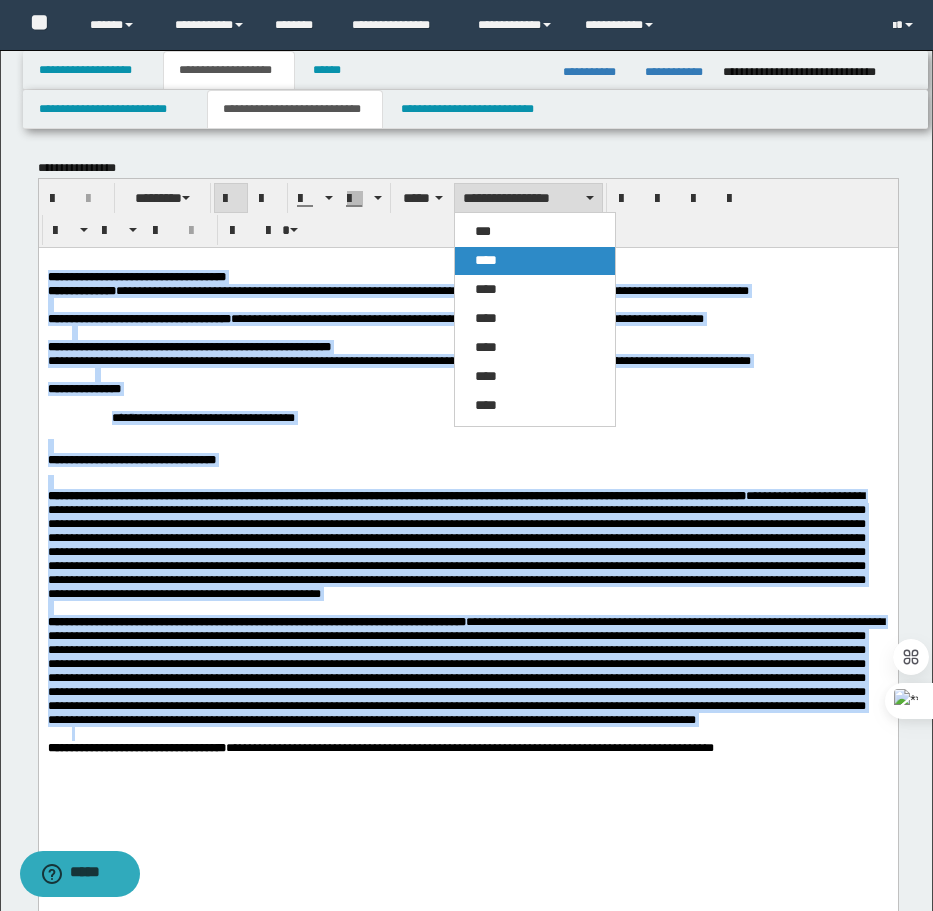 click on "****" at bounding box center [486, 260] 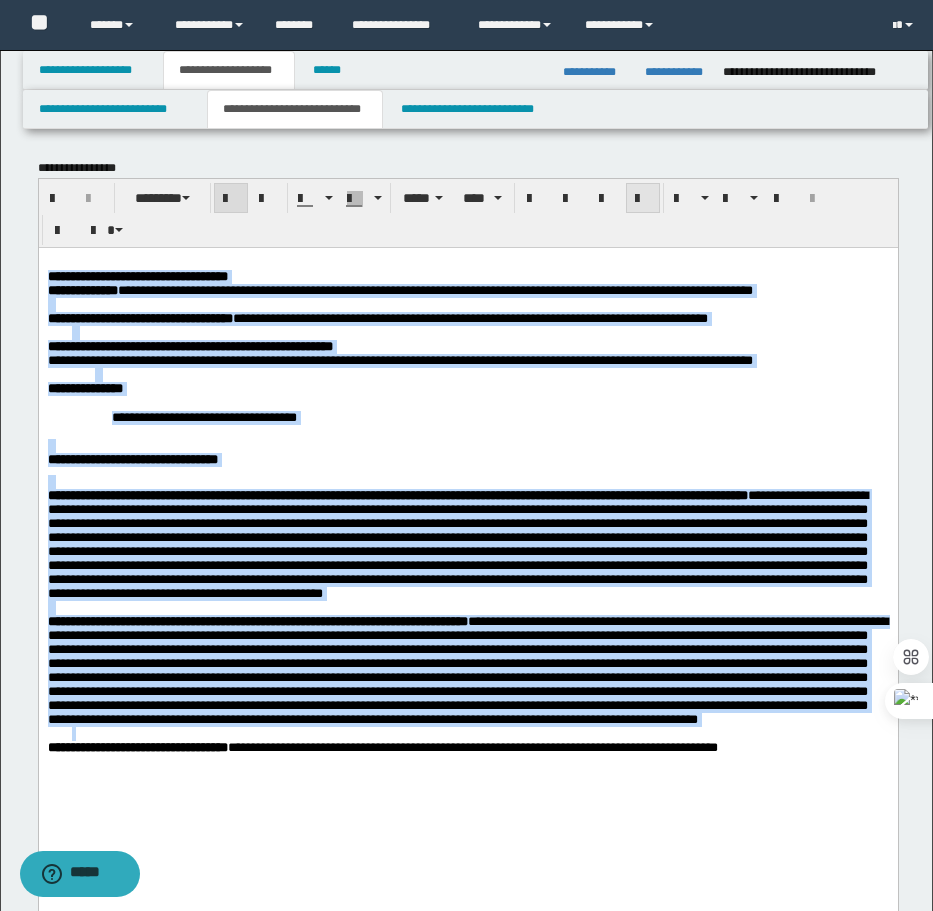 click at bounding box center [643, 198] 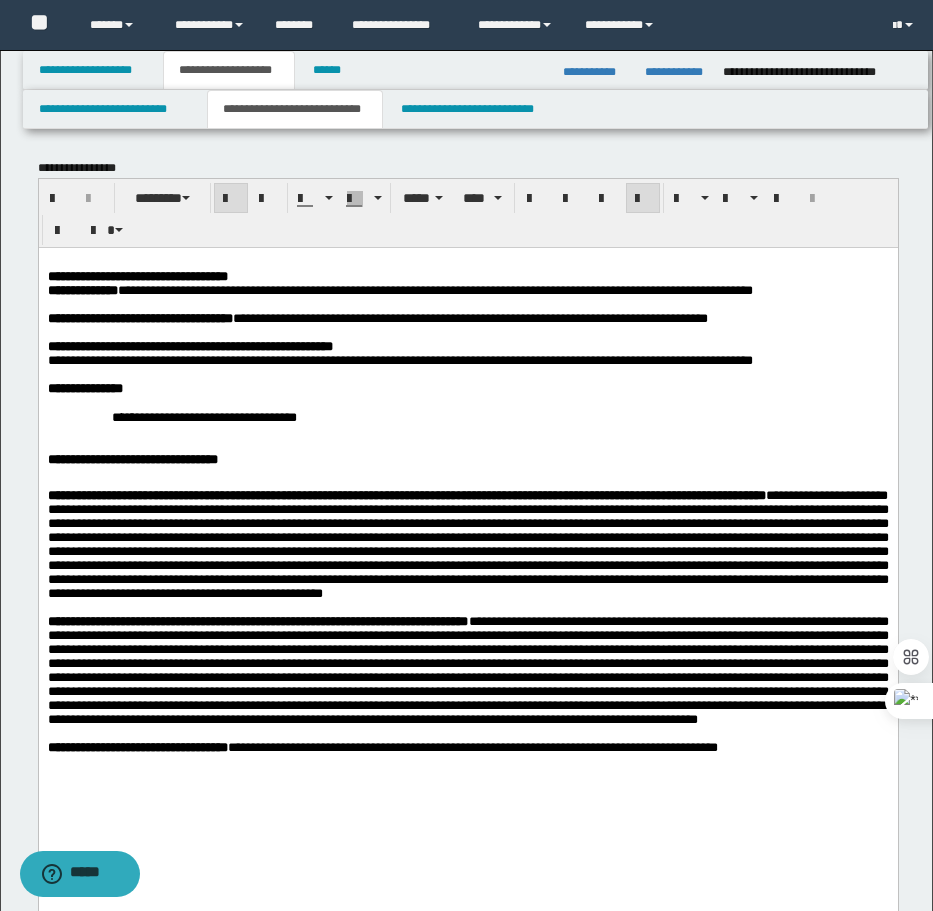 click on "﻿" at bounding box center [467, 262] 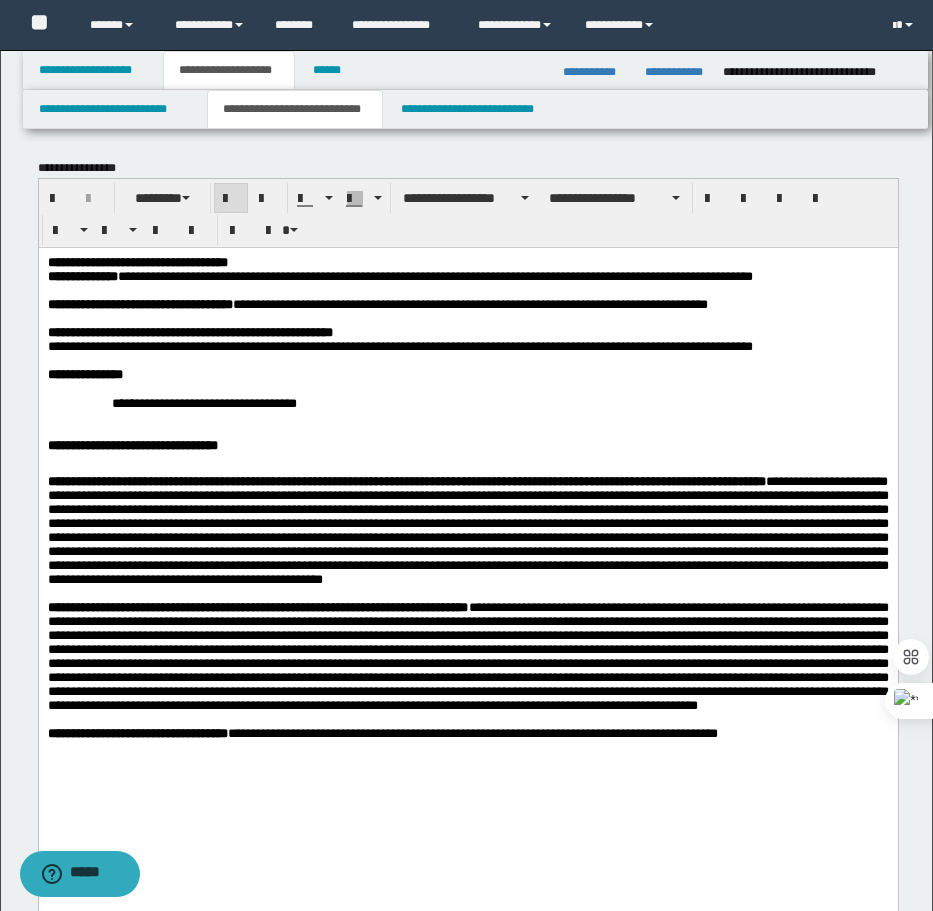 scroll, scrollTop: 800, scrollLeft: 0, axis: vertical 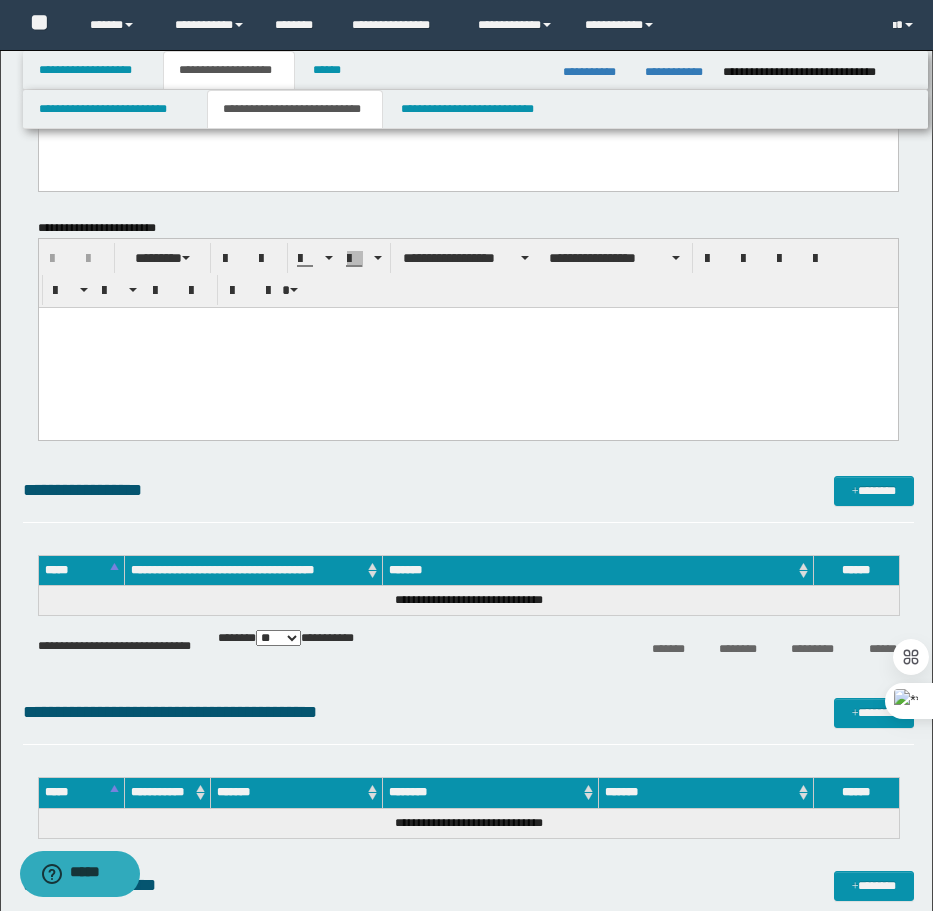 click at bounding box center [467, 347] 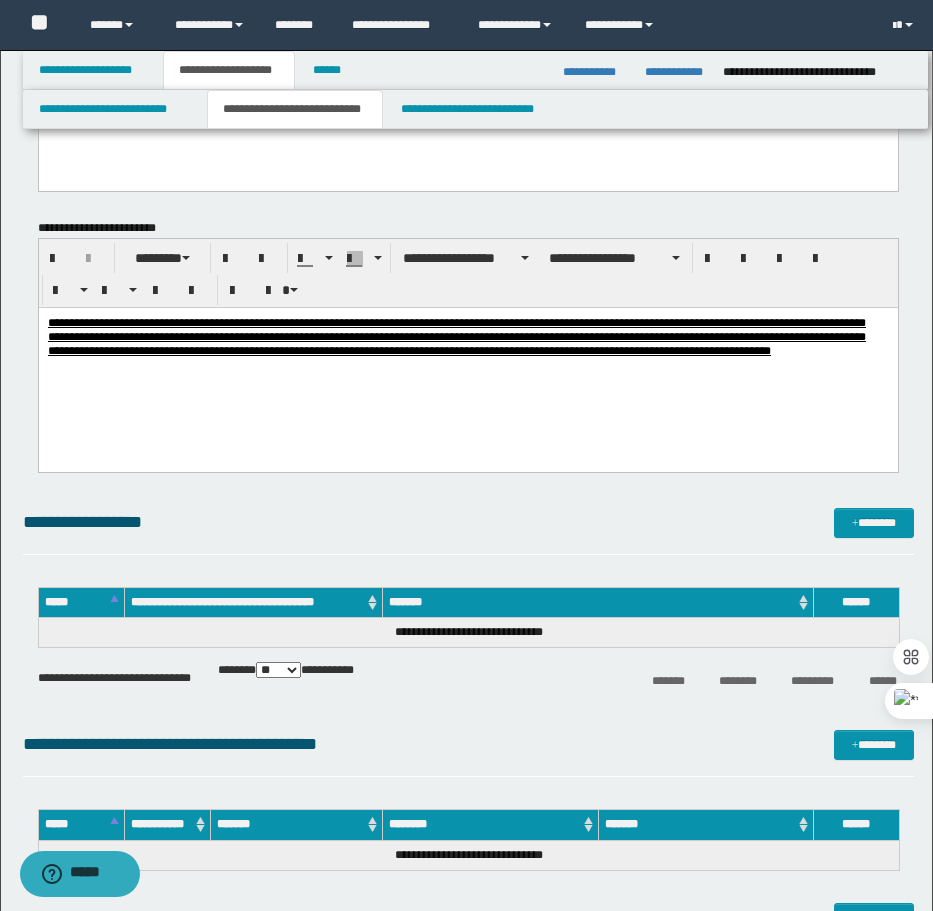 click on "**********" at bounding box center [456, 336] 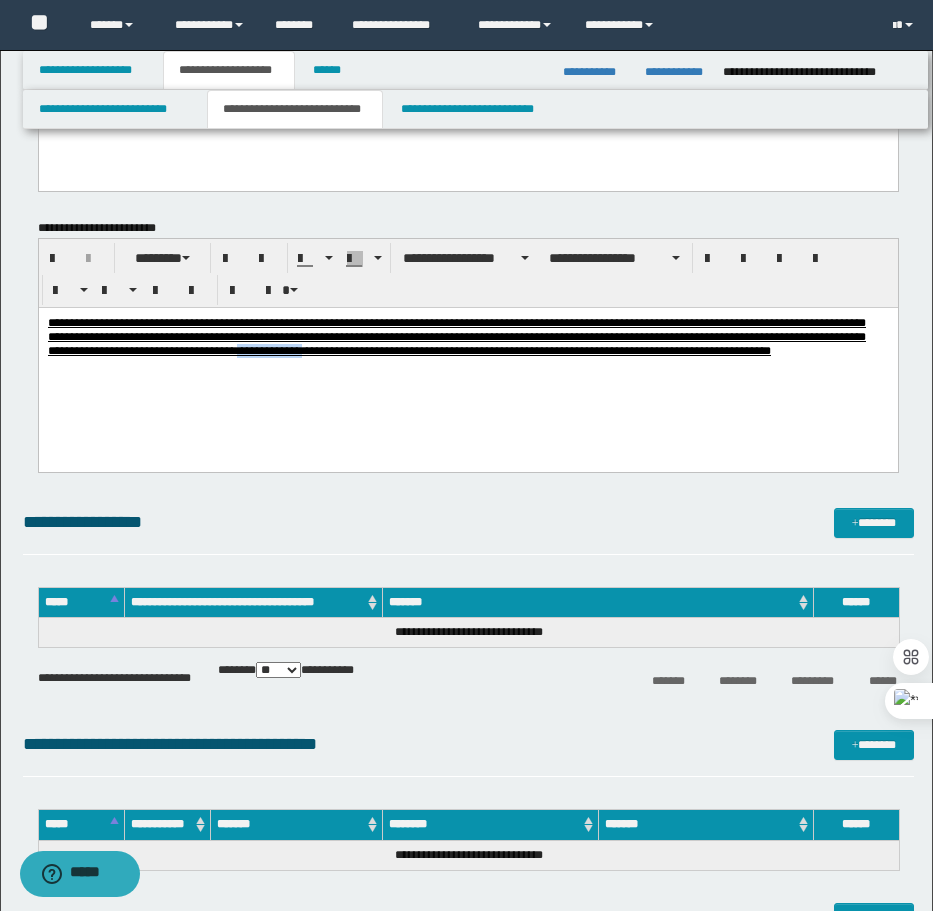 click on "**********" at bounding box center (456, 336) 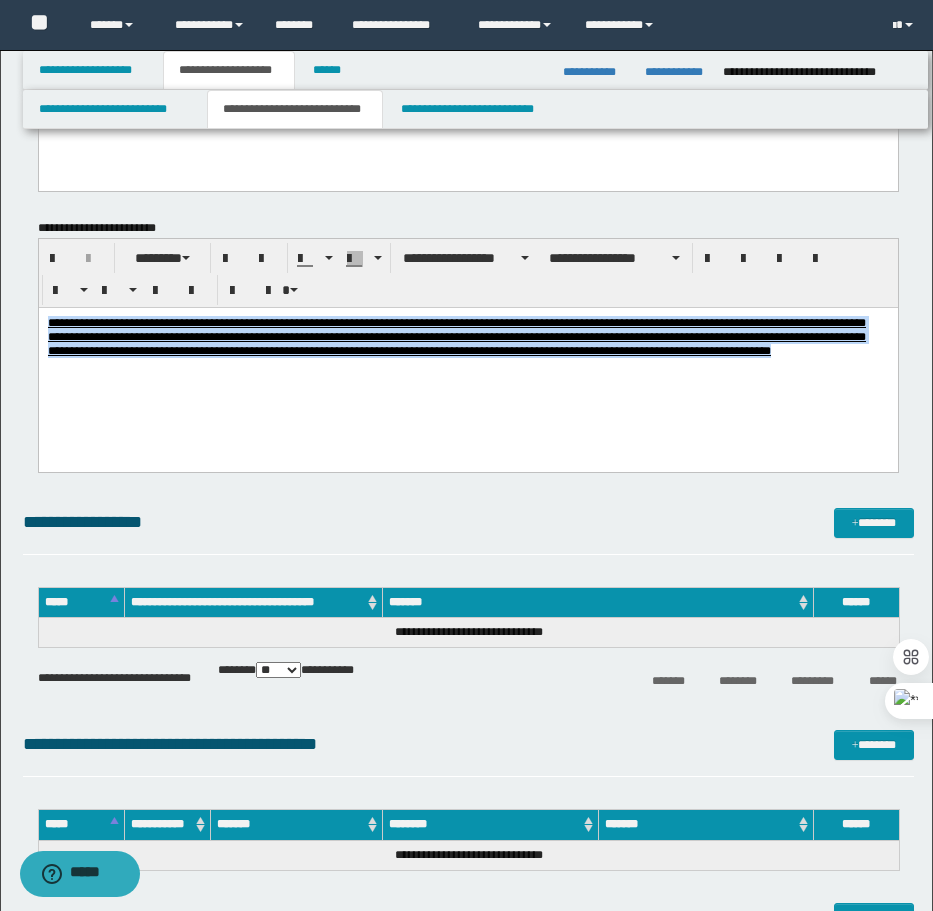 click on "**********" at bounding box center (456, 336) 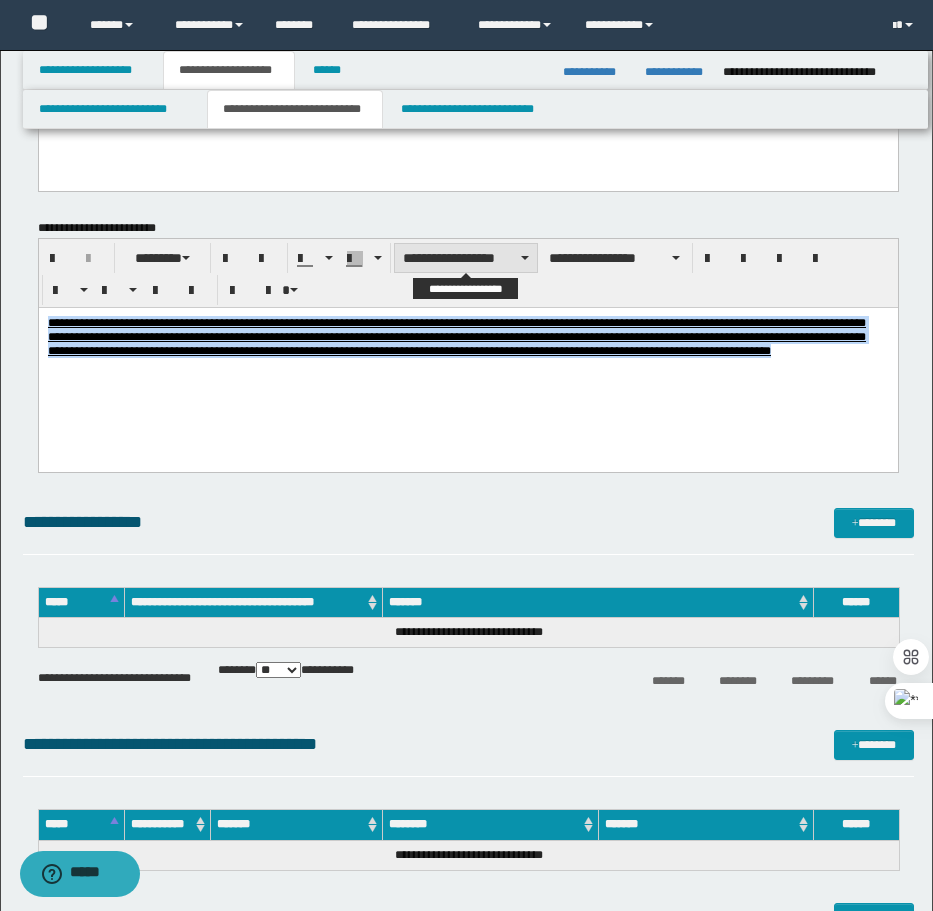click on "**********" at bounding box center [466, 258] 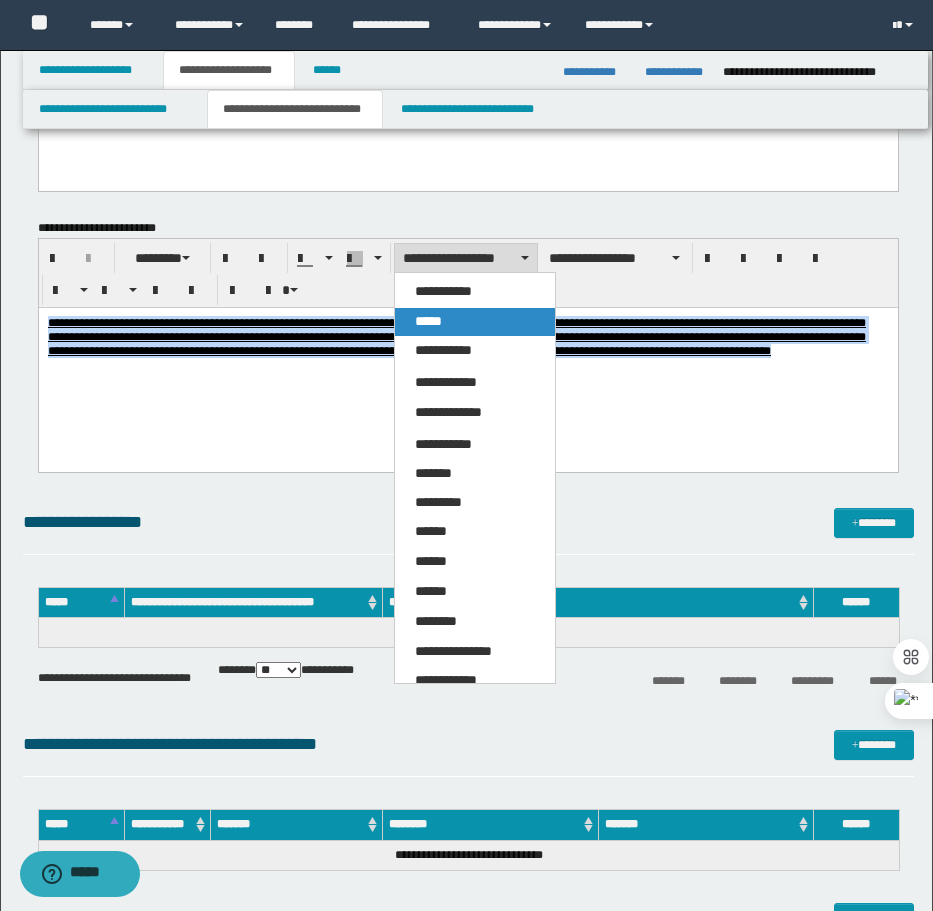 click on "**********" at bounding box center (475, 530) 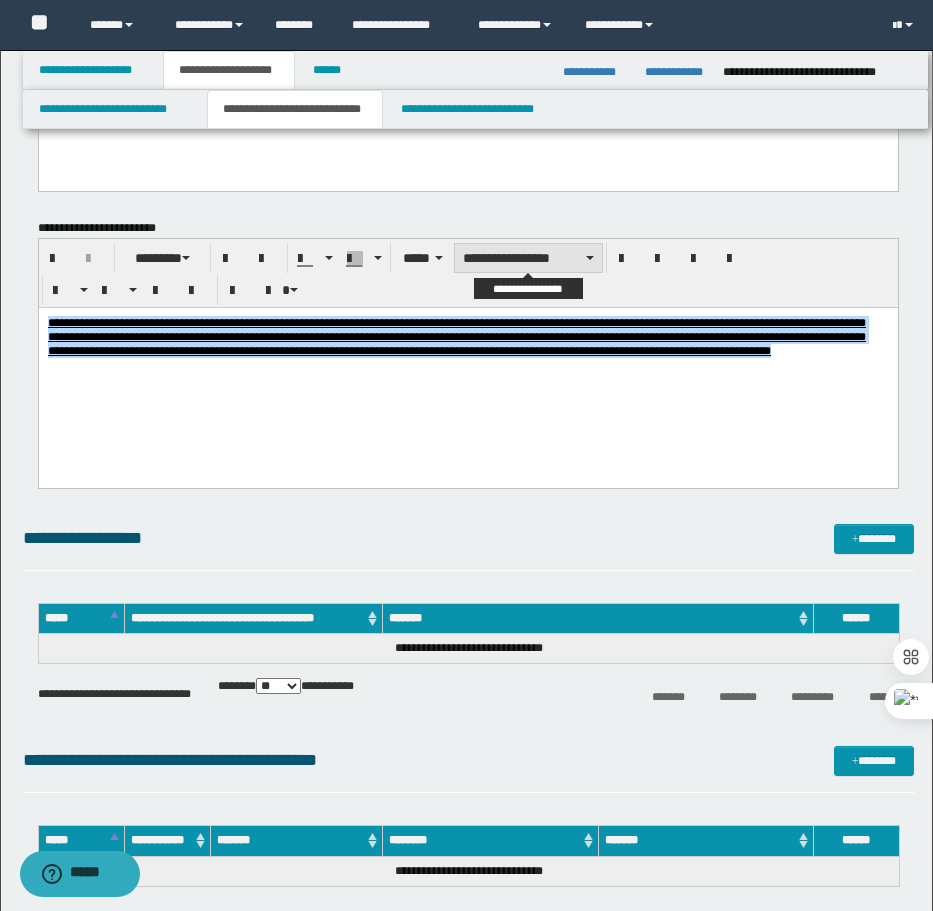 click on "**********" at bounding box center [528, 258] 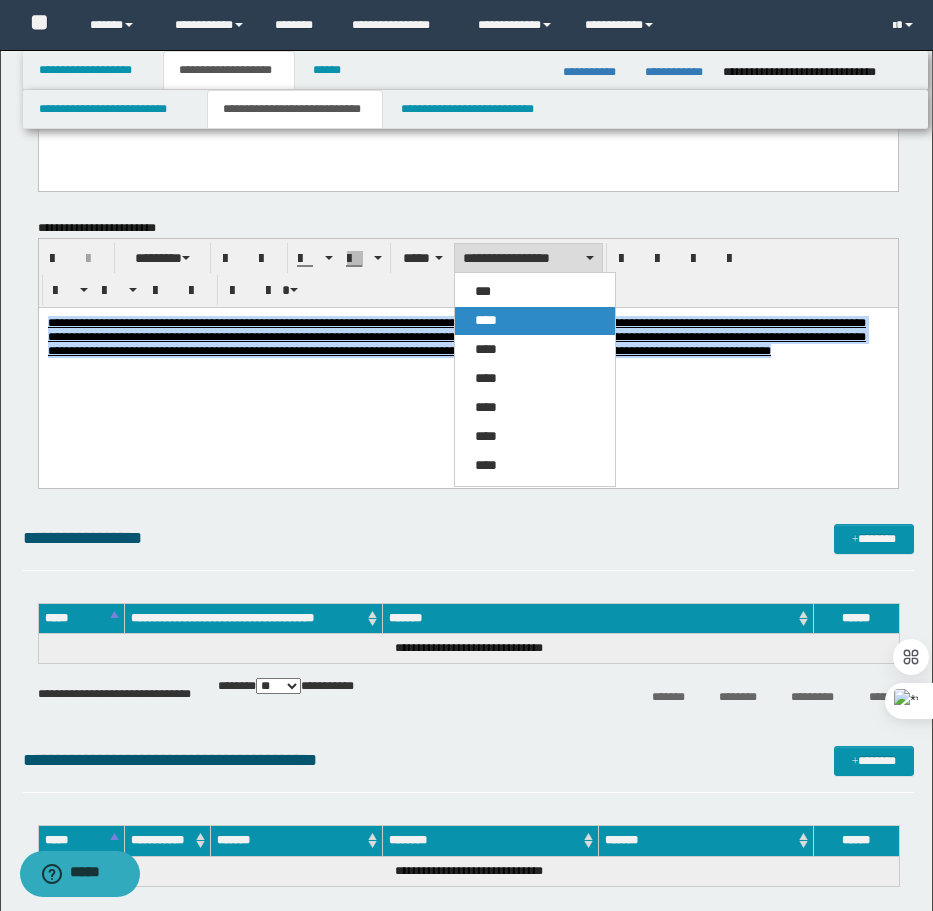 click on "****" at bounding box center (535, 321) 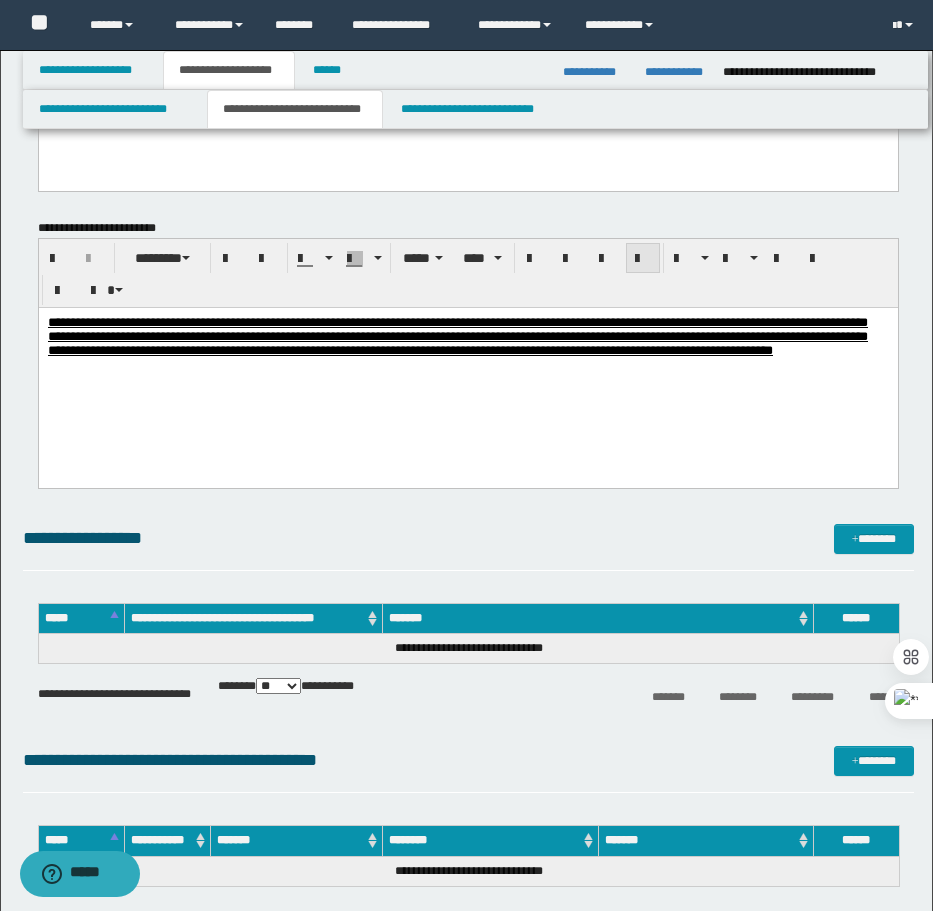 drag, startPoint x: 642, startPoint y: 257, endPoint x: 627, endPoint y: 286, distance: 32.649654 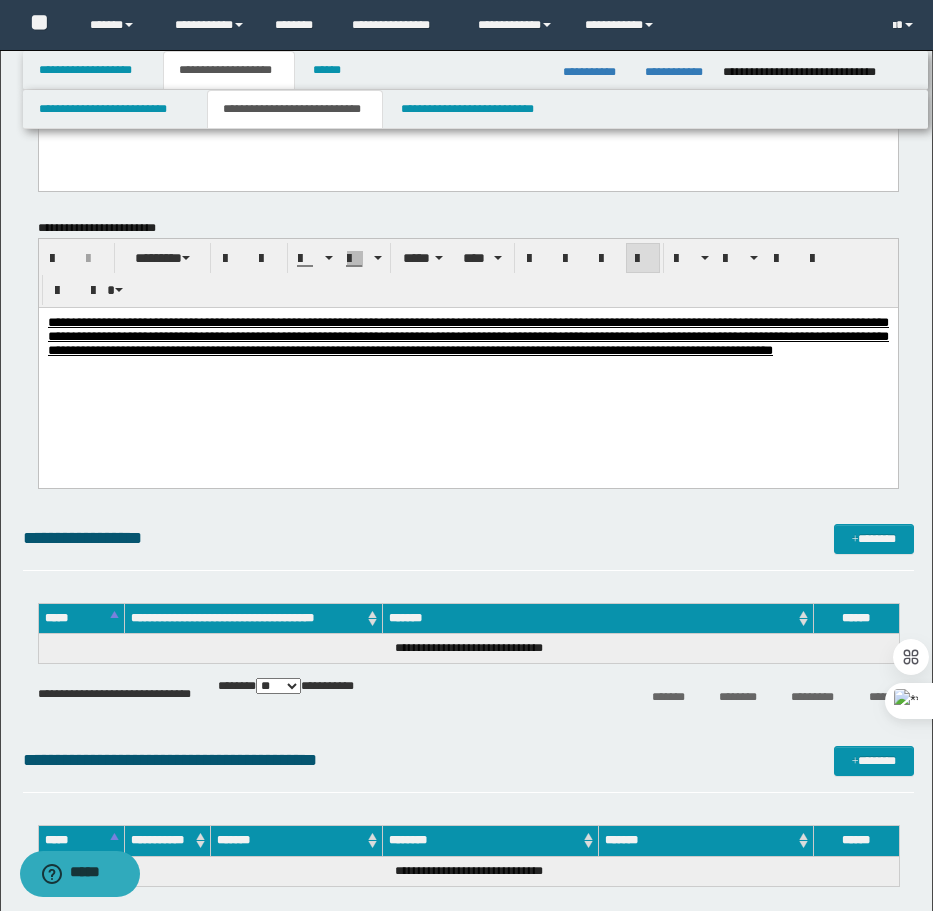 click on "**********" at bounding box center (467, 361) 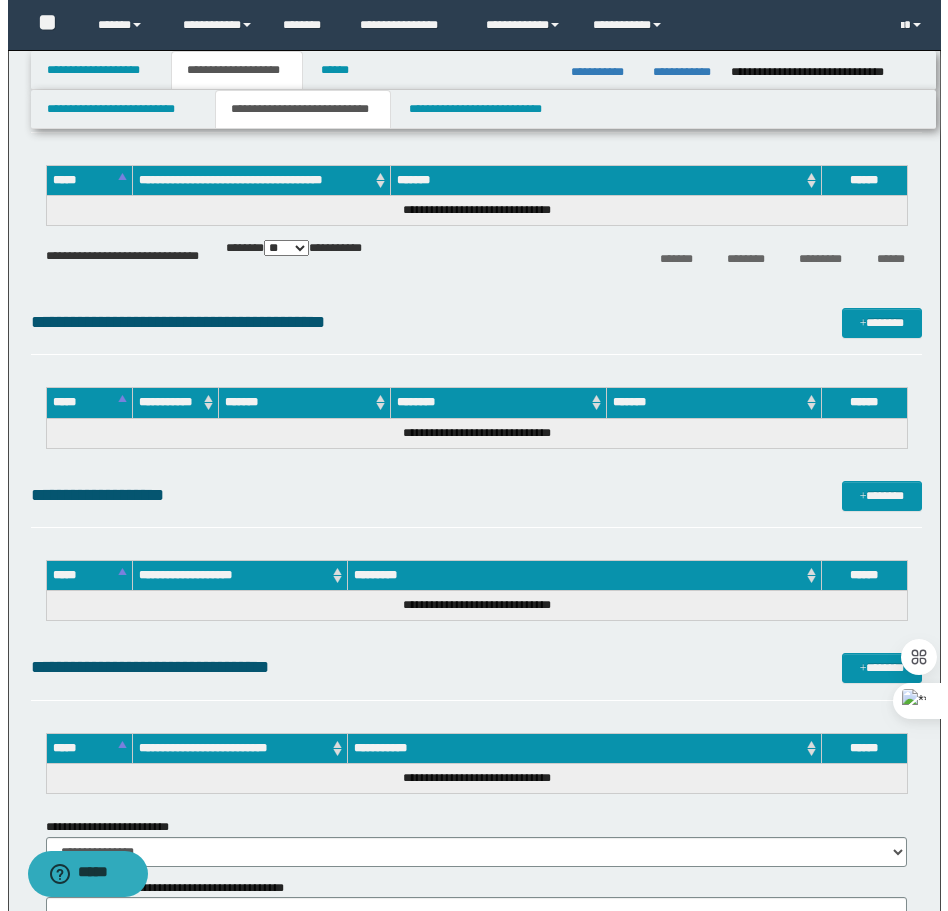 scroll, scrollTop: 1400, scrollLeft: 0, axis: vertical 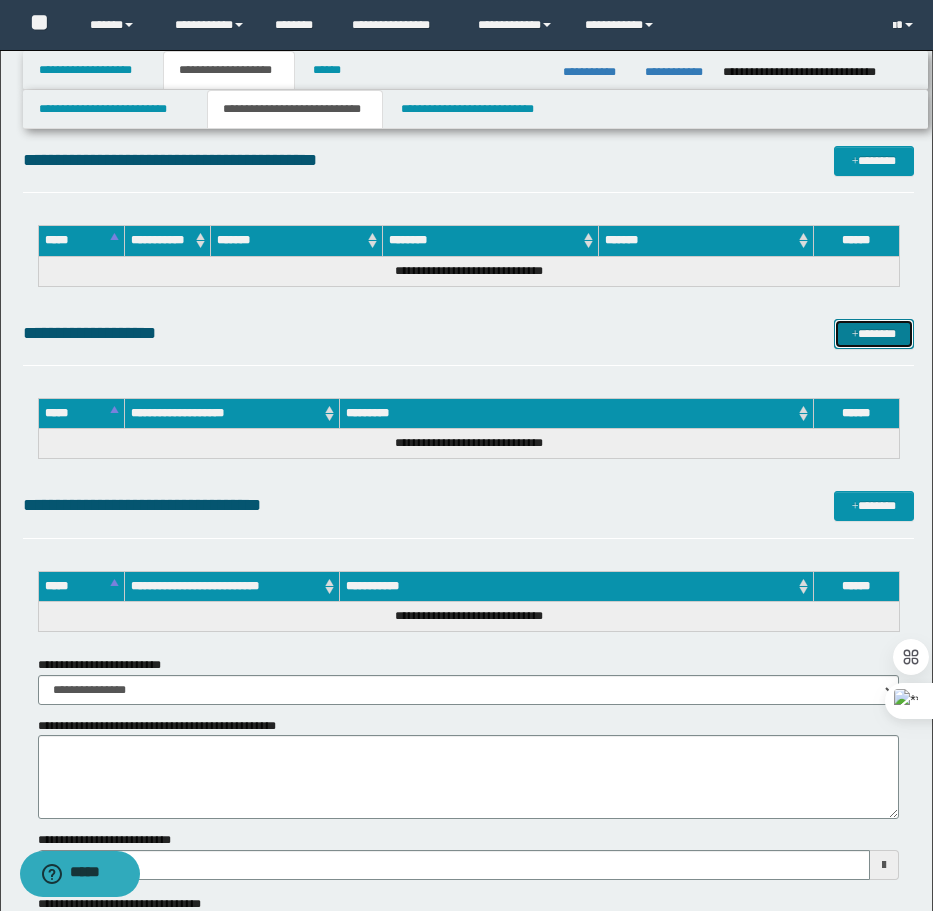 click on "*******" at bounding box center (874, 334) 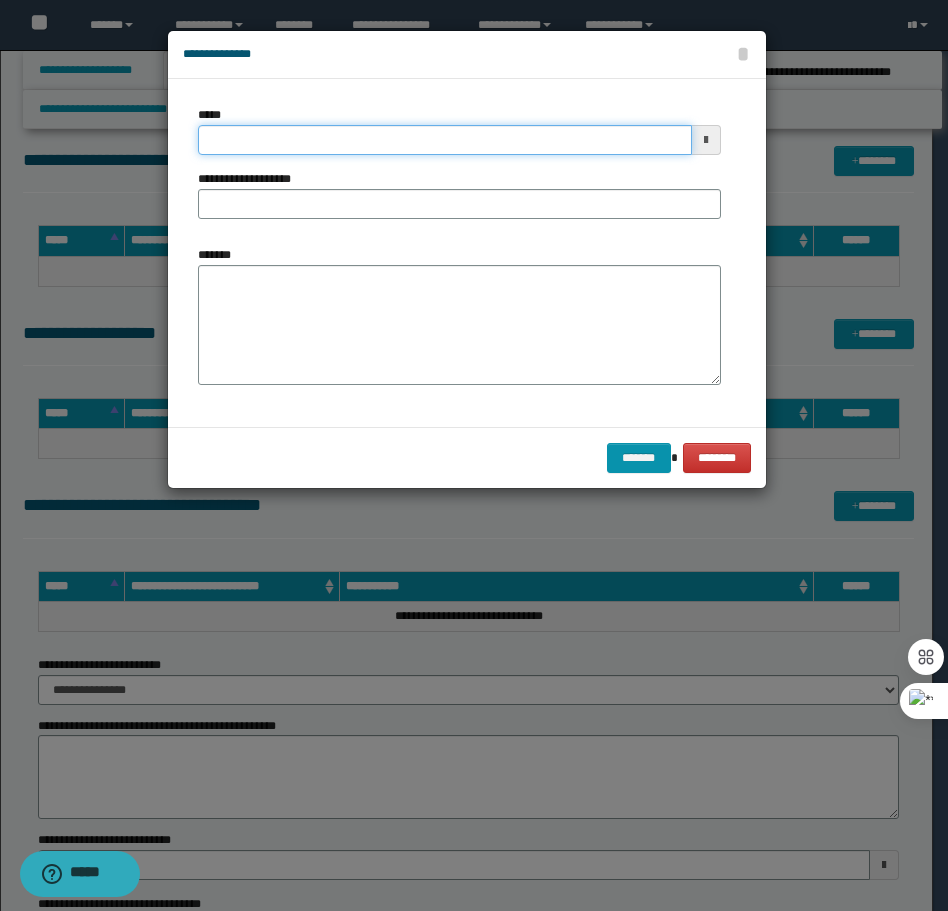 click on "*****" at bounding box center [445, 140] 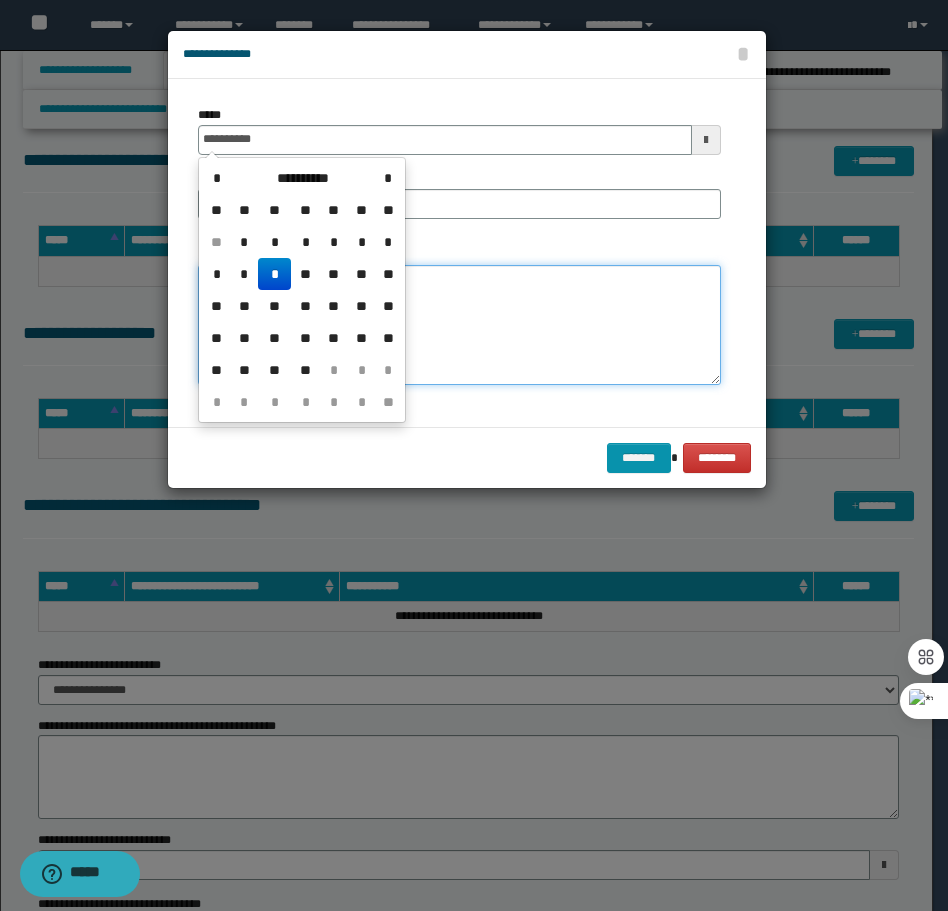 type on "**********" 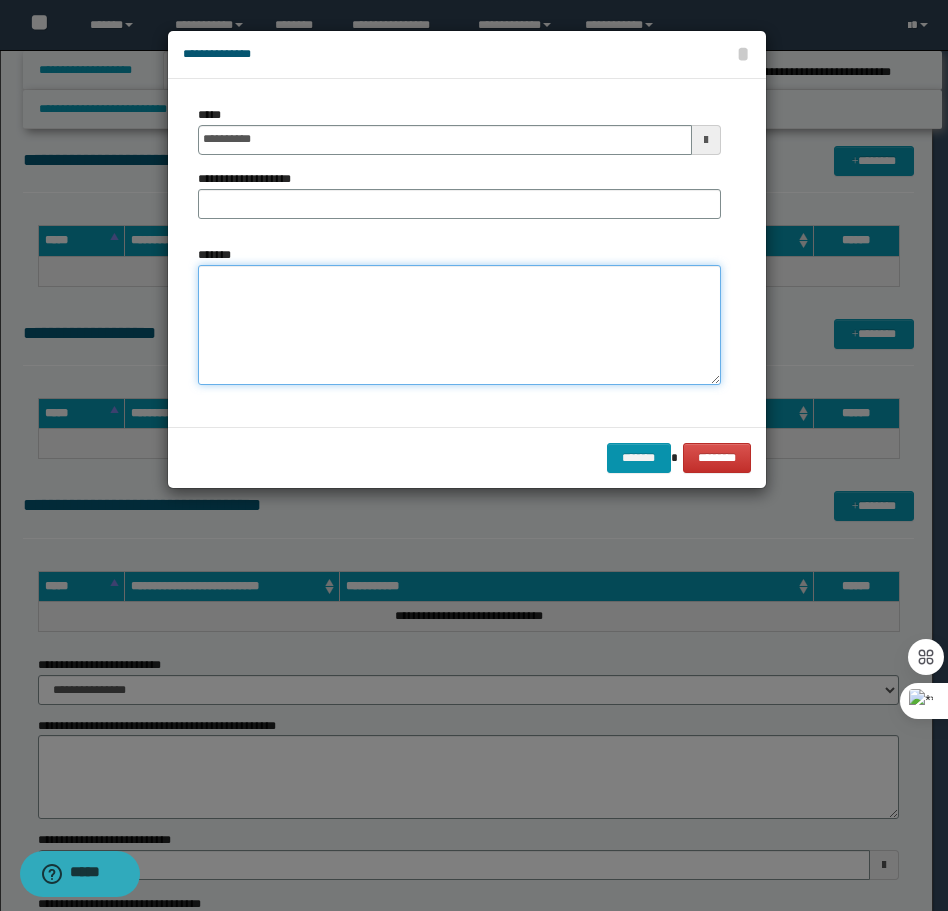 click on "*******" at bounding box center [459, 325] 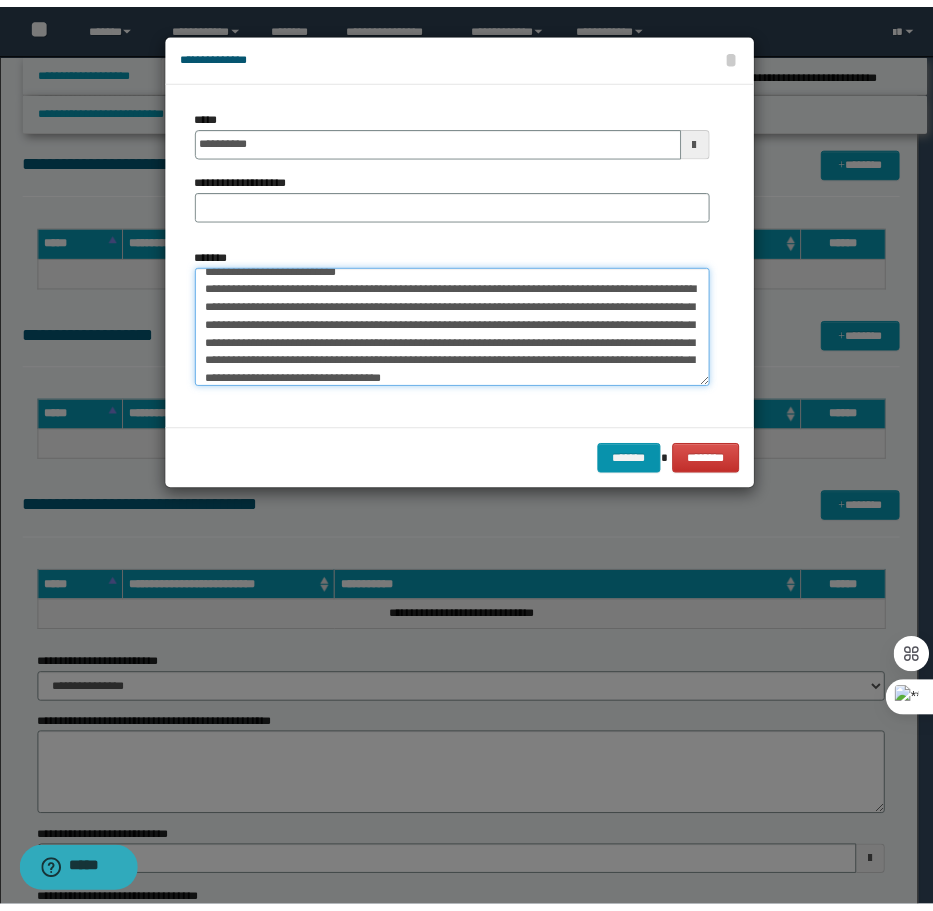scroll, scrollTop: 0, scrollLeft: 0, axis: both 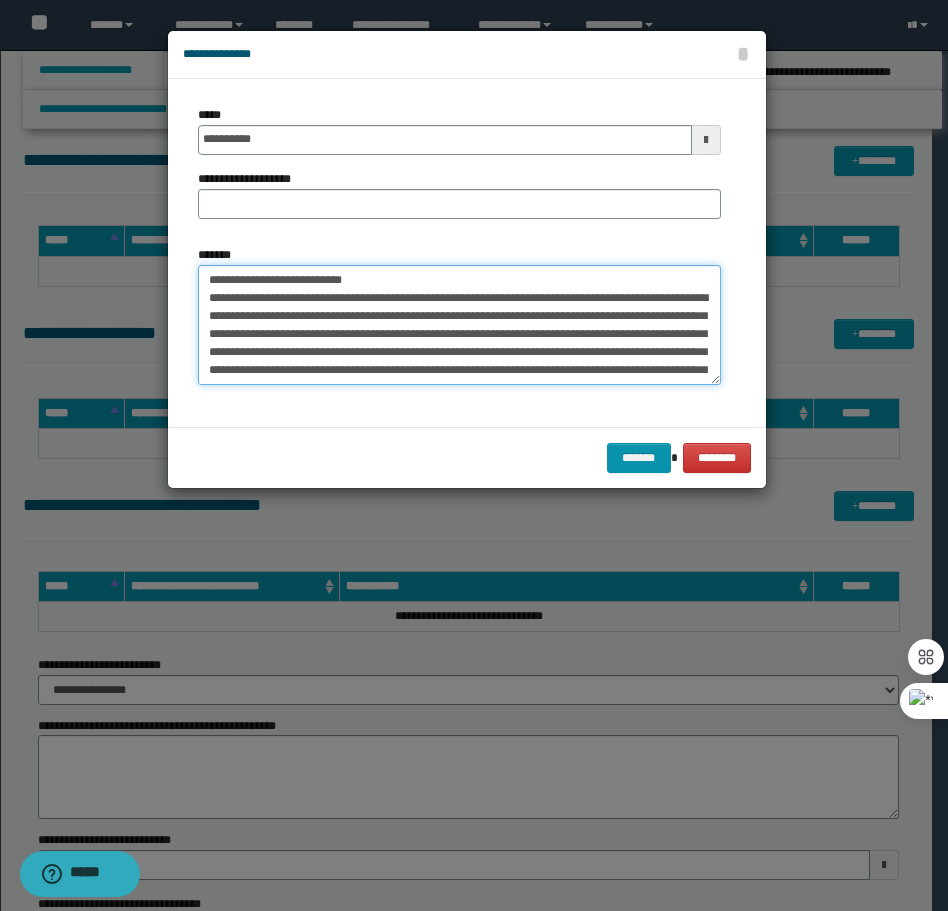 drag, startPoint x: 376, startPoint y: 283, endPoint x: 274, endPoint y: 281, distance: 102.01961 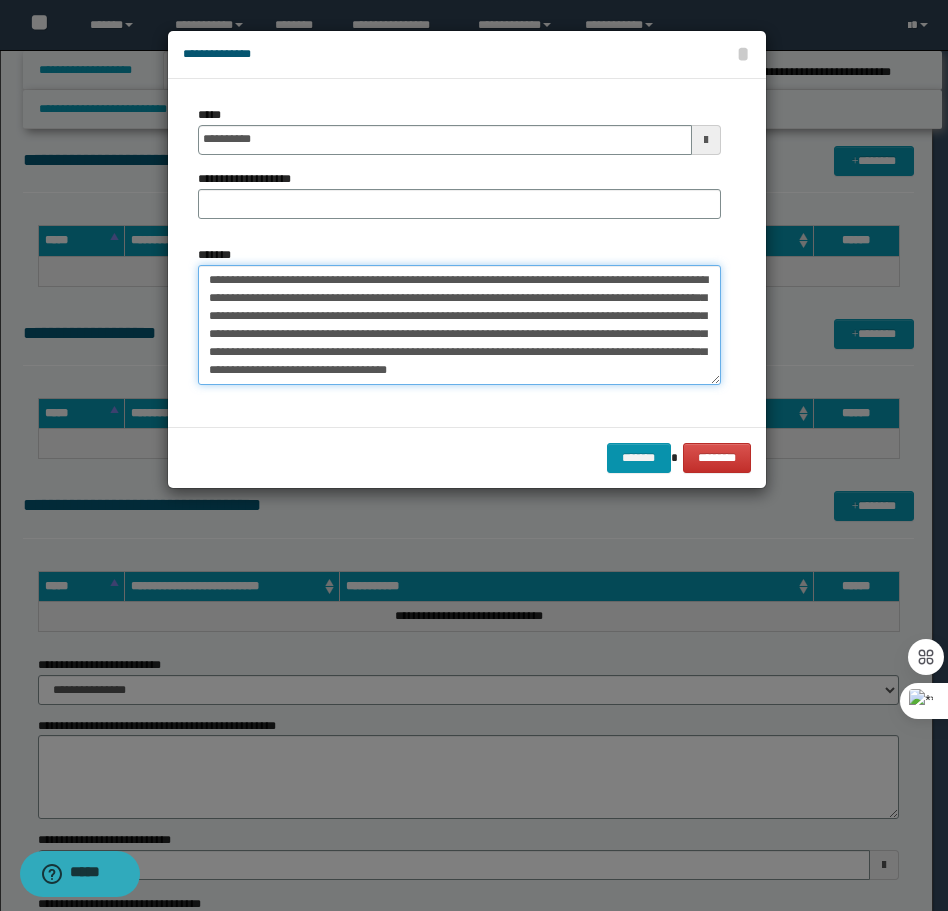 type on "**********" 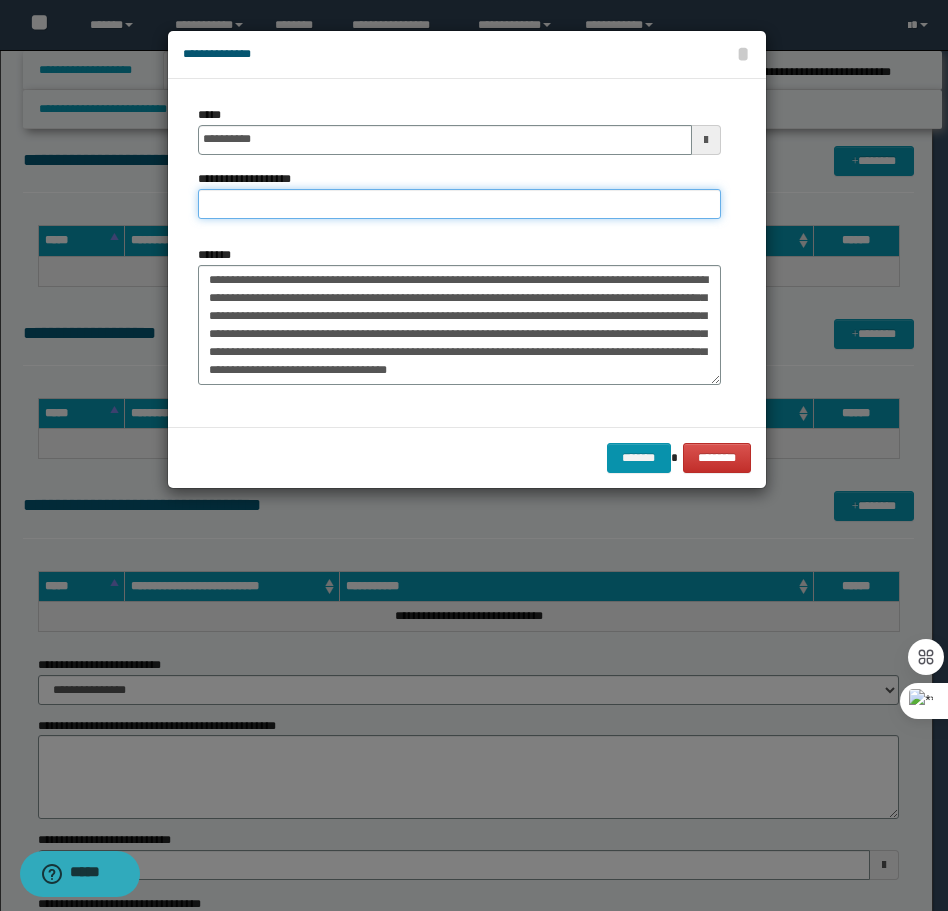 click on "**********" at bounding box center [459, 204] 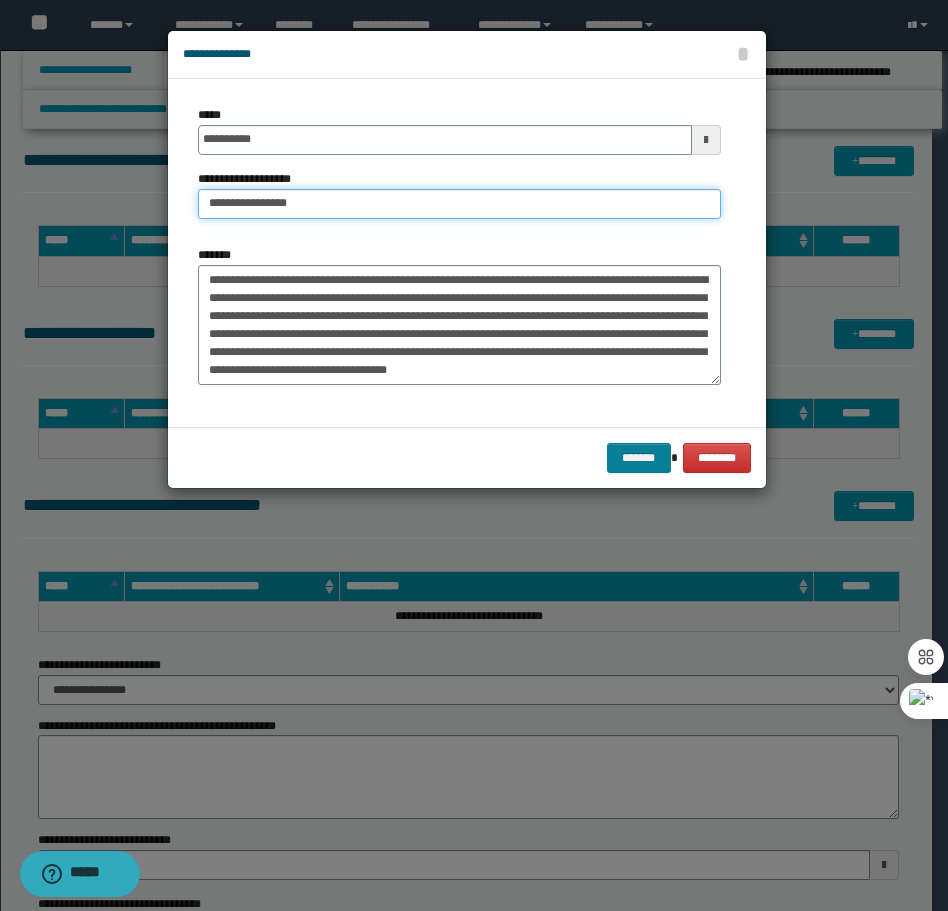 type on "**********" 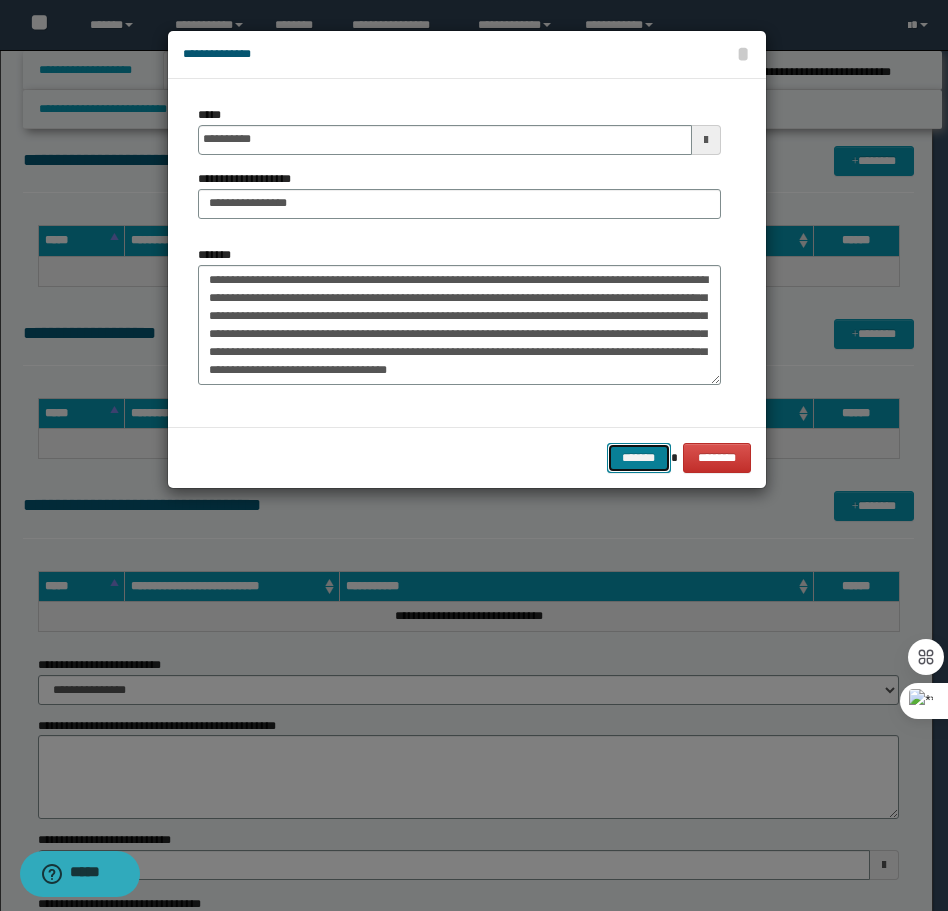 drag, startPoint x: 644, startPoint y: 452, endPoint x: 633, endPoint y: 454, distance: 11.18034 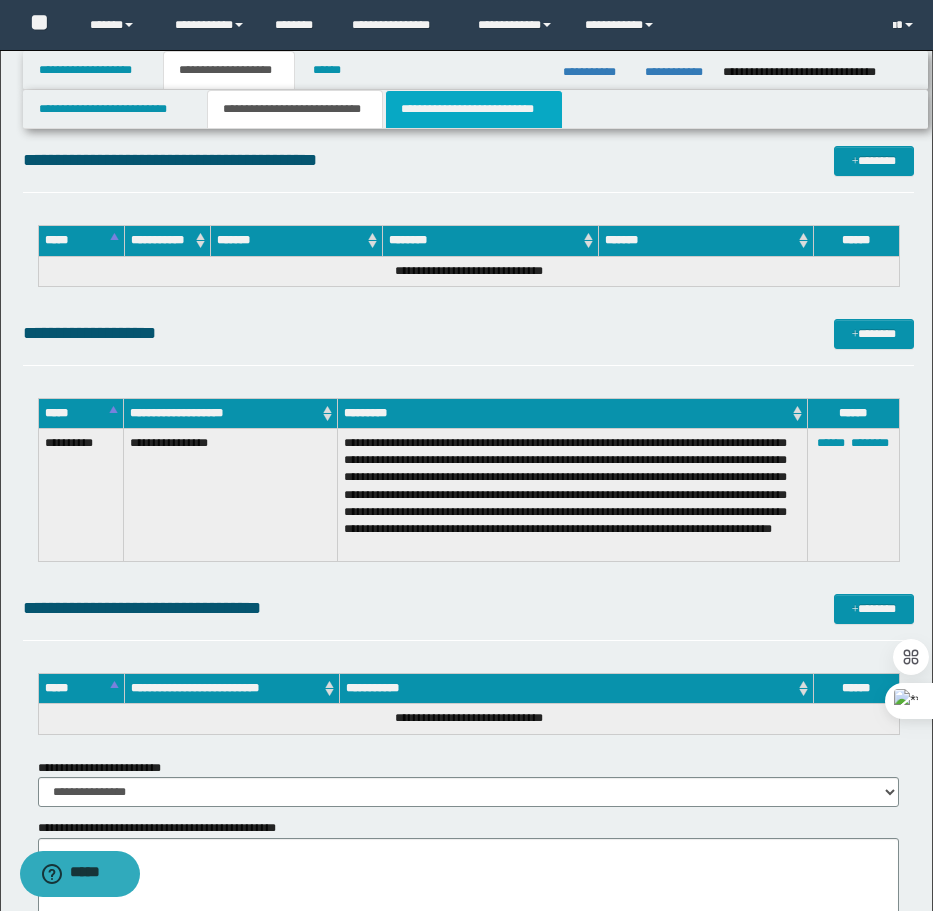 click on "**********" at bounding box center (474, 109) 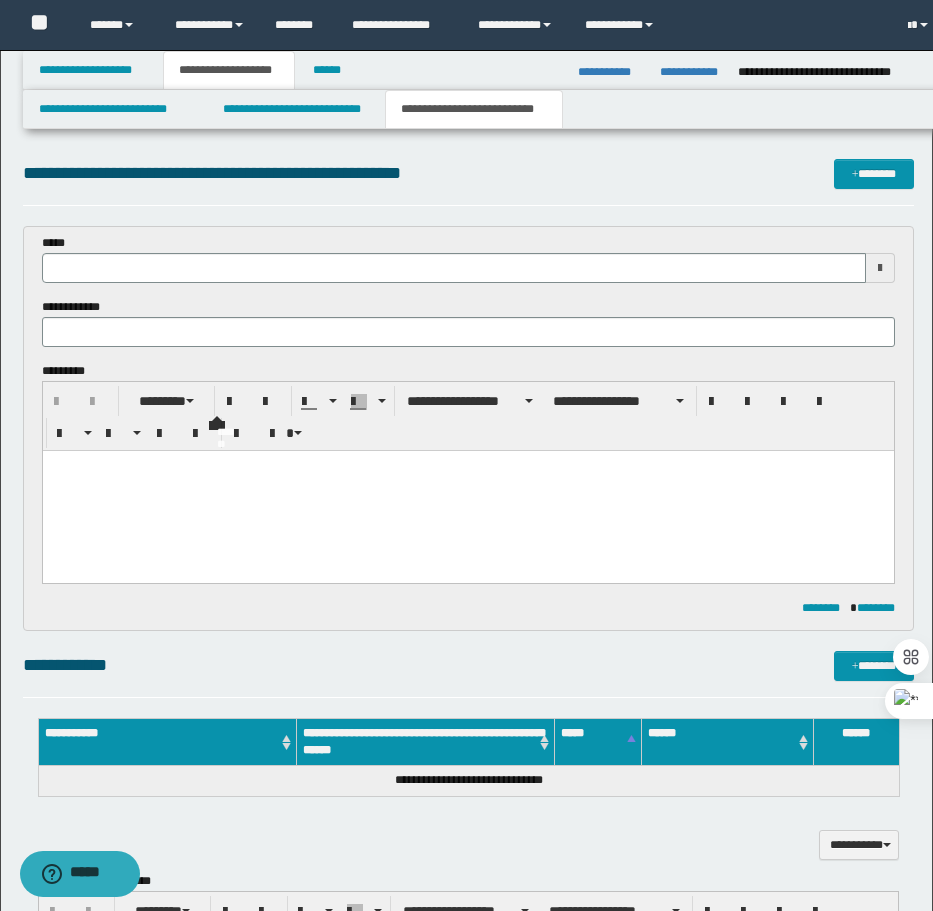 scroll, scrollTop: 0, scrollLeft: 0, axis: both 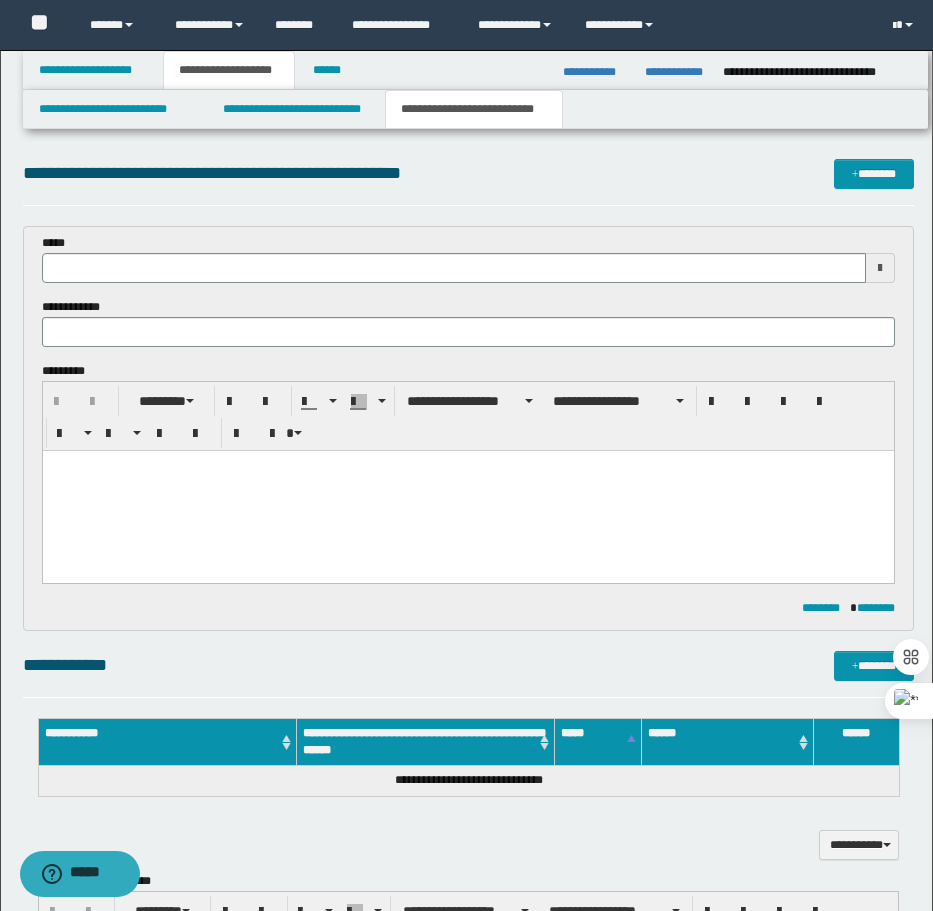 type 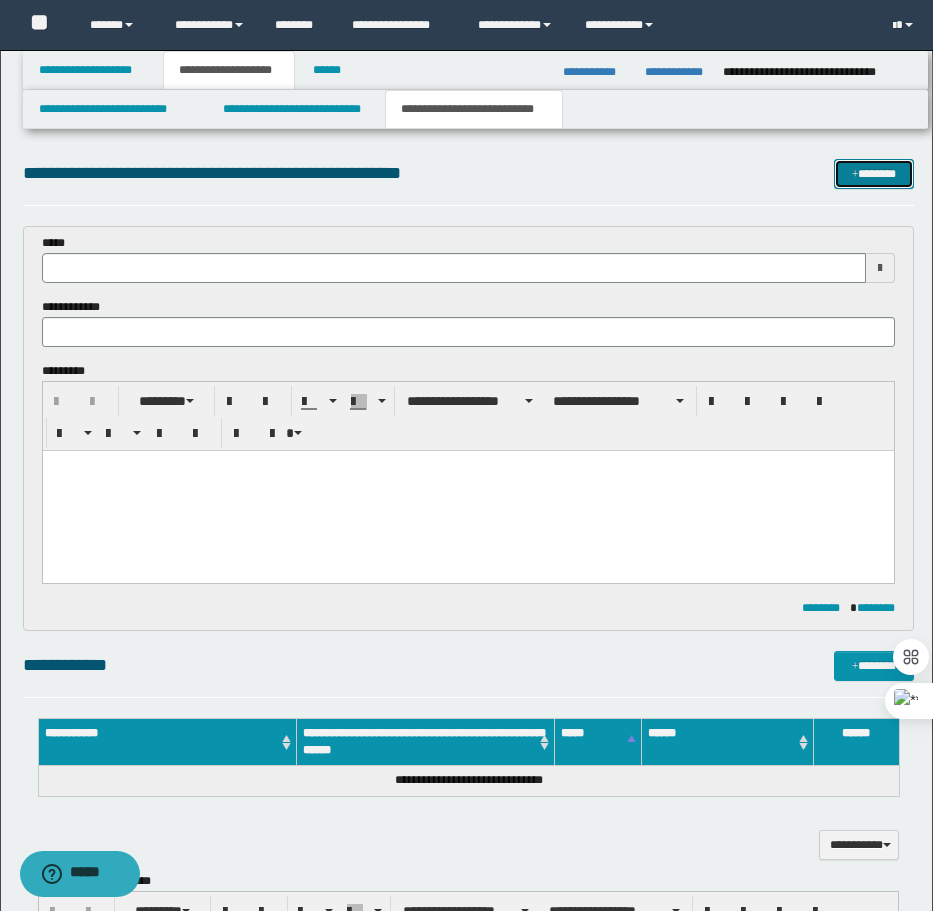 click on "*******" at bounding box center (874, 174) 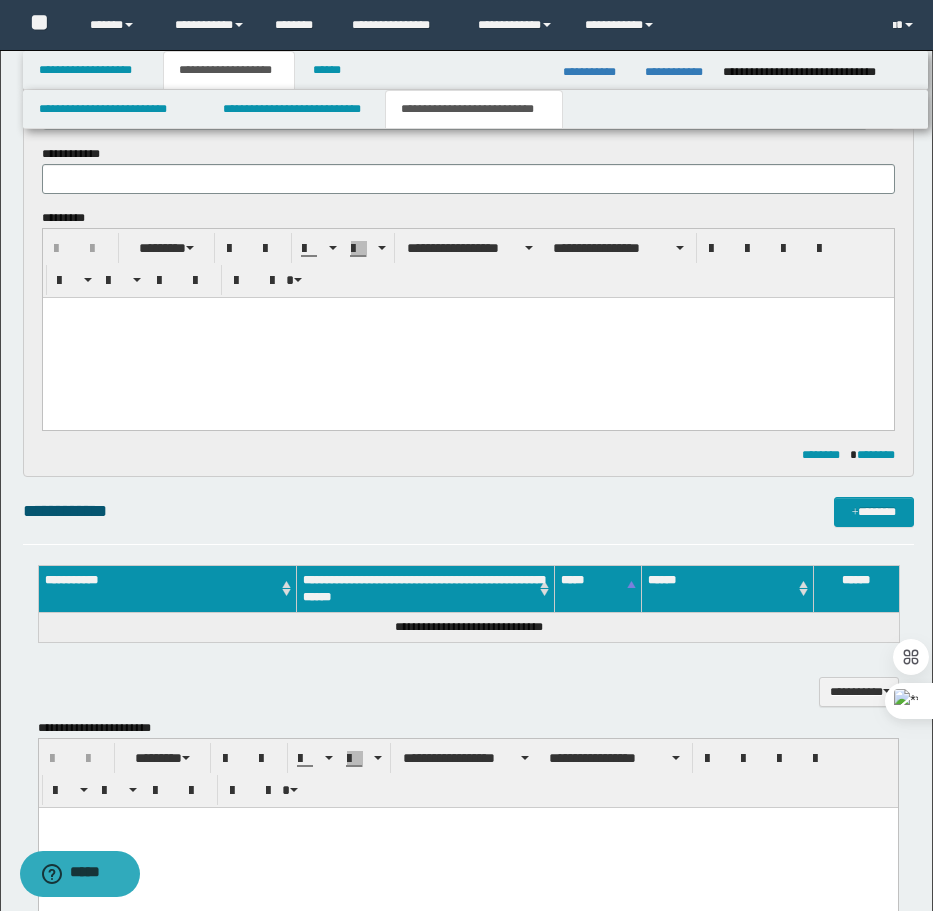 scroll, scrollTop: 0, scrollLeft: 0, axis: both 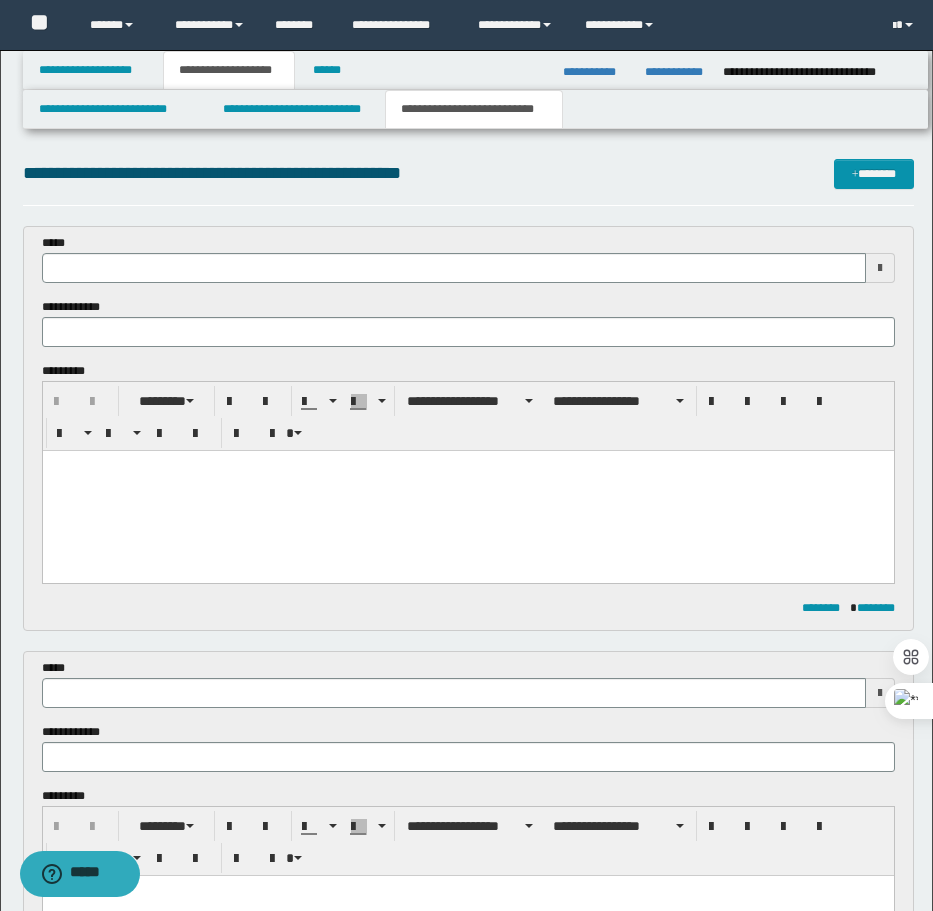 click at bounding box center (467, 491) 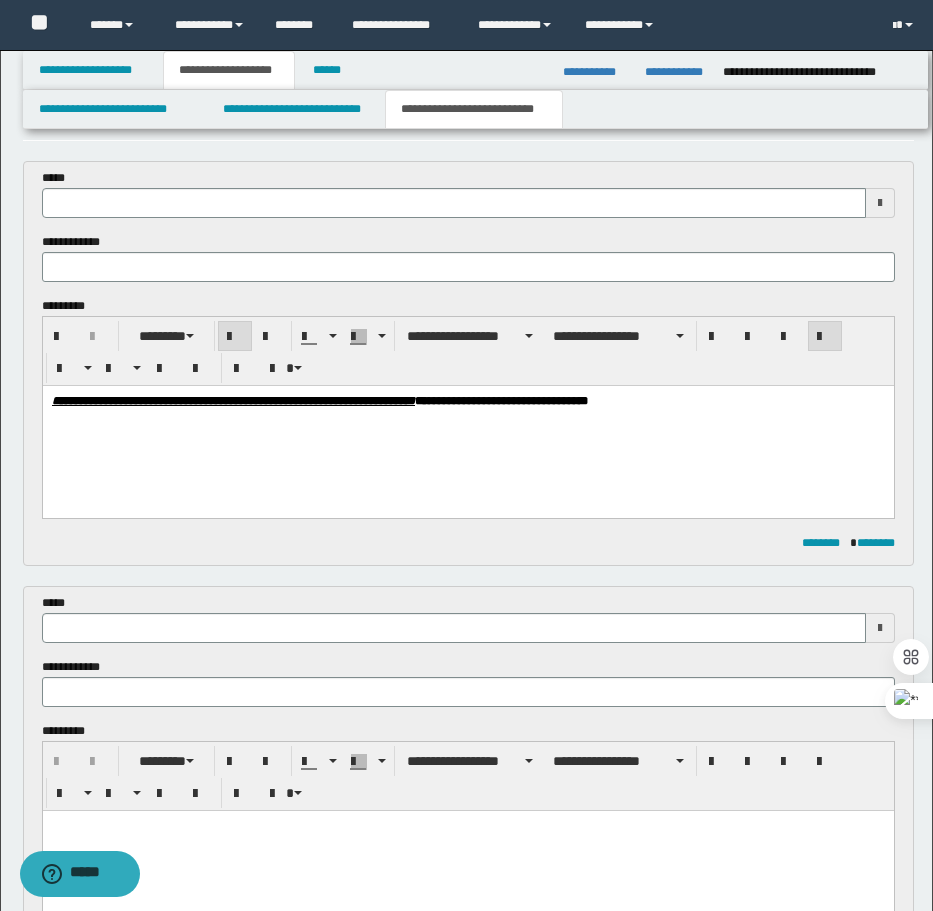 scroll, scrollTop: 100, scrollLeft: 0, axis: vertical 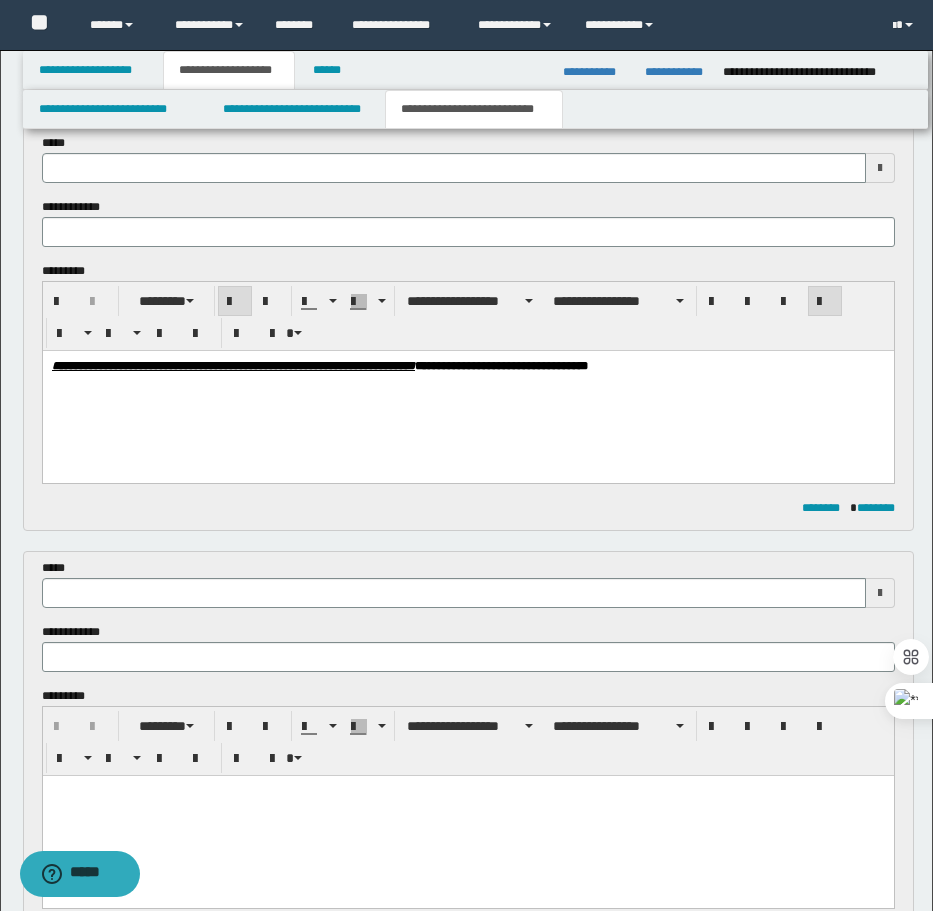 click at bounding box center [467, 815] 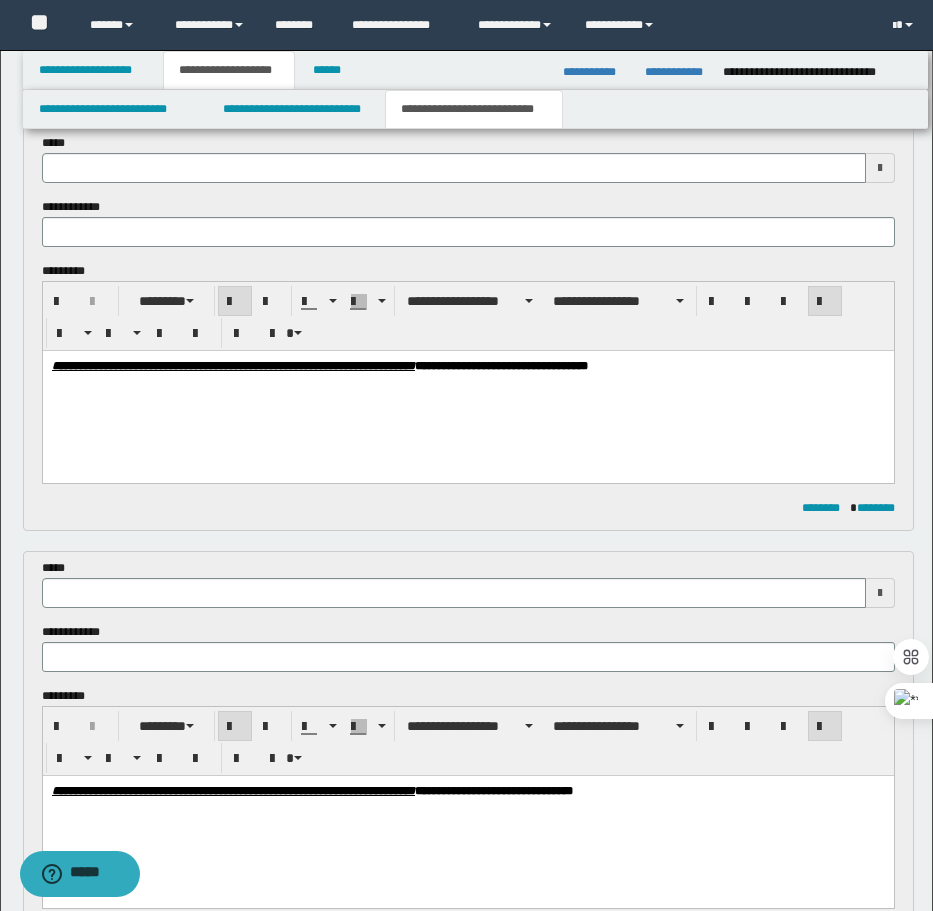 type 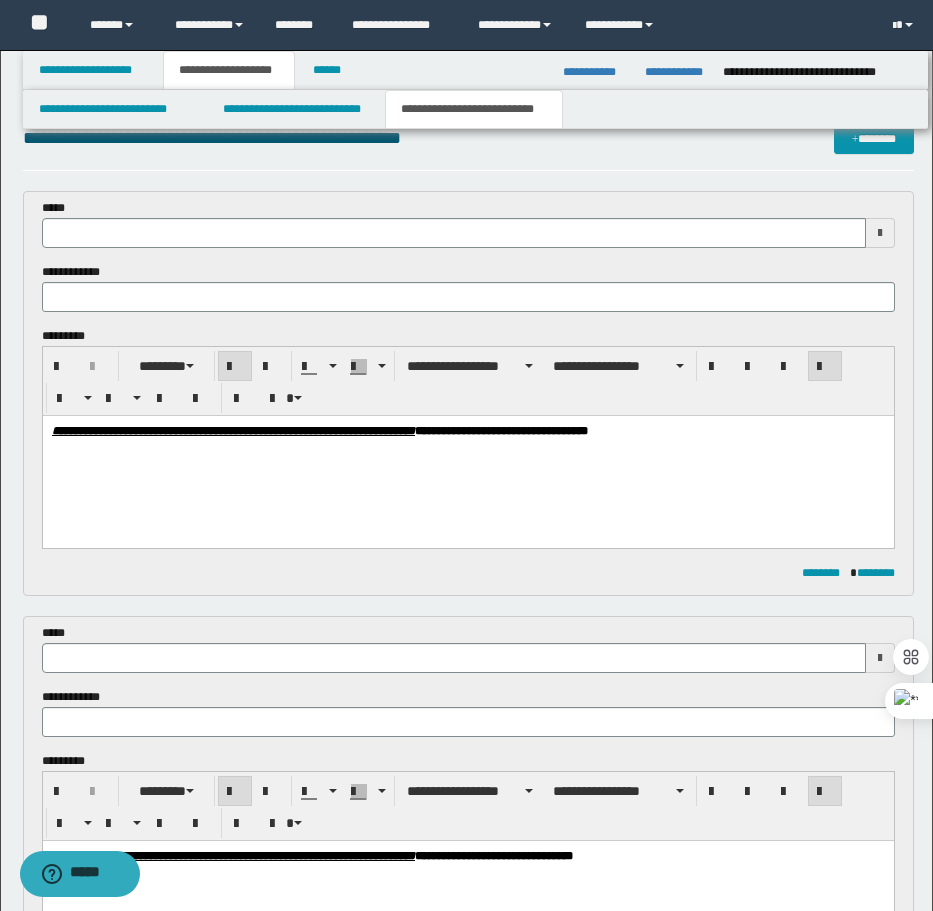 scroll, scrollTop: 0, scrollLeft: 0, axis: both 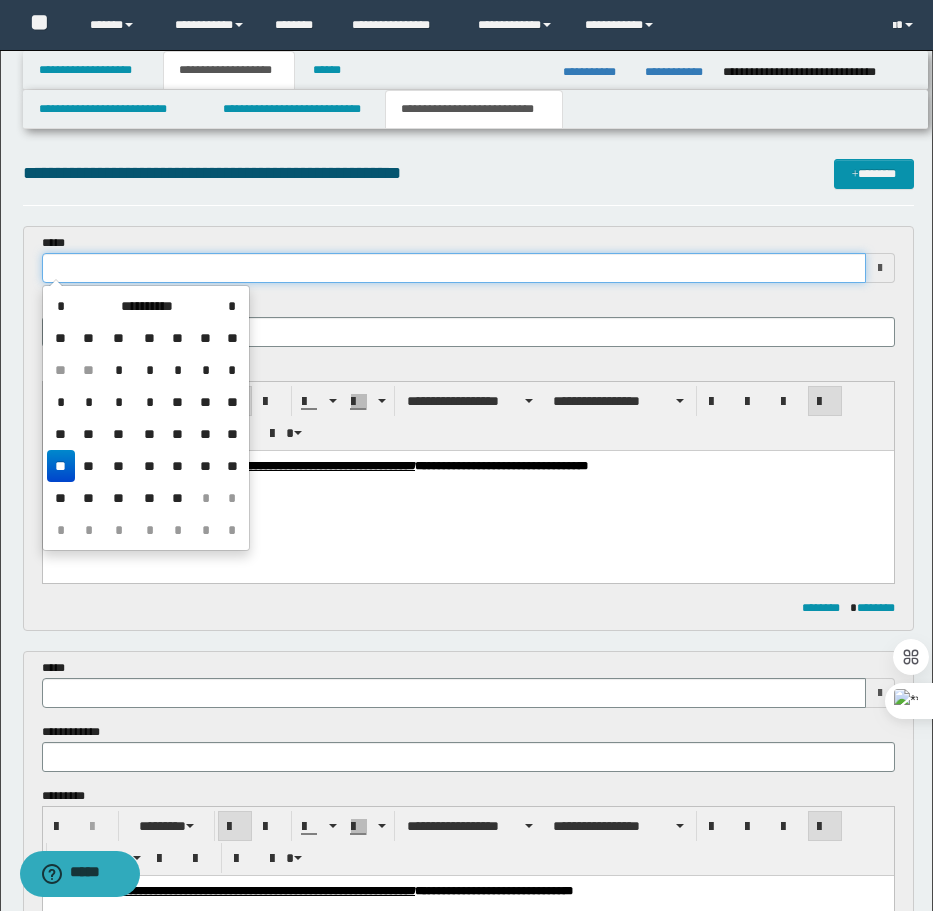 click at bounding box center (454, 268) 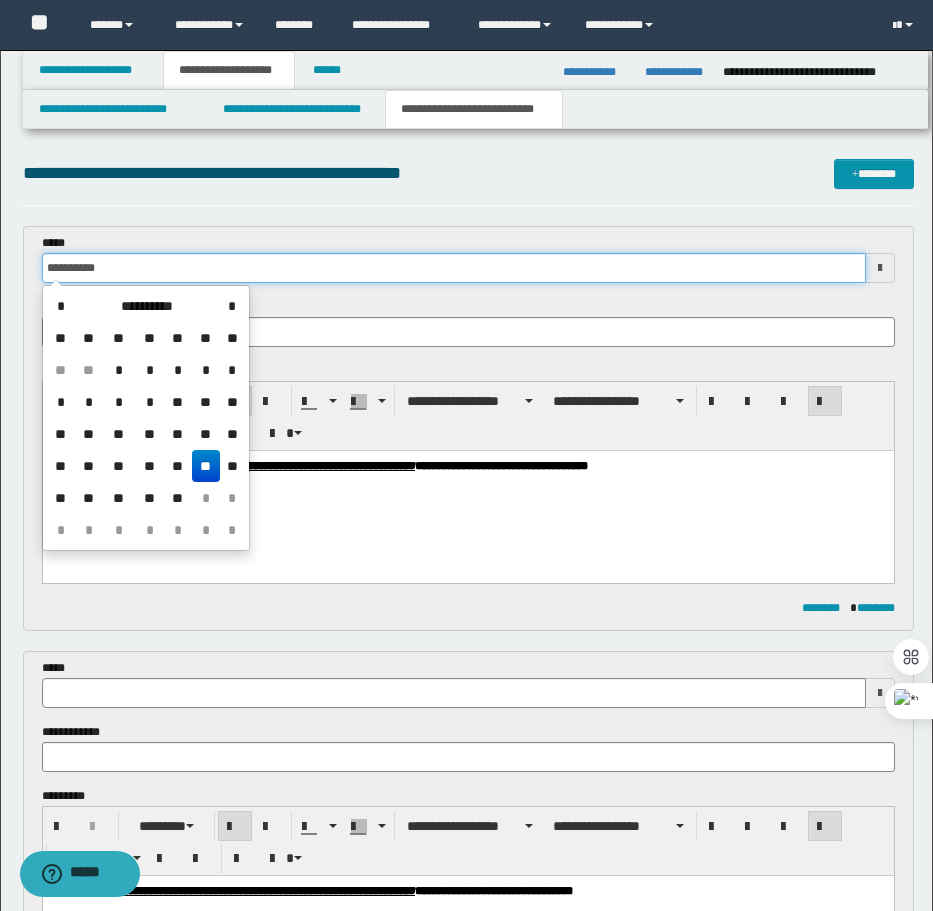 type 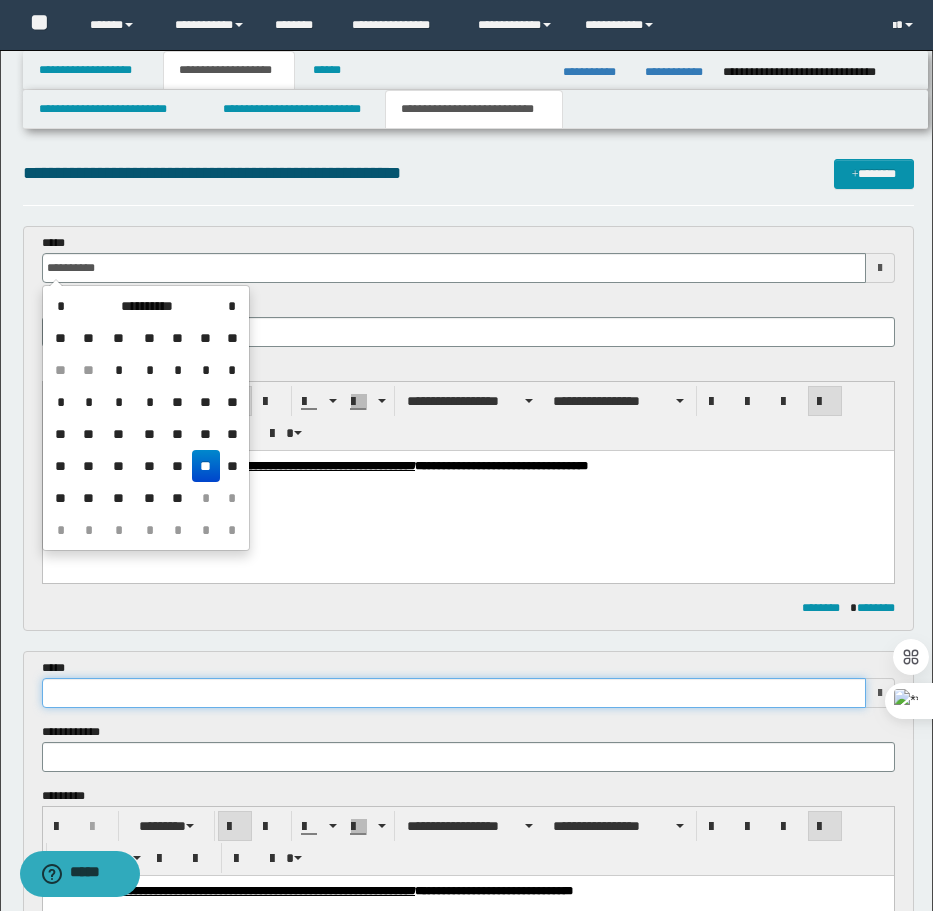 type on "**********" 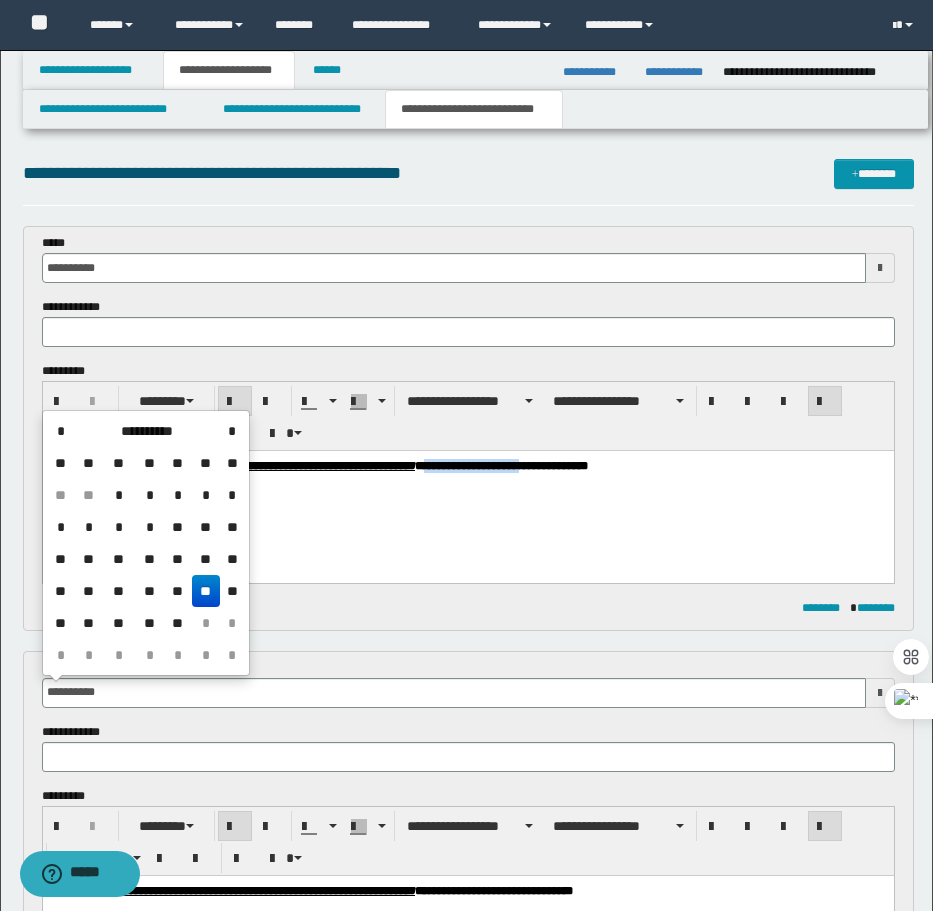 drag, startPoint x: 565, startPoint y: 465, endPoint x: 672, endPoint y: 482, distance: 108.34205 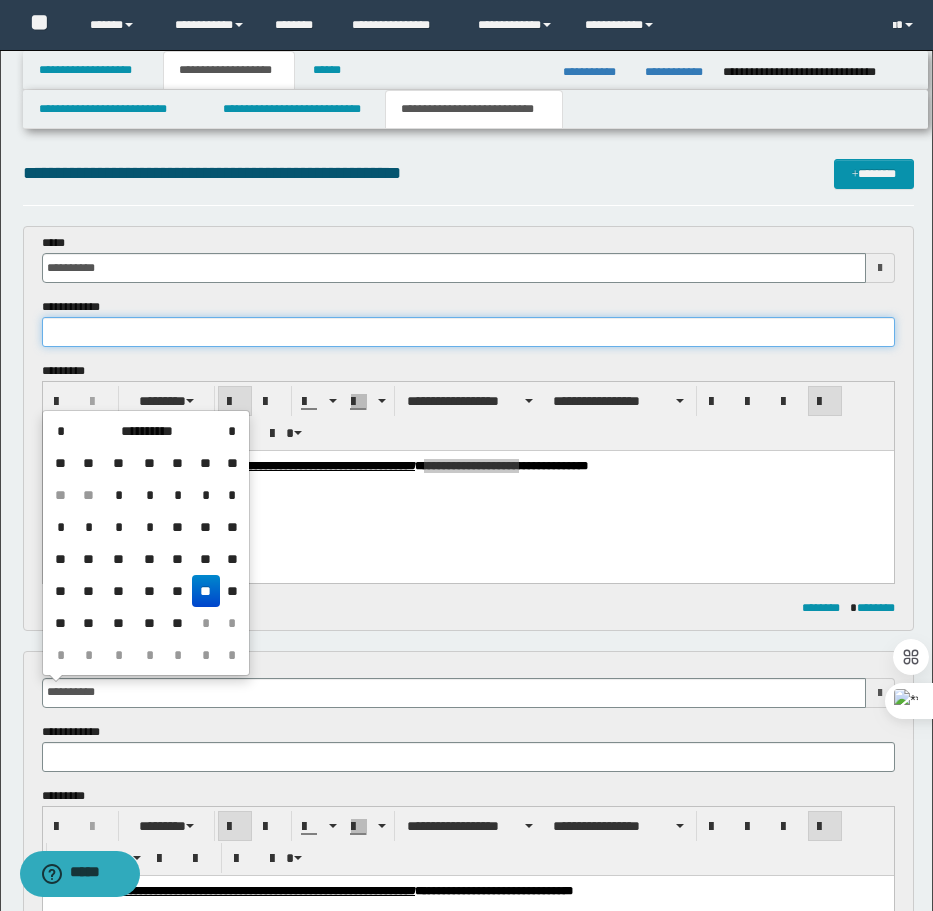 type on "**********" 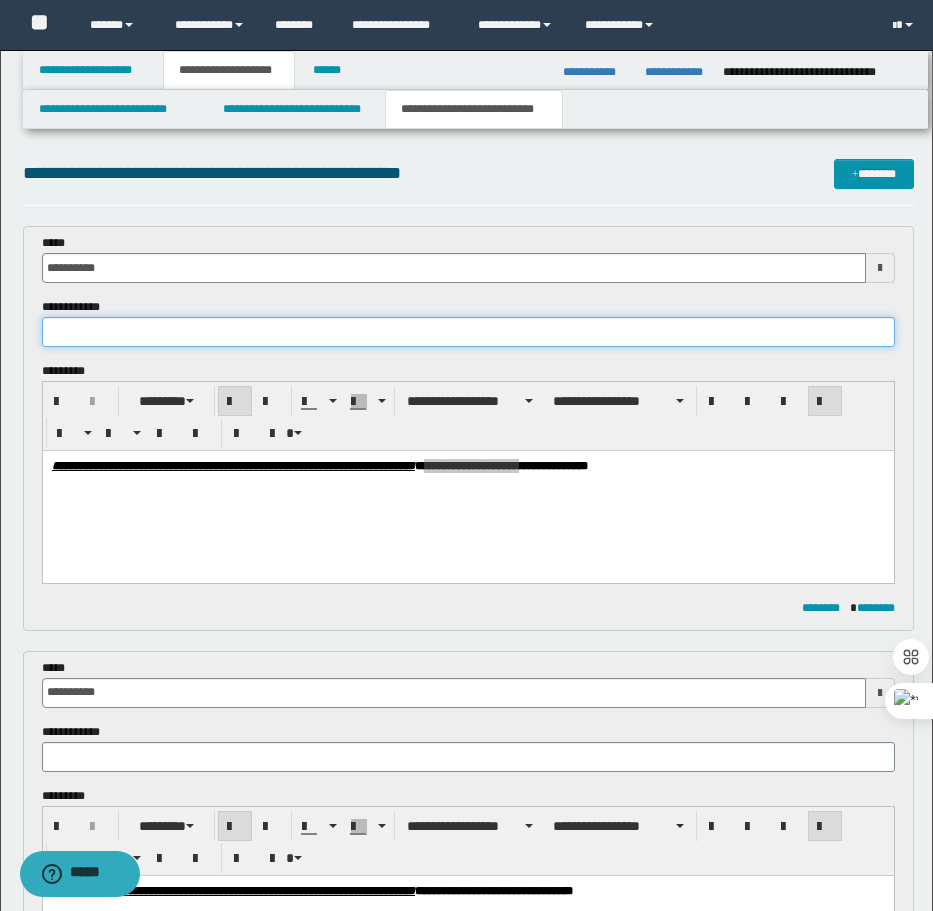 click at bounding box center [468, 332] 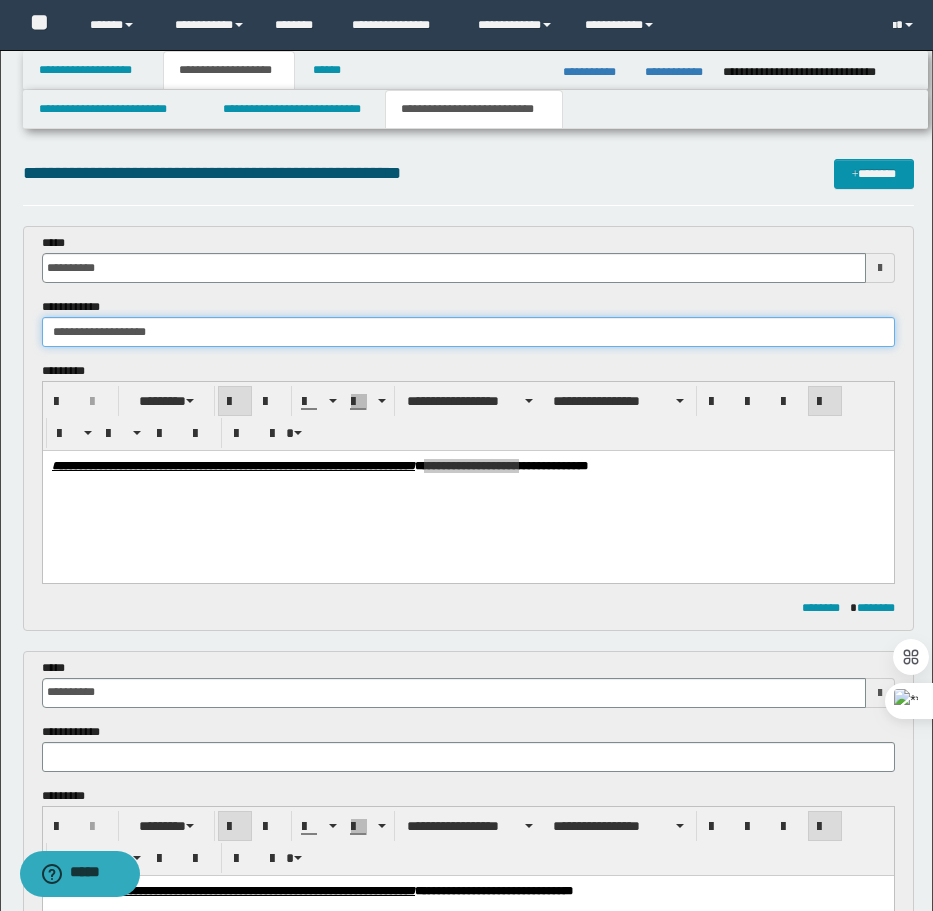 type on "**********" 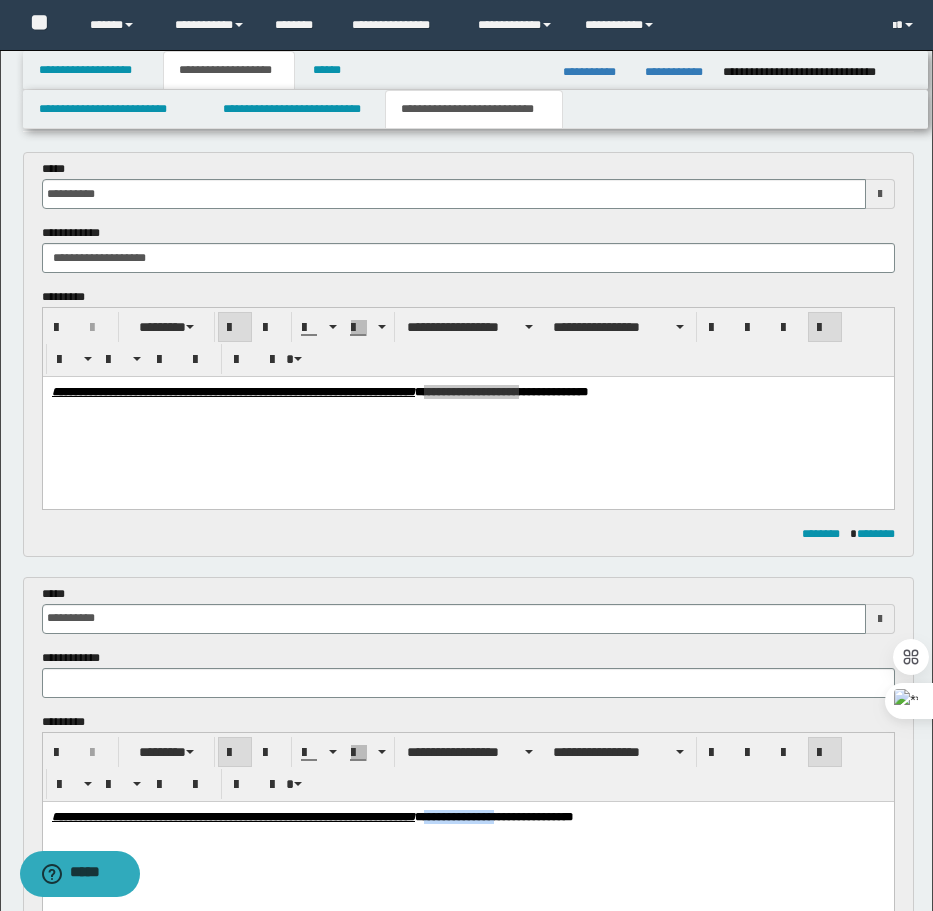 scroll, scrollTop: 83, scrollLeft: 0, axis: vertical 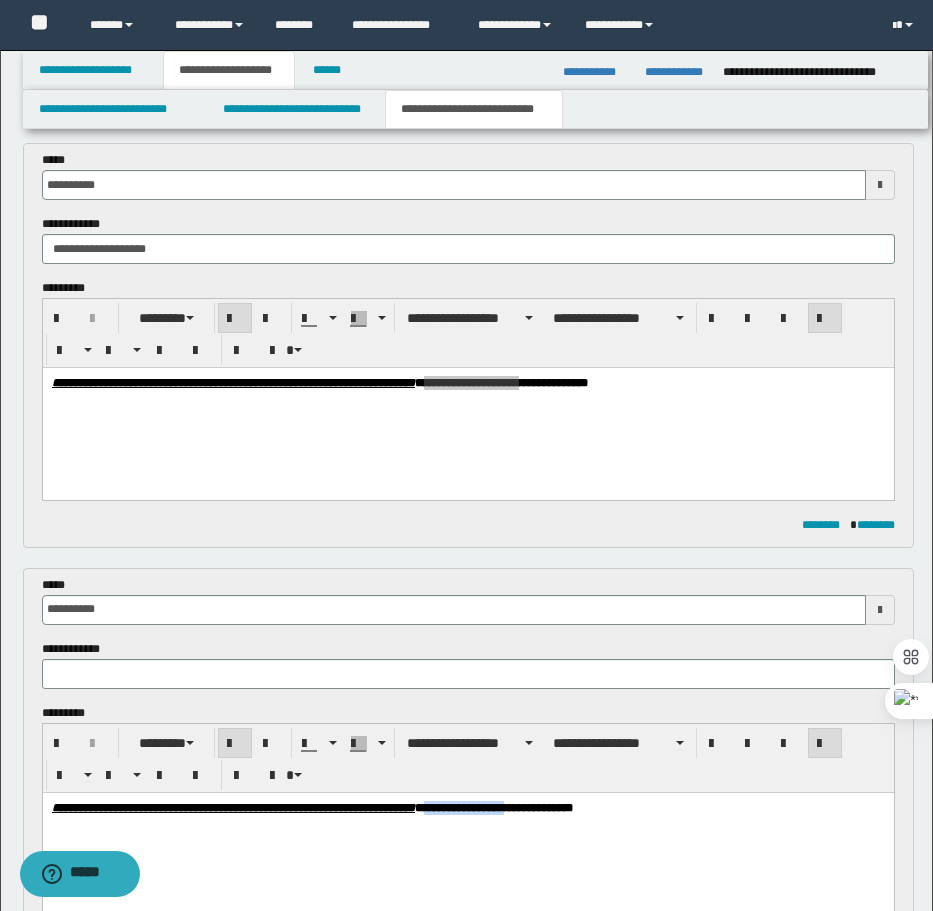drag, startPoint x: 567, startPoint y: 807, endPoint x: 647, endPoint y: 872, distance: 103.077644 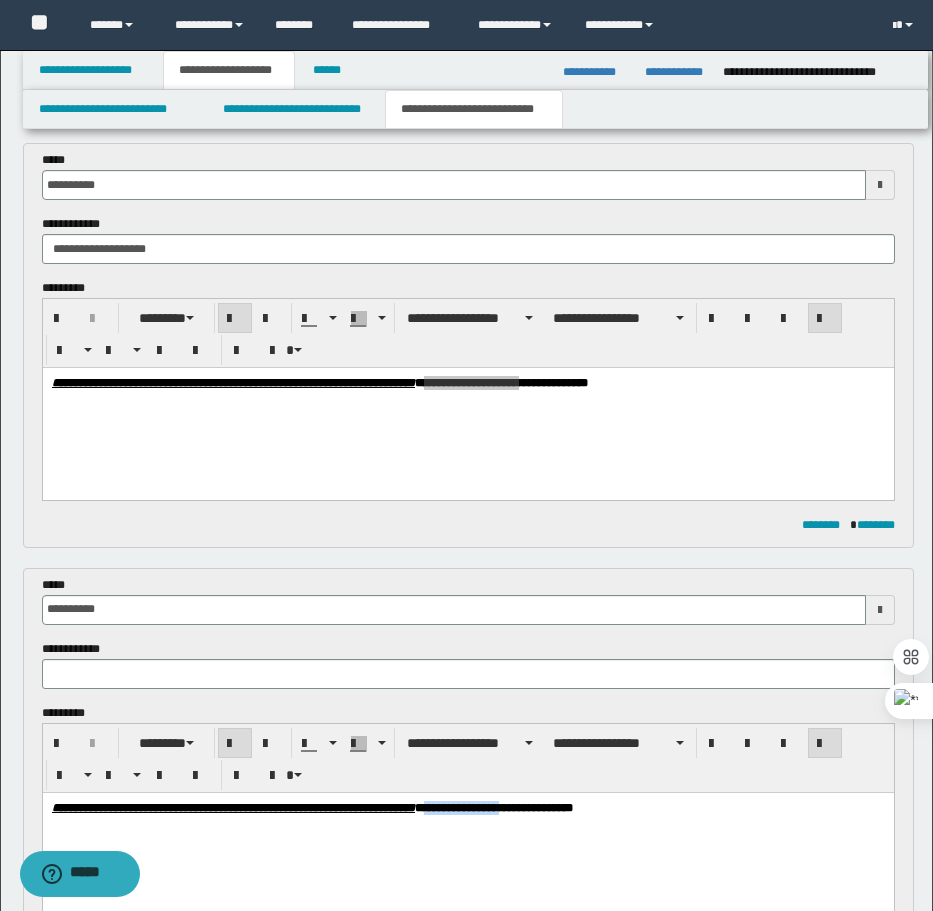 copy on "**********" 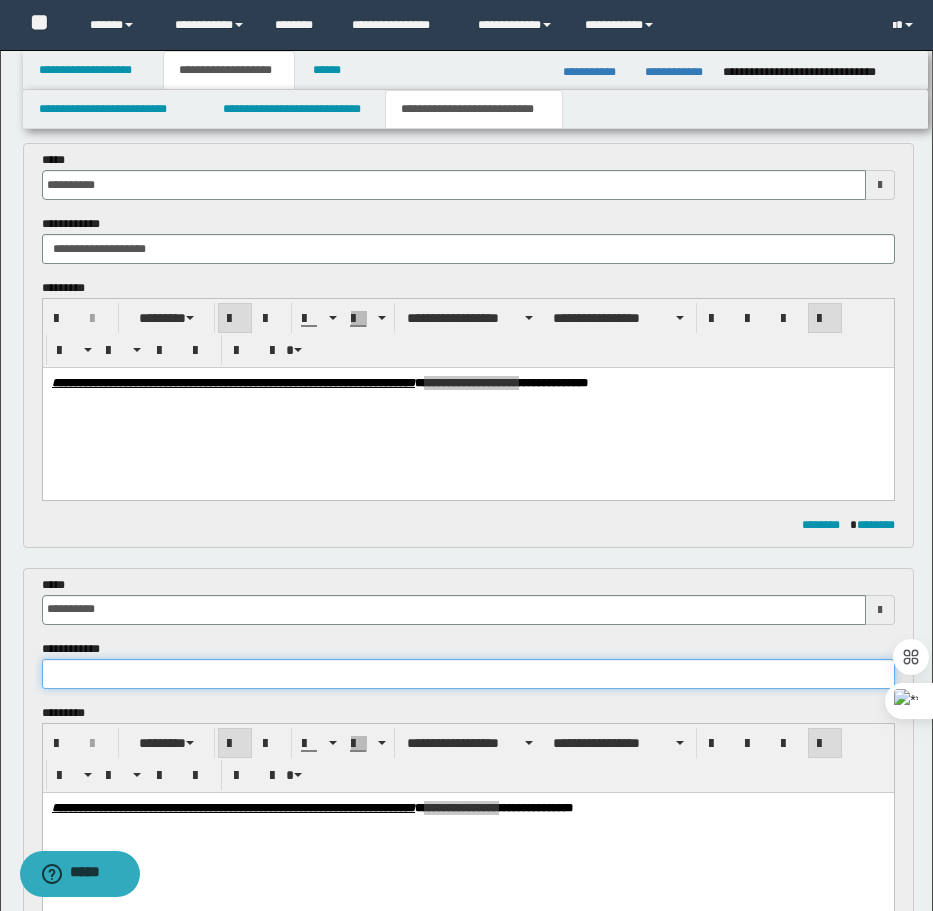 click at bounding box center (468, 674) 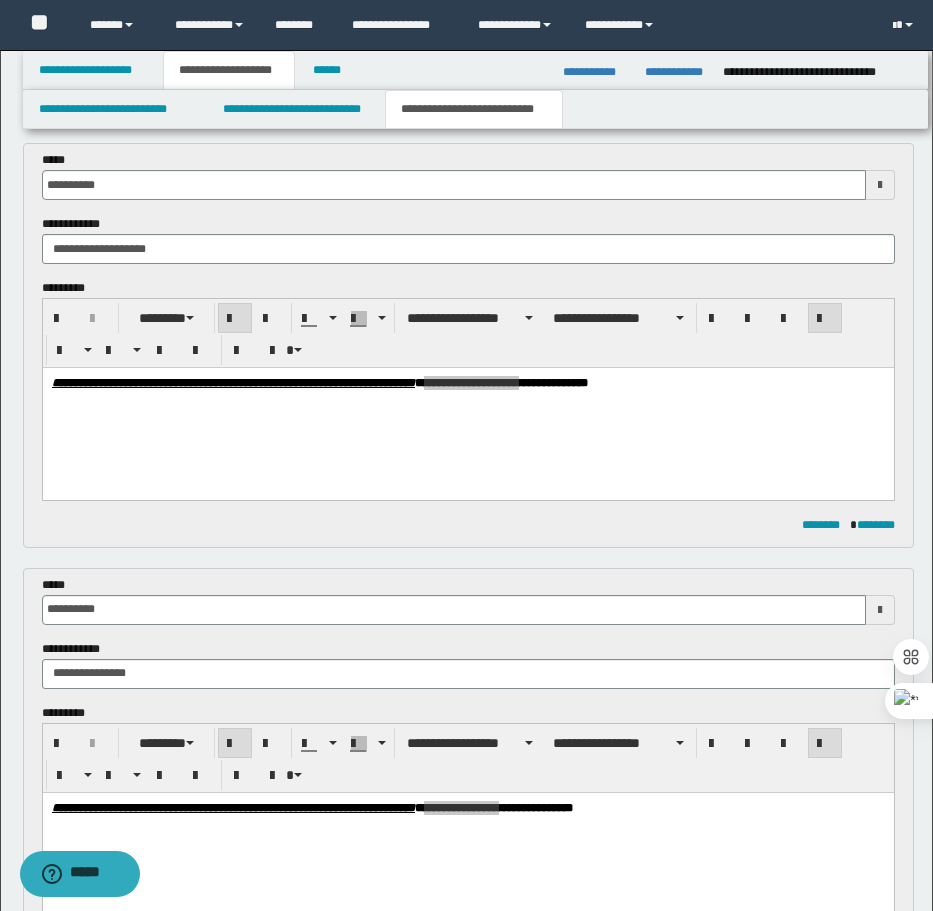 click on "**********" at bounding box center (468, 345) 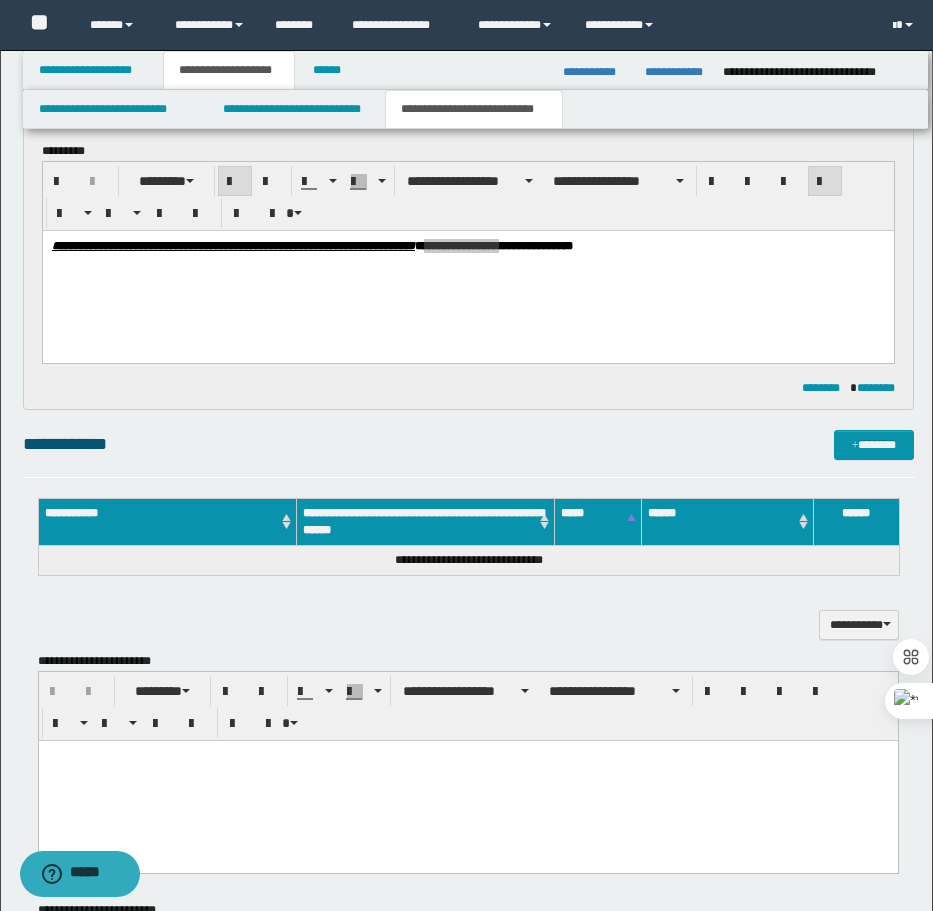 scroll, scrollTop: 383, scrollLeft: 0, axis: vertical 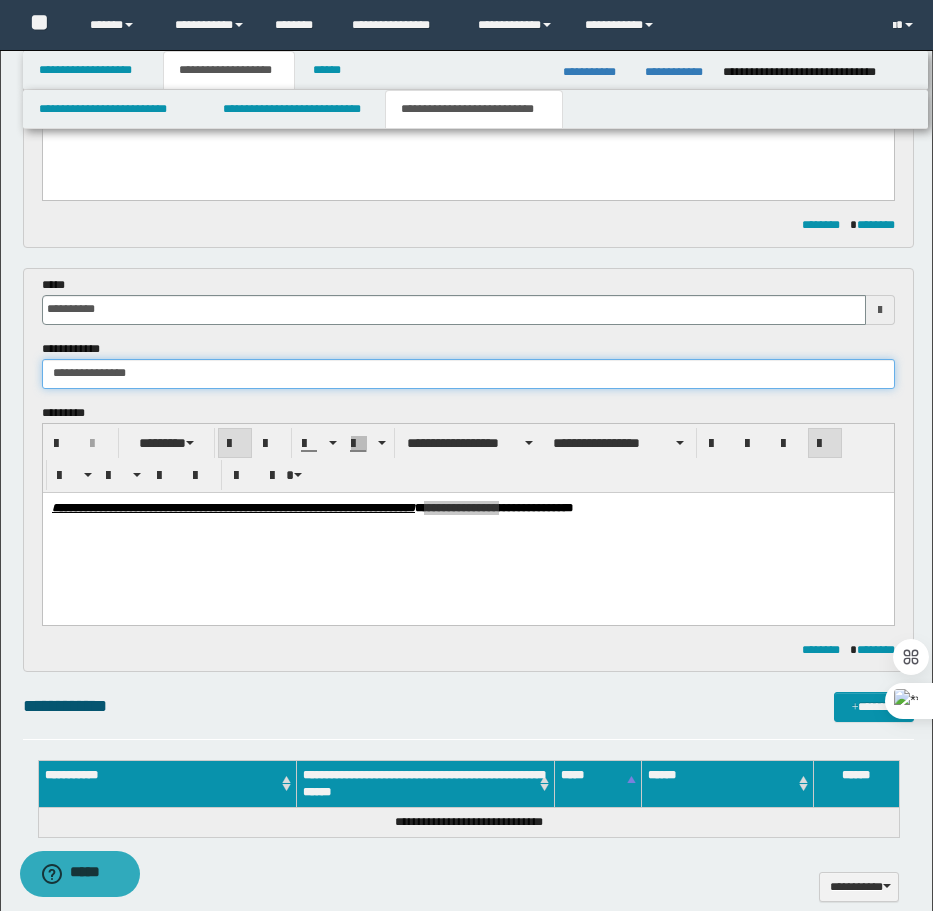 click on "**********" at bounding box center (468, 374) 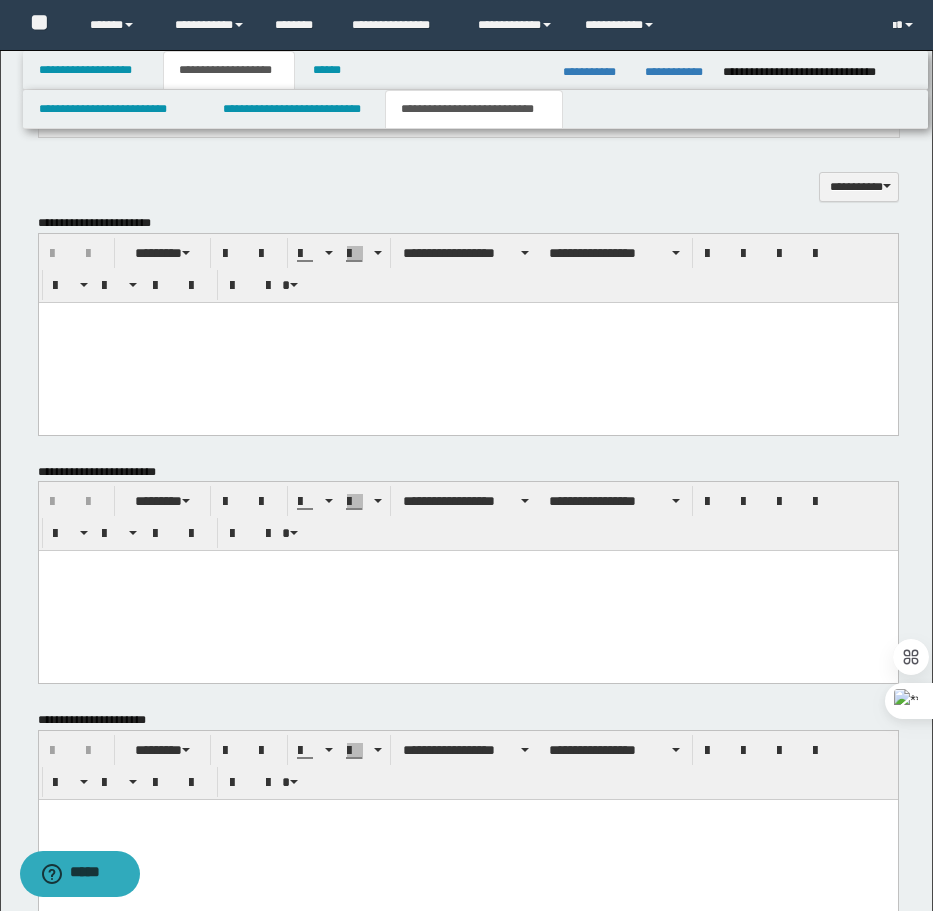 type on "**********" 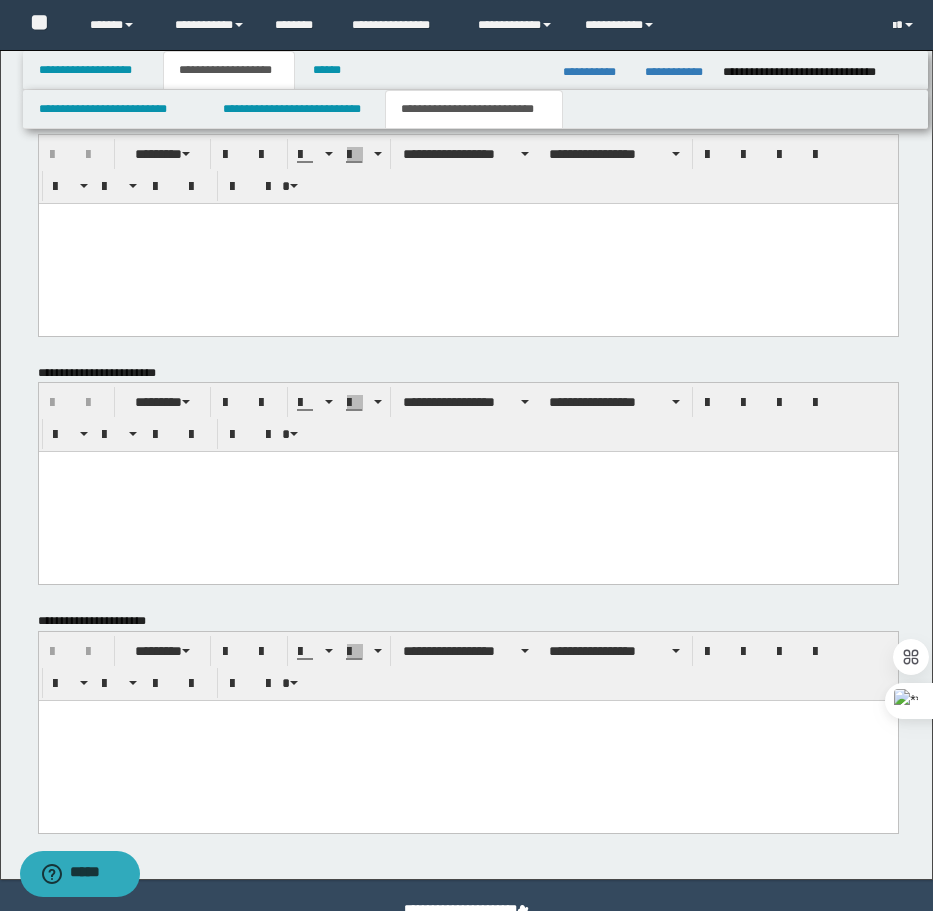 scroll, scrollTop: 1229, scrollLeft: 0, axis: vertical 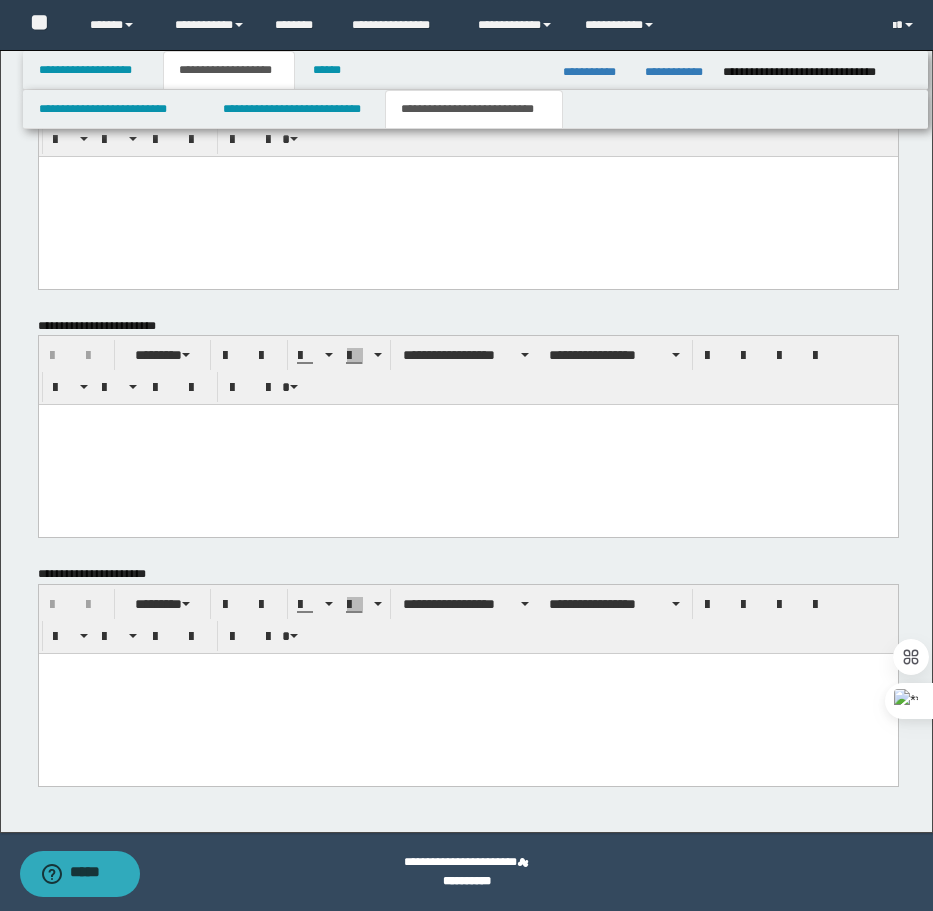 click at bounding box center (467, 694) 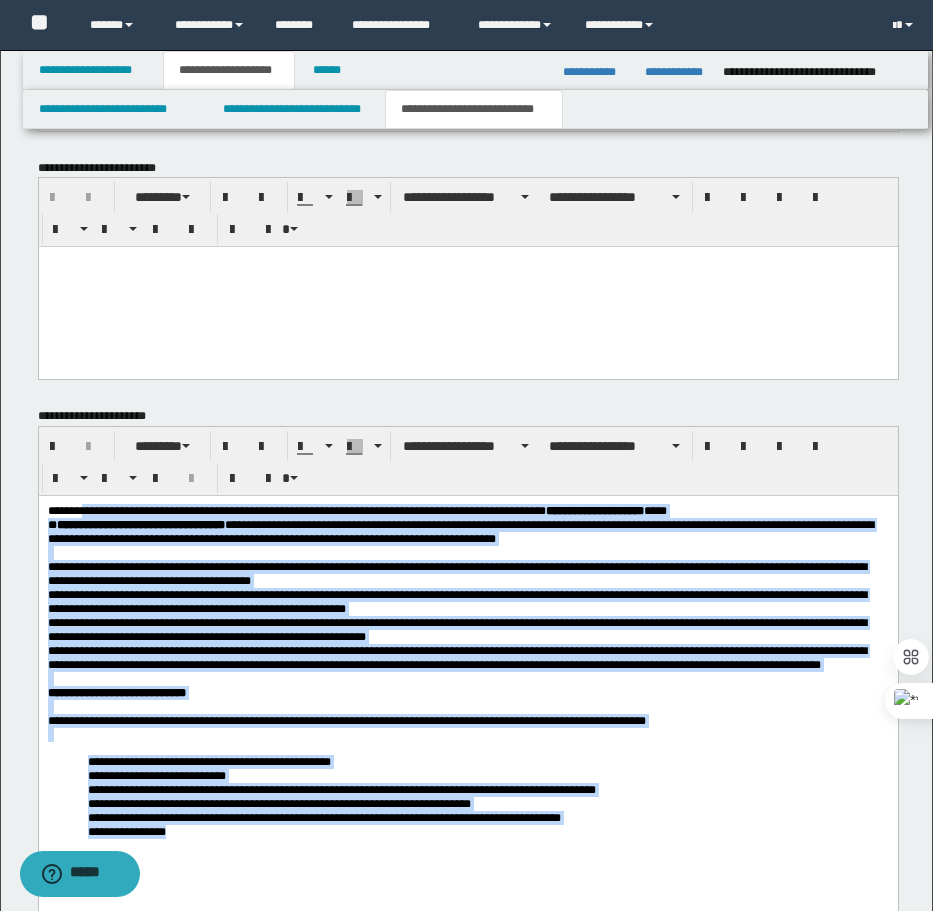 scroll, scrollTop: 1308, scrollLeft: 0, axis: vertical 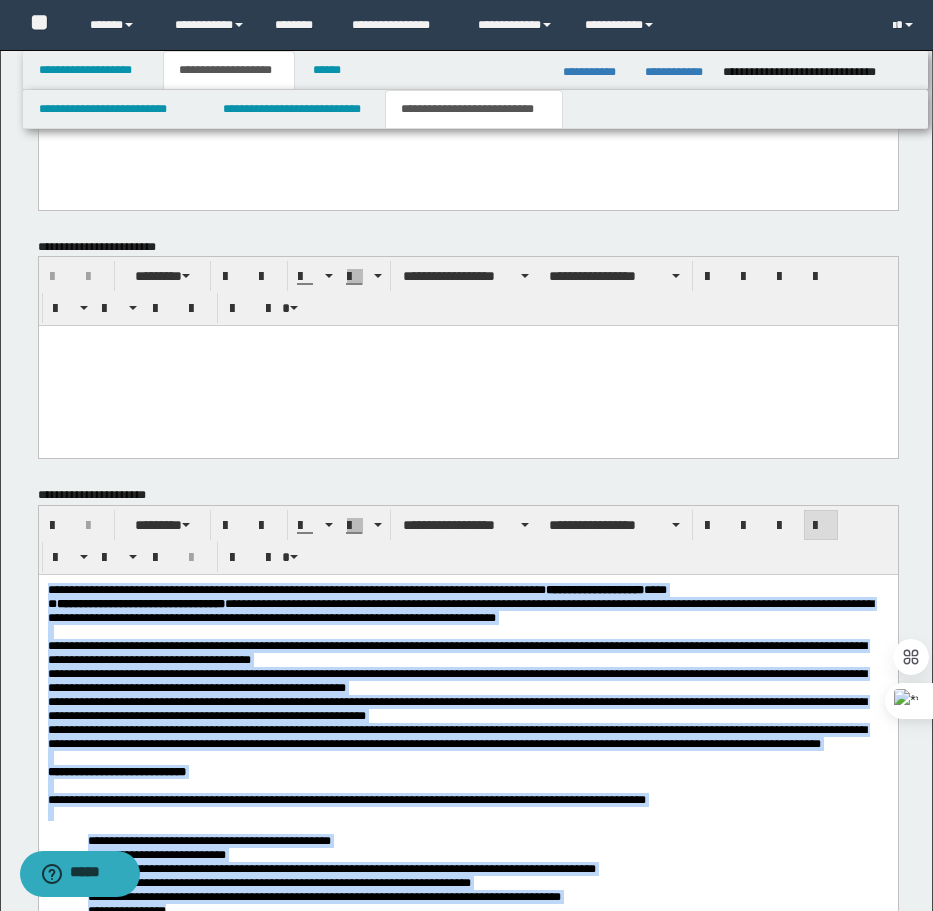 drag, startPoint x: 193, startPoint y: 974, endPoint x: 48, endPoint y: 584, distance: 416.08292 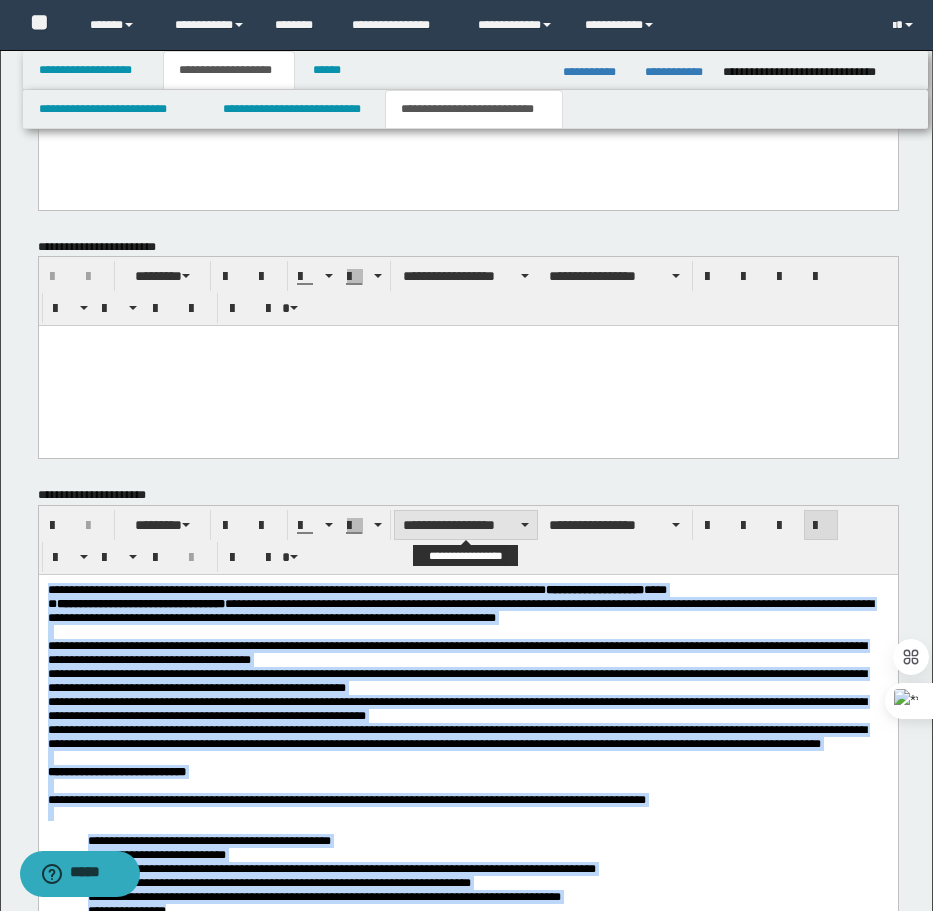 click on "**********" at bounding box center [466, 525] 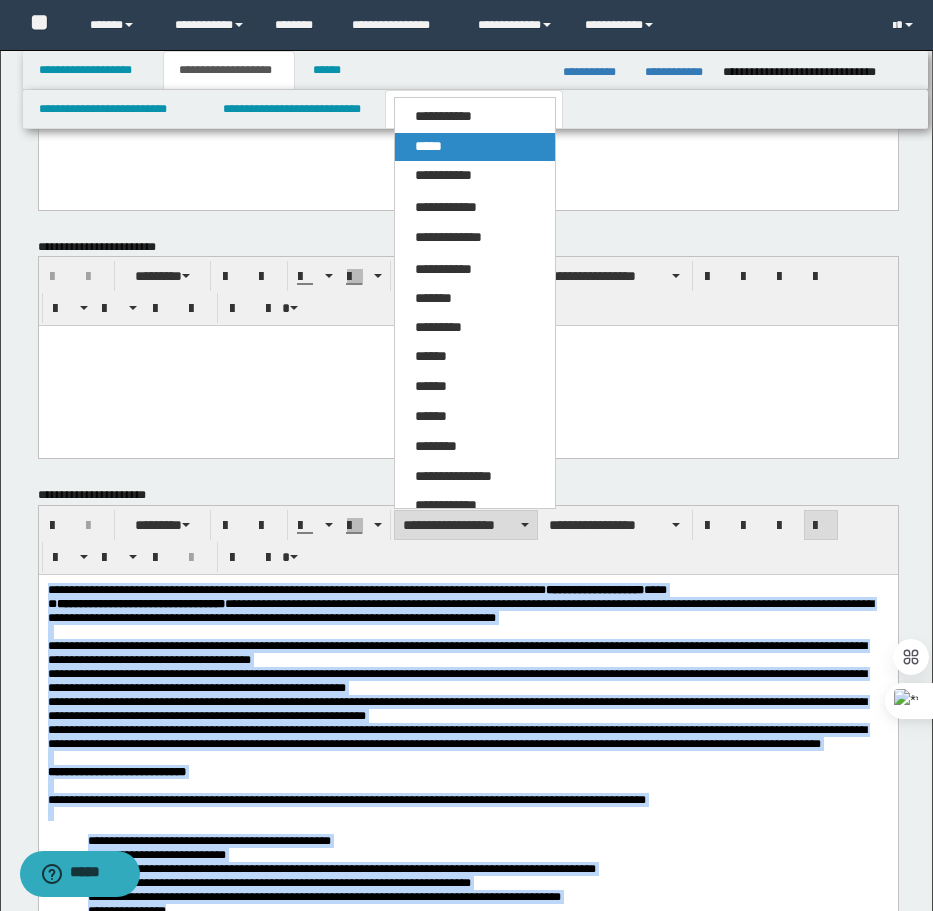 drag, startPoint x: 458, startPoint y: 141, endPoint x: 426, endPoint y: 116, distance: 40.60788 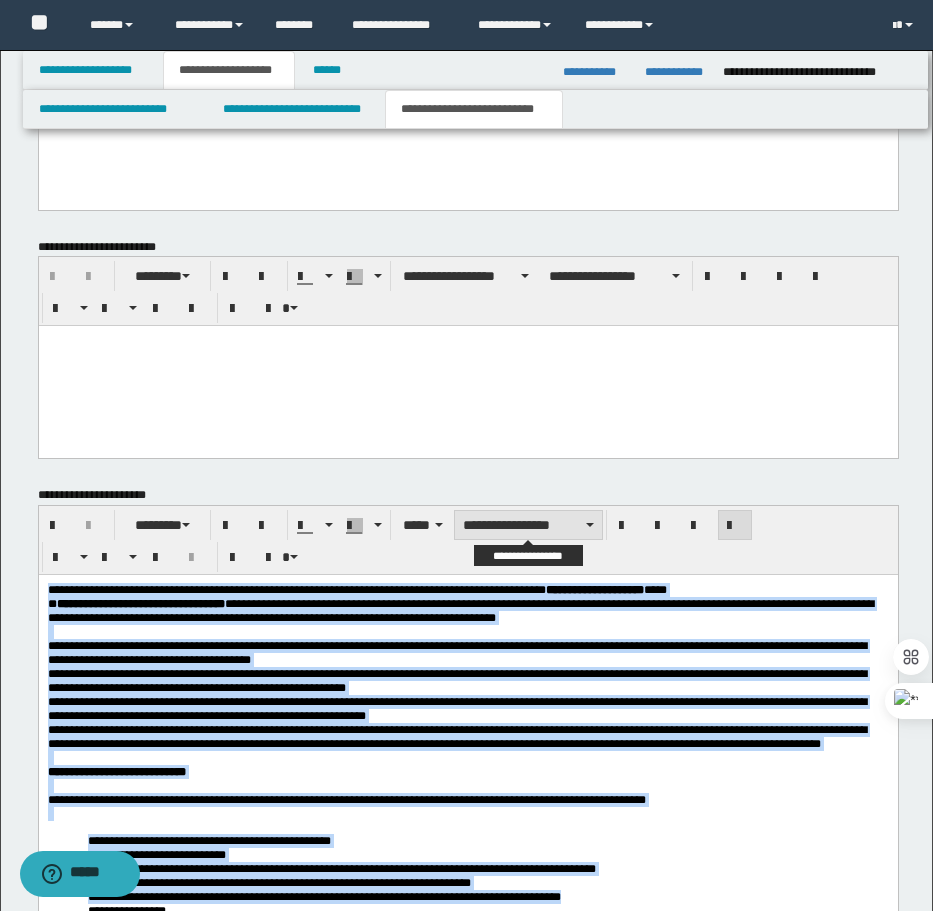 click on "**********" at bounding box center [528, 525] 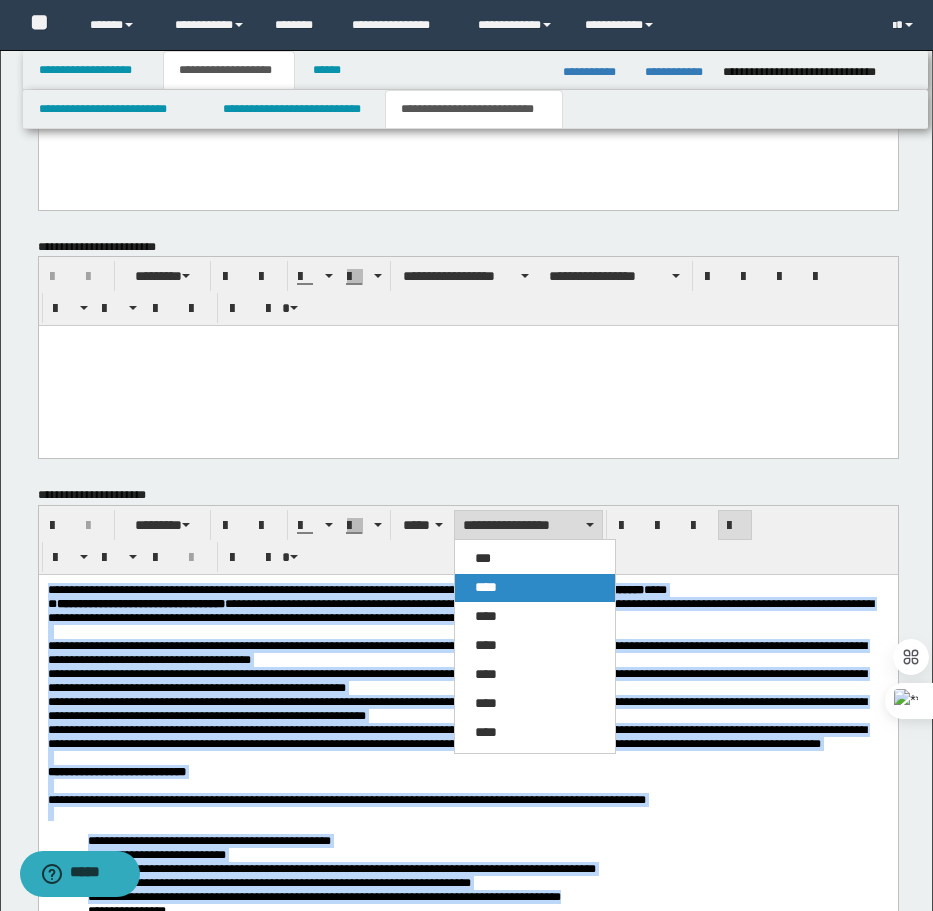 click on "****" at bounding box center (535, 588) 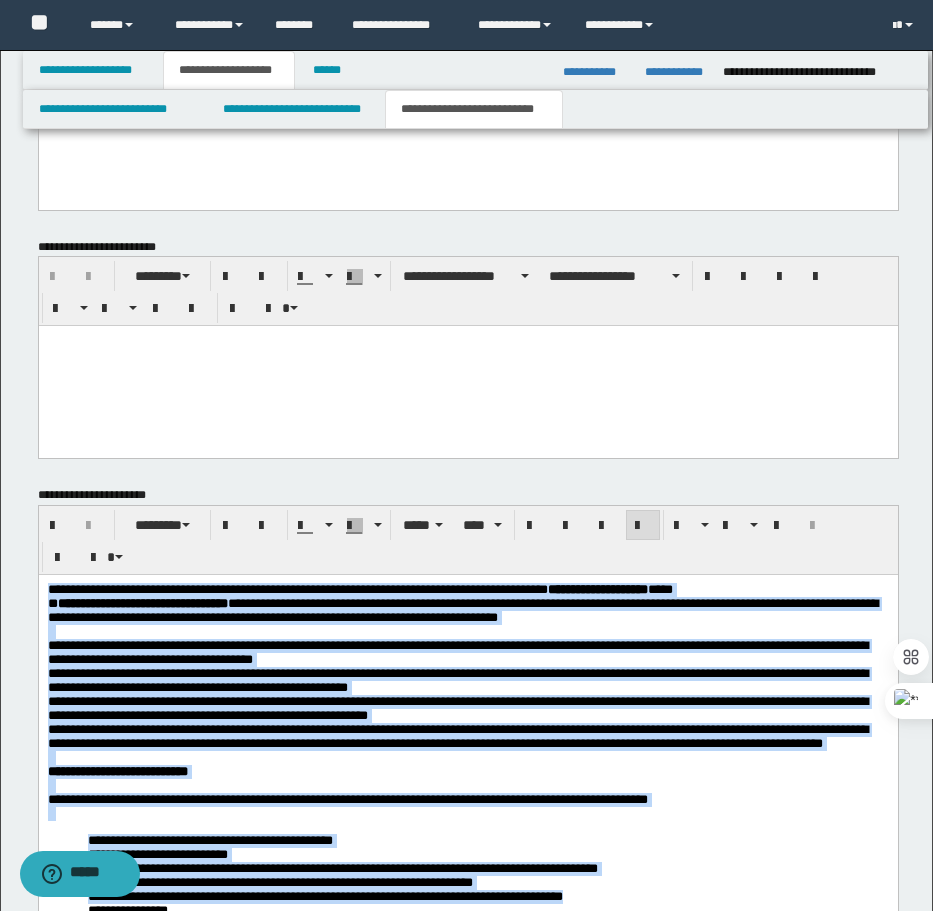 click at bounding box center (643, 525) 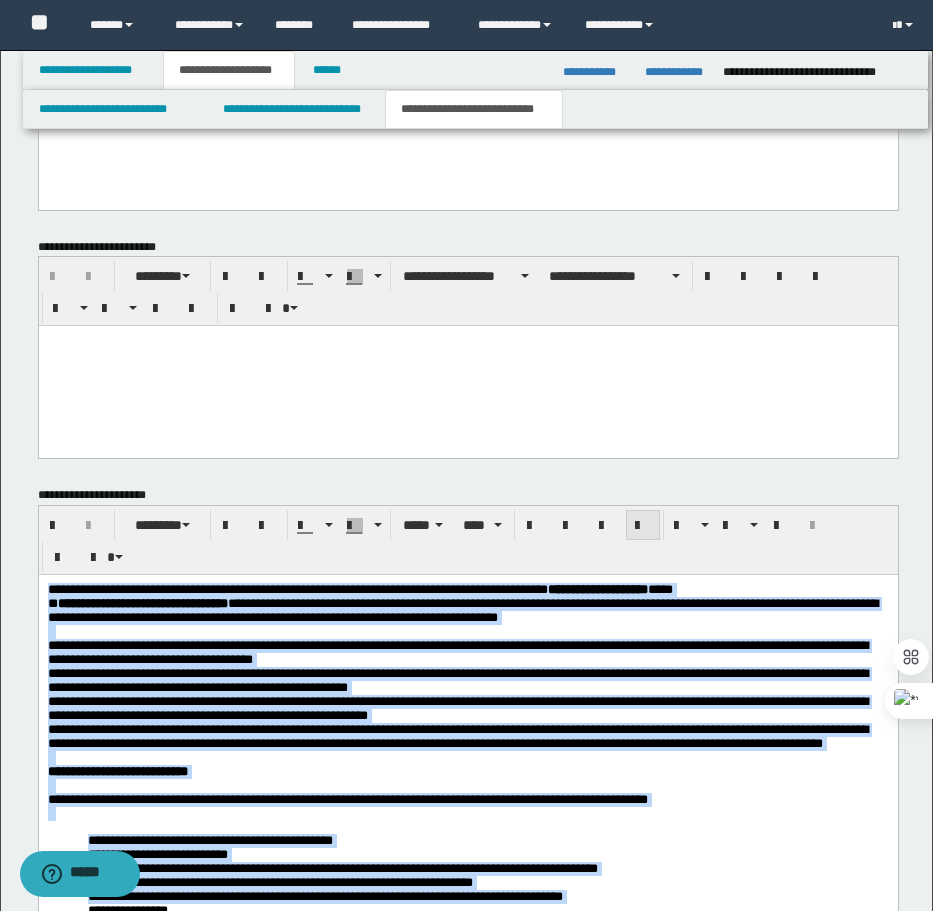 click at bounding box center (643, 525) 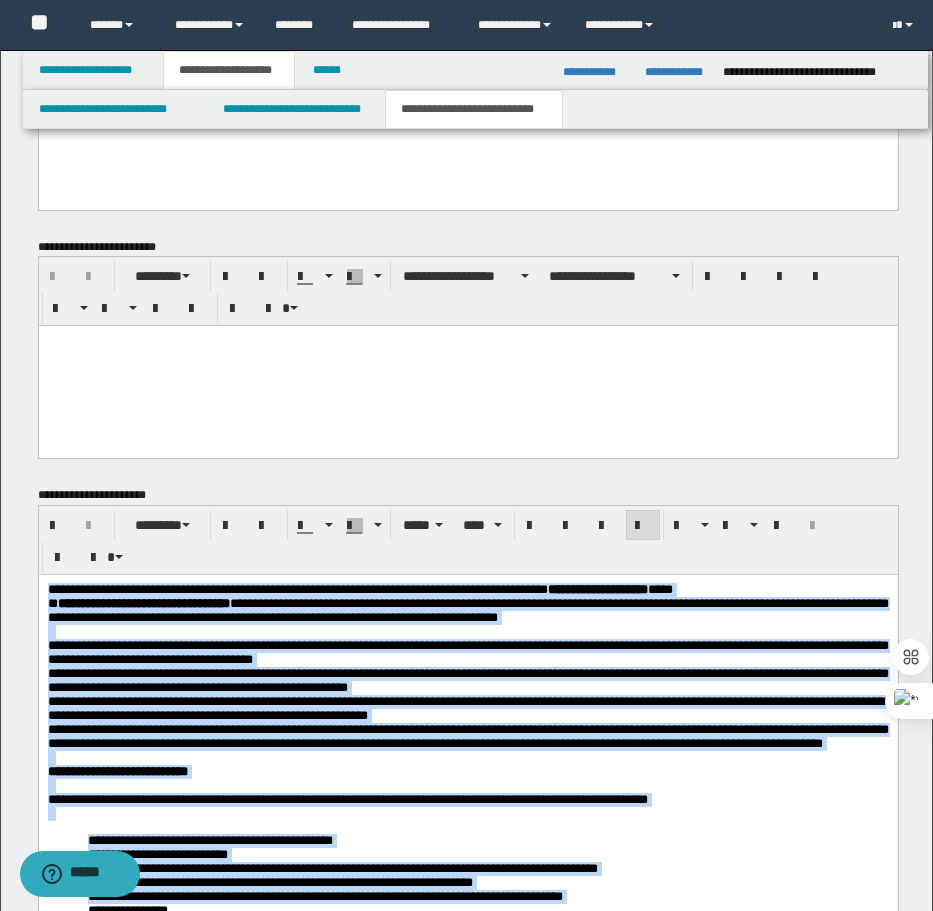 click on "**********" at bounding box center (467, 709) 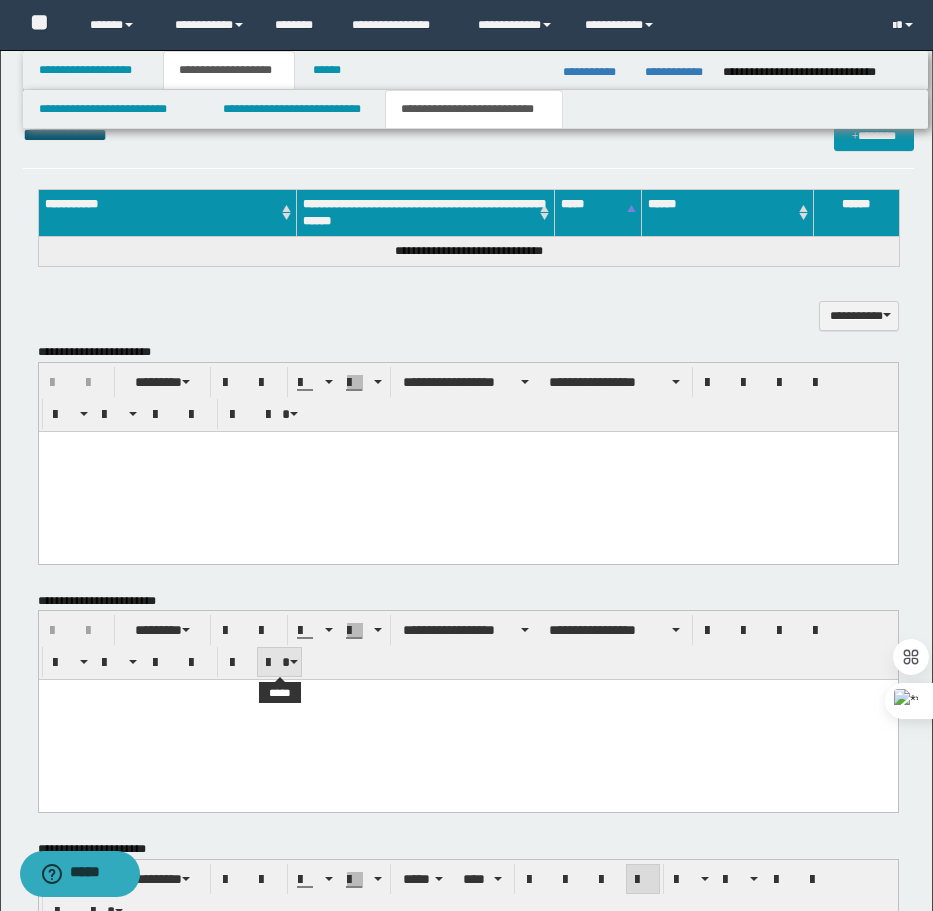 scroll, scrollTop: 908, scrollLeft: 0, axis: vertical 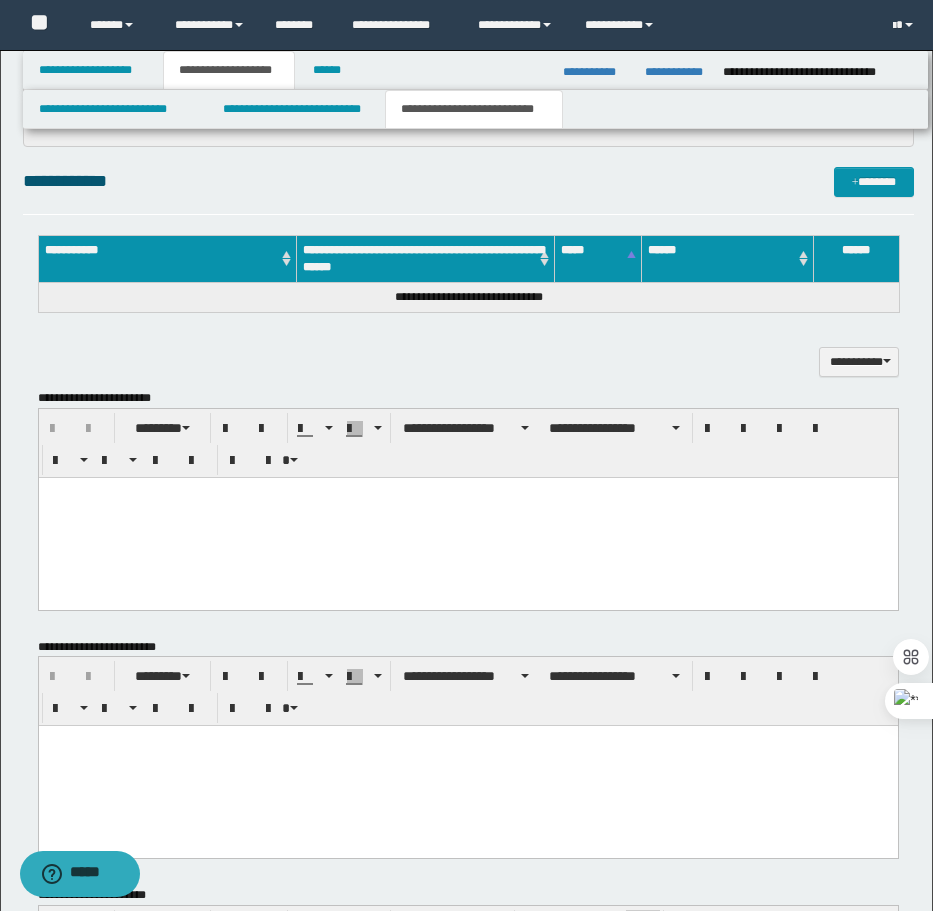 click on "**********" at bounding box center (468, 384) 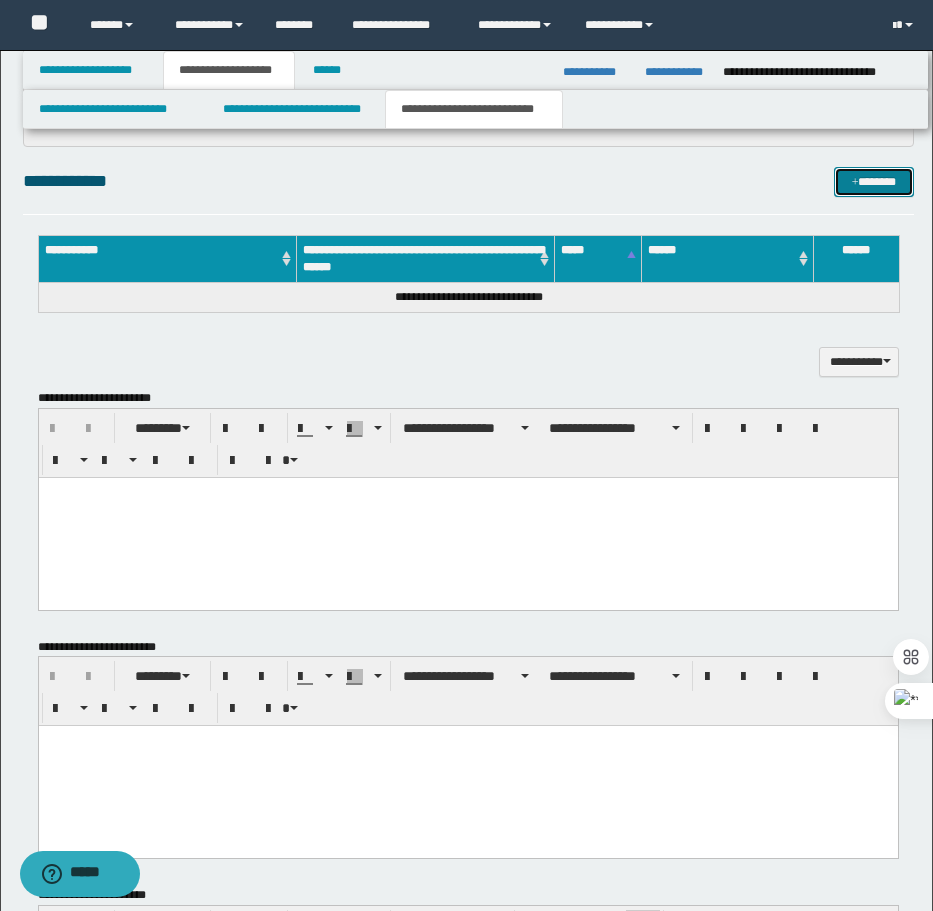 click on "*******" at bounding box center [874, 182] 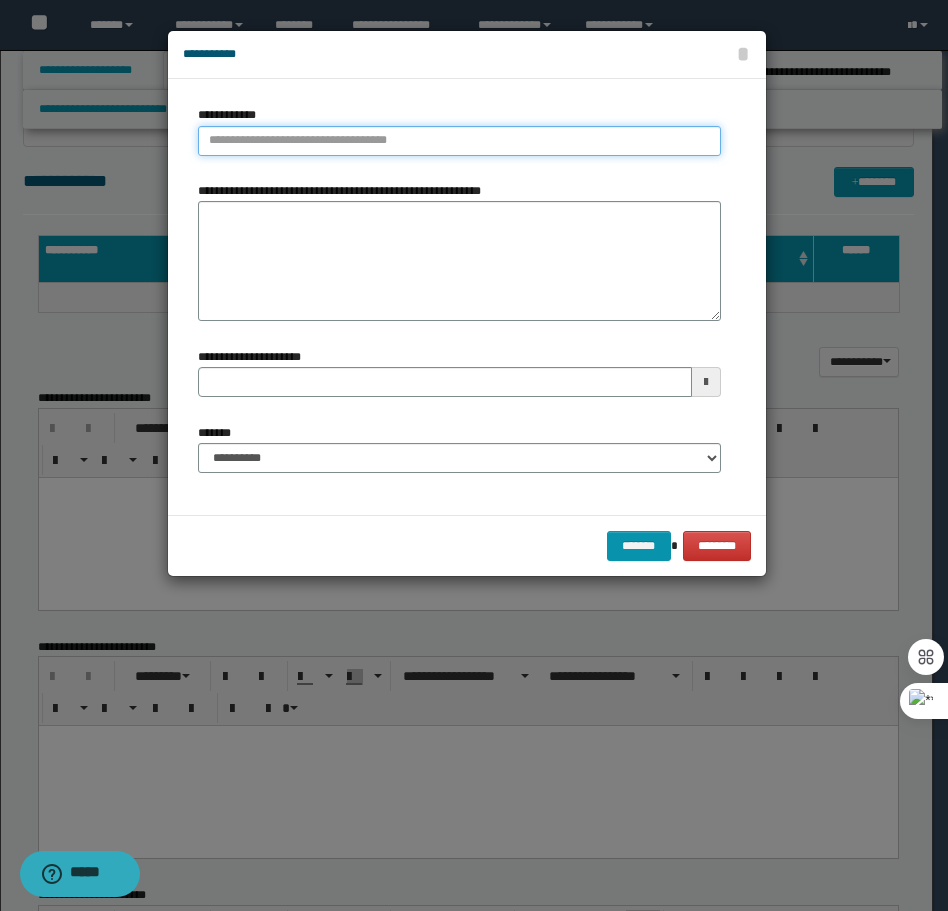 click on "**********" at bounding box center (459, 141) 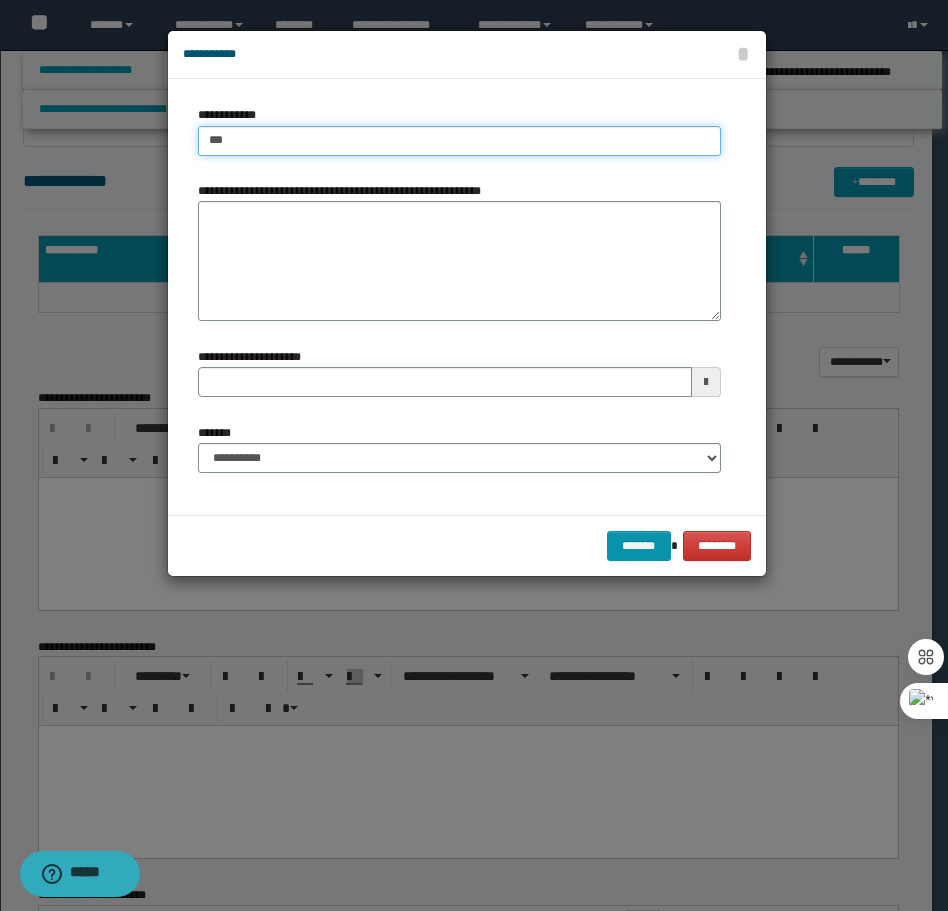 type on "****" 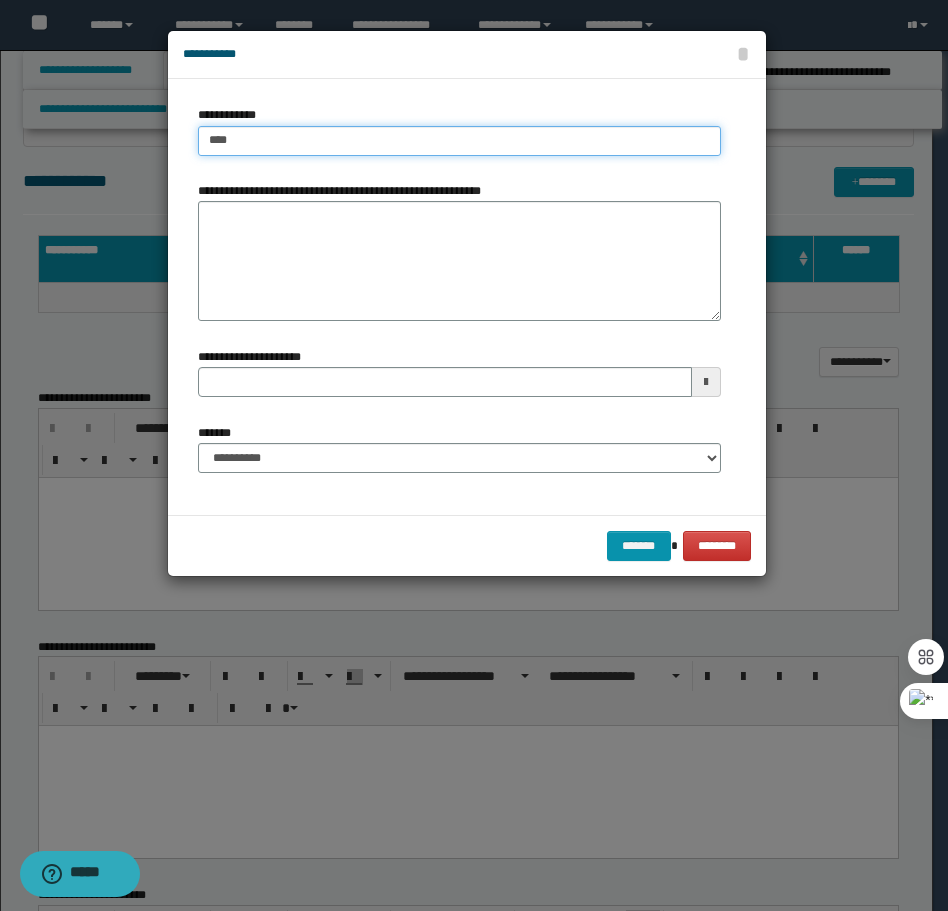 type on "****" 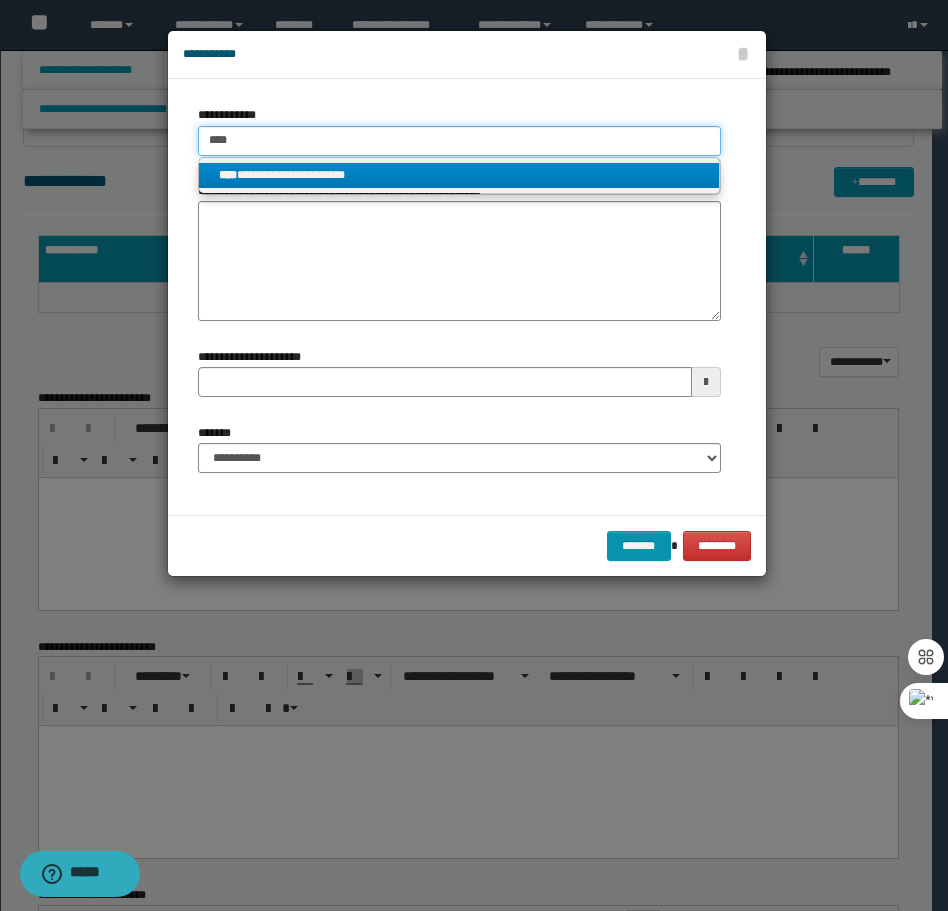 type on "****" 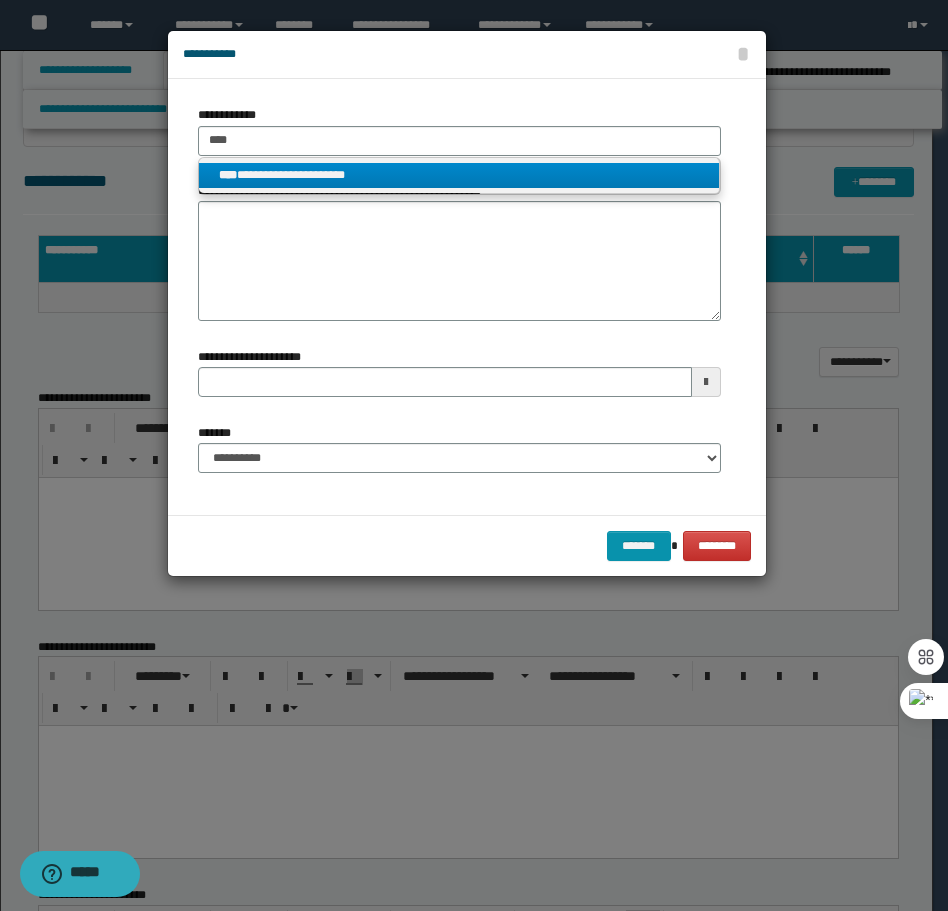 click on "**********" at bounding box center [459, 175] 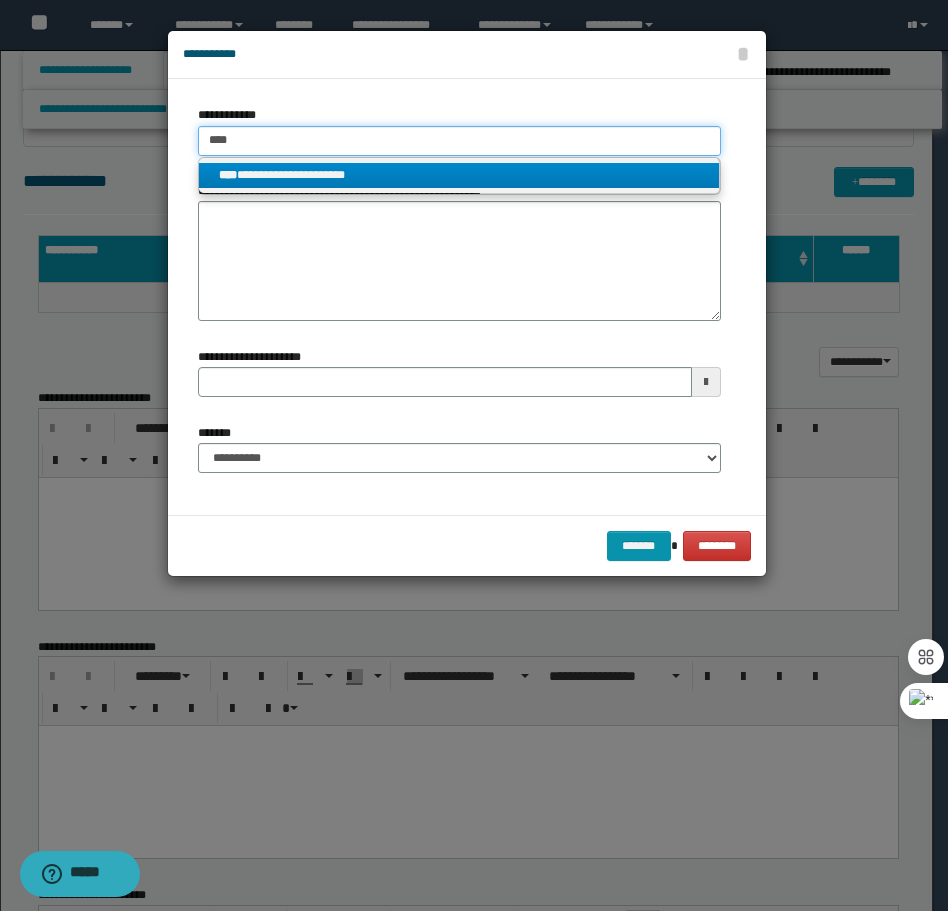 type 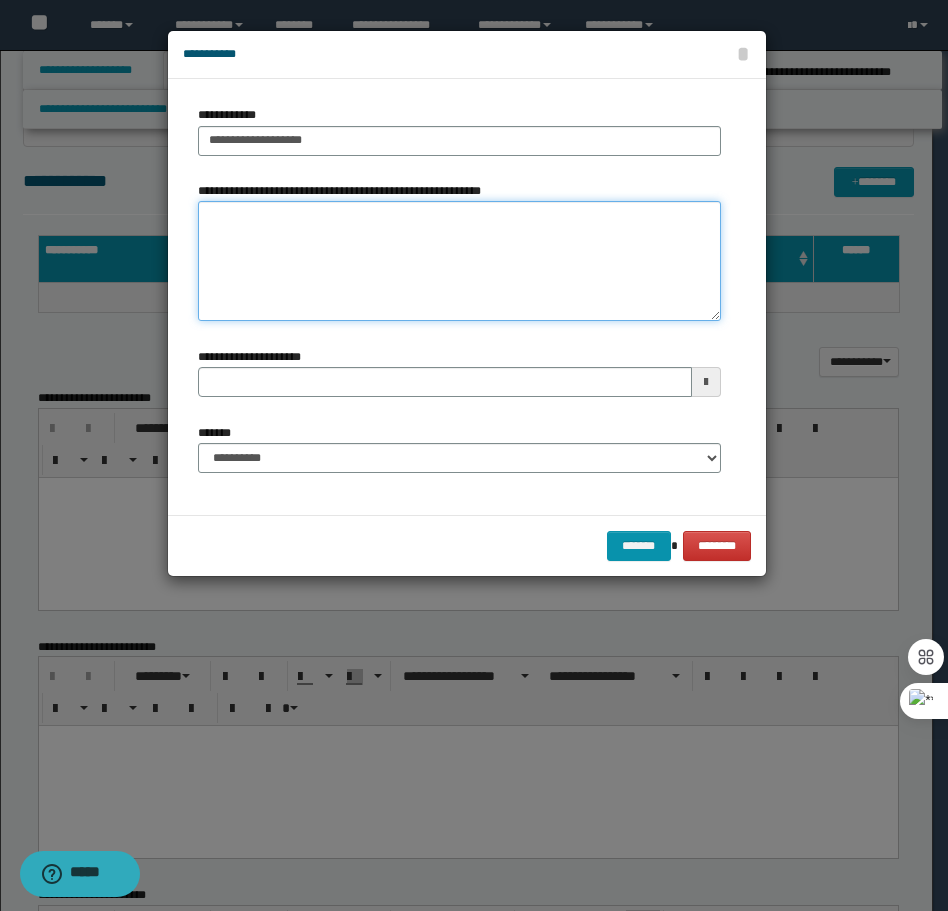 click on "**********" at bounding box center [459, 261] 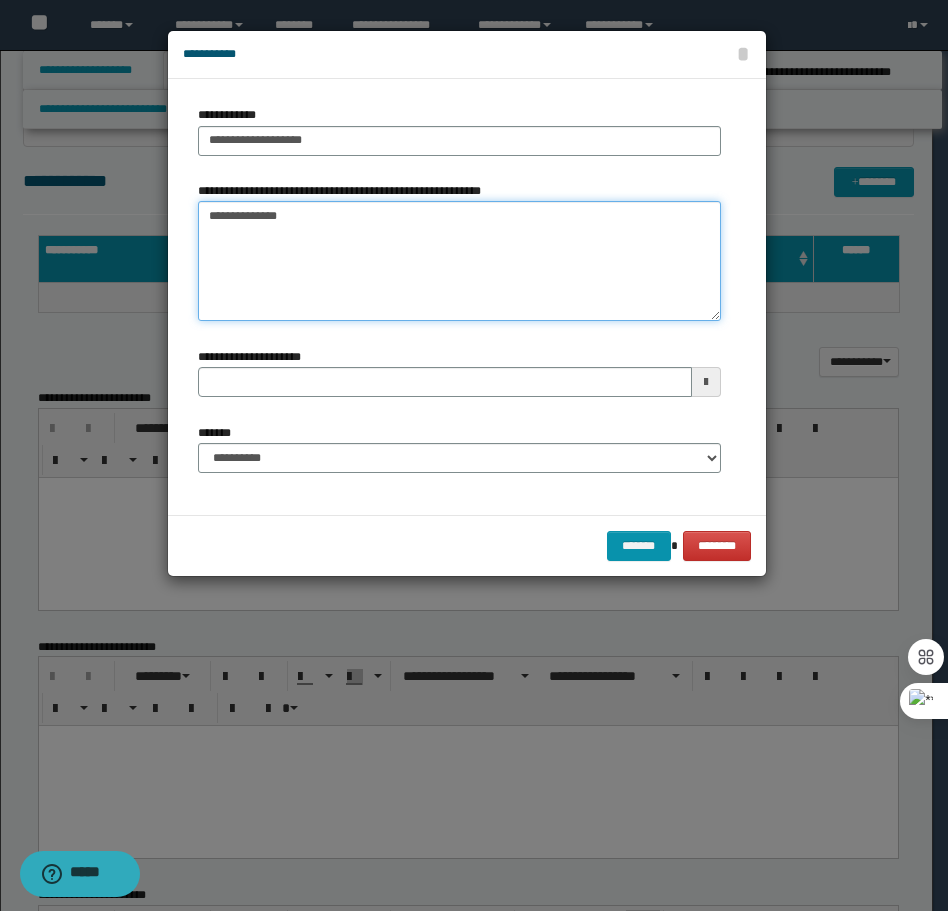 type on "**********" 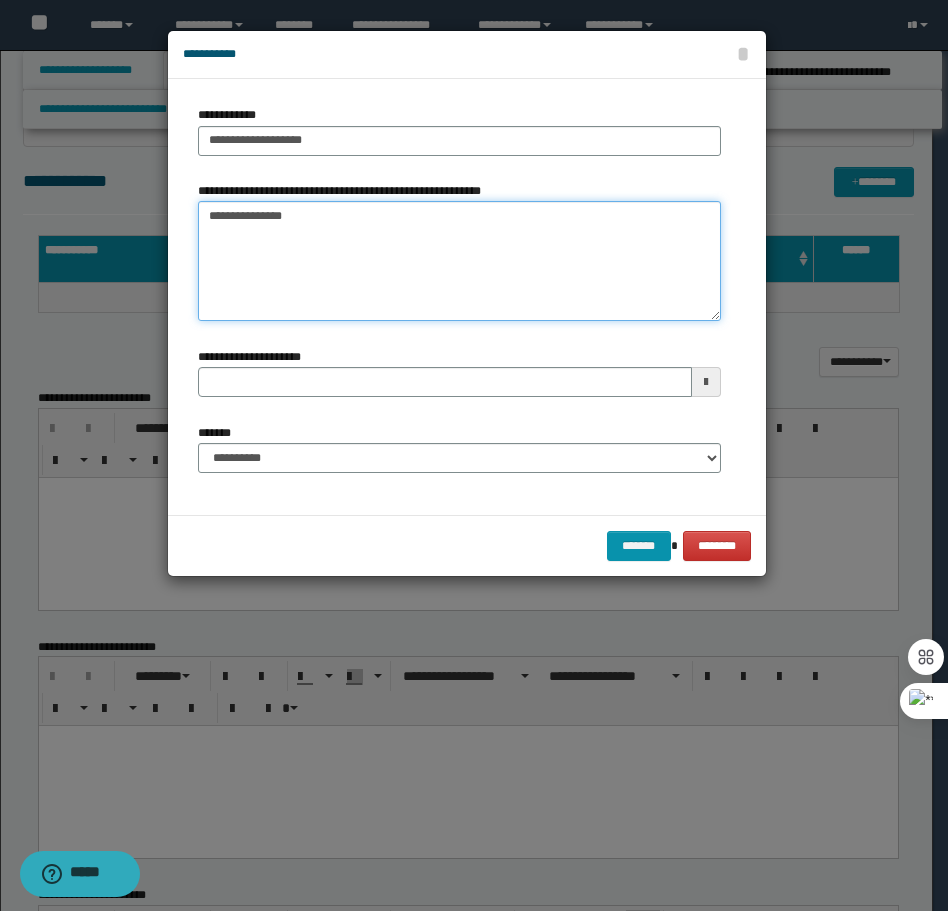 type 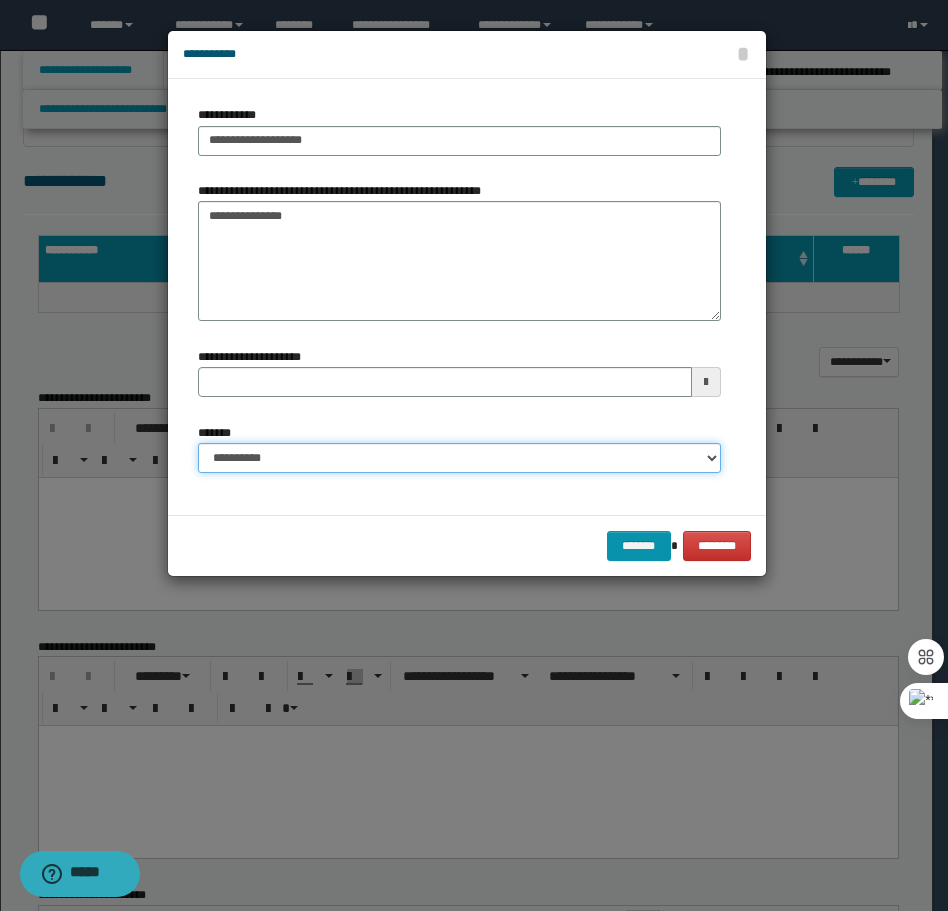click on "**********" at bounding box center [459, 458] 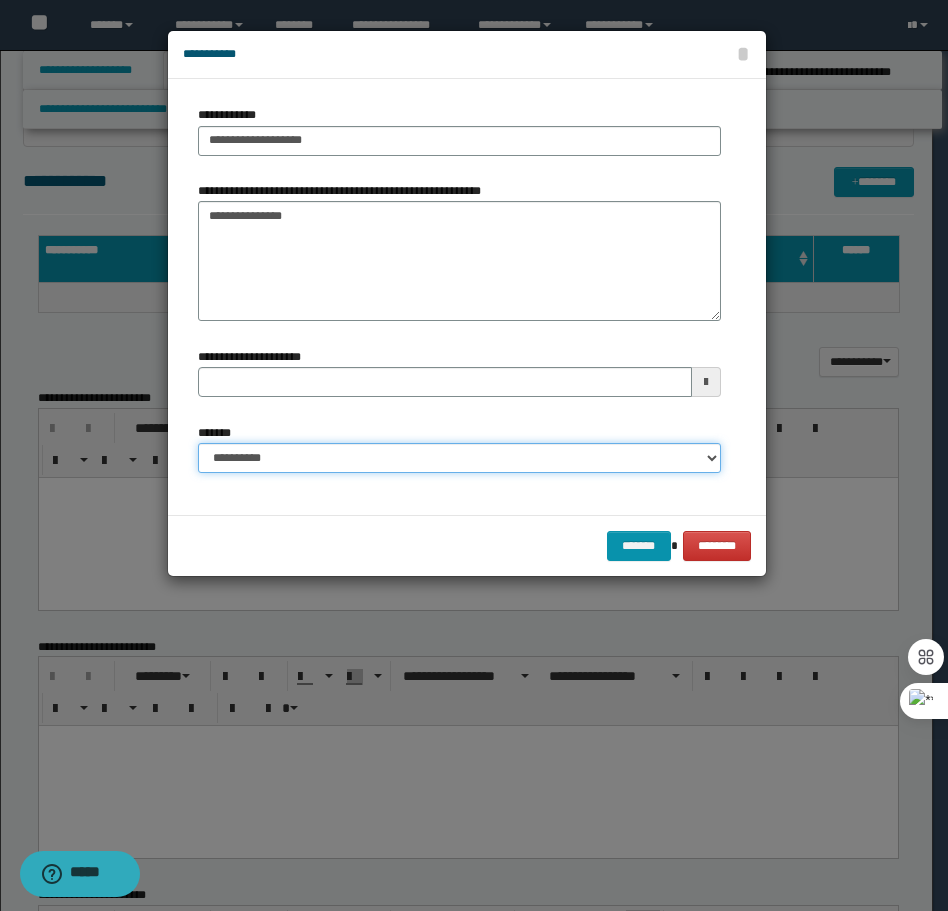 select on "*" 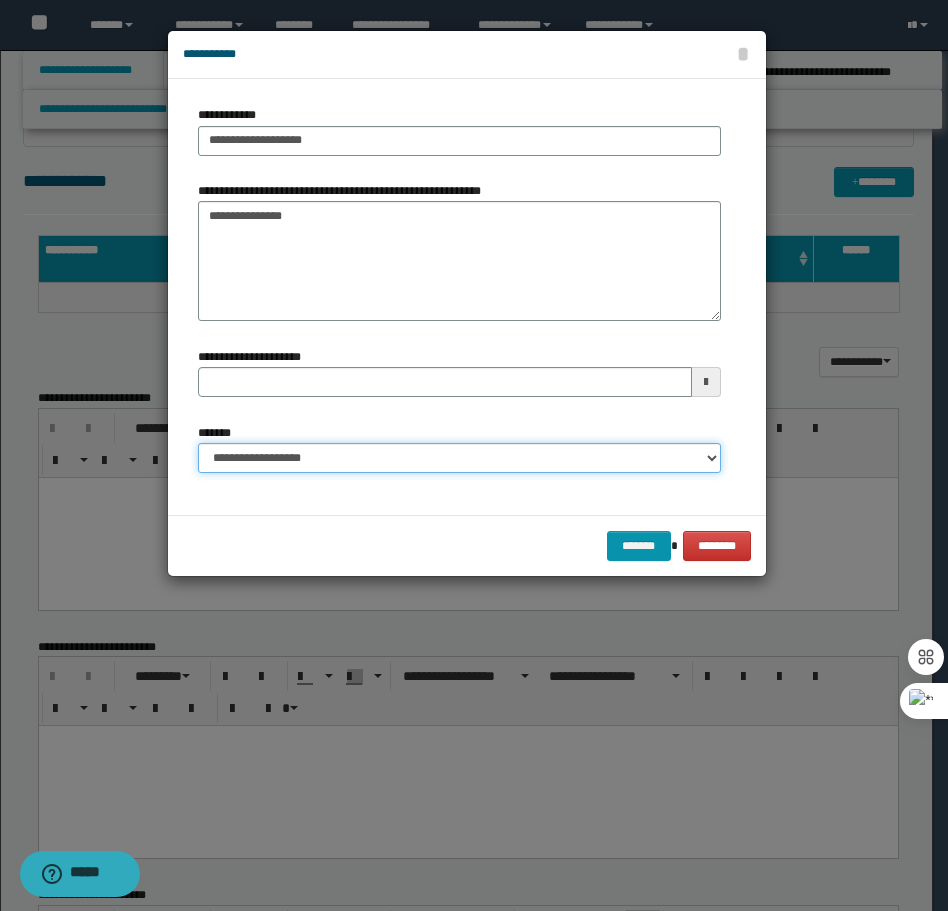 type 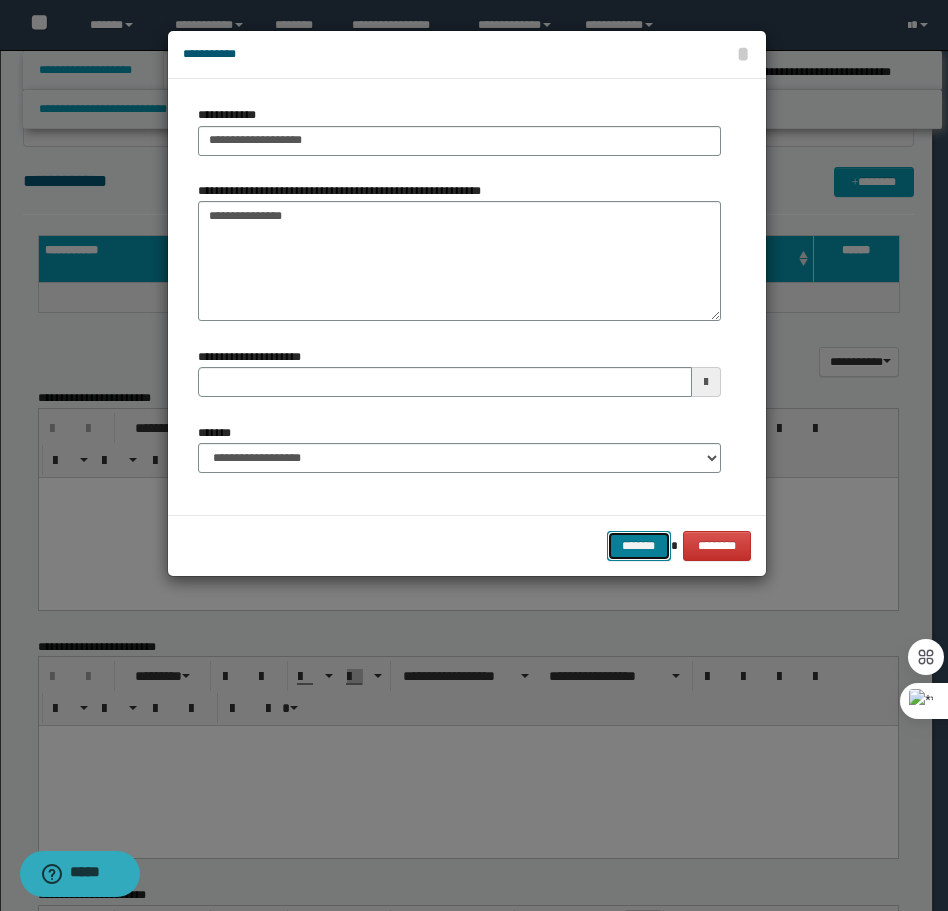 click on "*******" at bounding box center [639, 546] 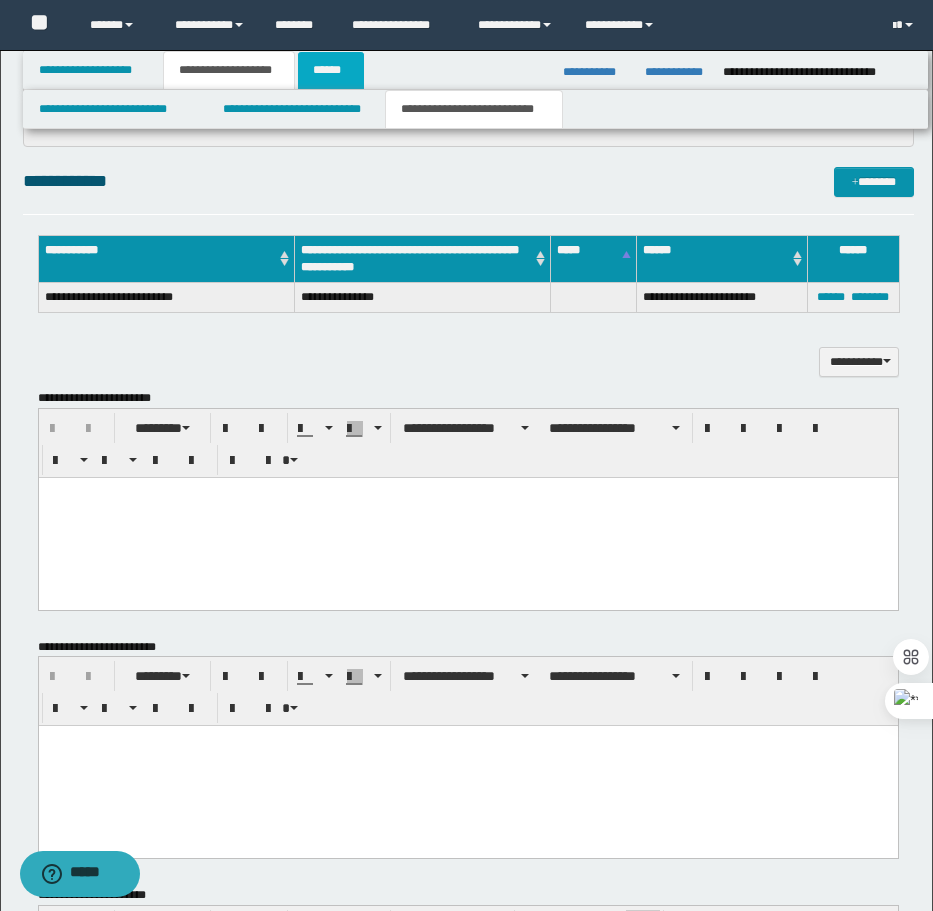 click on "******" at bounding box center [331, 70] 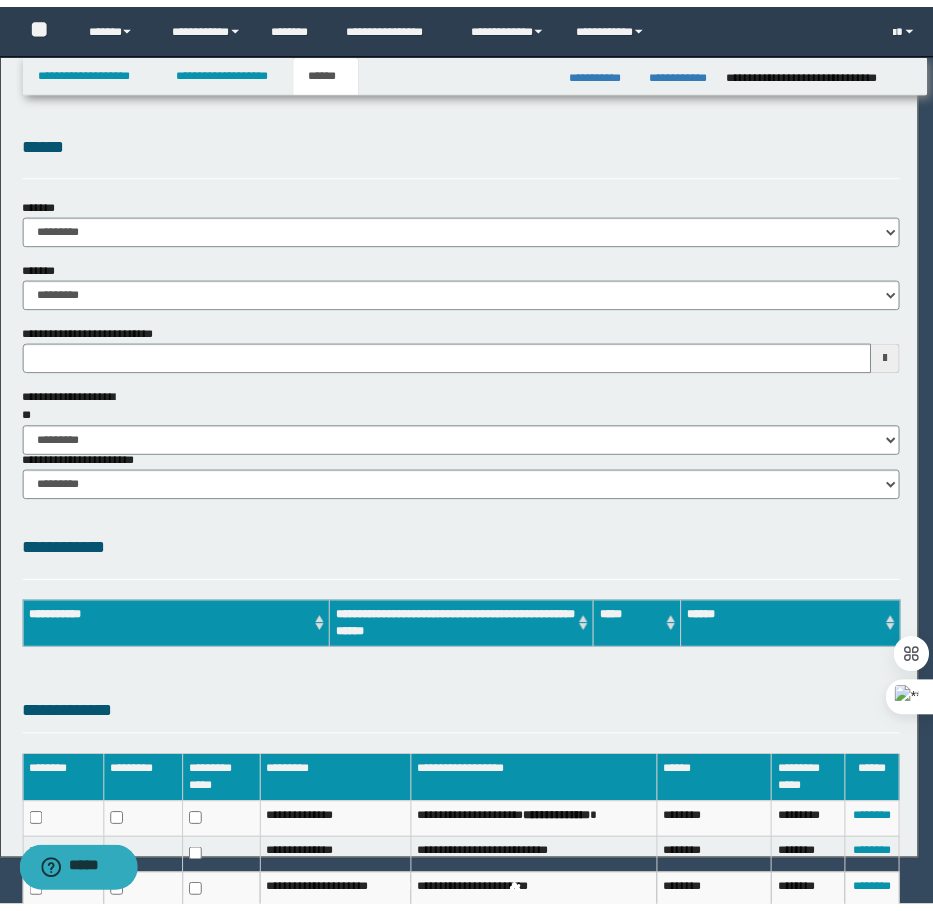 scroll, scrollTop: 0, scrollLeft: 0, axis: both 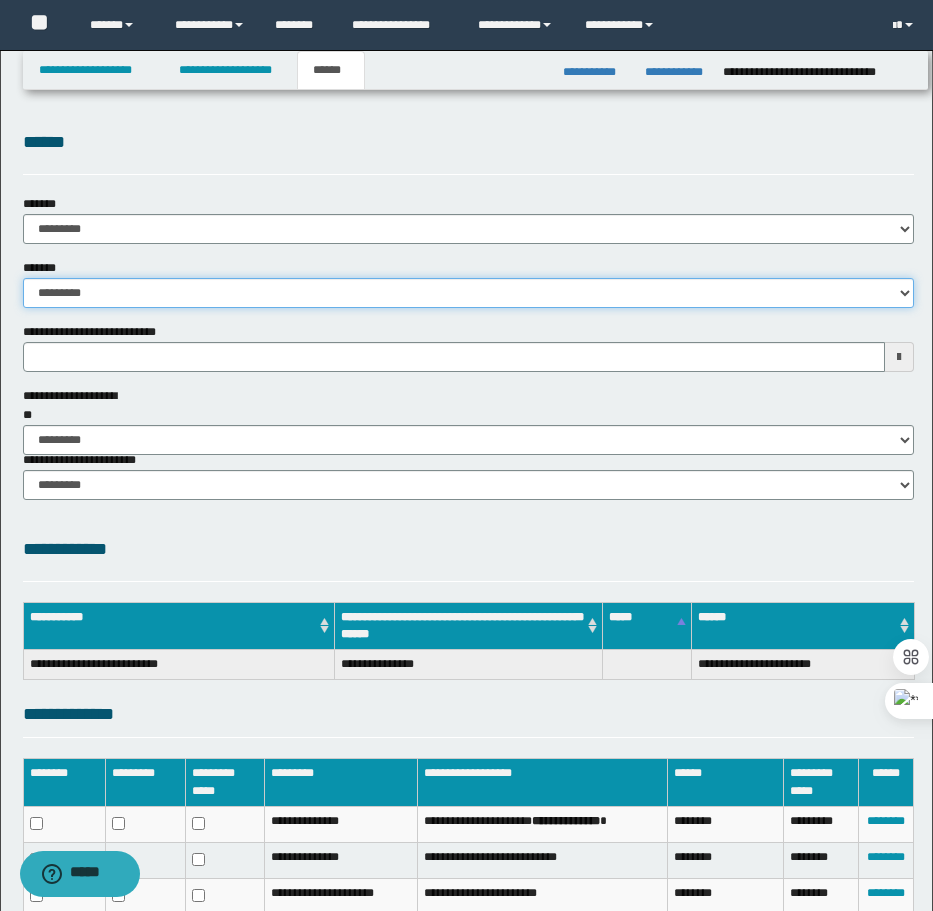 click on "**********" at bounding box center [468, 293] 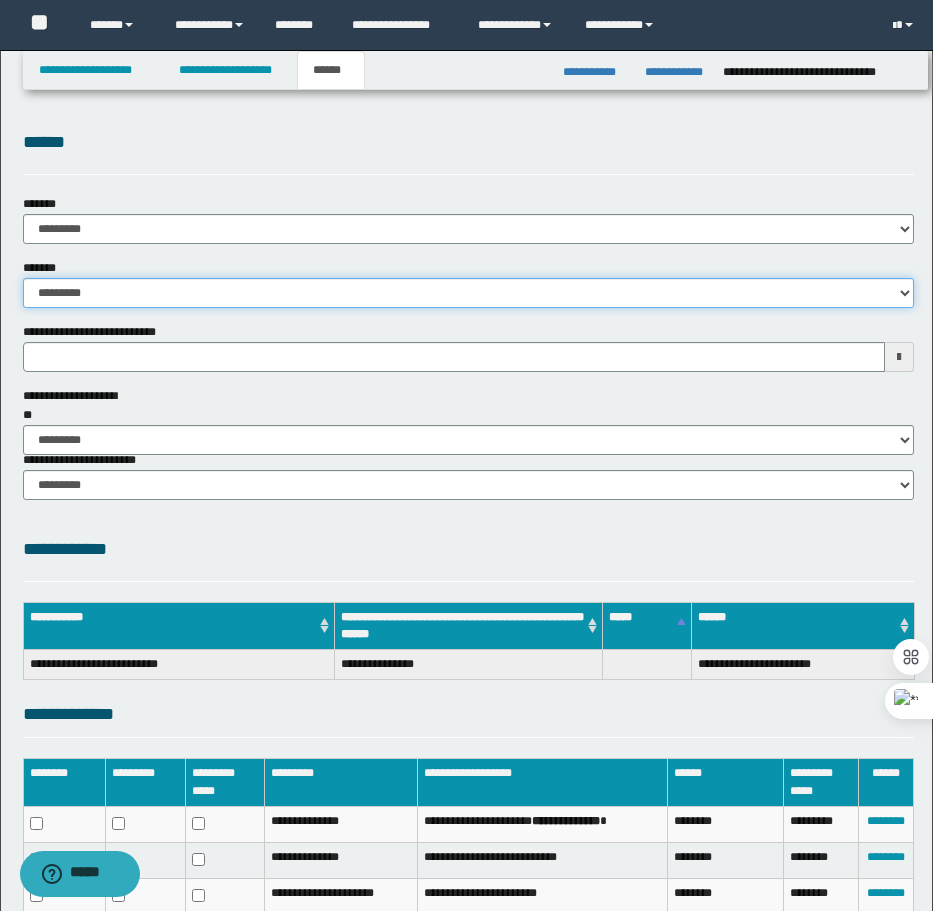 select on "**" 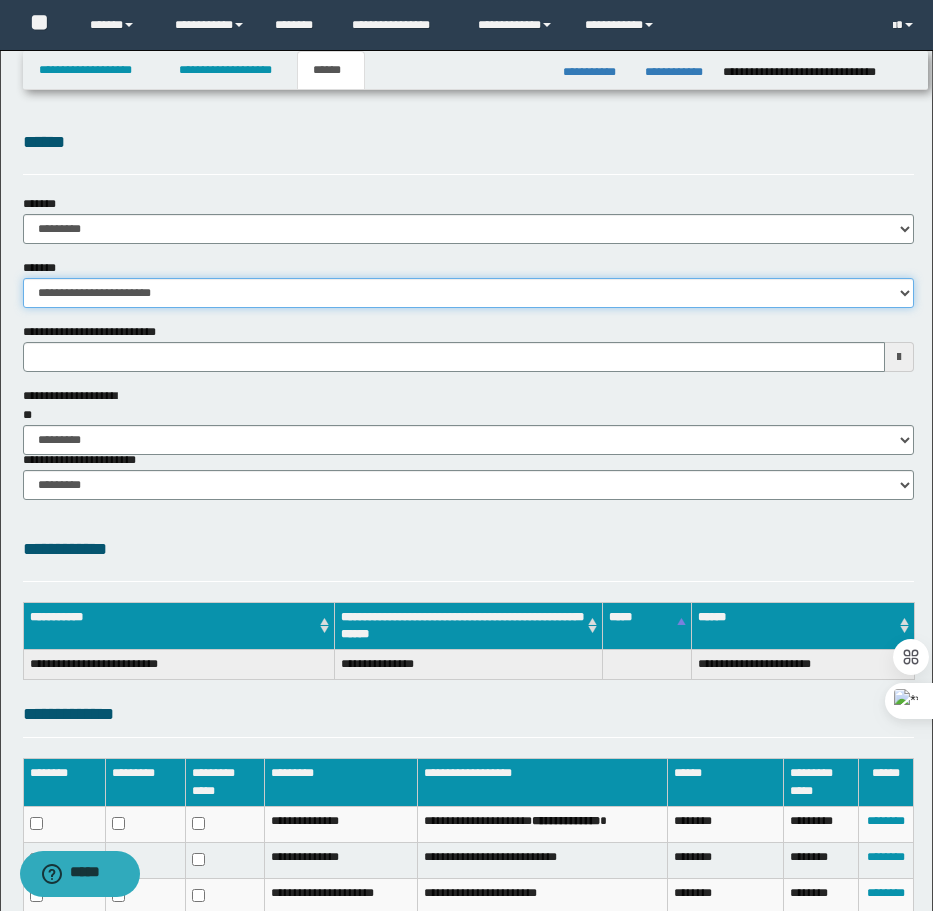 type 